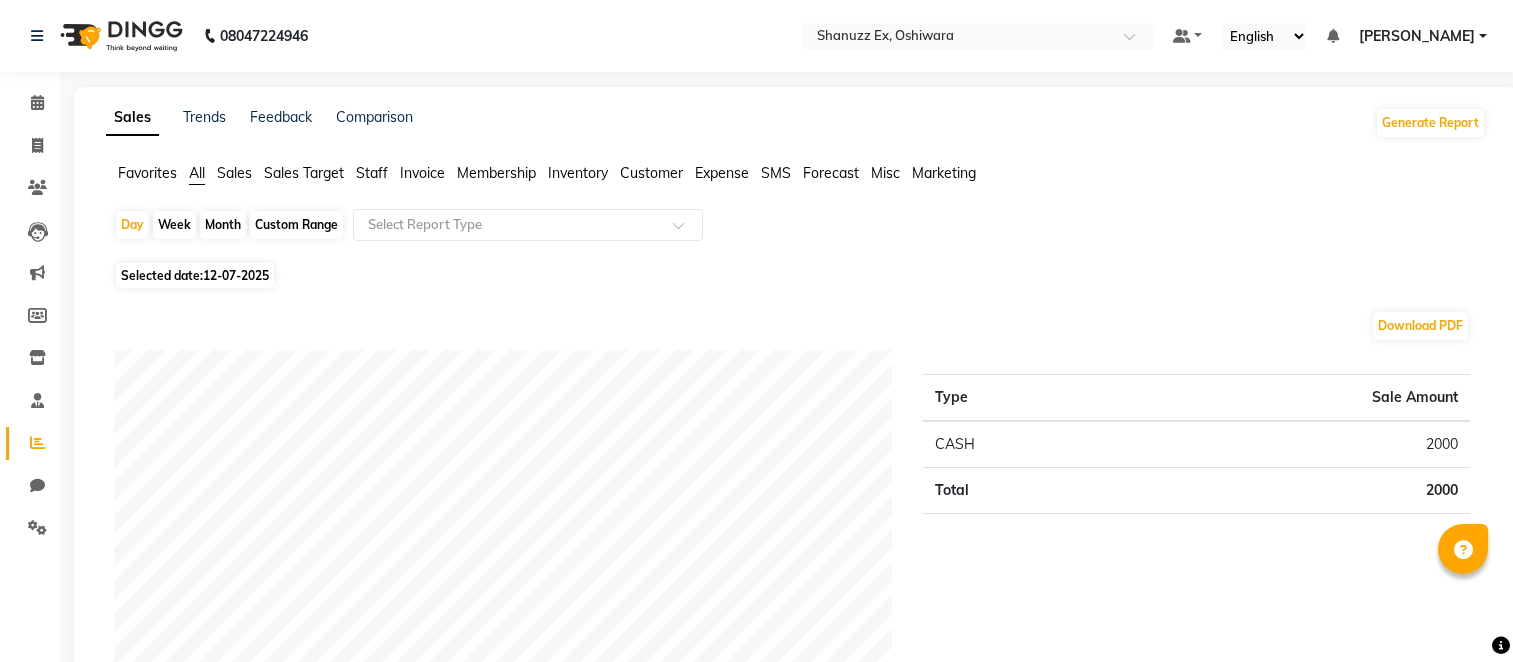 scroll, scrollTop: 0, scrollLeft: 0, axis: both 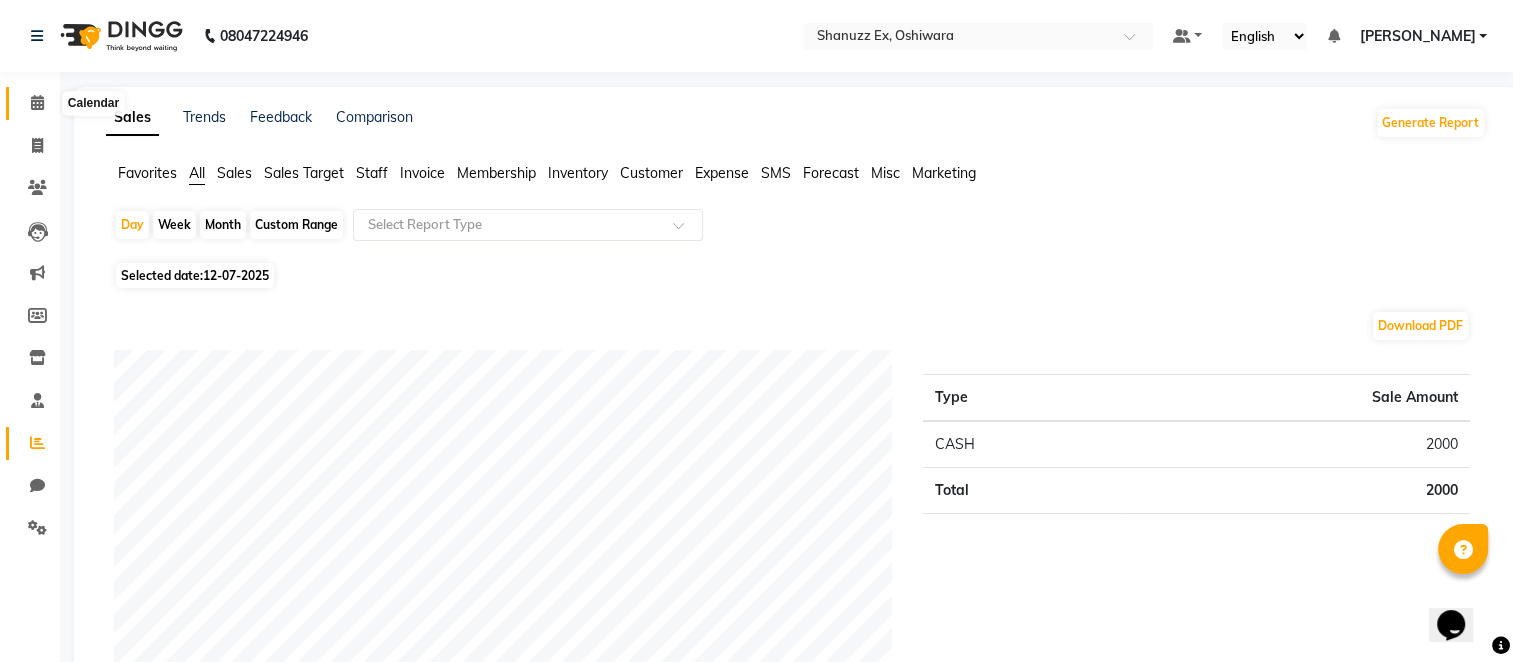 click 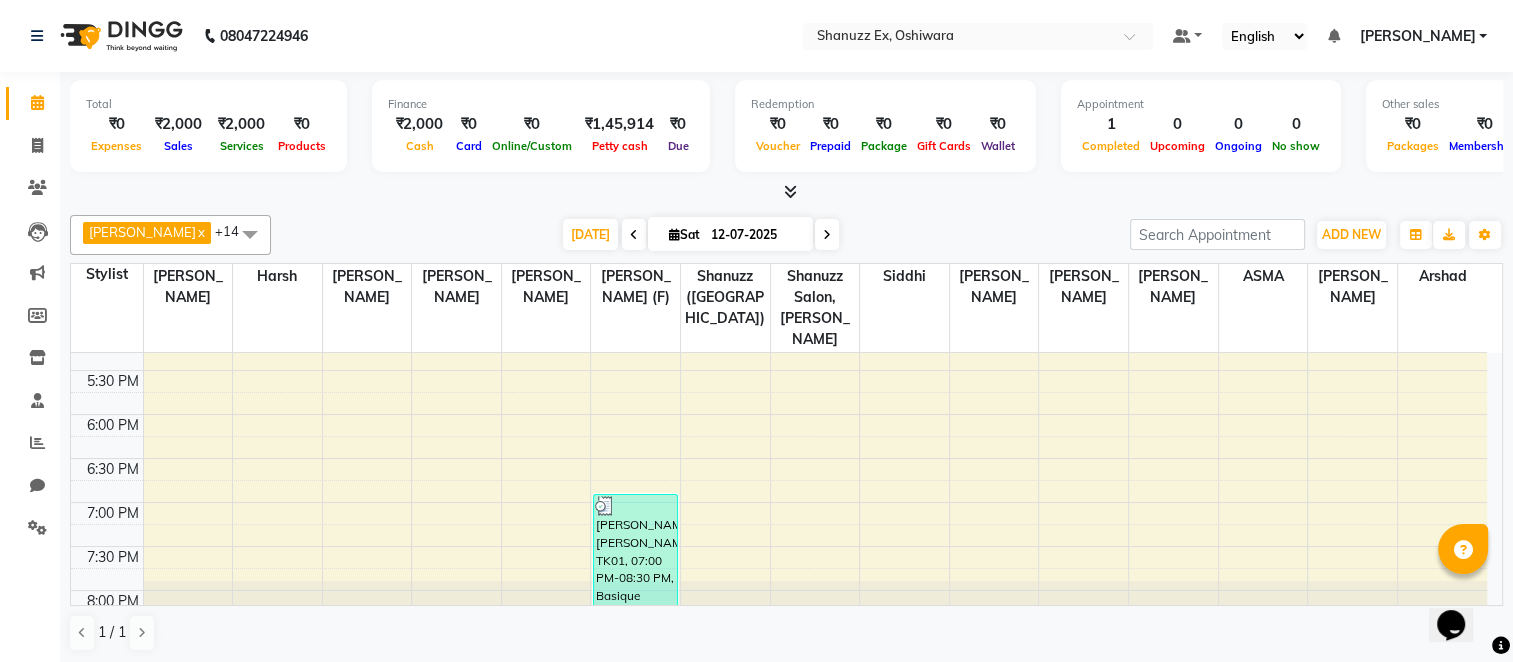 scroll, scrollTop: 820, scrollLeft: 0, axis: vertical 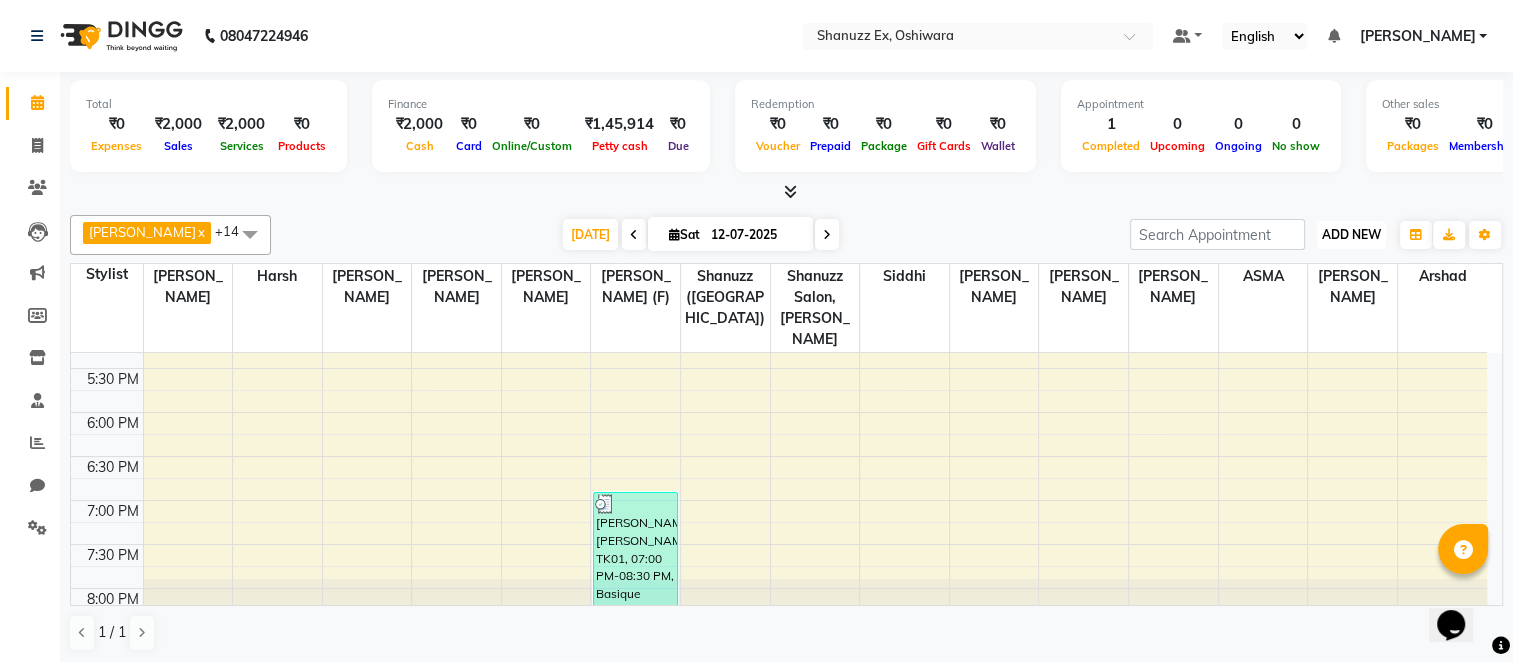 click on "ADD NEW" at bounding box center (1351, 234) 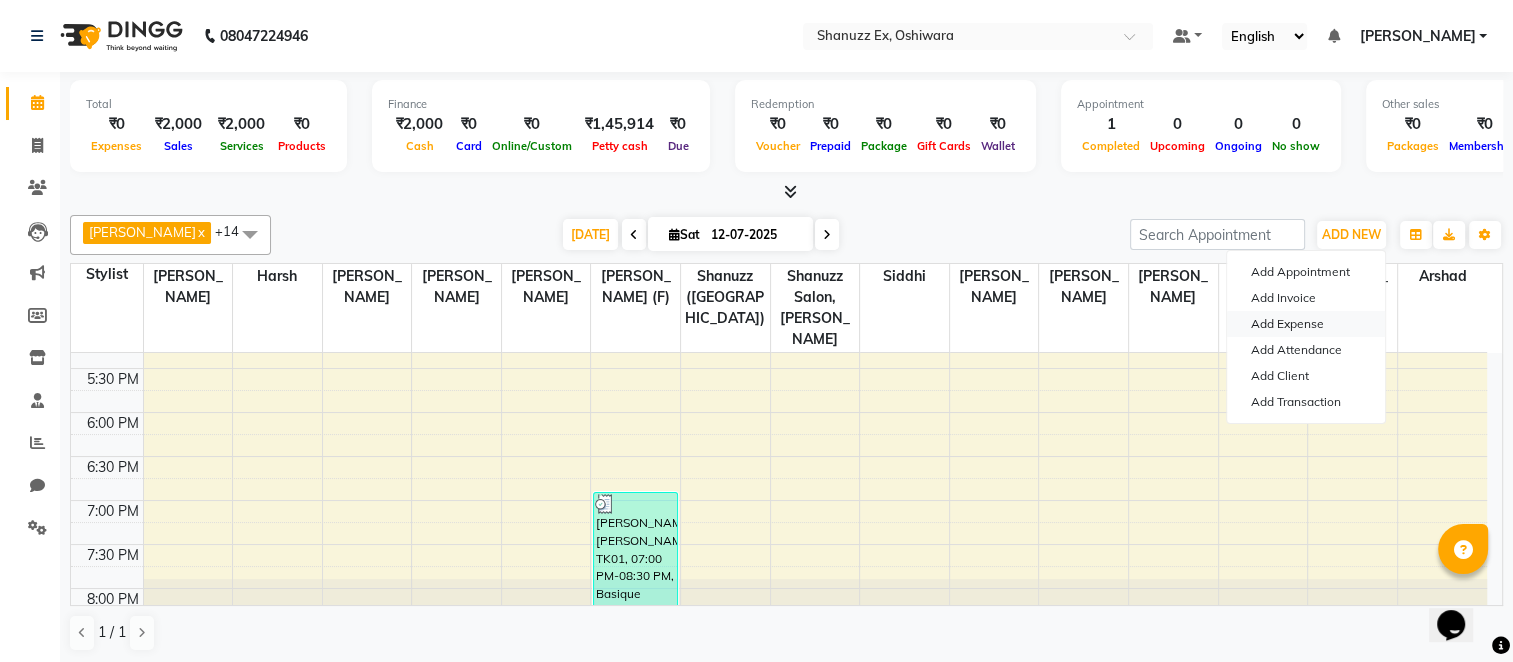click on "Add Expense" at bounding box center [1306, 324] 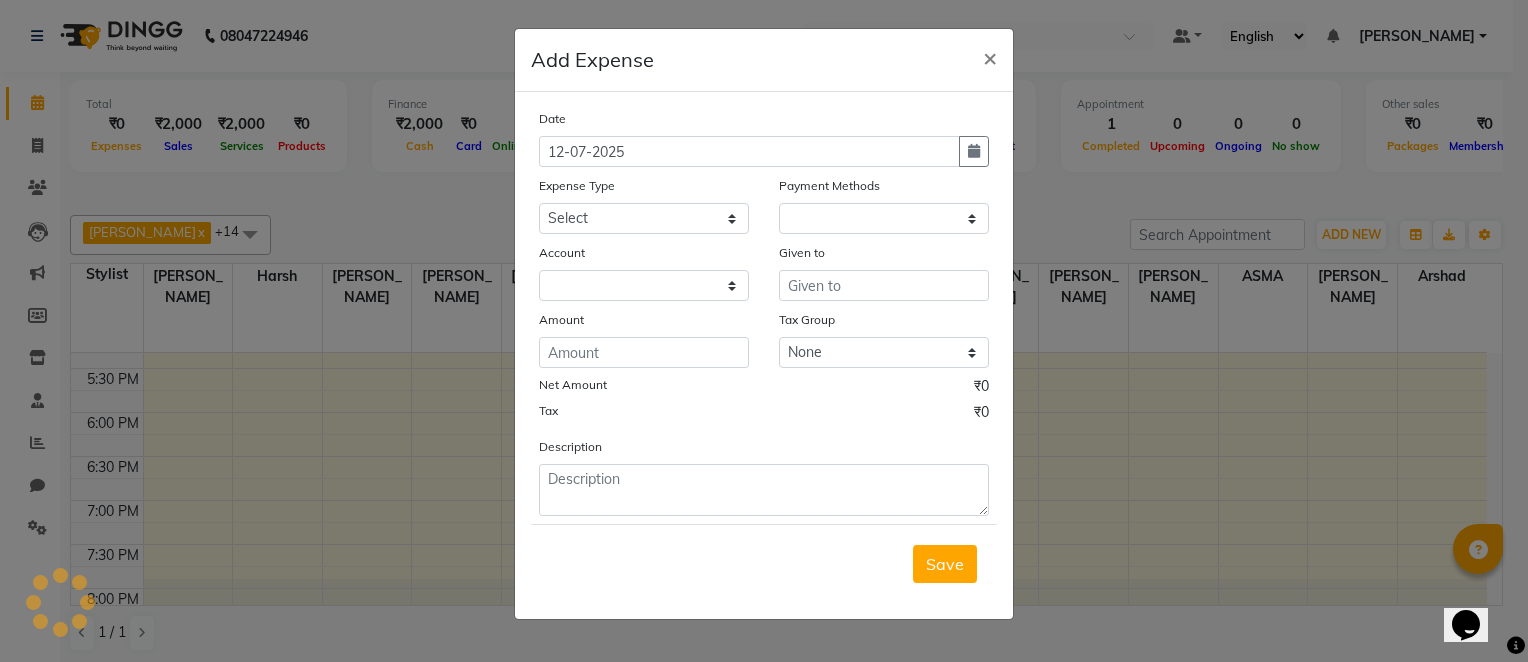 select on "1" 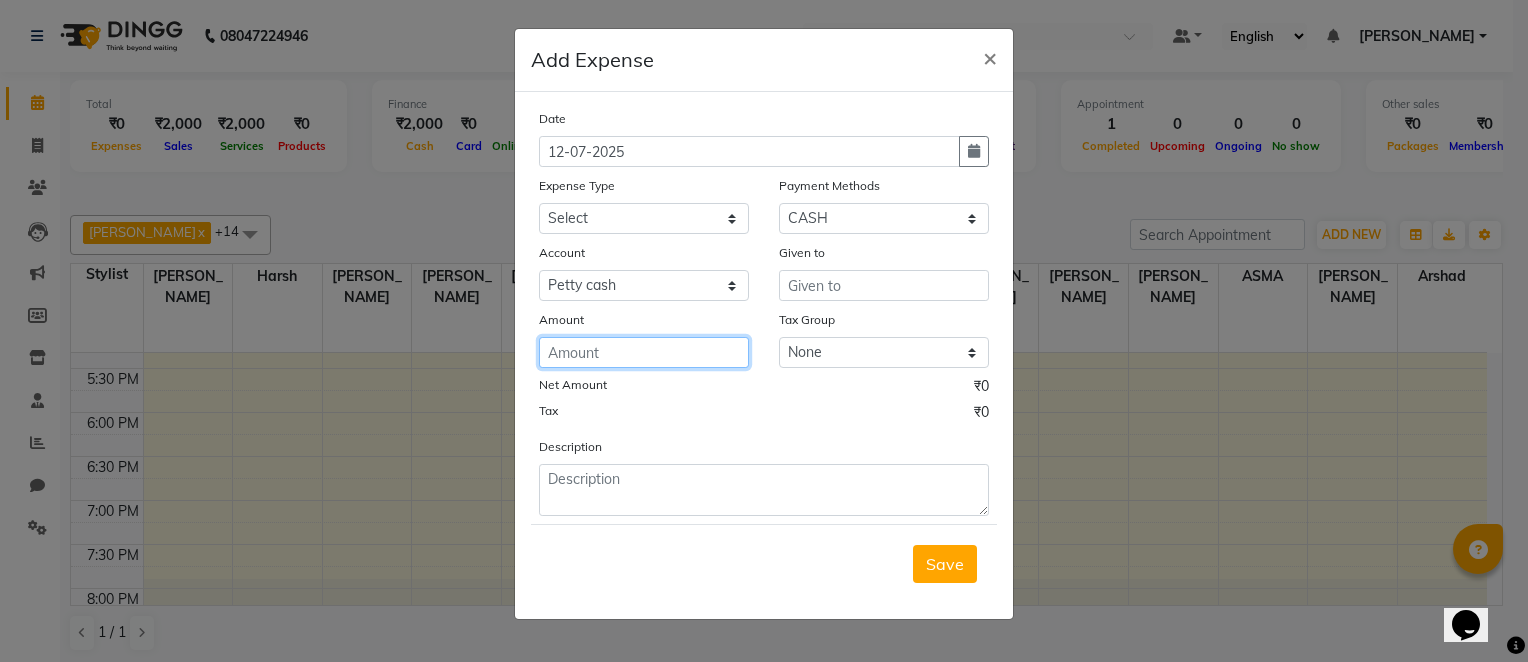 click 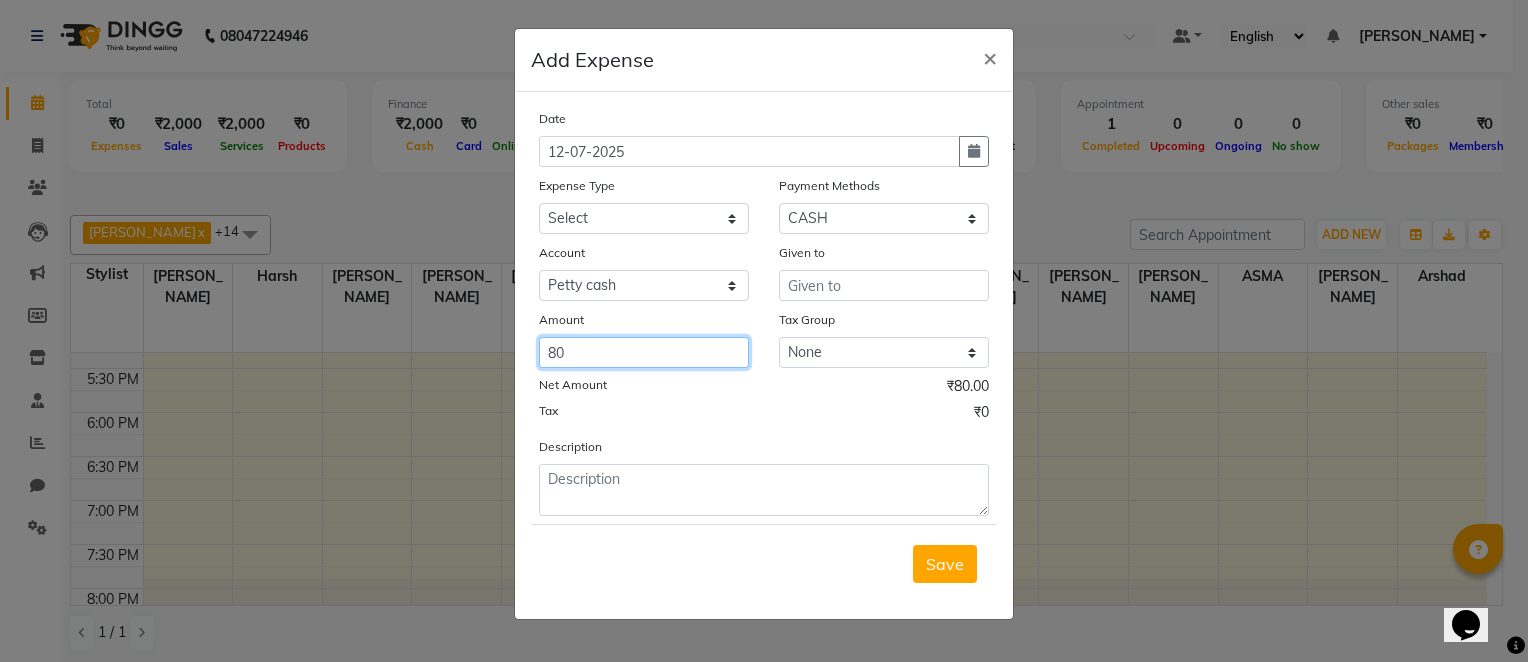 type on "80" 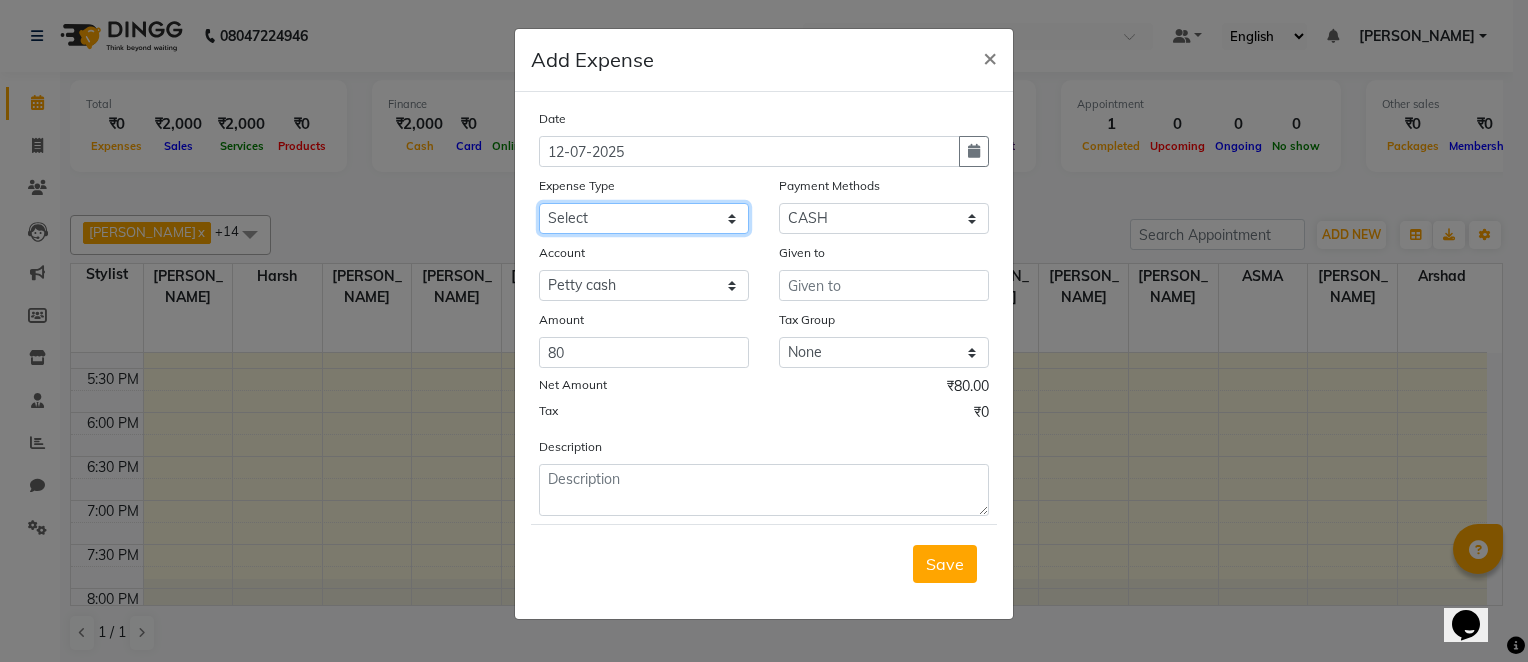 click on "Select Advance Salary Client Snacks Electricity Bill Marketing Maintenance Miscellaneous Pantry Product Salon Laundry Salon Maintenance Salon Rent Salon Supplies Salon Supplies EMI [PERSON_NAME] Sir Incentive Staff Bonus Staff Incentive Staff Quarters Deposit Staff Quarters Rent Staff Salary Staff Snacks Staff Tea & Refreshments Staff Tip Water - Tanker Expense Water - Watchmen Expense" 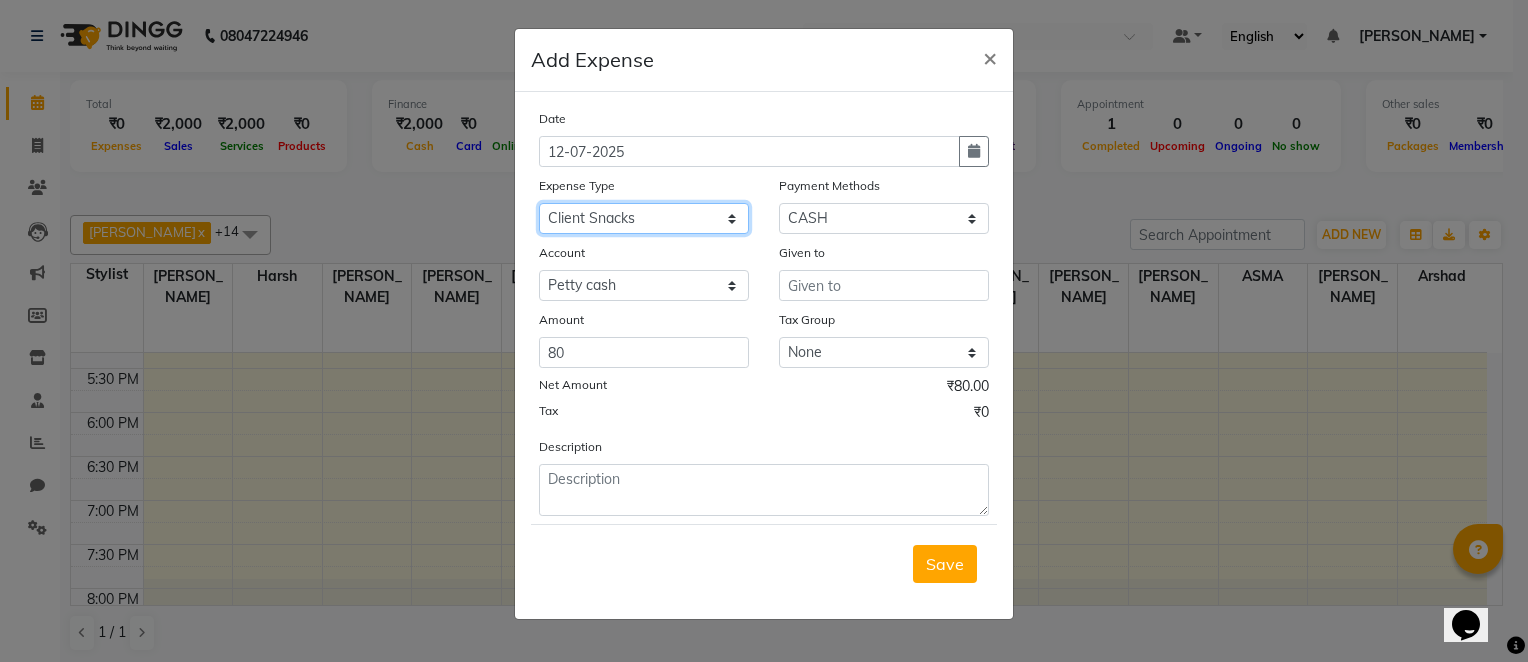 click on "Select Advance Salary Client Snacks Electricity Bill Marketing Maintenance Miscellaneous Pantry Product Salon Laundry Salon Maintenance Salon Rent Salon Supplies Salon Supplies EMI [PERSON_NAME] Sir Incentive Staff Bonus Staff Incentive Staff Quarters Deposit Staff Quarters Rent Staff Salary Staff Snacks Staff Tea & Refreshments Staff Tip Water - Tanker Expense Water - Watchmen Expense" 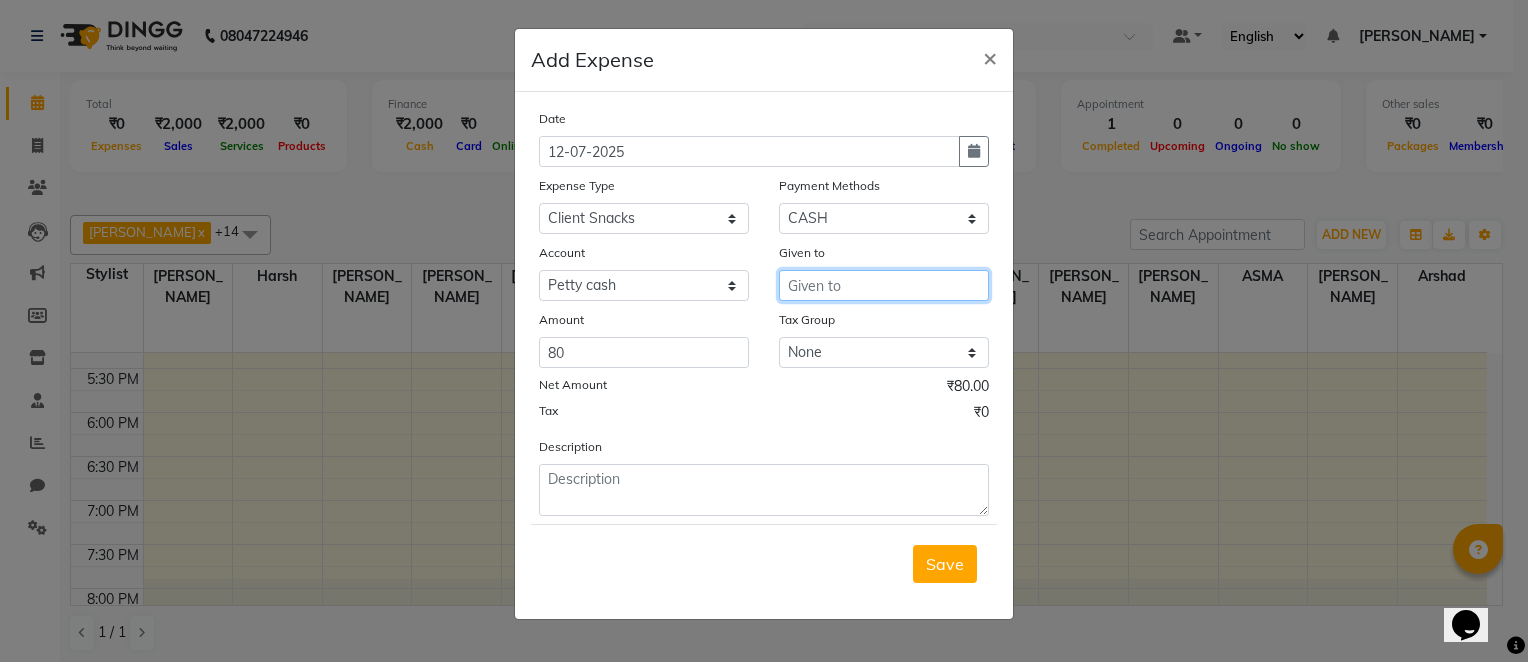 click at bounding box center [884, 285] 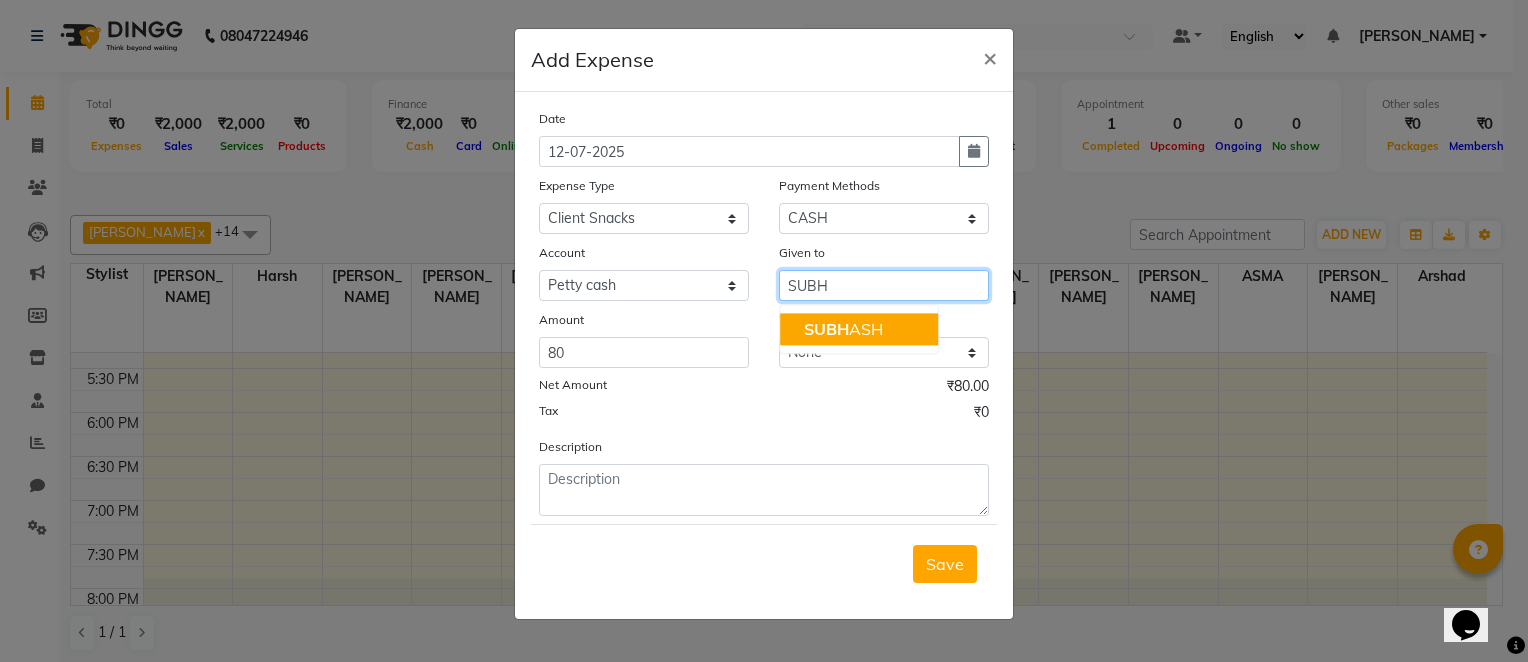 click on "SUBH" 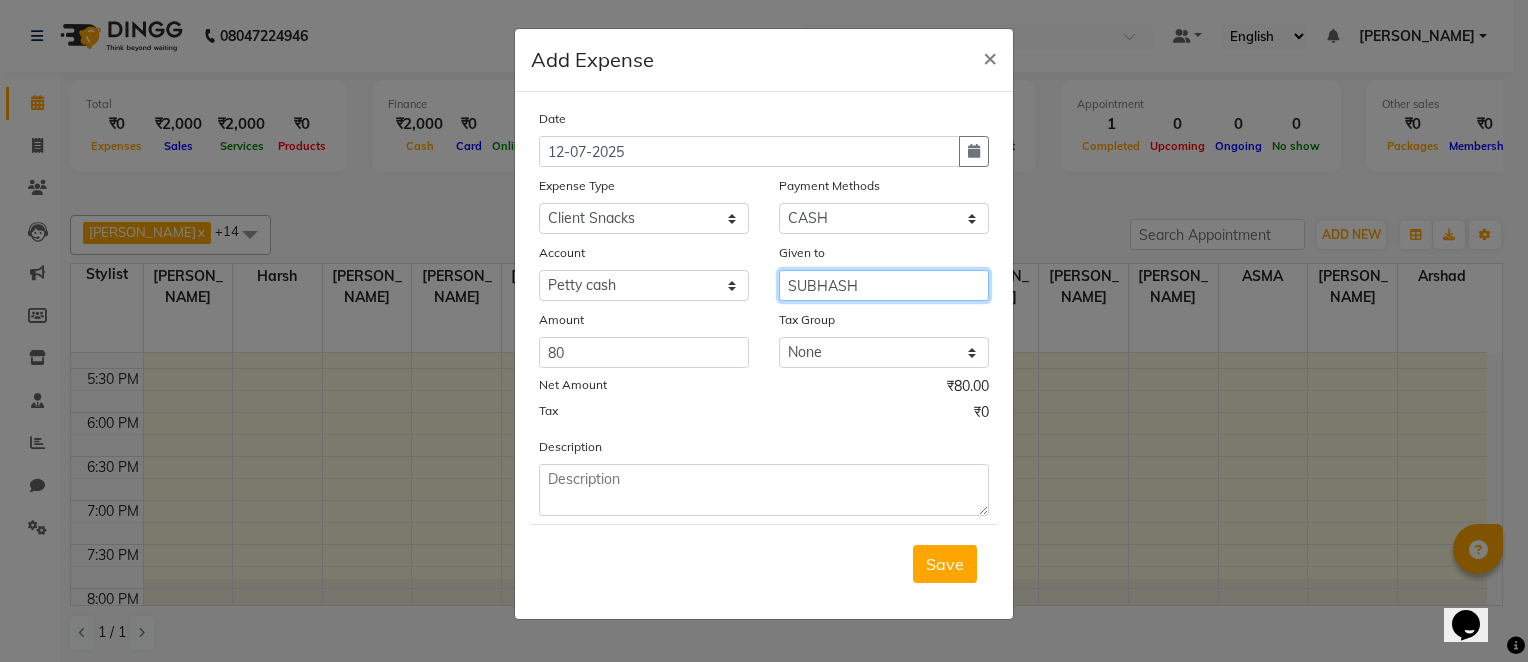 type on "SUBHASH" 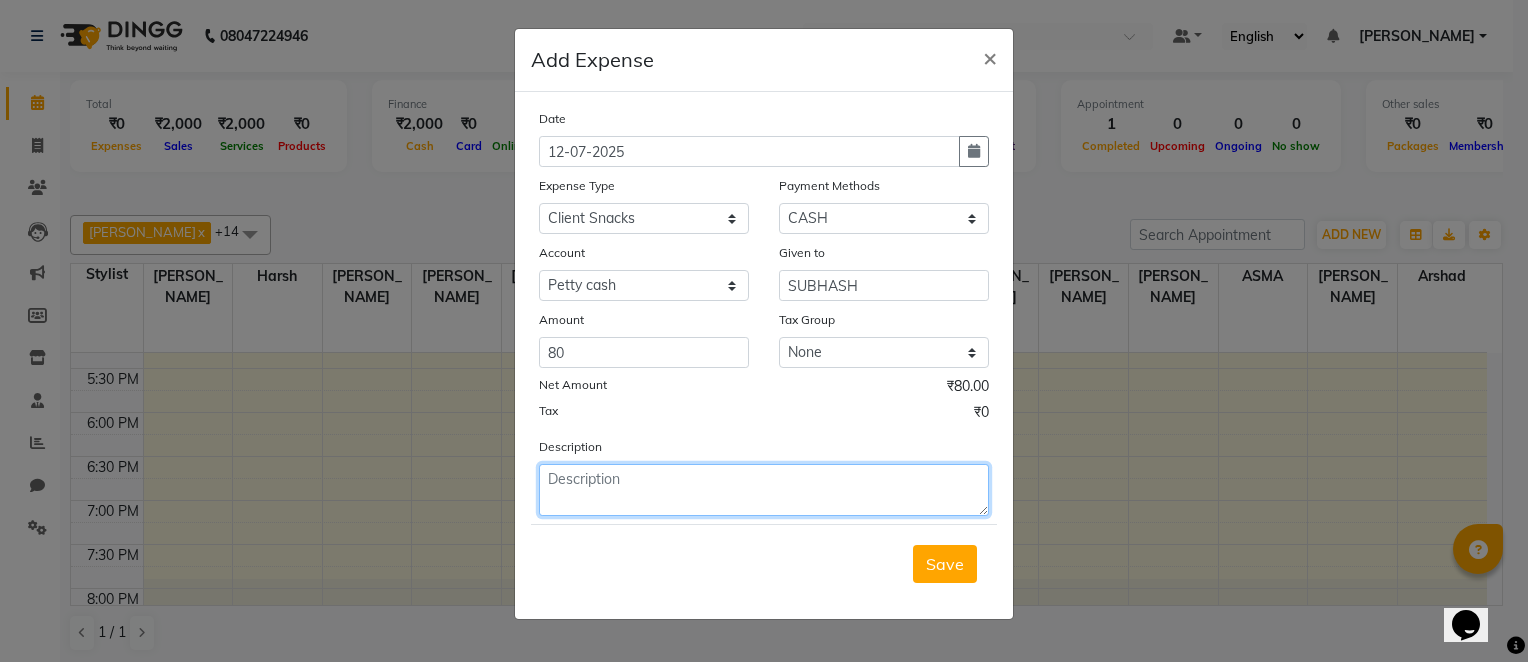 click 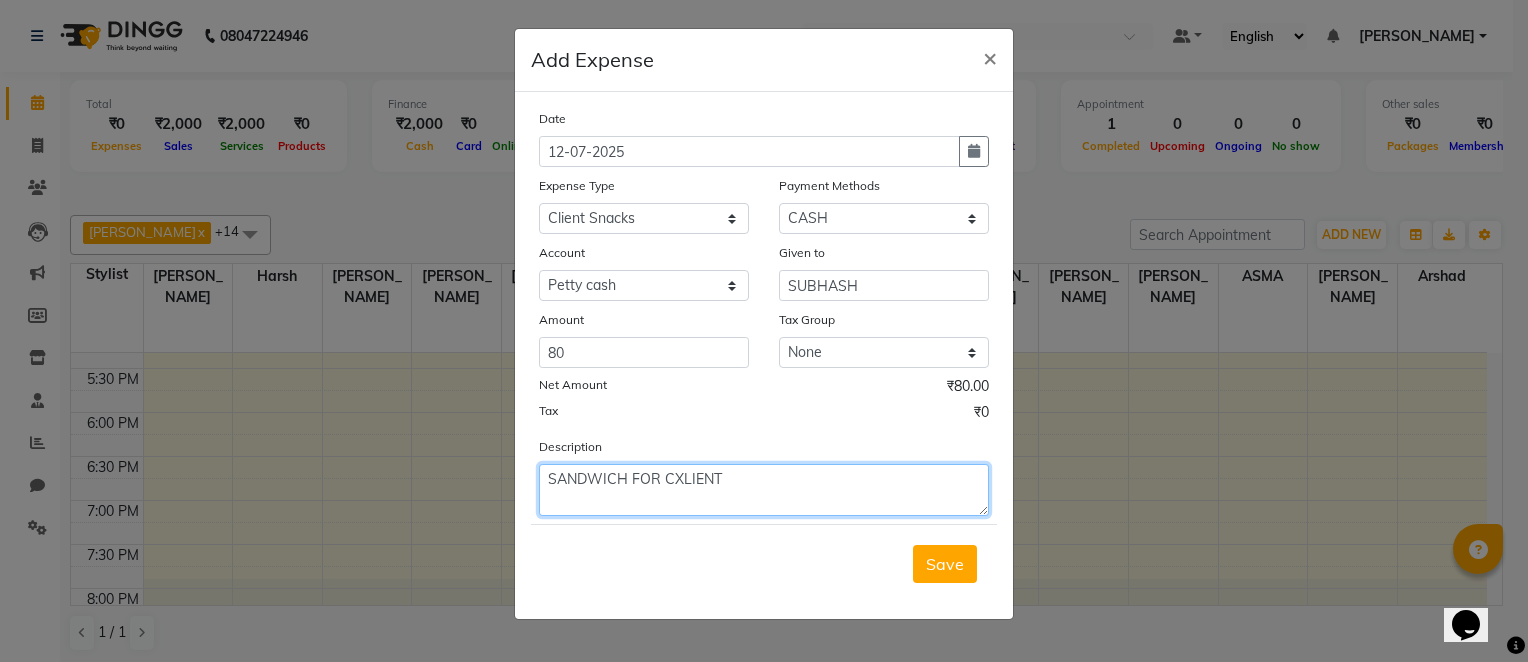 click on "SANDWICH FOR CXLIENT" 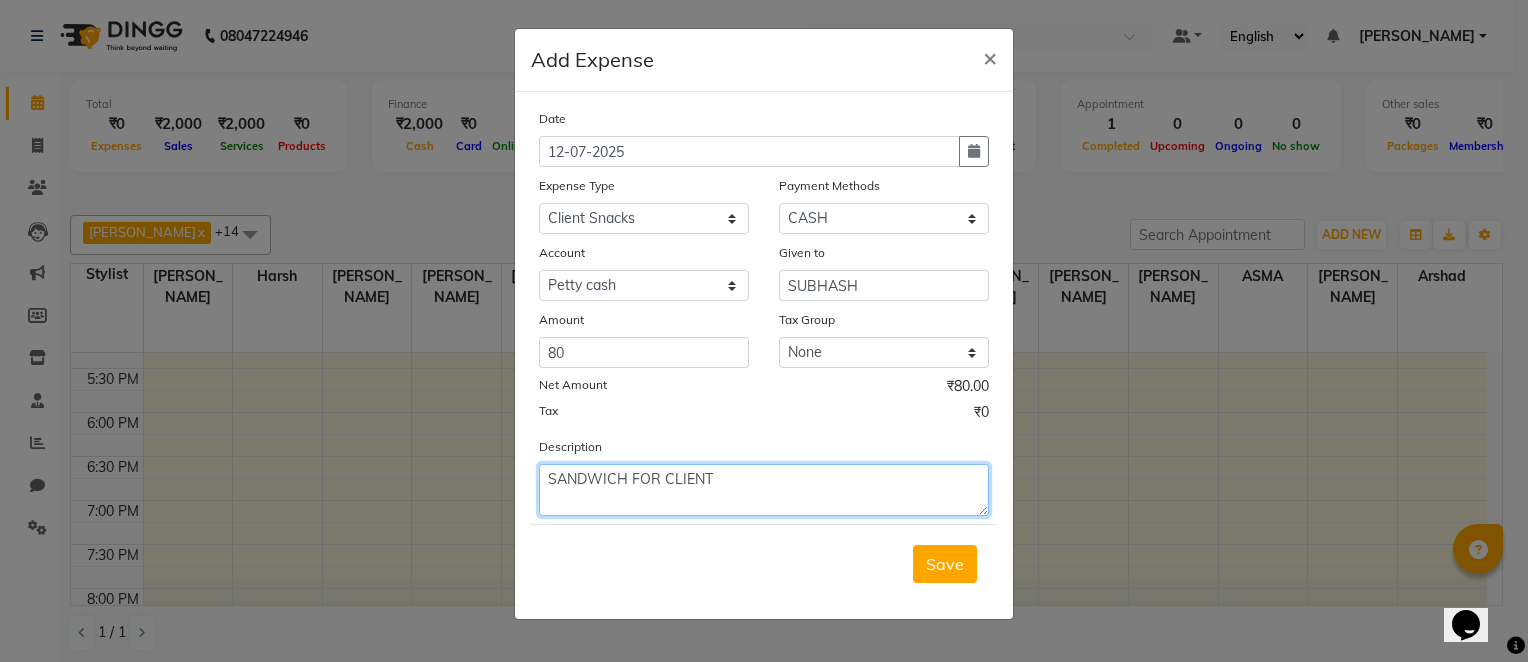 click on "SANDWICH FOR CLIENT" 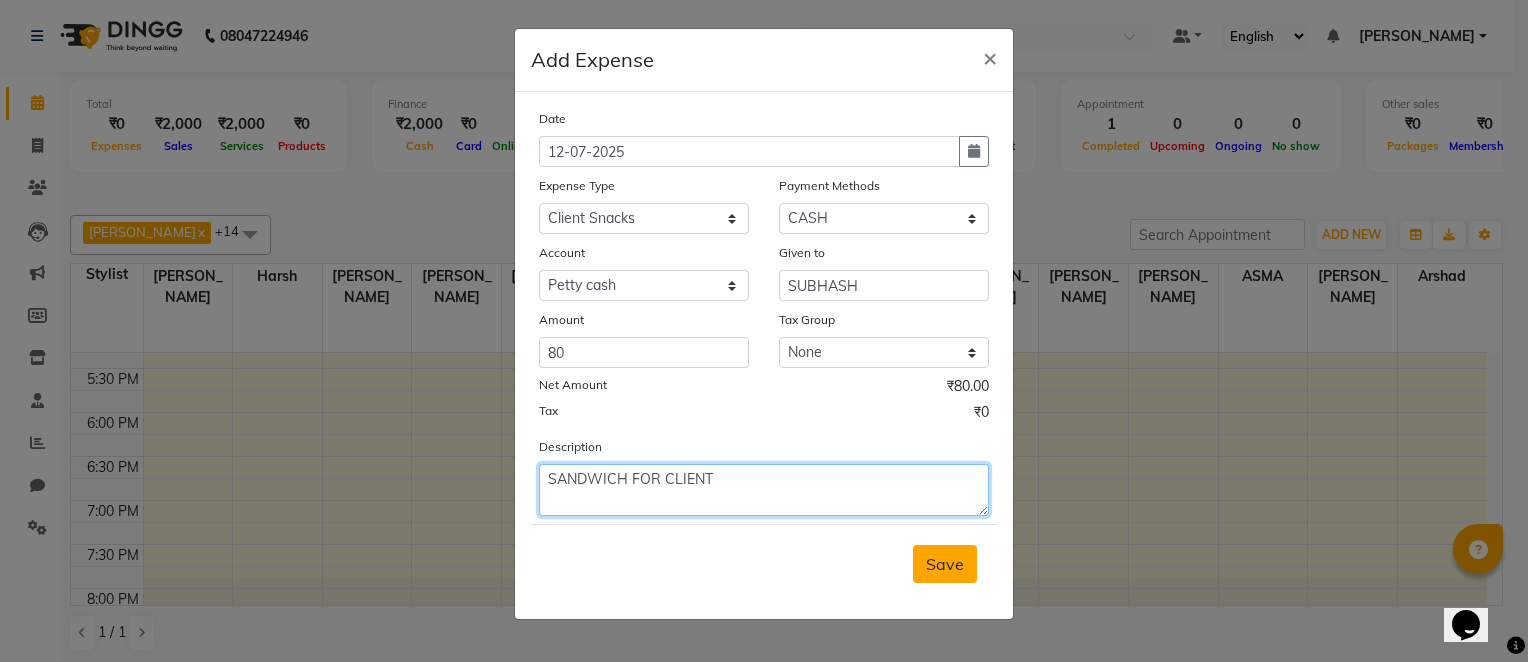 type on "SANDWICH FOR CLIENT" 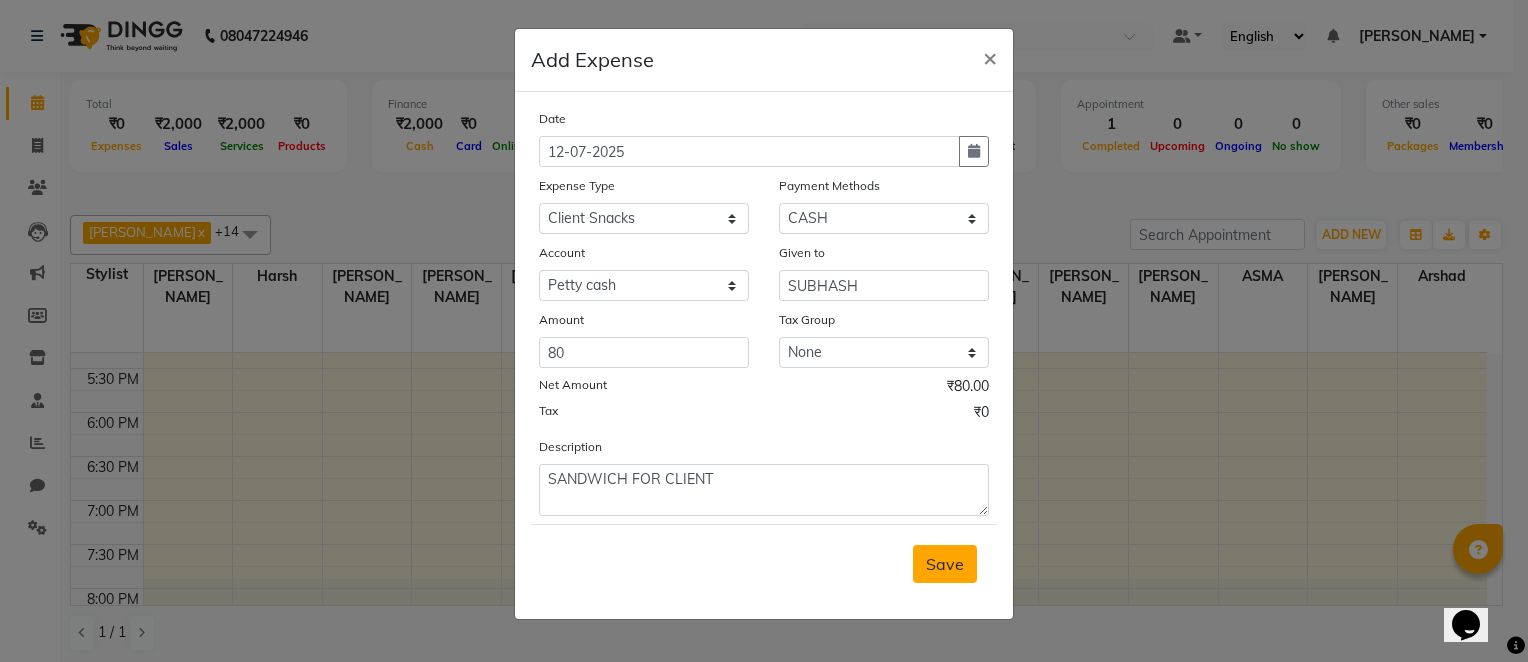 click on "Save" at bounding box center [945, 564] 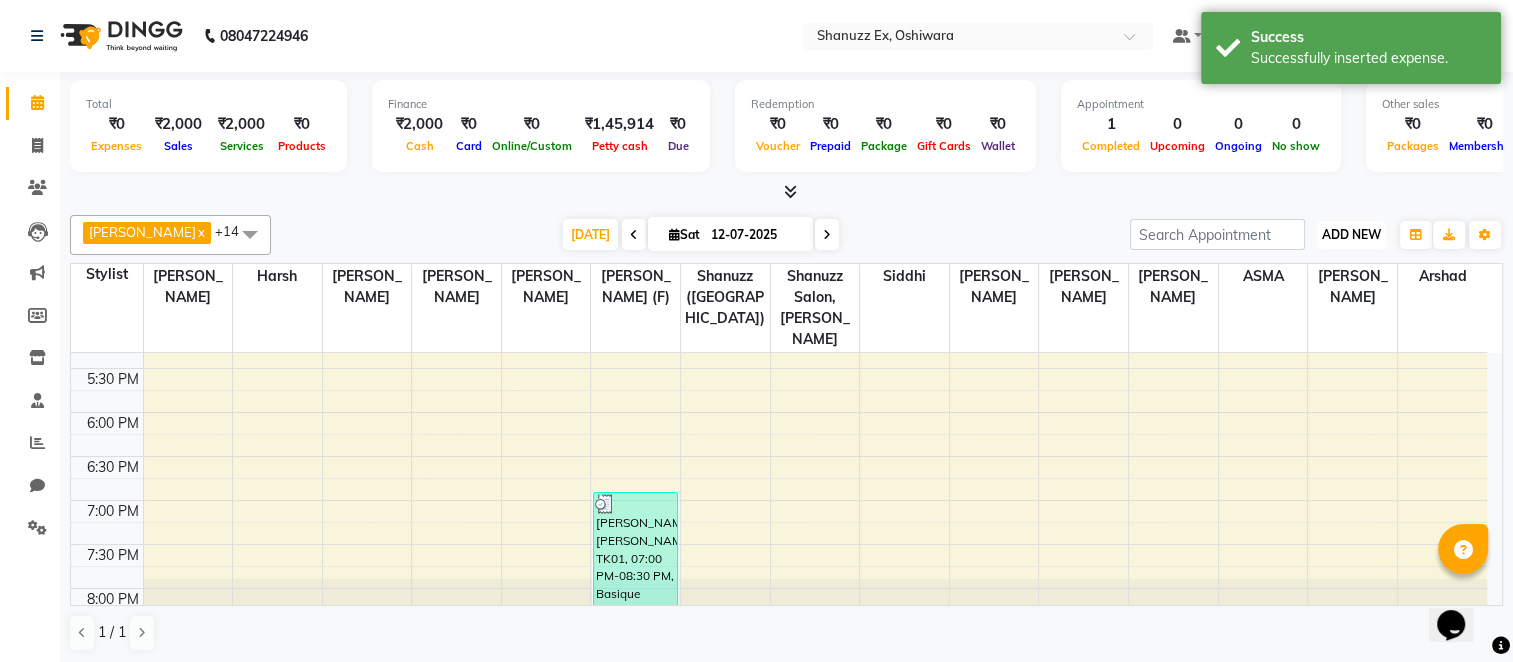 click on "ADD NEW" at bounding box center [1351, 234] 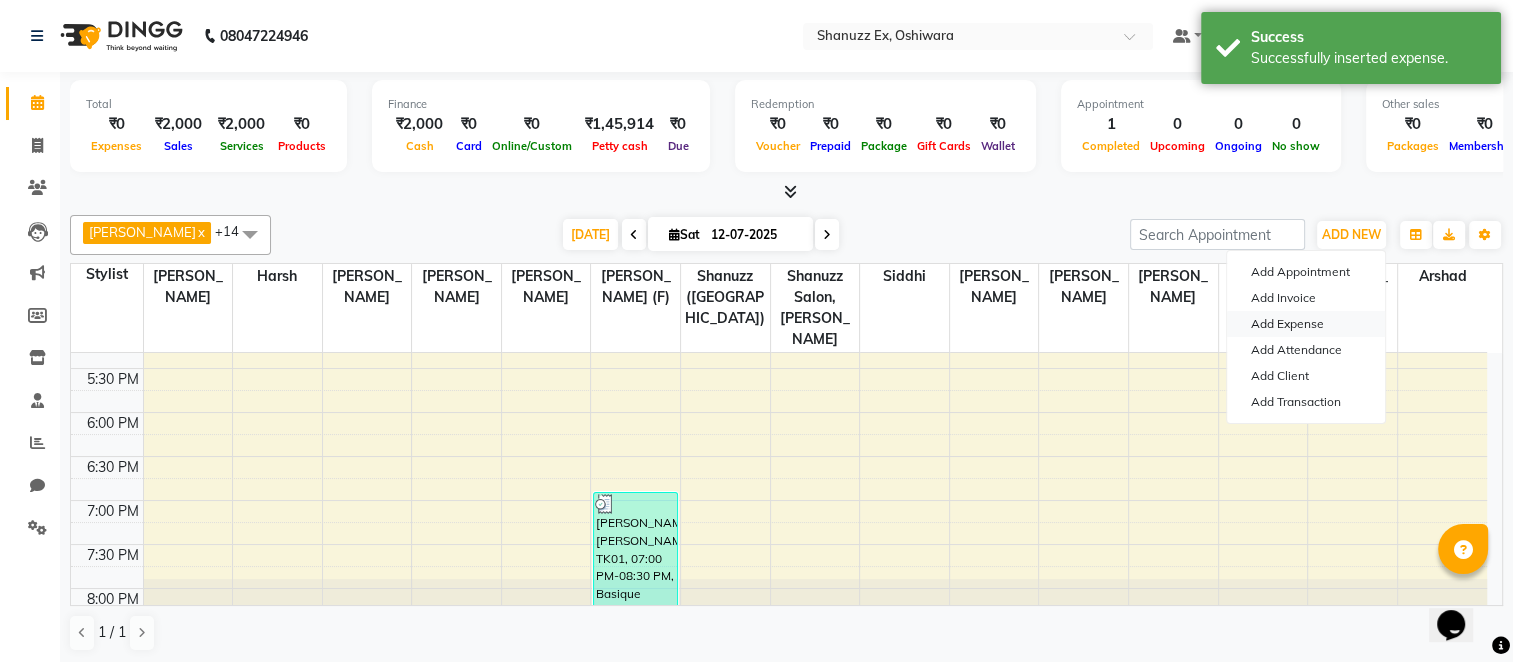 click on "Add Expense" at bounding box center (1306, 324) 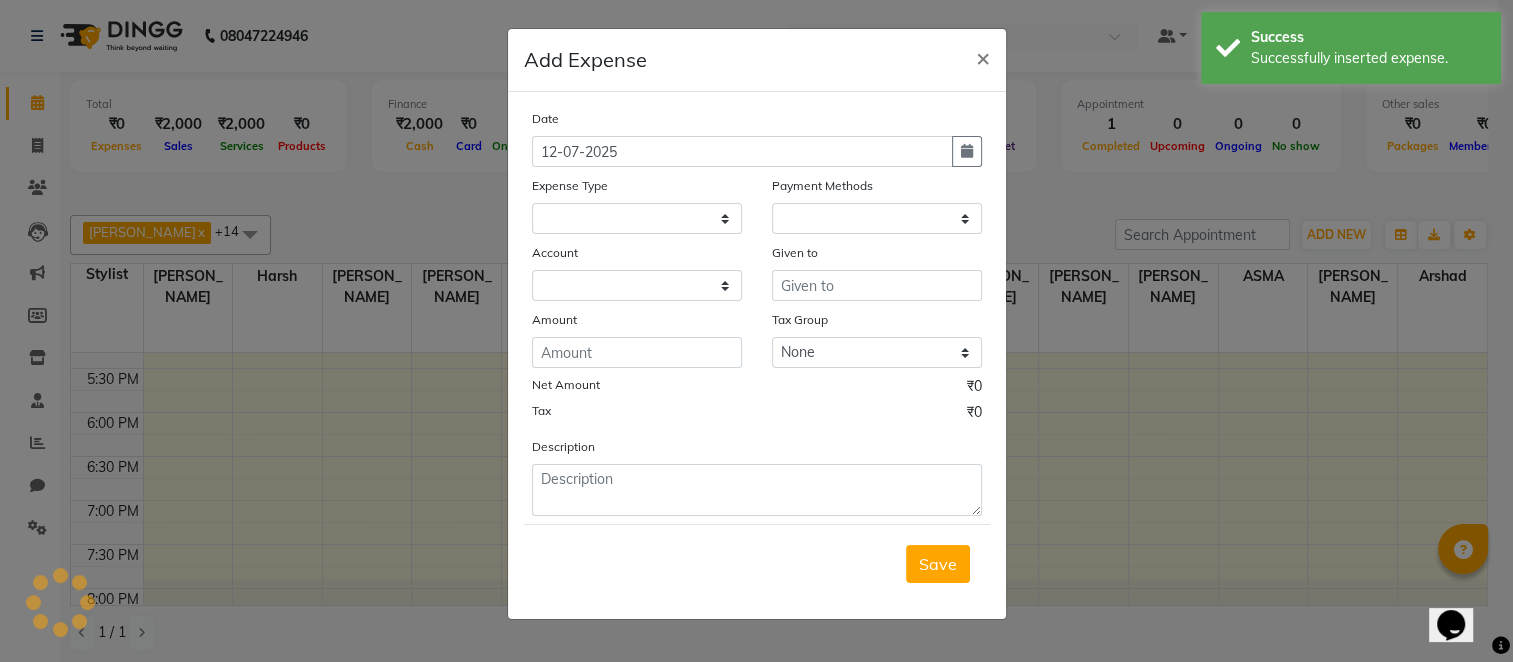 select 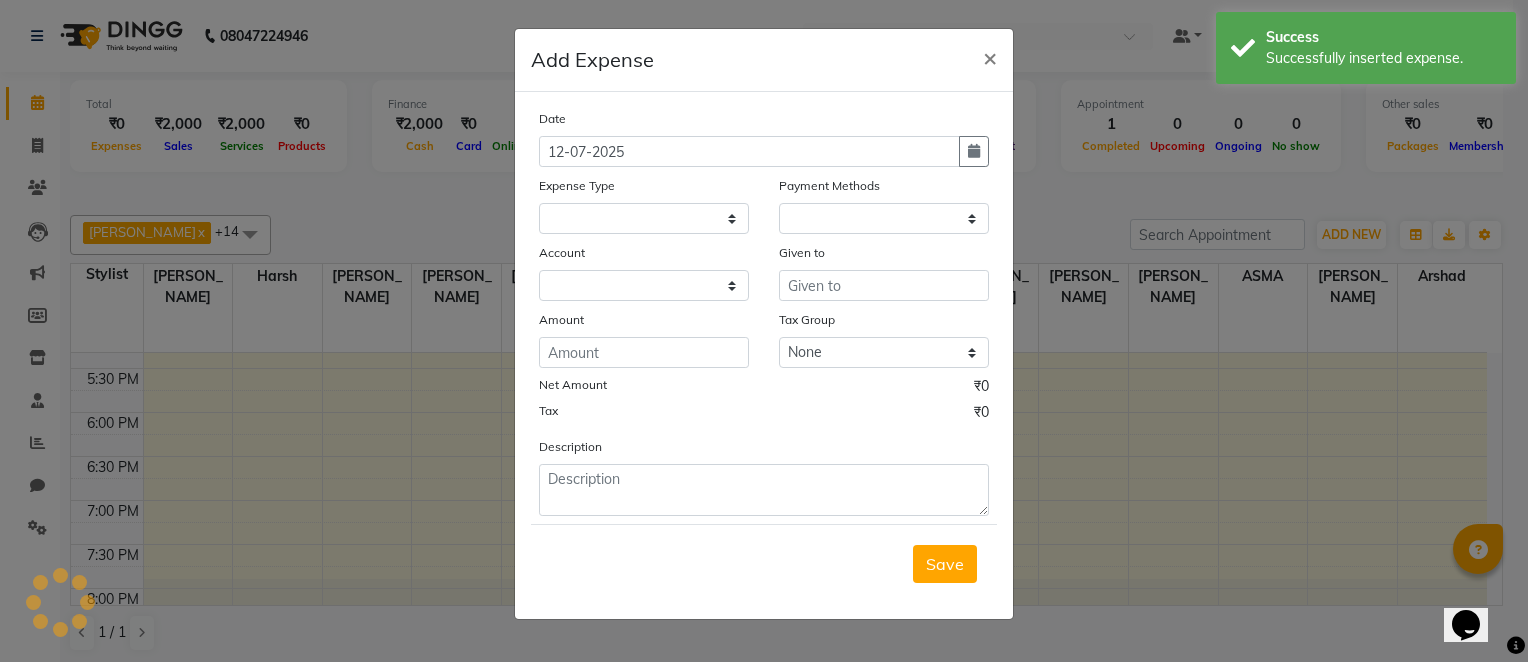 select on "1" 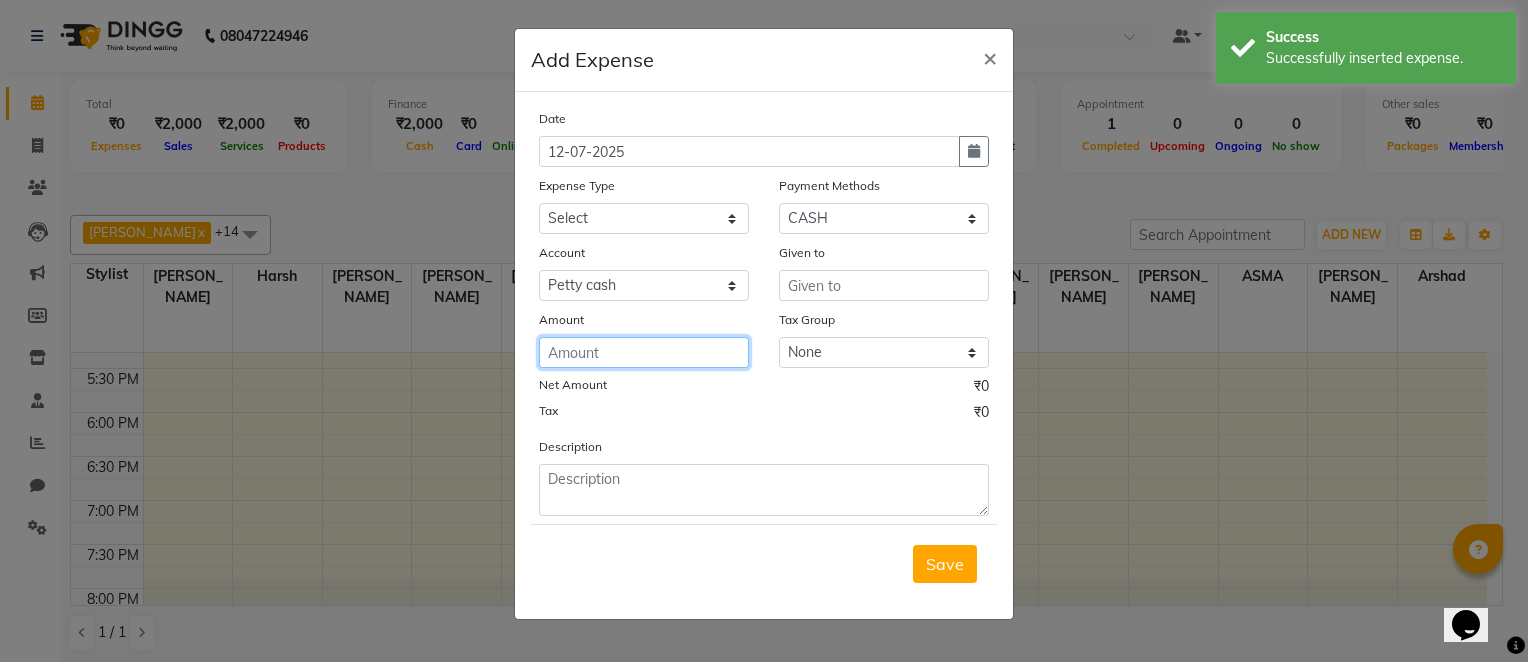 click 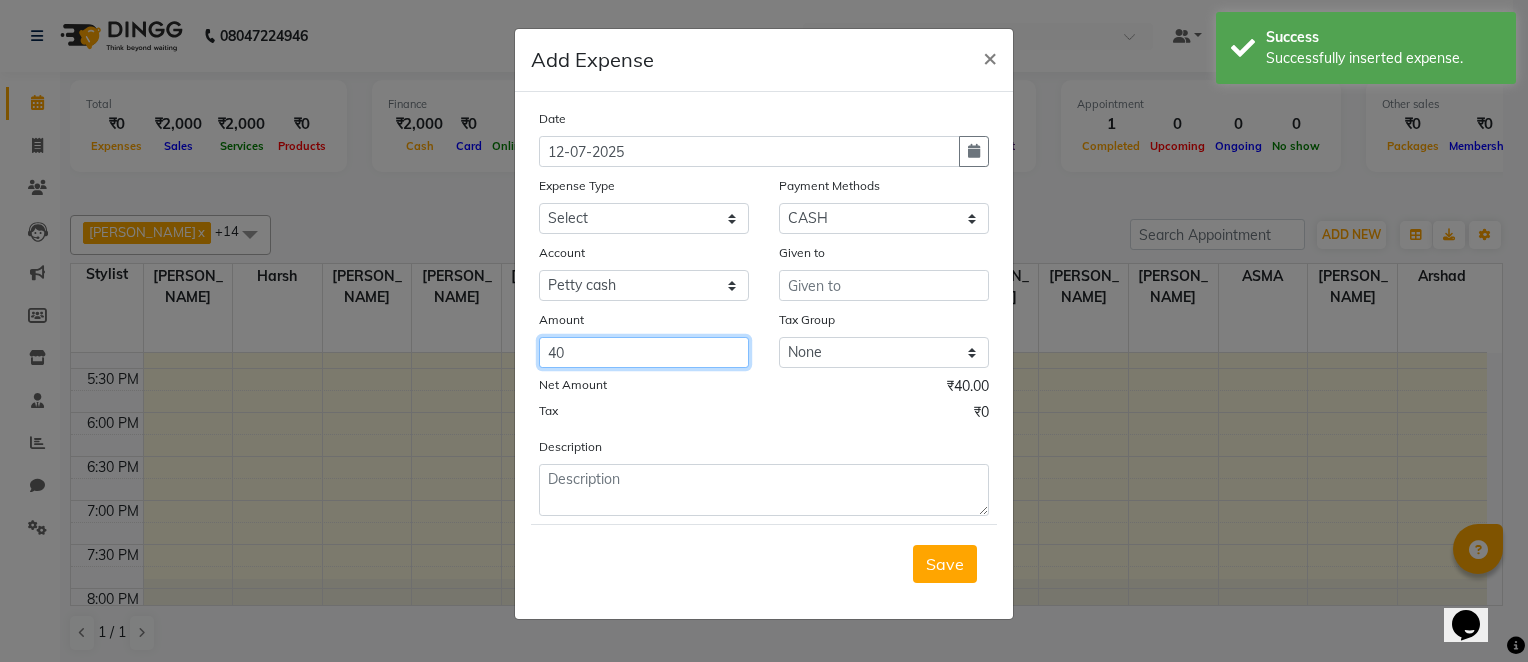 type on "40" 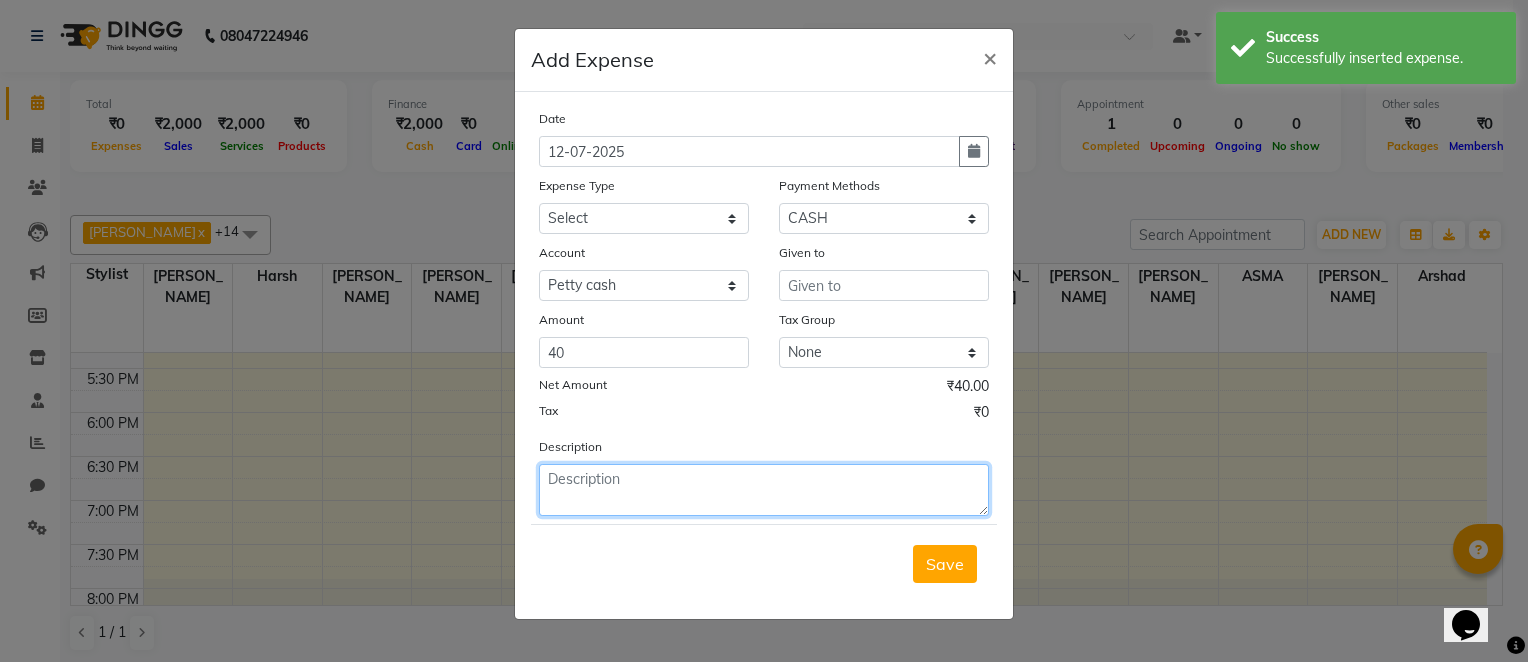 click 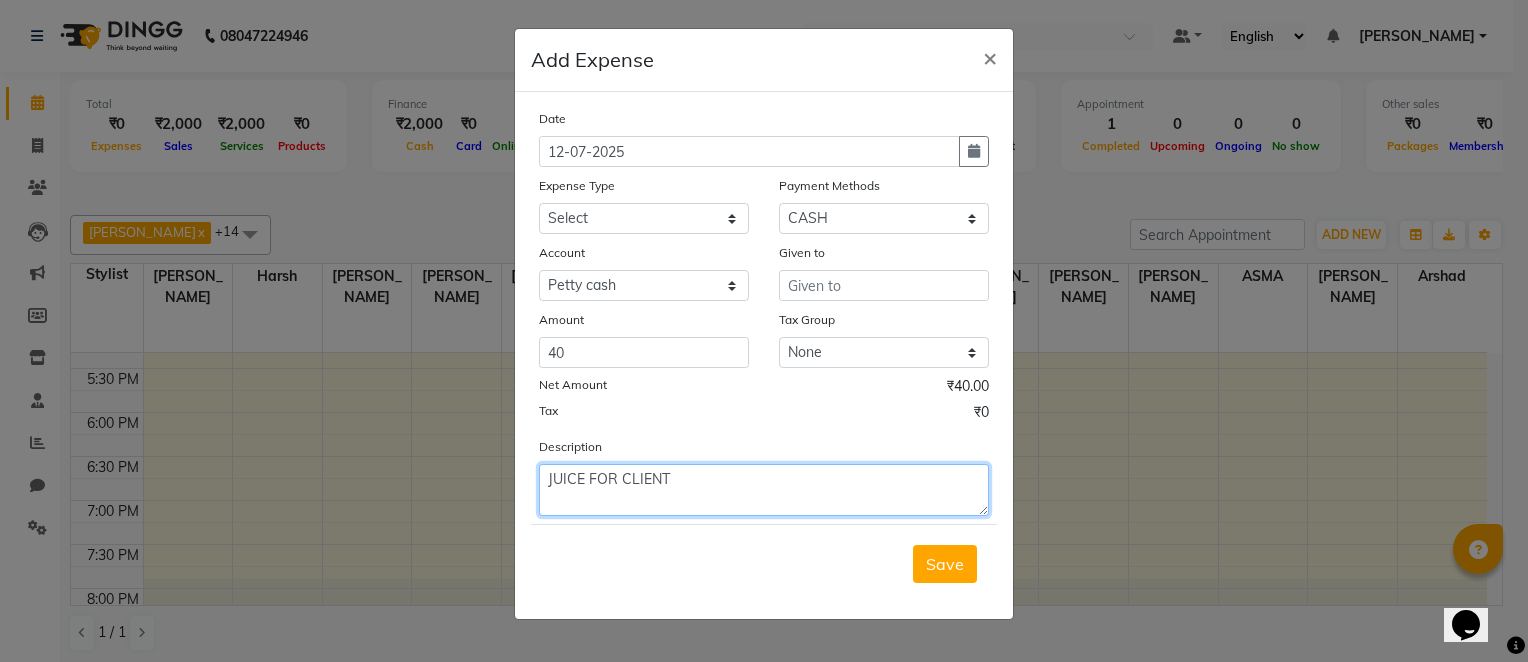 type on "JUICE FOR CLIENT" 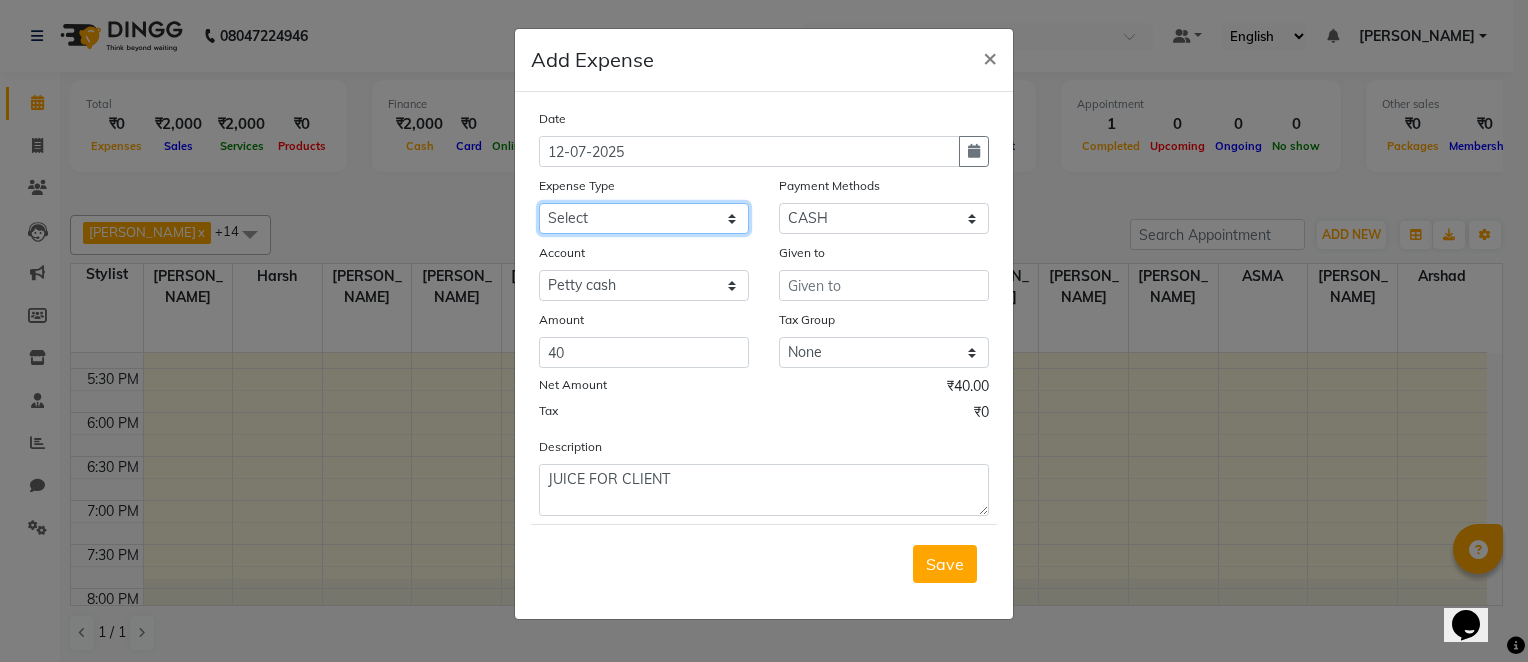 click on "Select Advance Salary Client Snacks Electricity Bill Marketing Maintenance Miscellaneous Pantry Product Salon Laundry Salon Maintenance Salon Rent Salon Supplies Salon Supplies EMI [PERSON_NAME] Sir Incentive Staff Bonus Staff Incentive Staff Quarters Deposit Staff Quarters Rent Staff Salary Staff Snacks Staff Tea & Refreshments Staff Tip Water - Tanker Expense Water - Watchmen Expense" 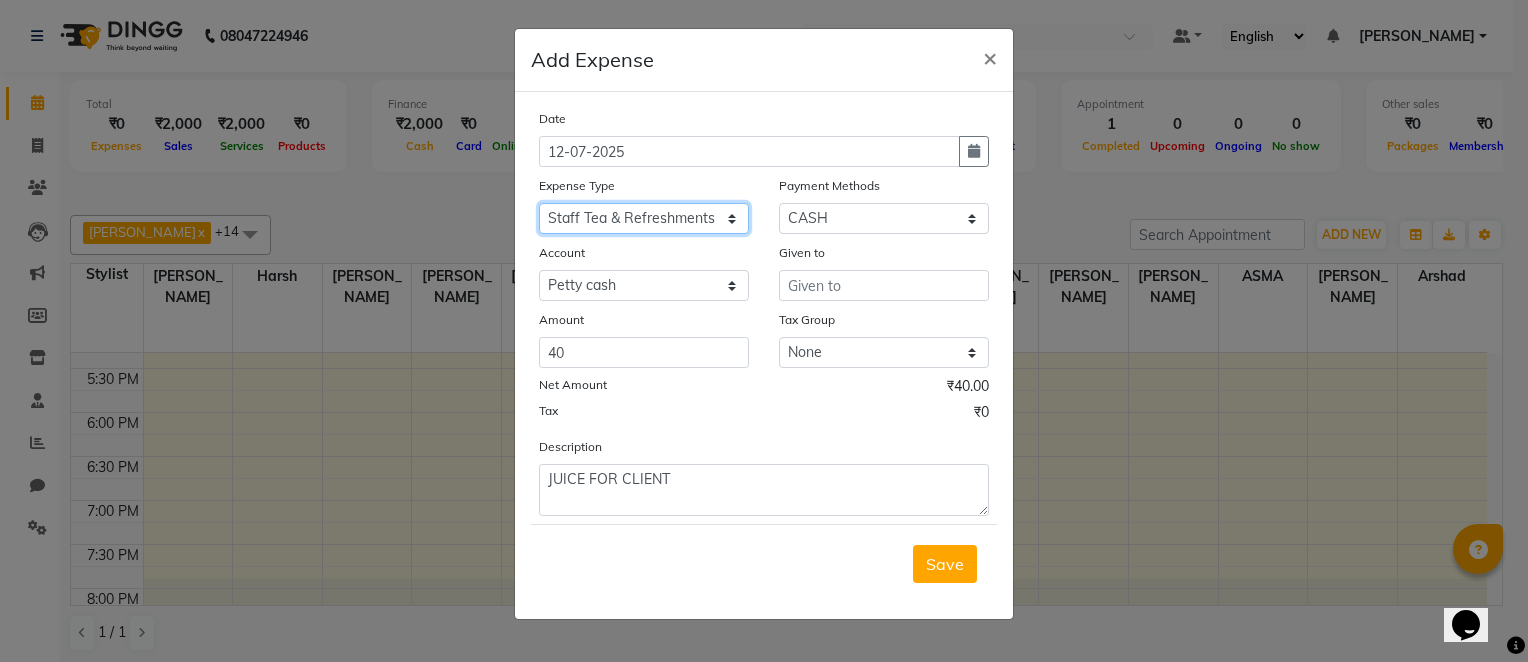 click on "Select Advance Salary Client Snacks Electricity Bill Marketing Maintenance Miscellaneous Pantry Product Salon Laundry Salon Maintenance Salon Rent Salon Supplies Salon Supplies EMI [PERSON_NAME] Sir Incentive Staff Bonus Staff Incentive Staff Quarters Deposit Staff Quarters Rent Staff Salary Staff Snacks Staff Tea & Refreshments Staff Tip Water - Tanker Expense Water - Watchmen Expense" 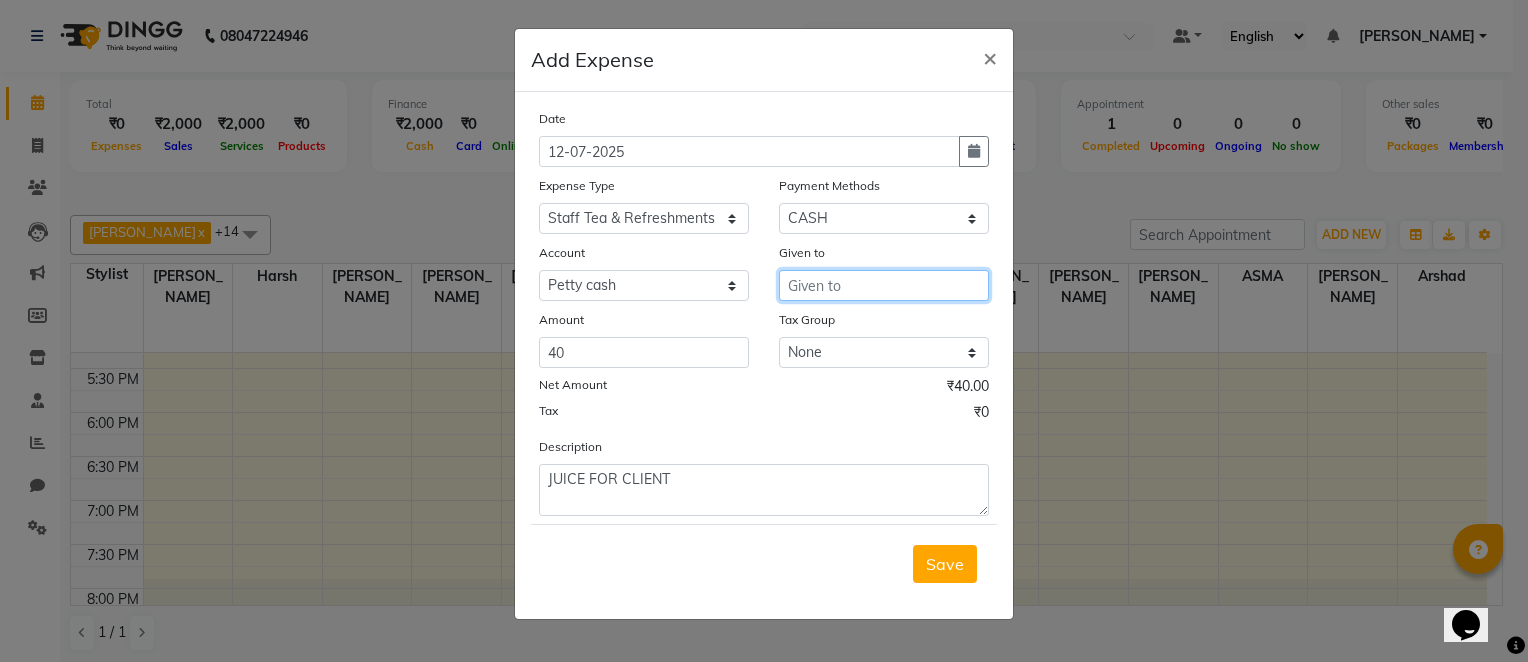 click at bounding box center [884, 285] 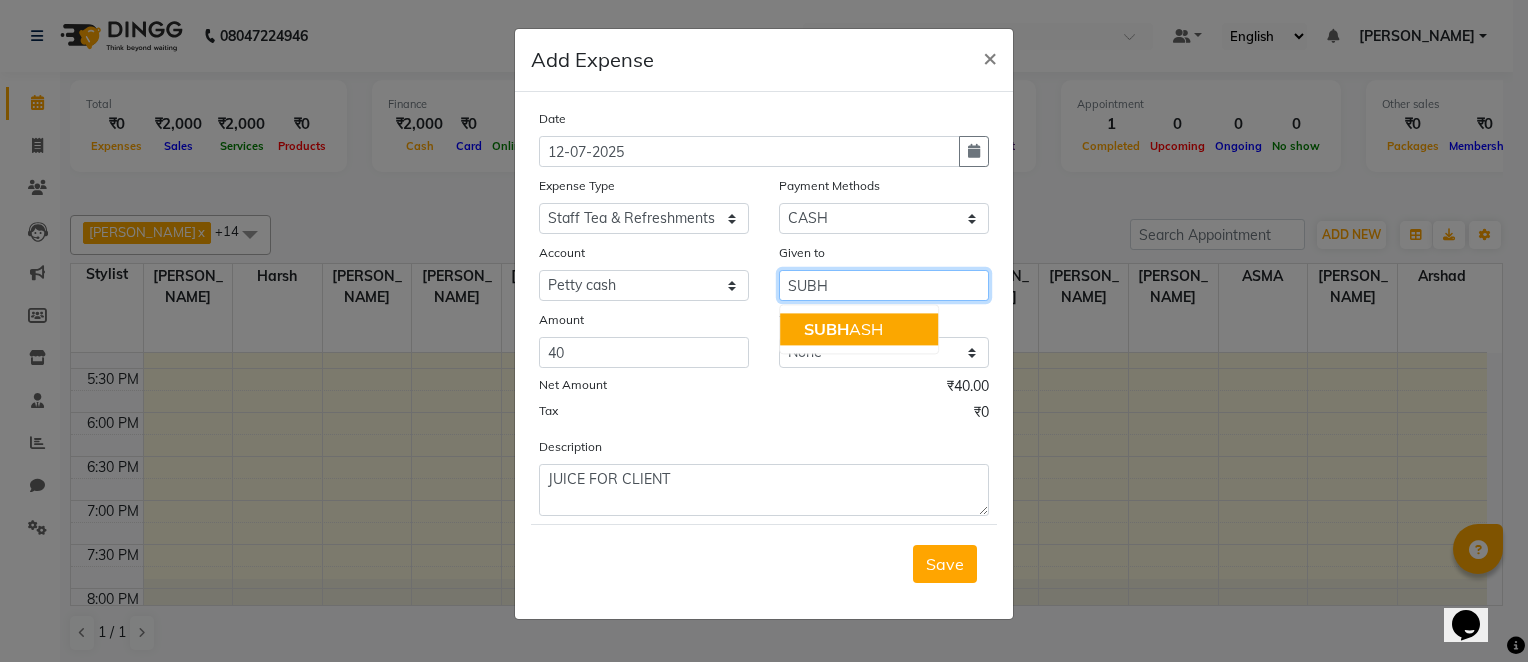 click on "SUBH ASH" at bounding box center [843, 329] 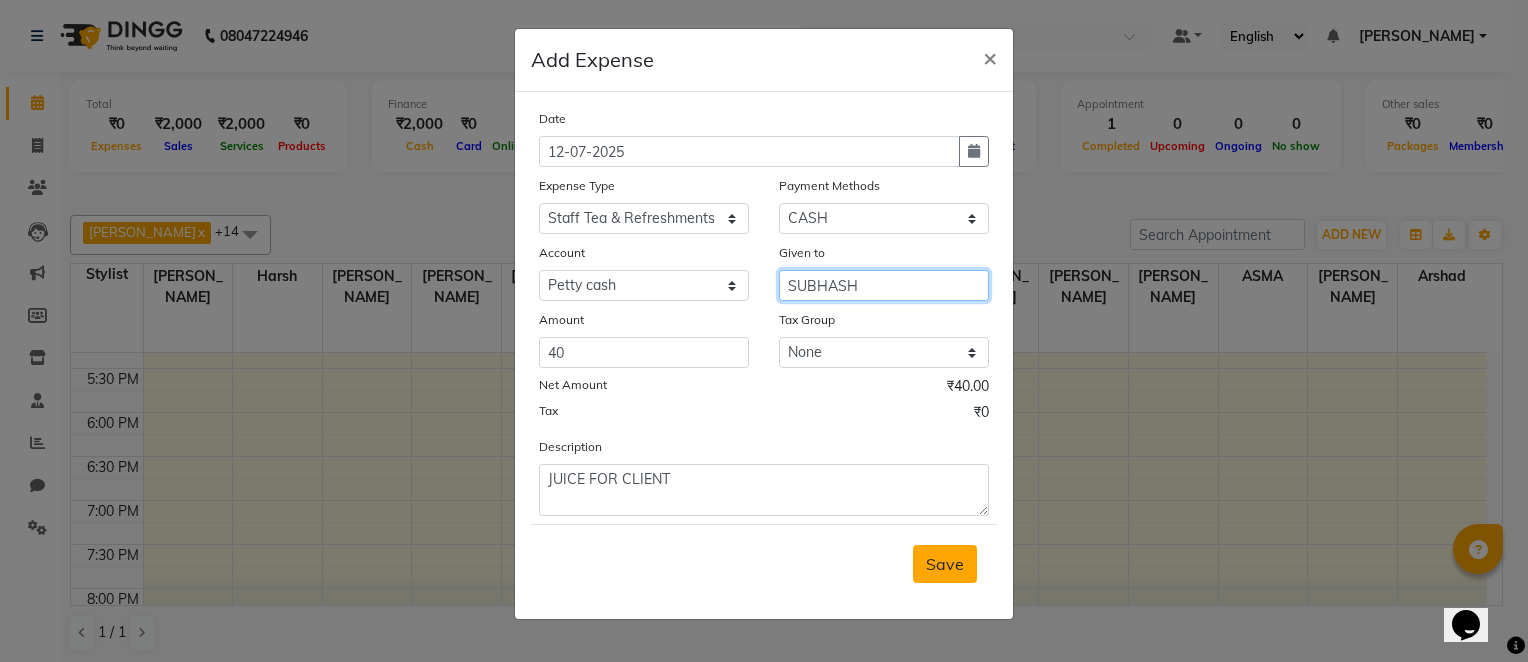 type on "SUBHASH" 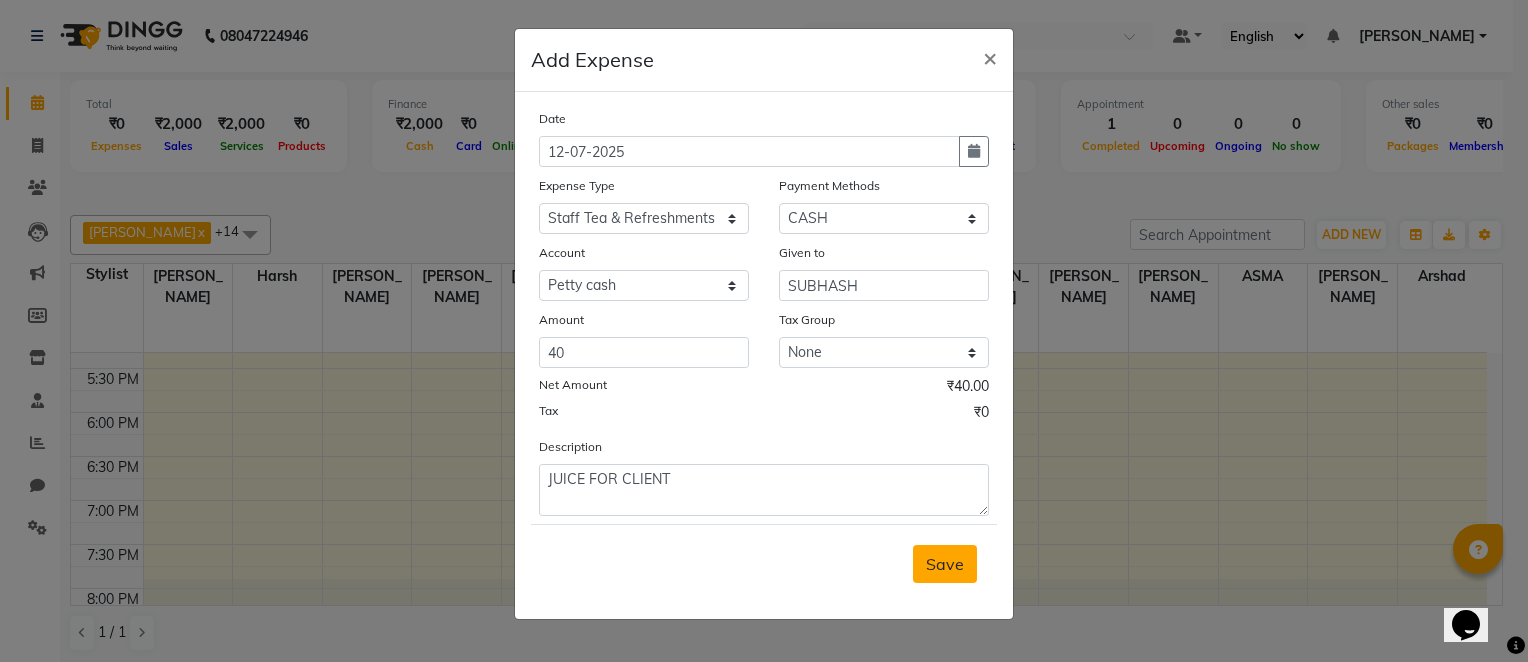 click on "Save" at bounding box center [945, 564] 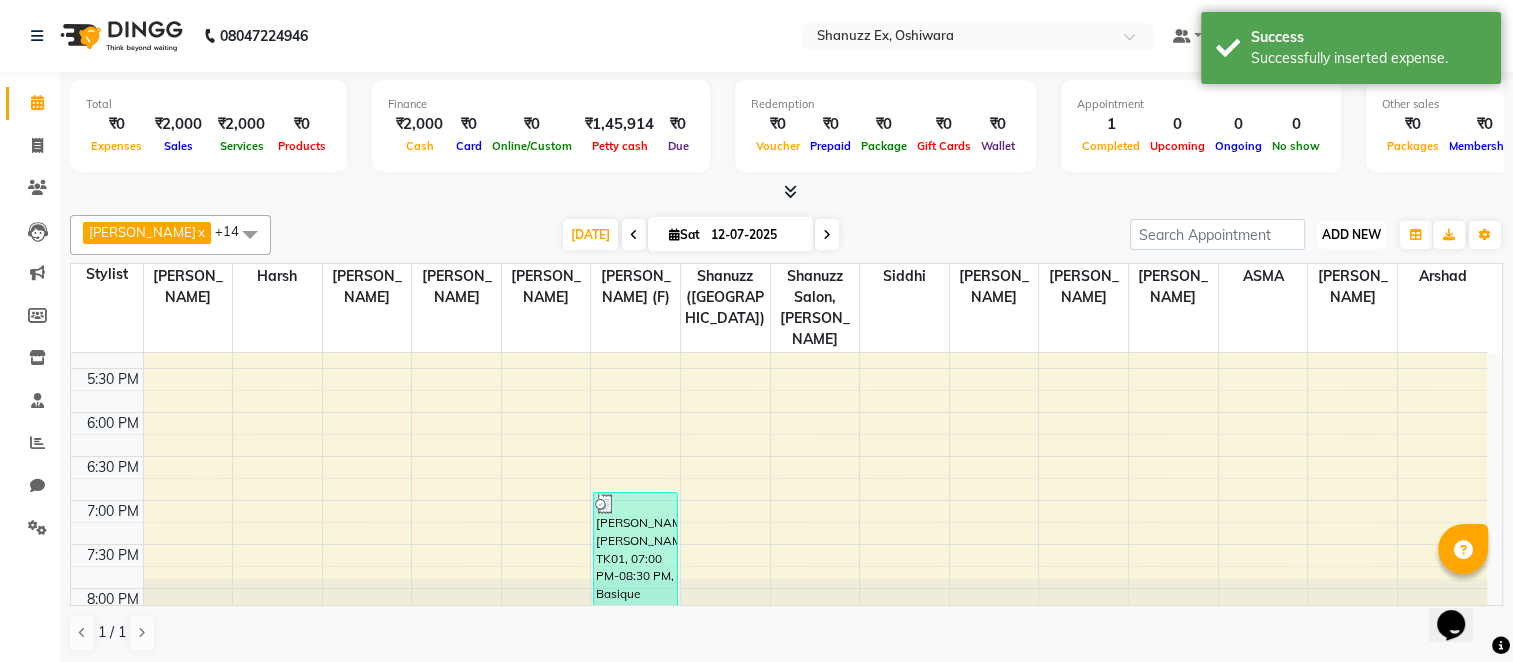 click on "ADD NEW" at bounding box center [1351, 234] 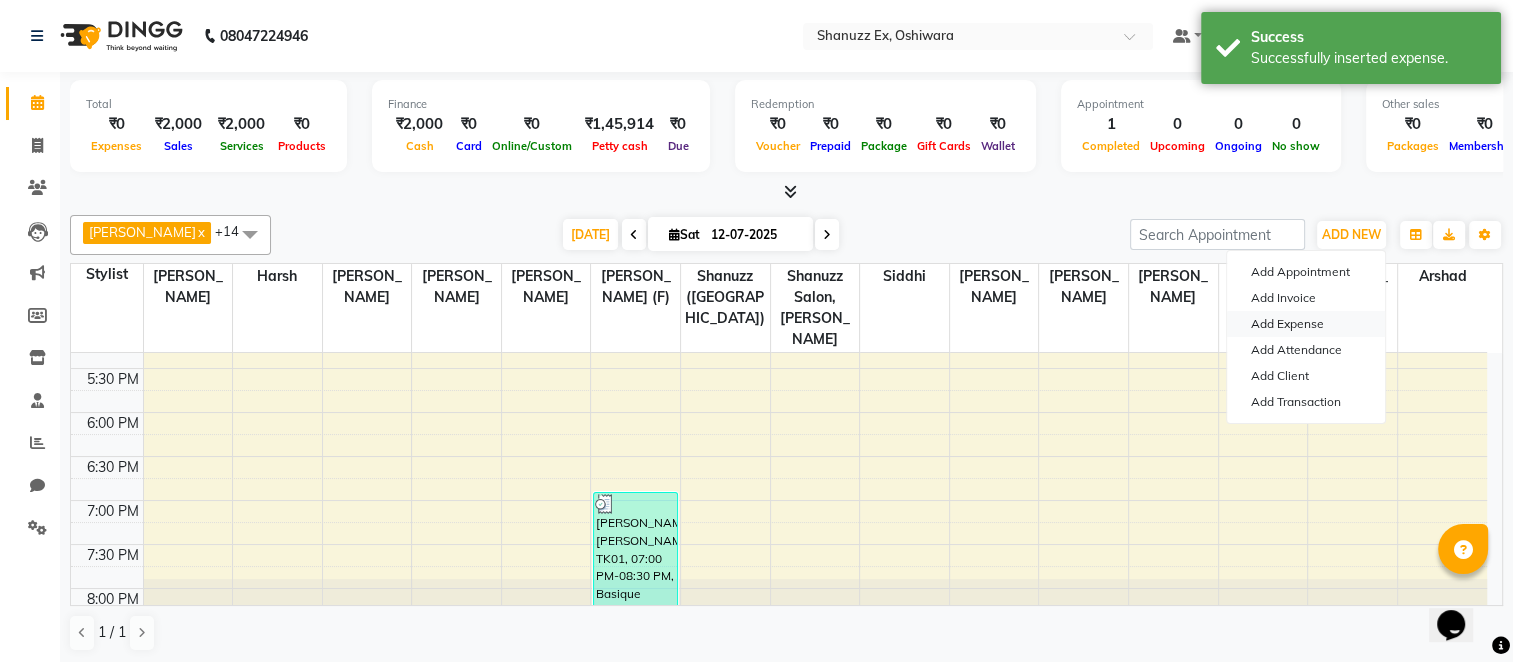 click on "Add Expense" at bounding box center (1306, 324) 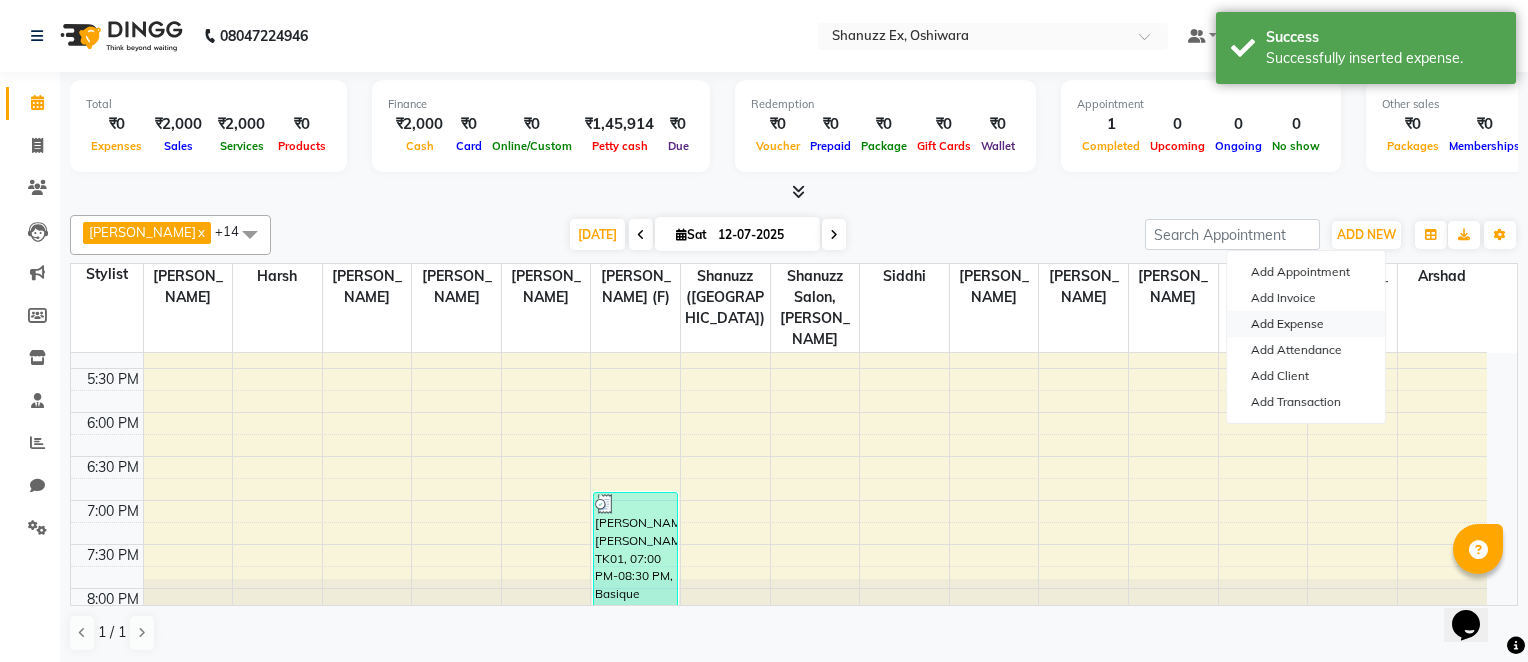 select on "1" 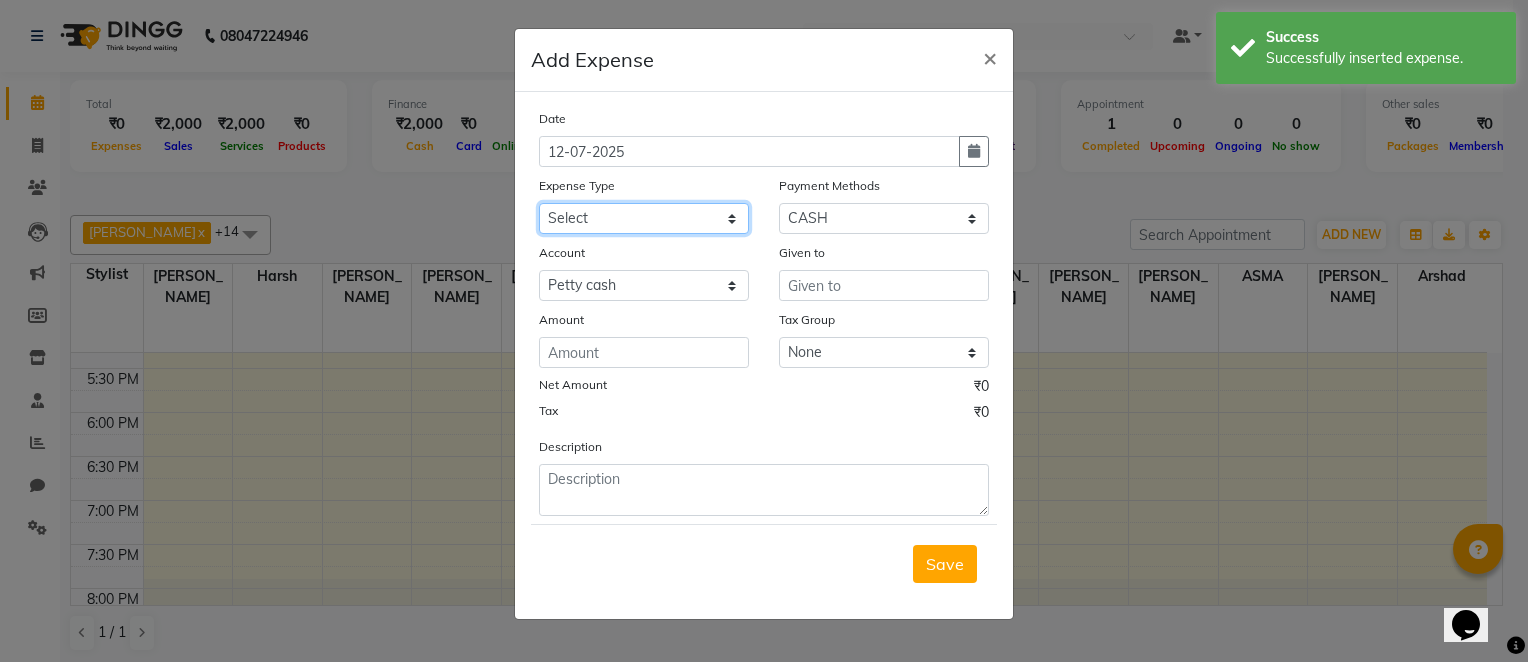 click on "Select Advance Salary Client Snacks Electricity Bill Marketing Maintenance Miscellaneous Pantry Product Salon Laundry Salon Maintenance Salon Rent Salon Supplies Salon Supplies EMI [PERSON_NAME] Sir Incentive Staff Bonus Staff Incentive Staff Quarters Deposit Staff Quarters Rent Staff Salary Staff Snacks Staff Tea & Refreshments Staff Tip Water - Tanker Expense Water - Watchmen Expense" 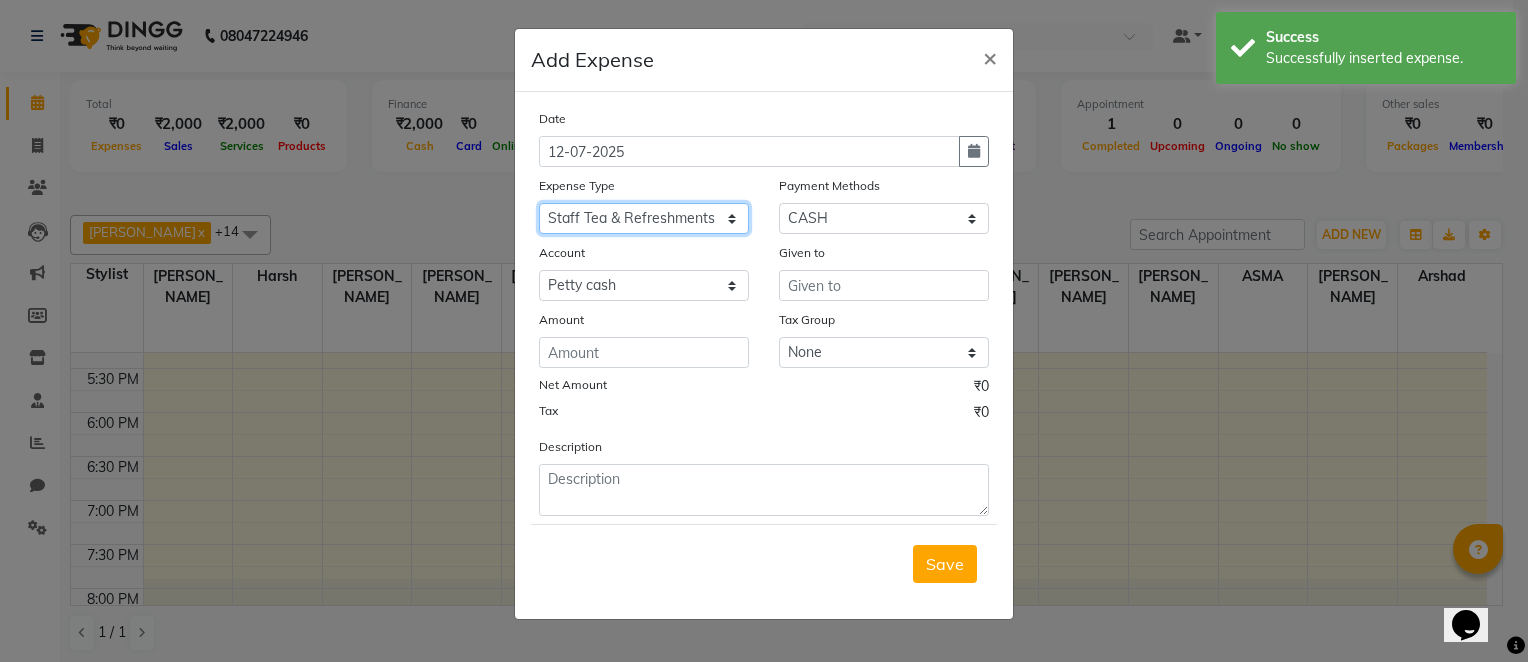click on "Select Advance Salary Client Snacks Electricity Bill Marketing Maintenance Miscellaneous Pantry Product Salon Laundry Salon Maintenance Salon Rent Salon Supplies Salon Supplies EMI [PERSON_NAME] Sir Incentive Staff Bonus Staff Incentive Staff Quarters Deposit Staff Quarters Rent Staff Salary Staff Snacks Staff Tea & Refreshments Staff Tip Water - Tanker Expense Water - Watchmen Expense" 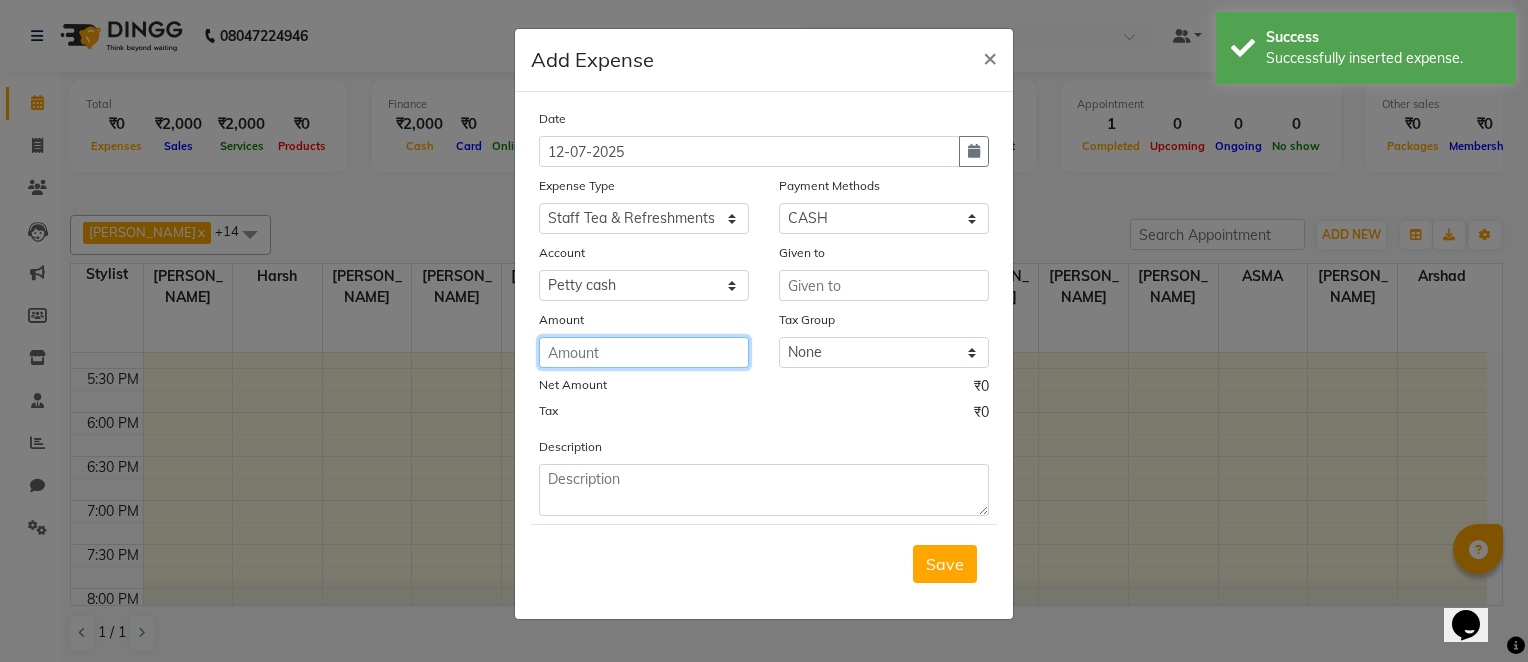click 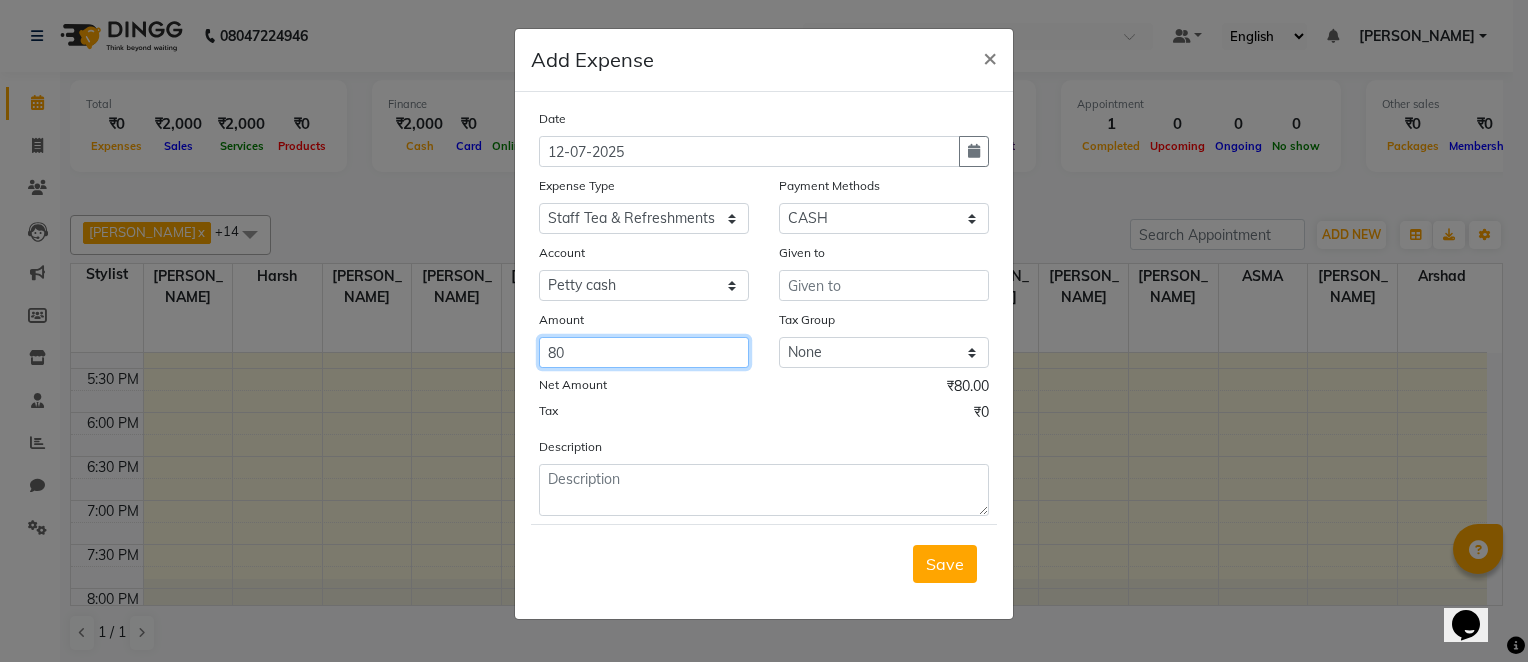 type on "80" 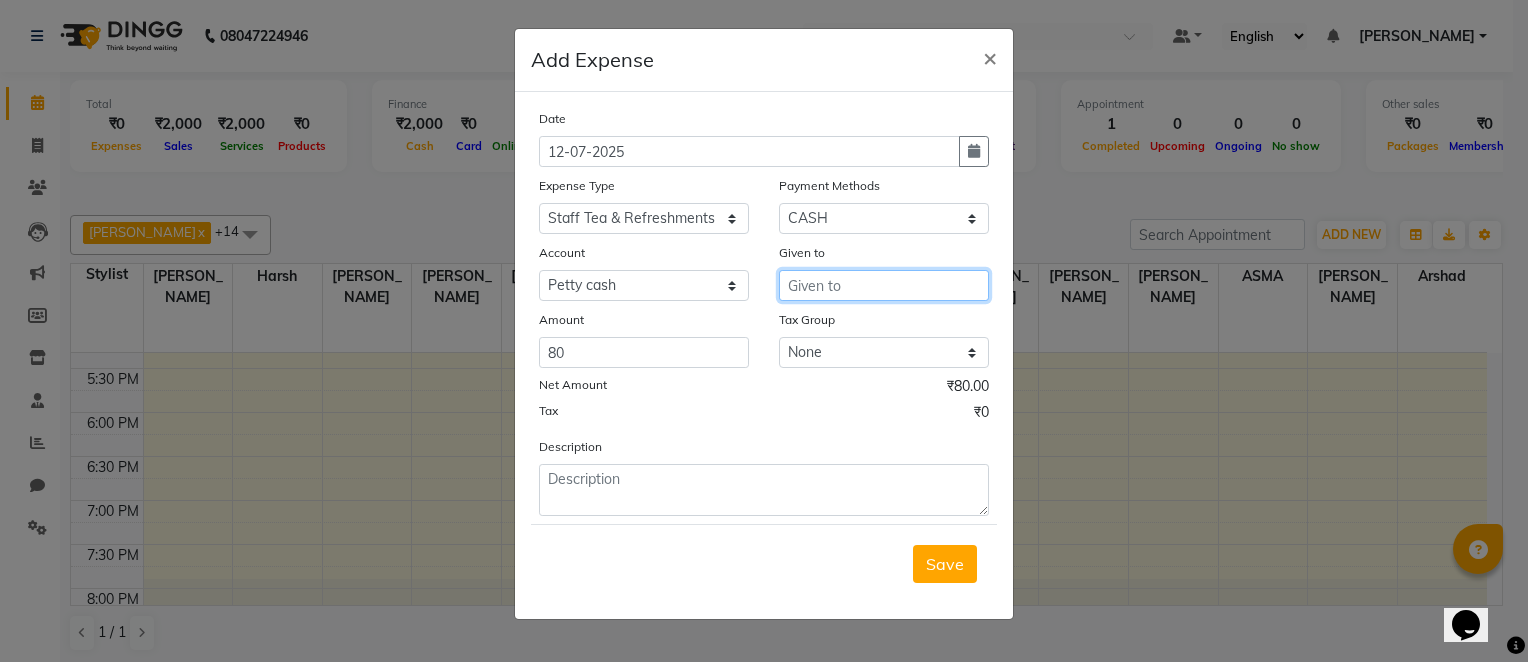 click at bounding box center (884, 285) 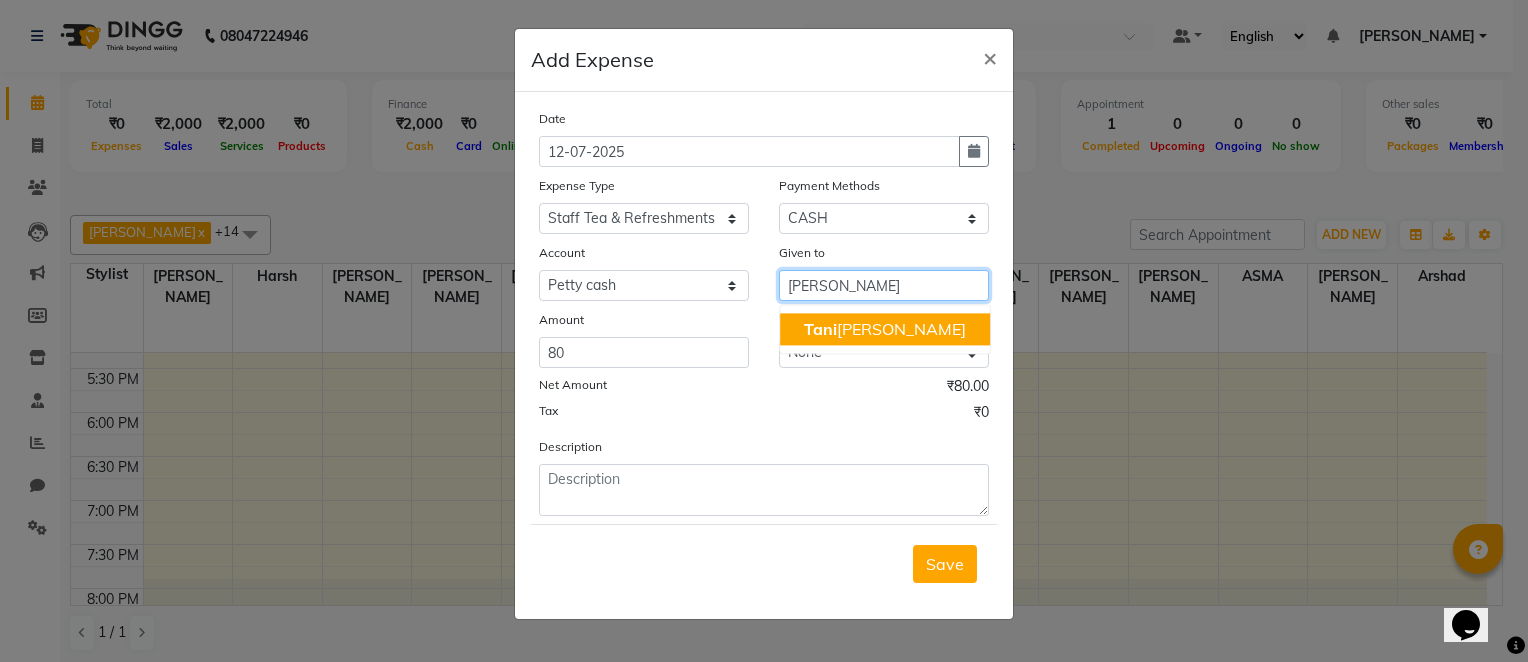 click on "Tani [PERSON_NAME]" at bounding box center [885, 329] 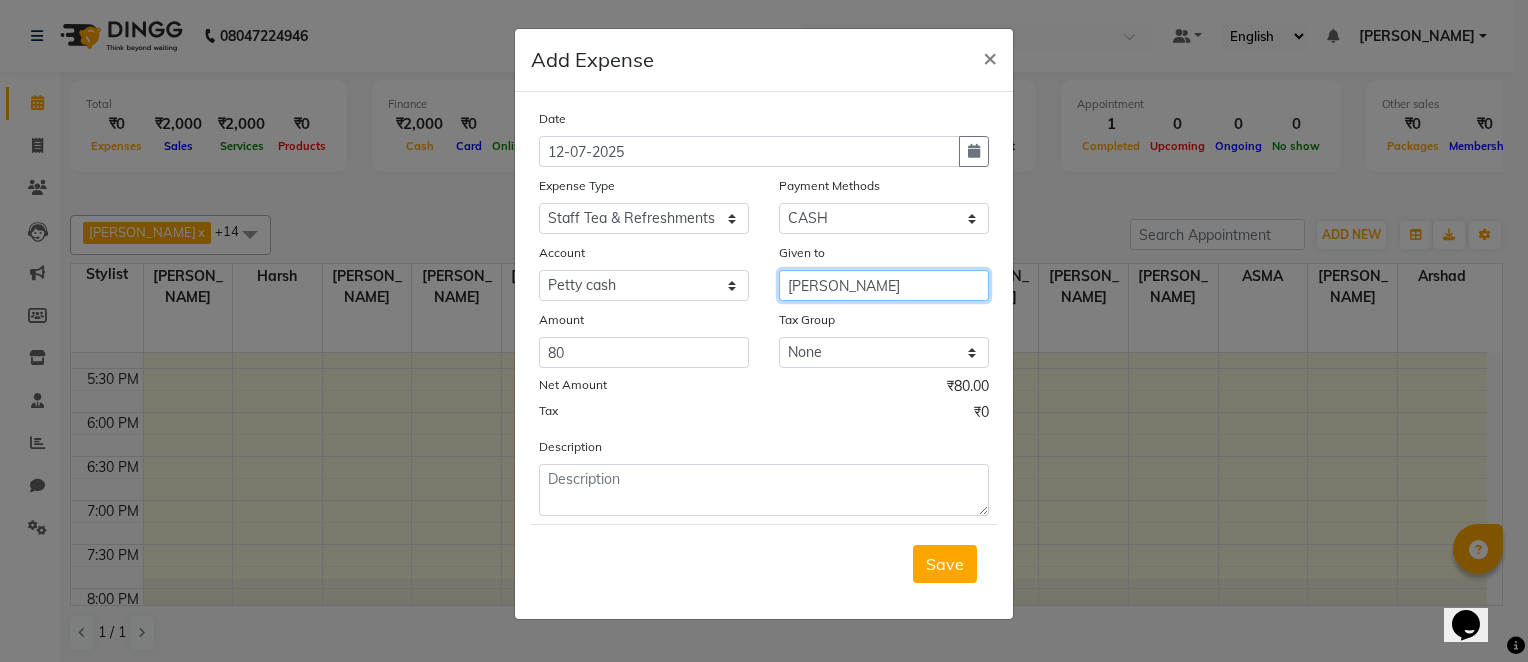 type on "[PERSON_NAME]" 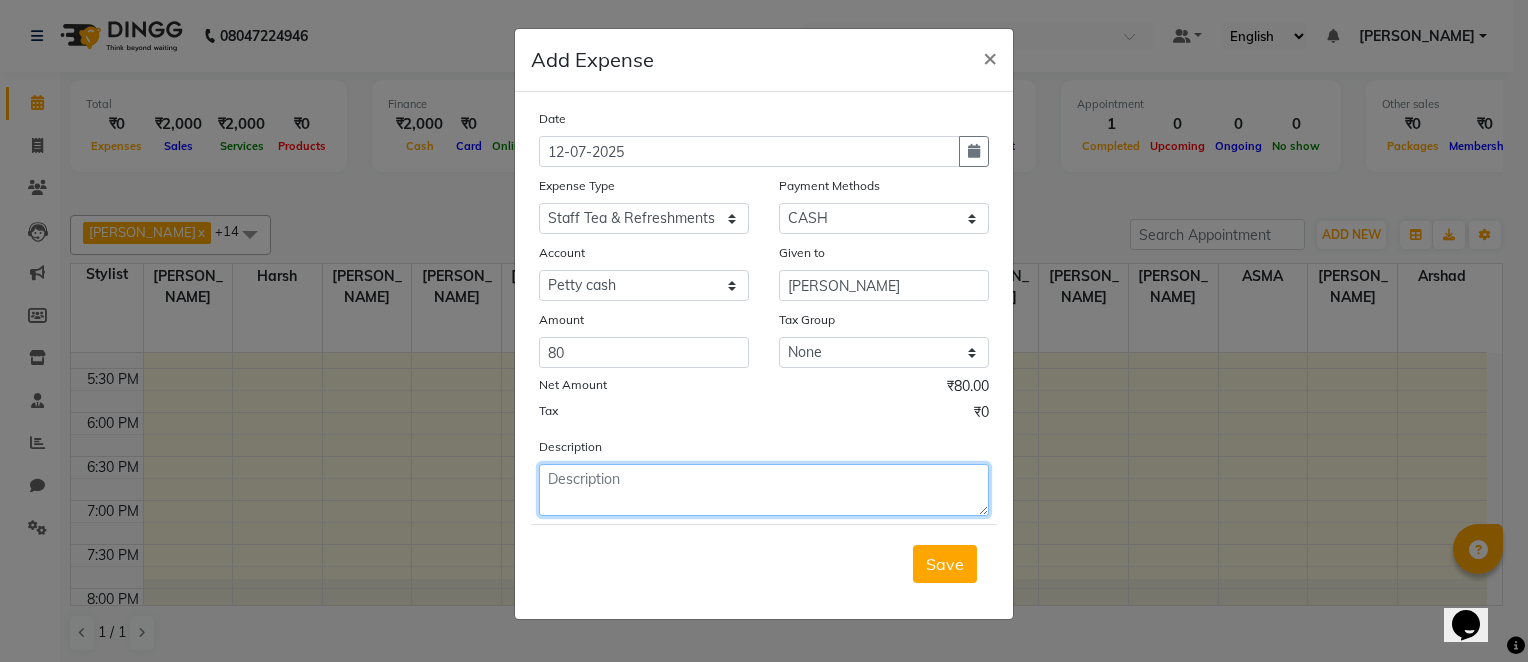 click 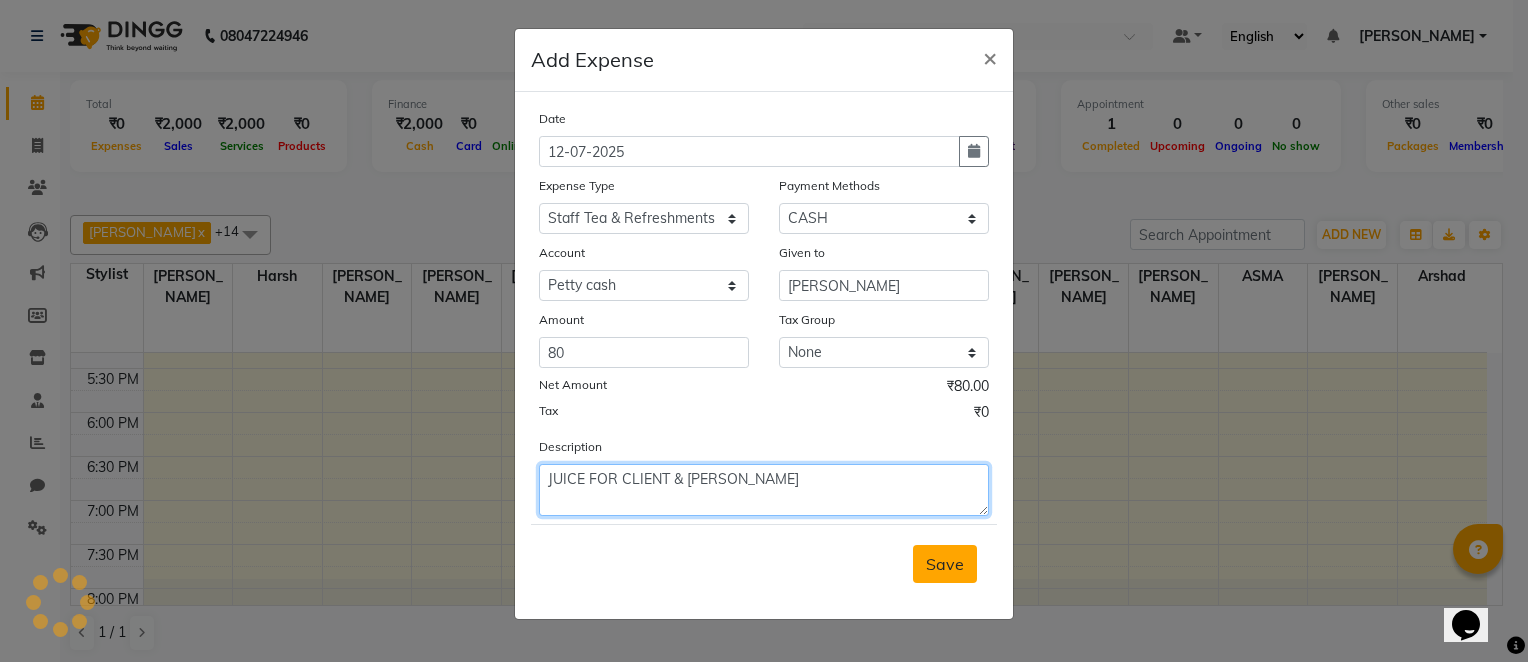 type on "JUICE FOR CLIENT & [PERSON_NAME]" 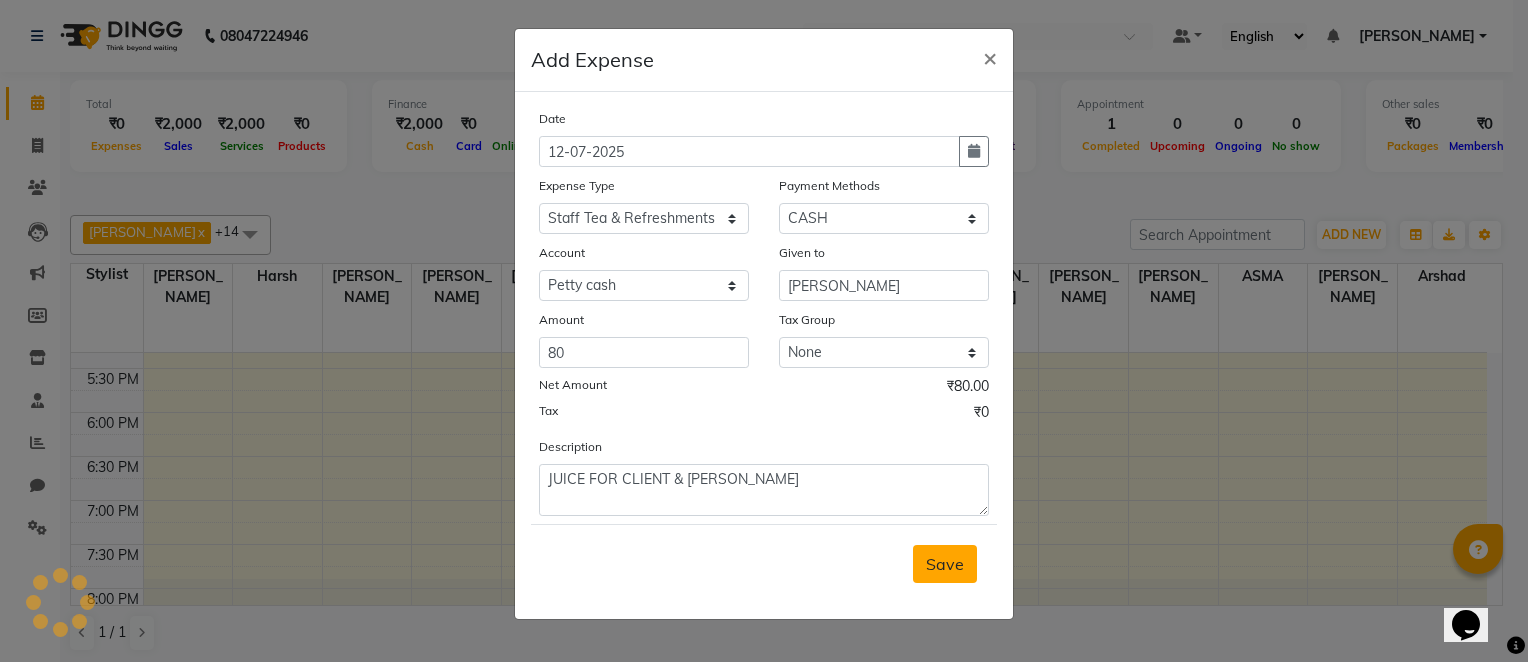 click on "Save" at bounding box center [945, 564] 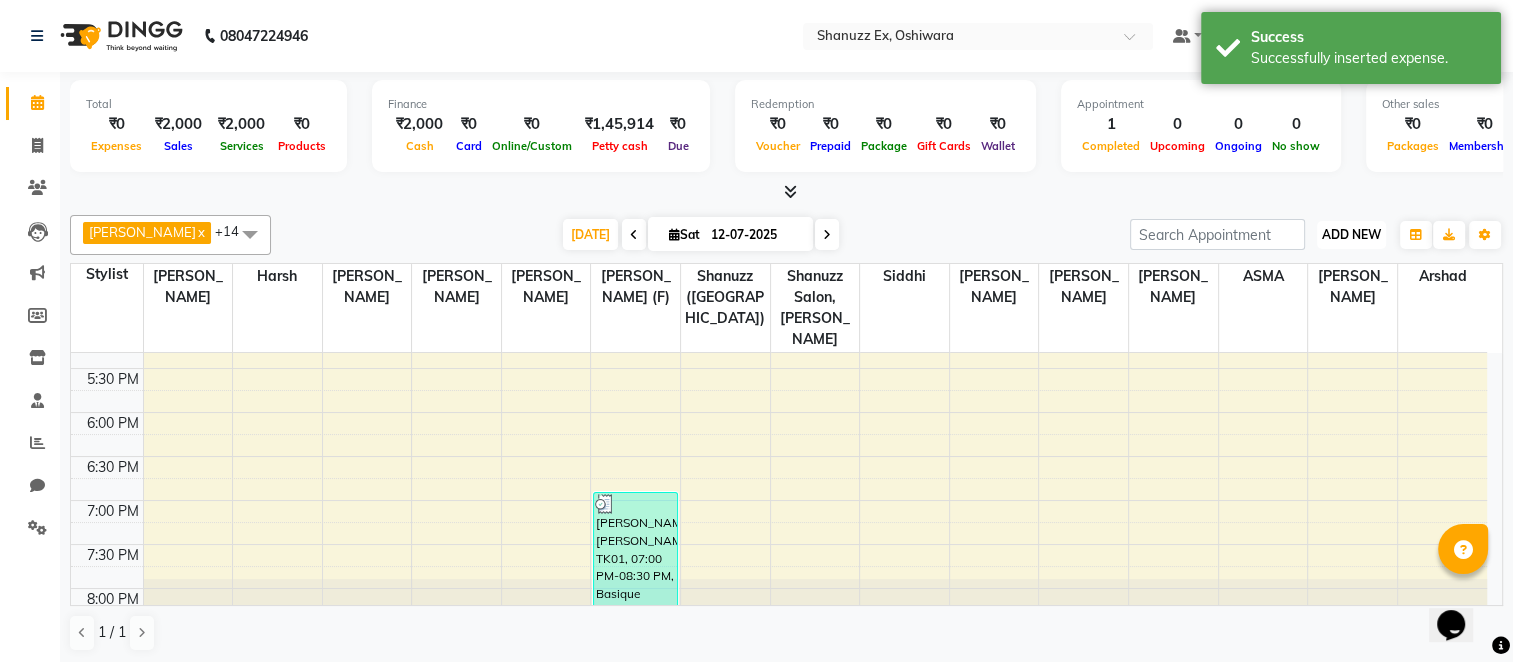 click on "ADD NEW" at bounding box center (1351, 234) 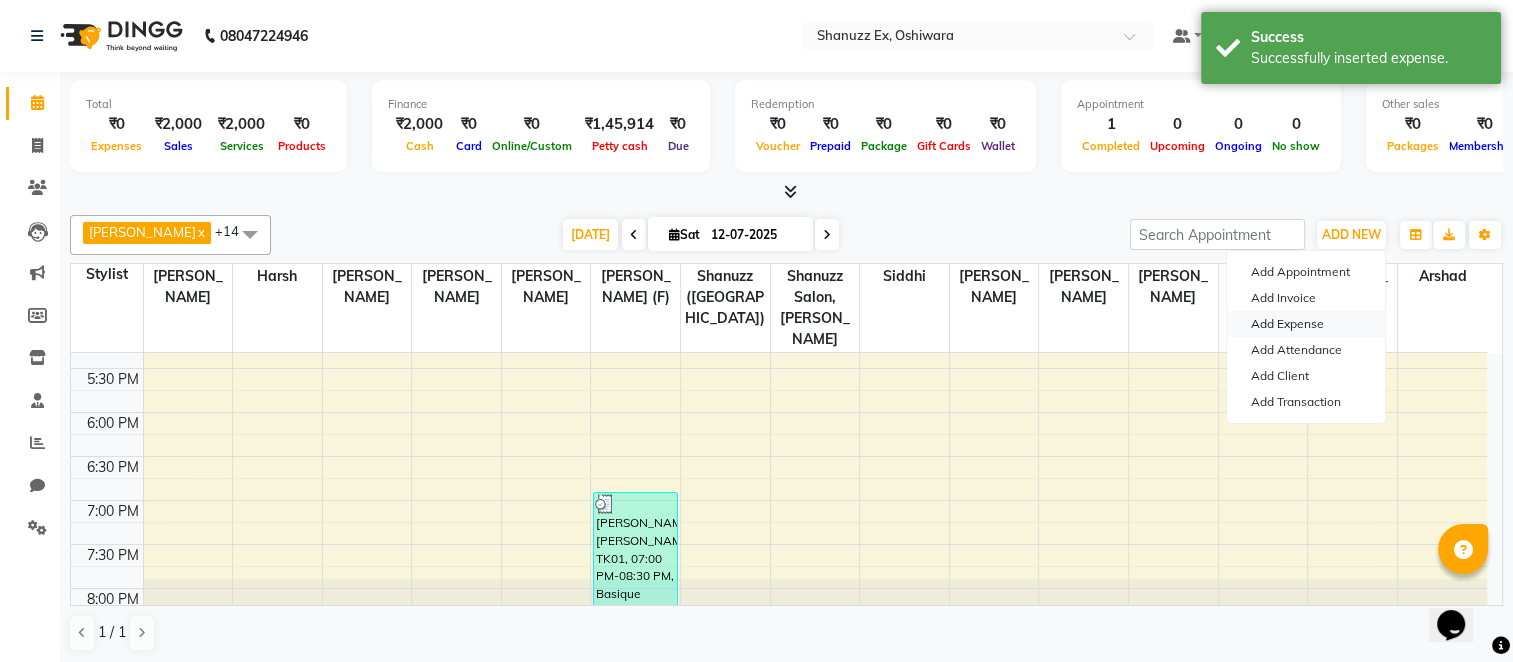 click on "Add Expense" at bounding box center (1306, 324) 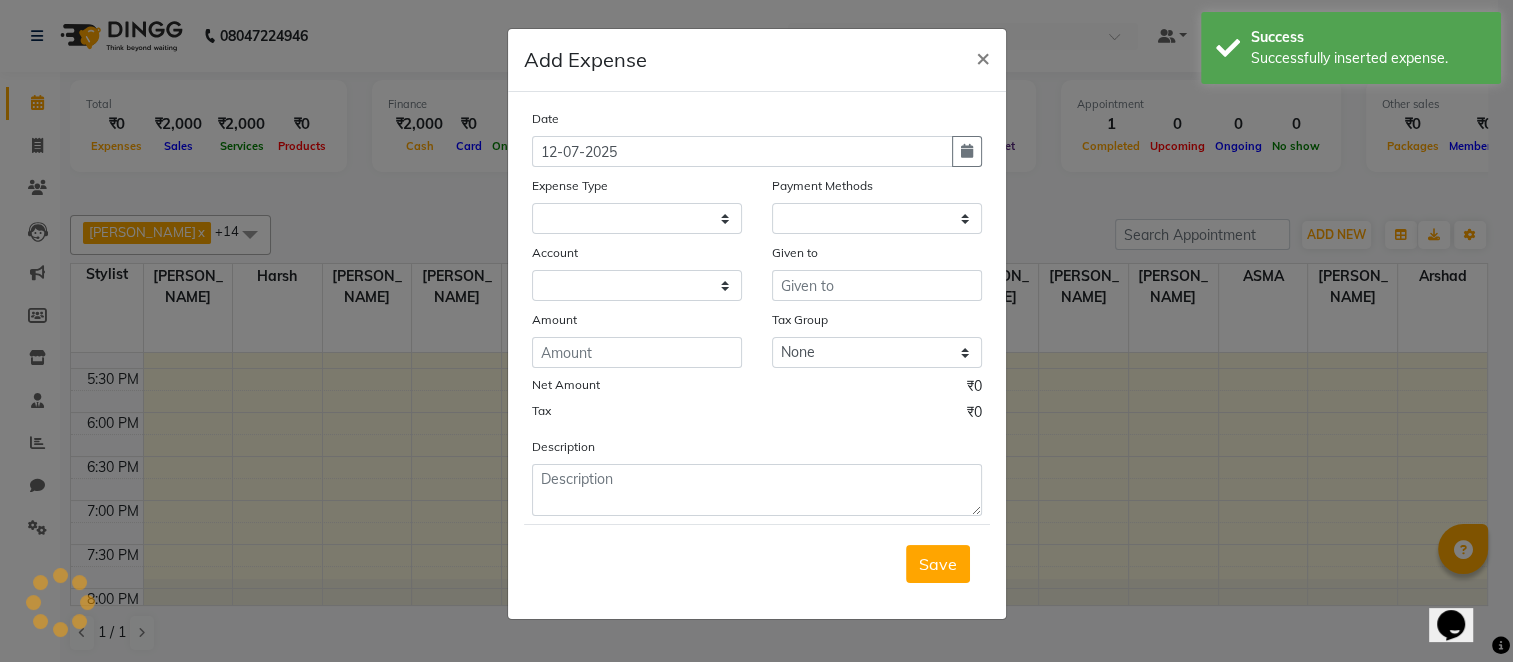 select 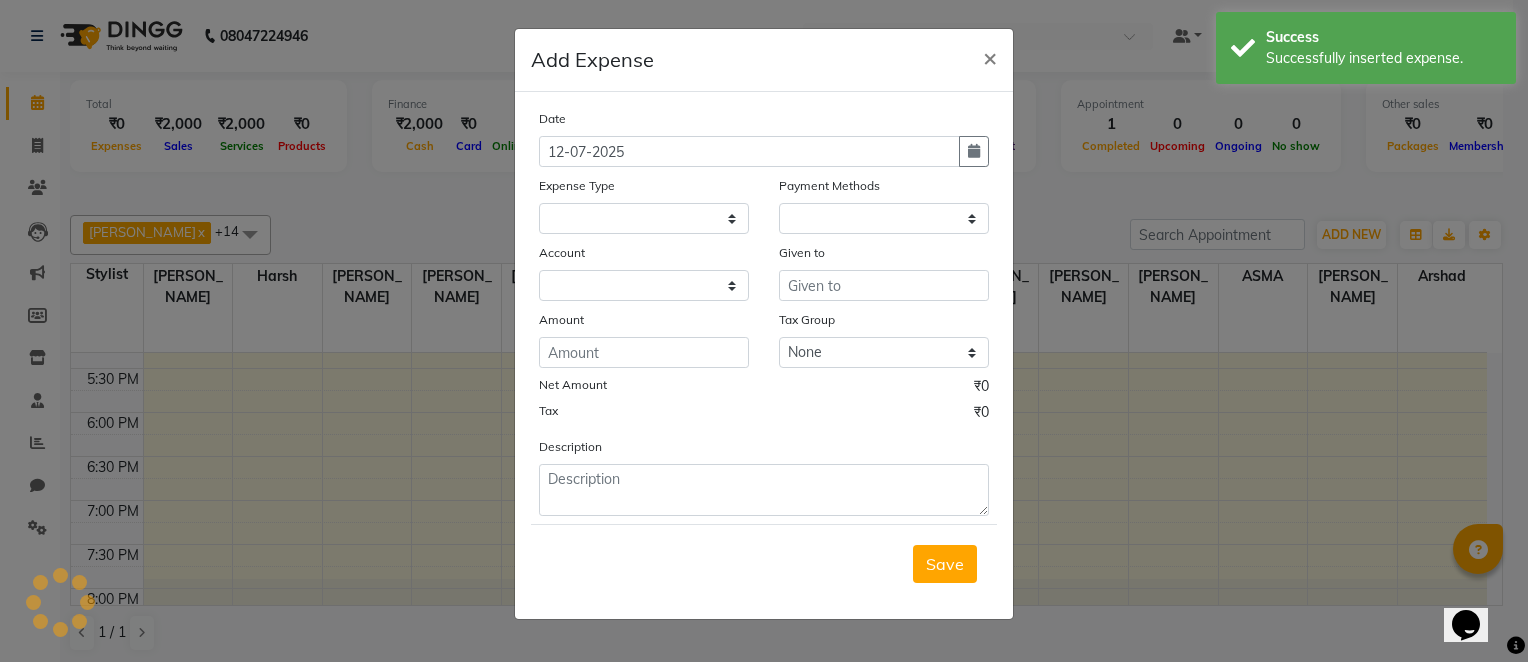 select on "1" 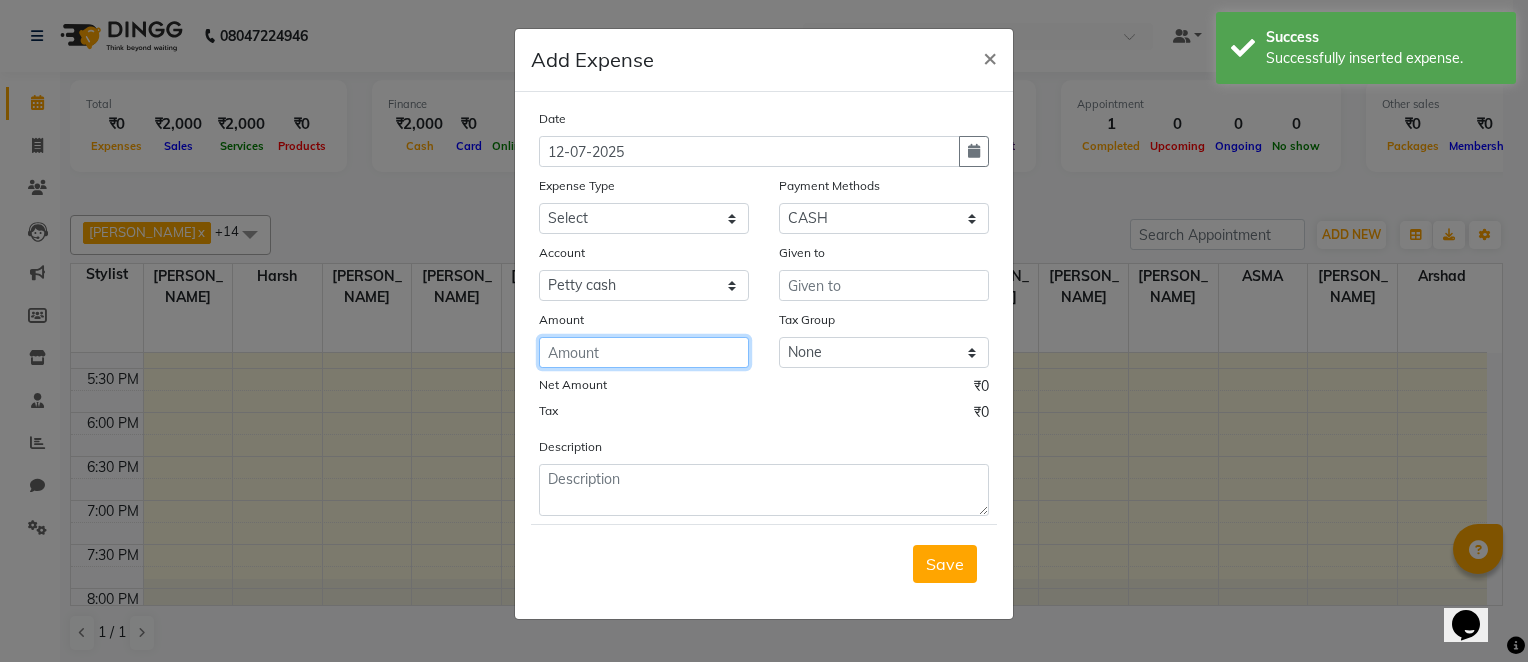 click 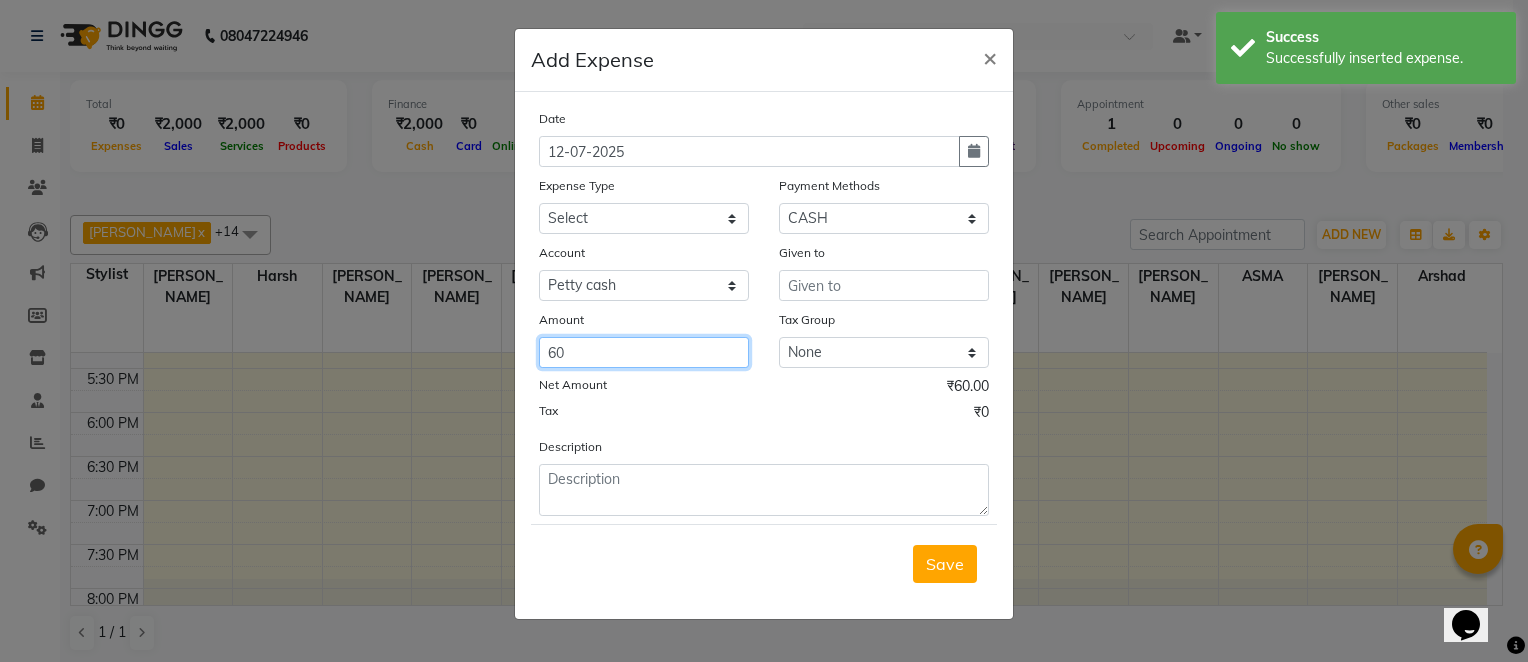 type on "60" 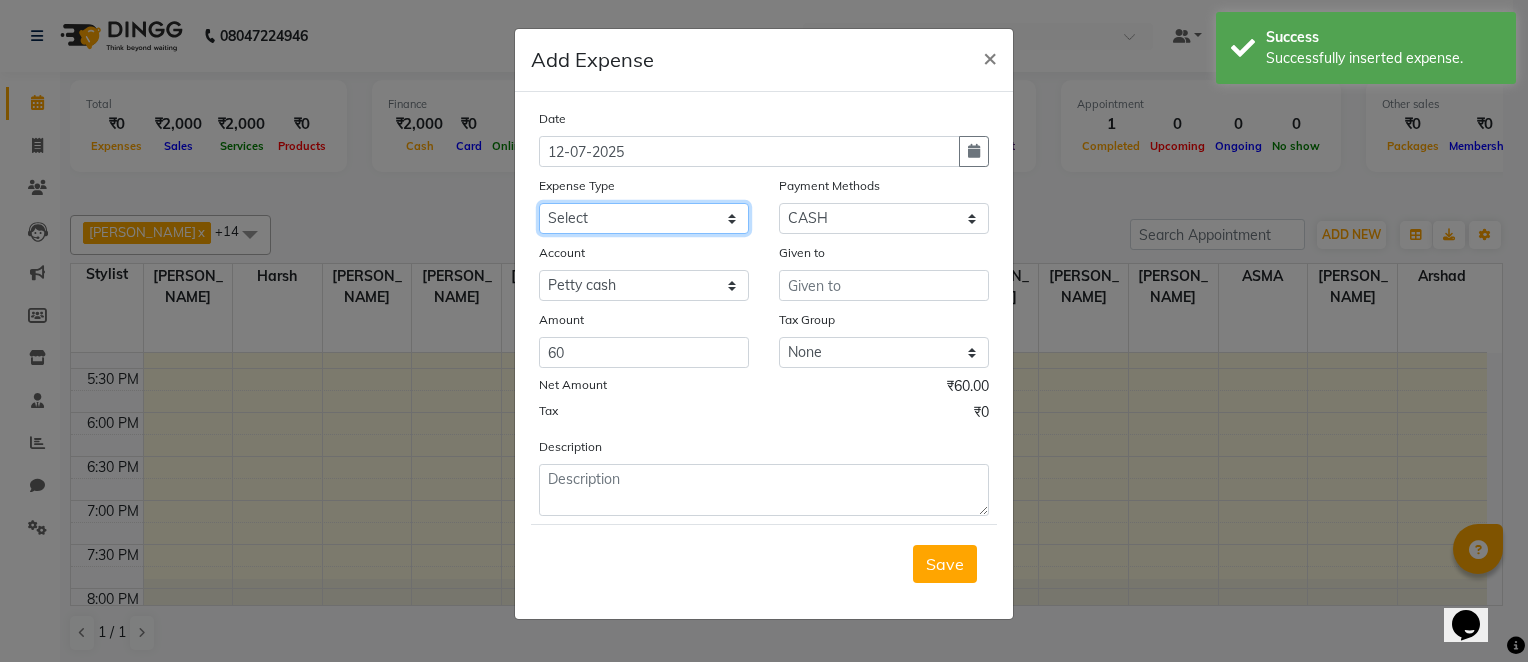 click on "Select Advance Salary Client Snacks Electricity Bill Marketing Maintenance Miscellaneous Pantry Product Salon Laundry Salon Maintenance Salon Rent Salon Supplies Salon Supplies EMI [PERSON_NAME] Sir Incentive Staff Bonus Staff Incentive Staff Quarters Deposit Staff Quarters Rent Staff Salary Staff Snacks Staff Tea & Refreshments Staff Tip Water - Tanker Expense Water - Watchmen Expense" 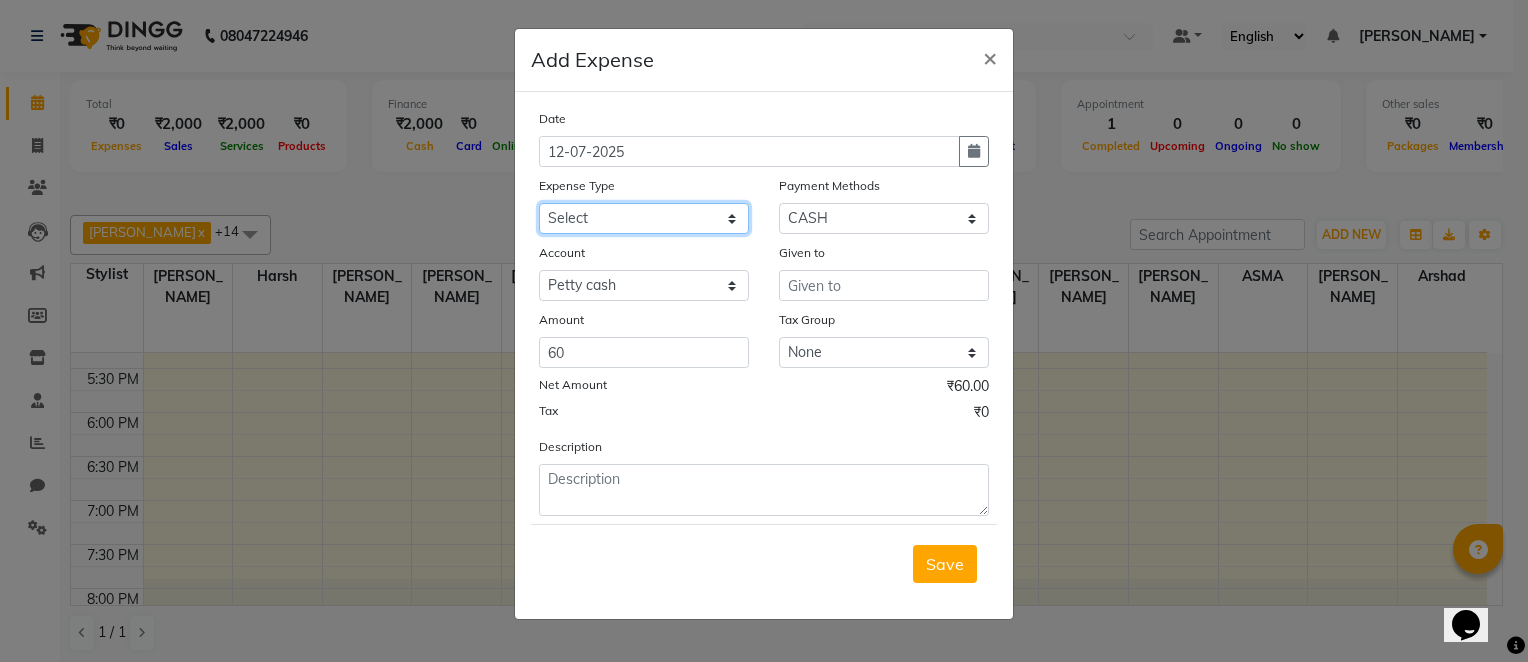 select on "22682" 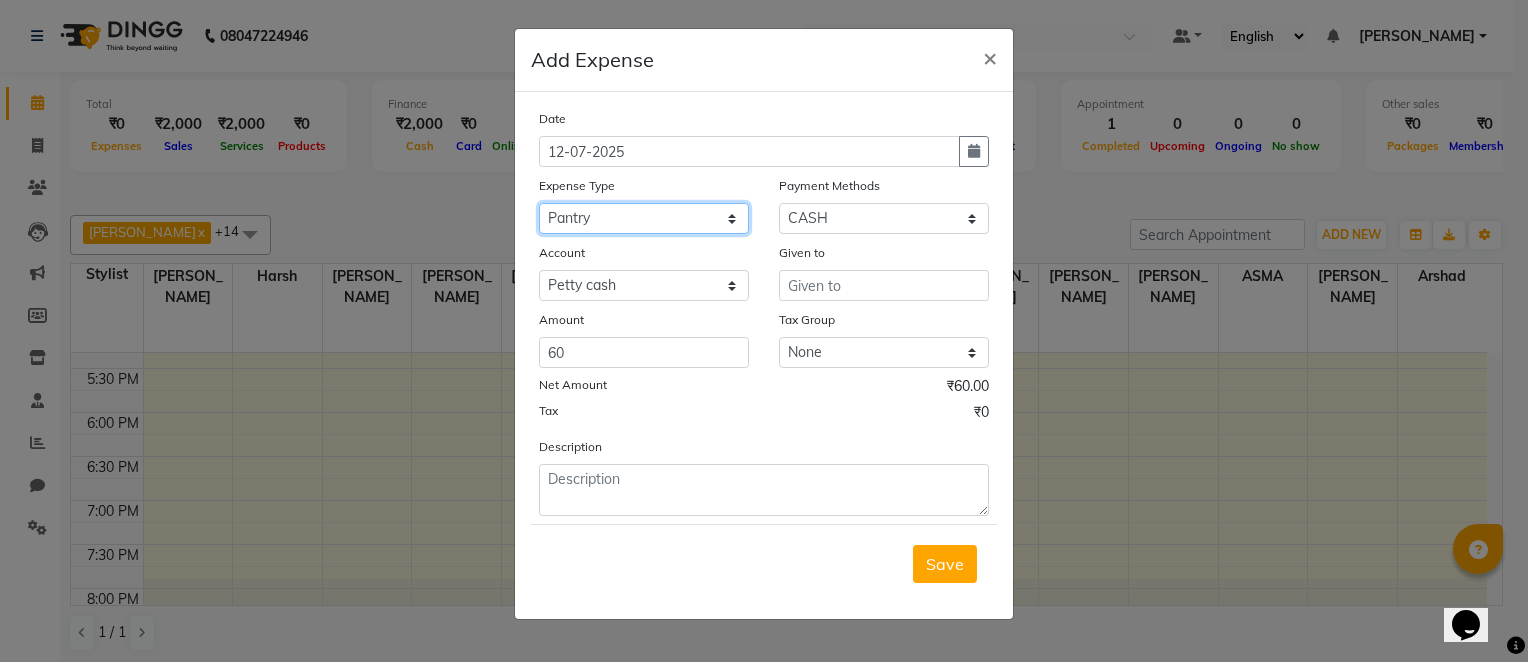 click on "Select Advance Salary Client Snacks Electricity Bill Marketing Maintenance Miscellaneous Pantry Product Salon Laundry Salon Maintenance Salon Rent Salon Supplies Salon Supplies EMI [PERSON_NAME] Sir Incentive Staff Bonus Staff Incentive Staff Quarters Deposit Staff Quarters Rent Staff Salary Staff Snacks Staff Tea & Refreshments Staff Tip Water - Tanker Expense Water - Watchmen Expense" 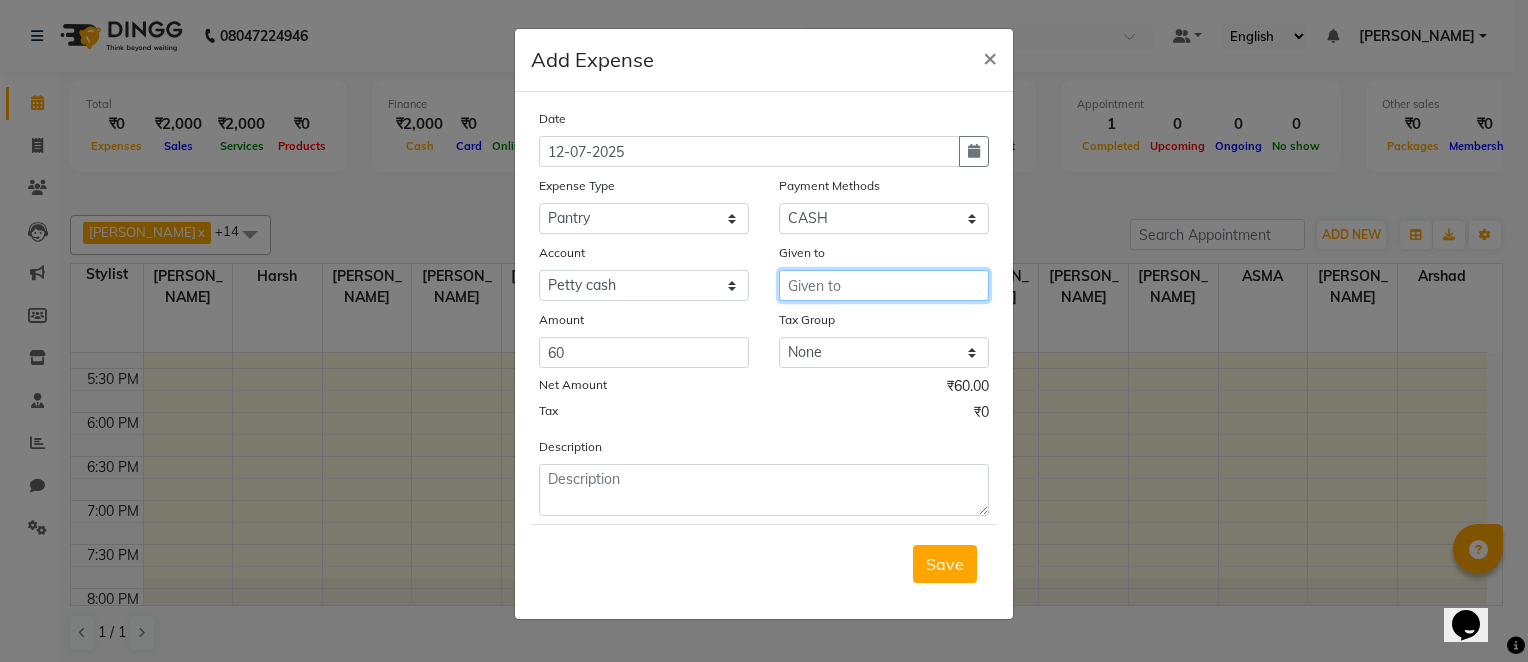 click at bounding box center [884, 285] 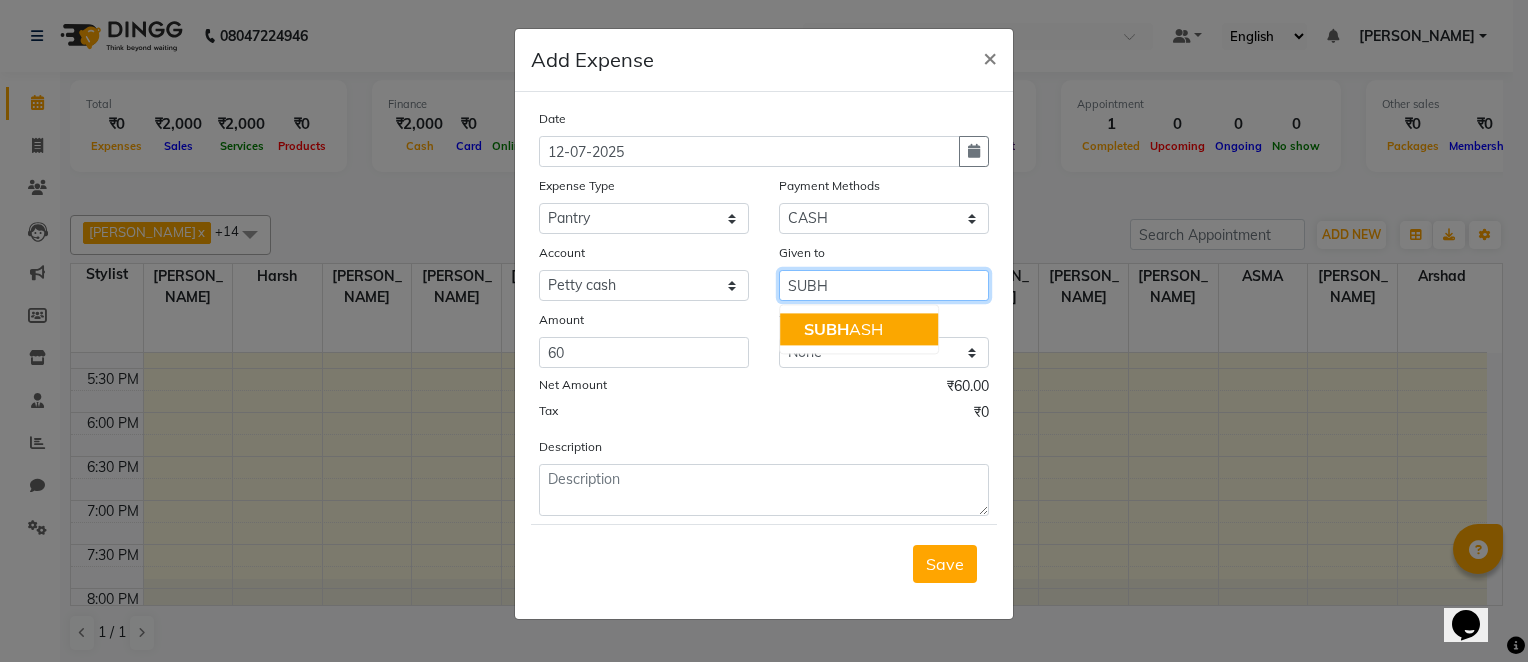 click on "SUBH" 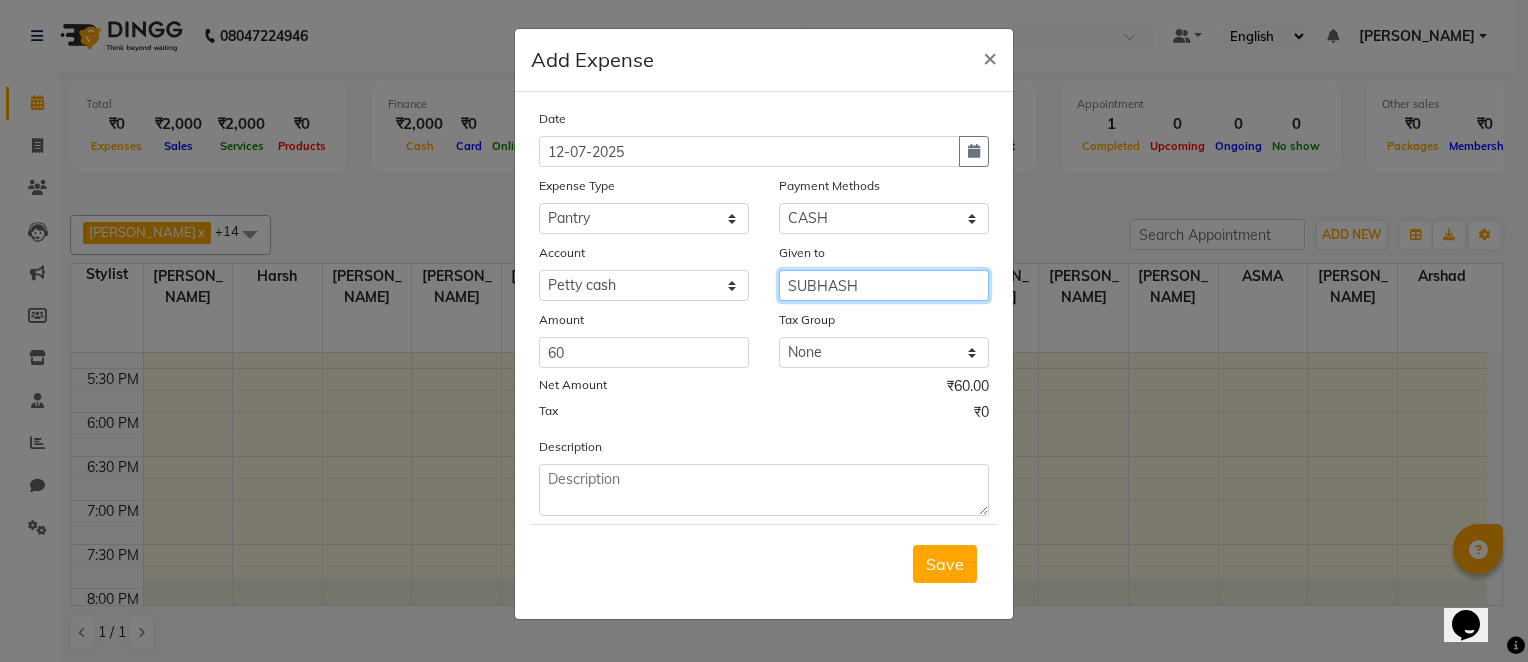 type on "SUBHASH" 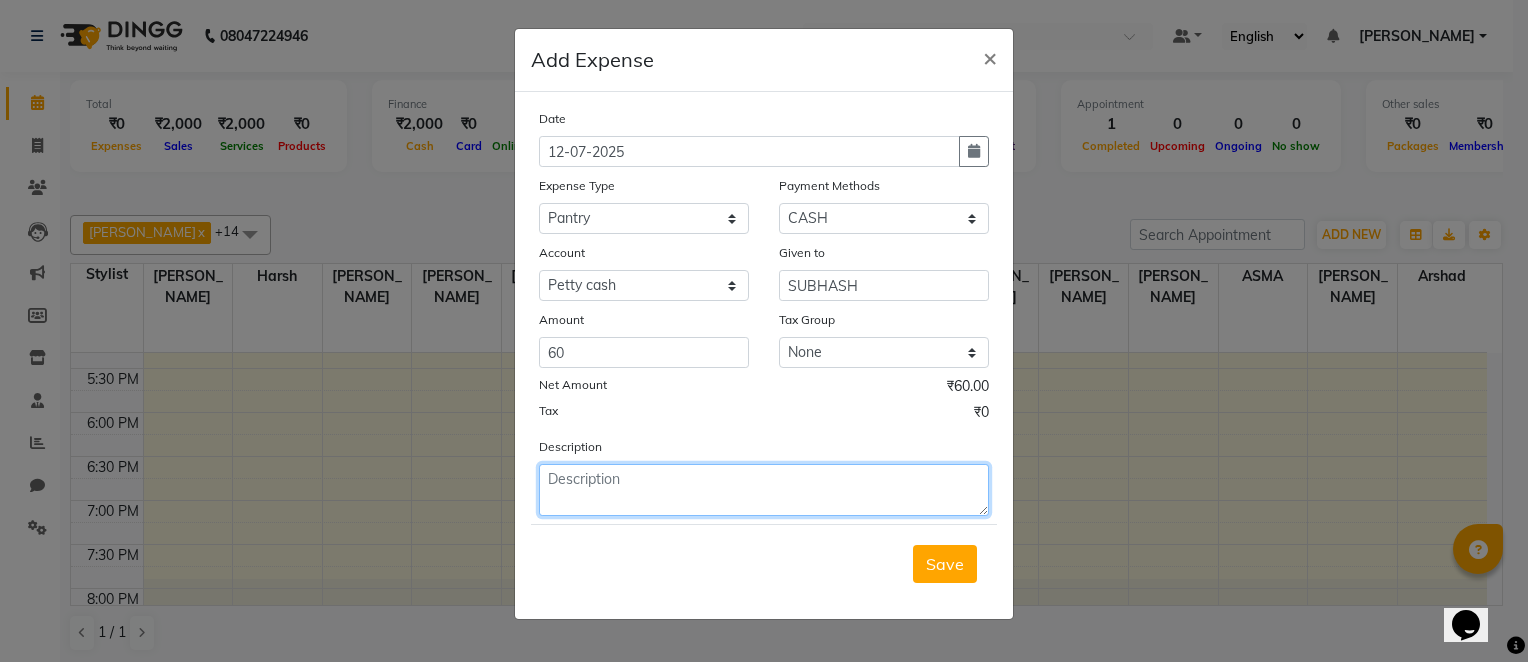 click 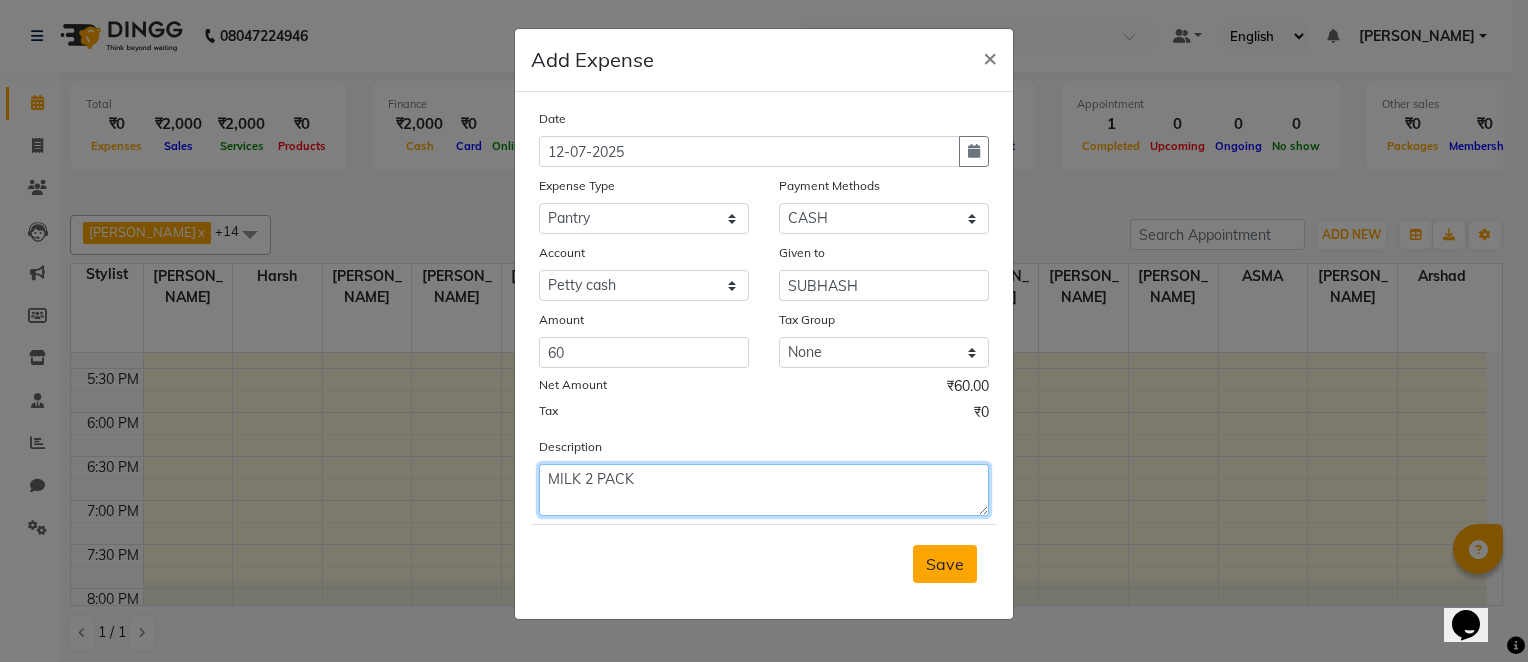 type on "MILK 2 PACK" 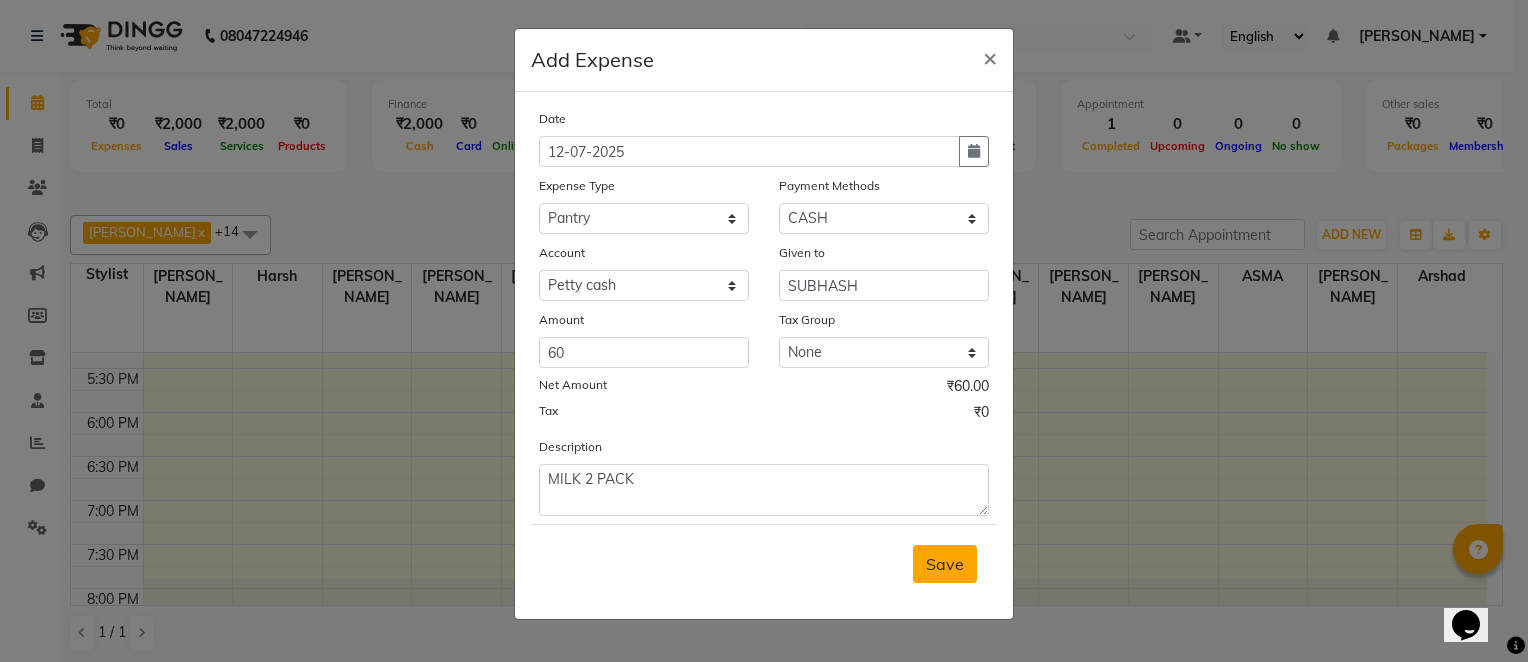click on "Save" at bounding box center (945, 564) 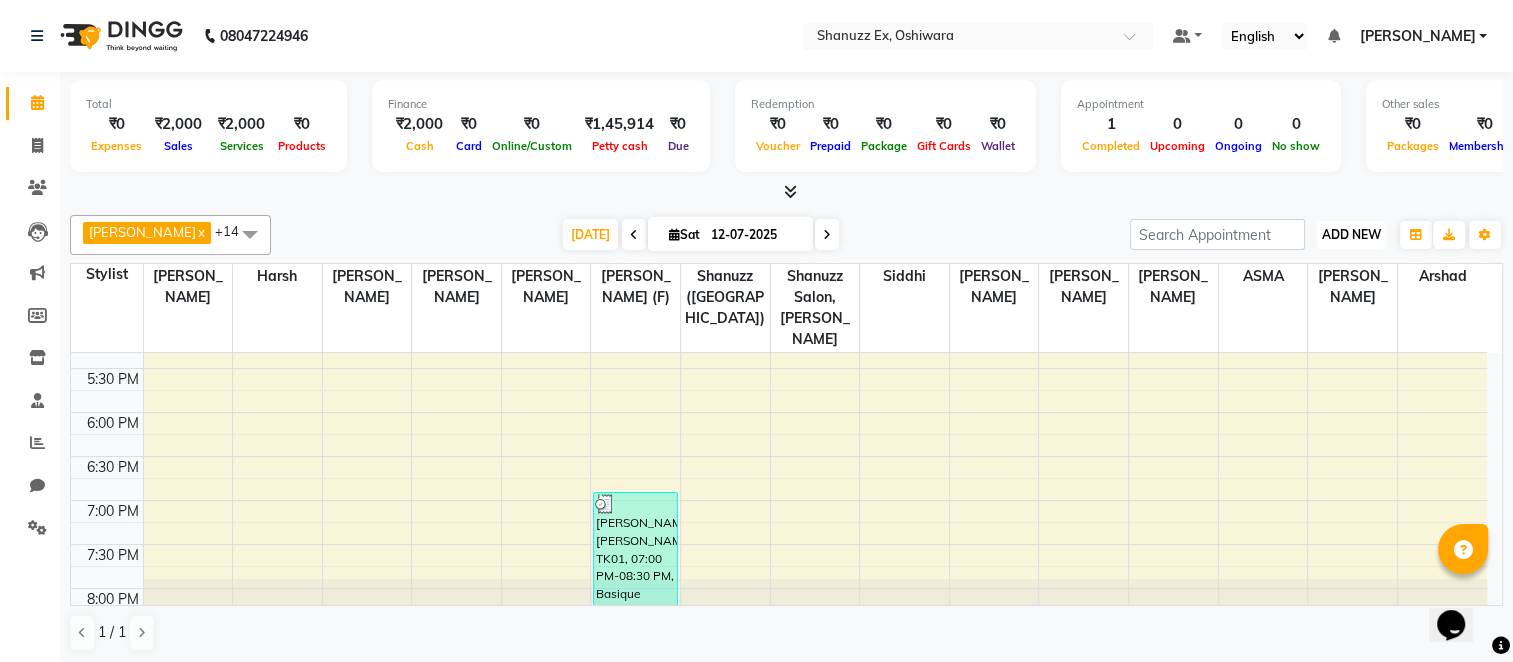 click on "ADD NEW" at bounding box center (1351, 234) 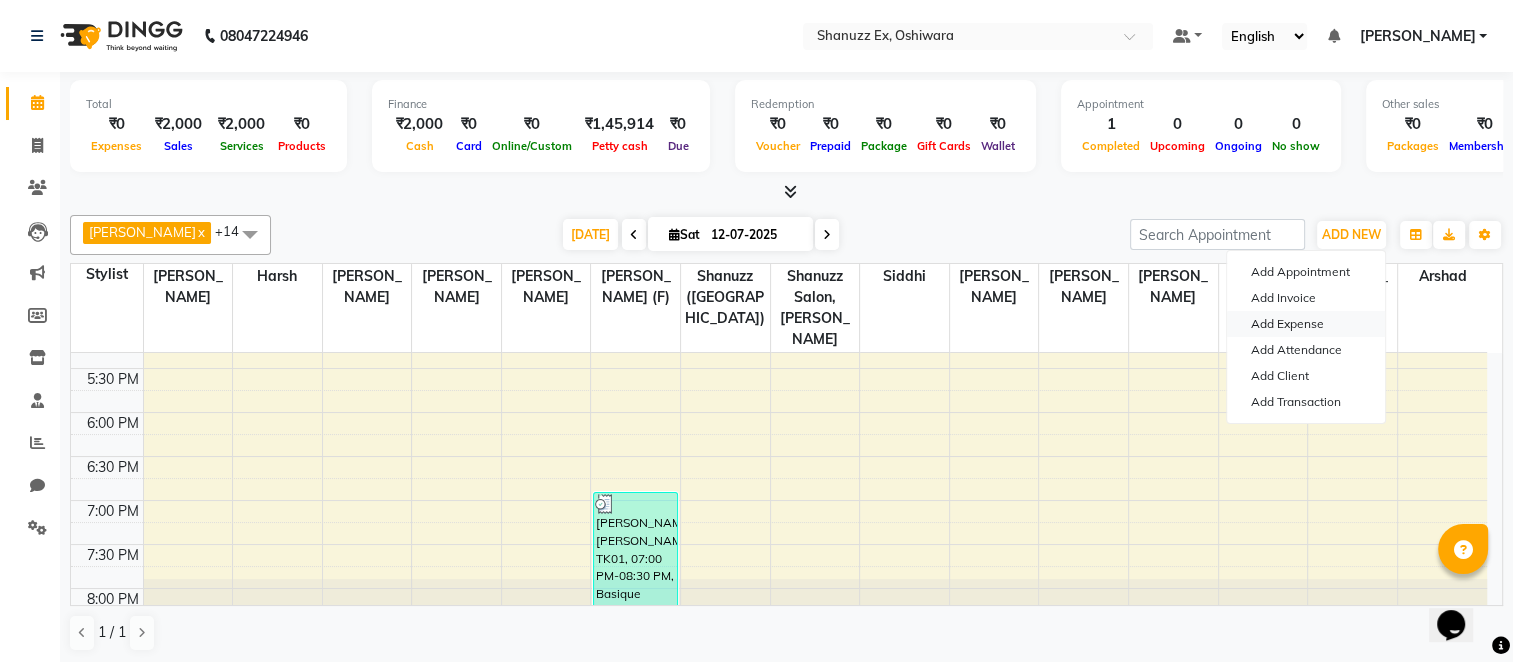 click on "Add Expense" at bounding box center [1306, 324] 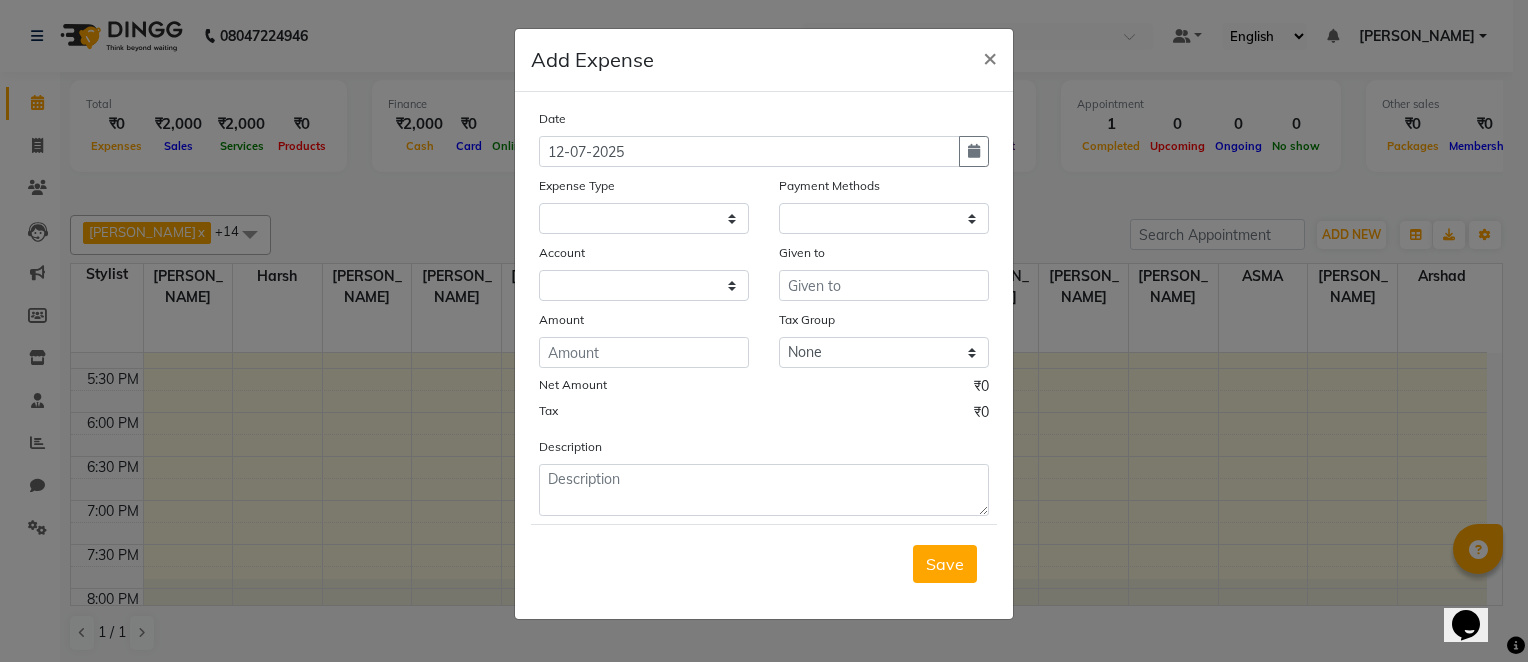select on "1" 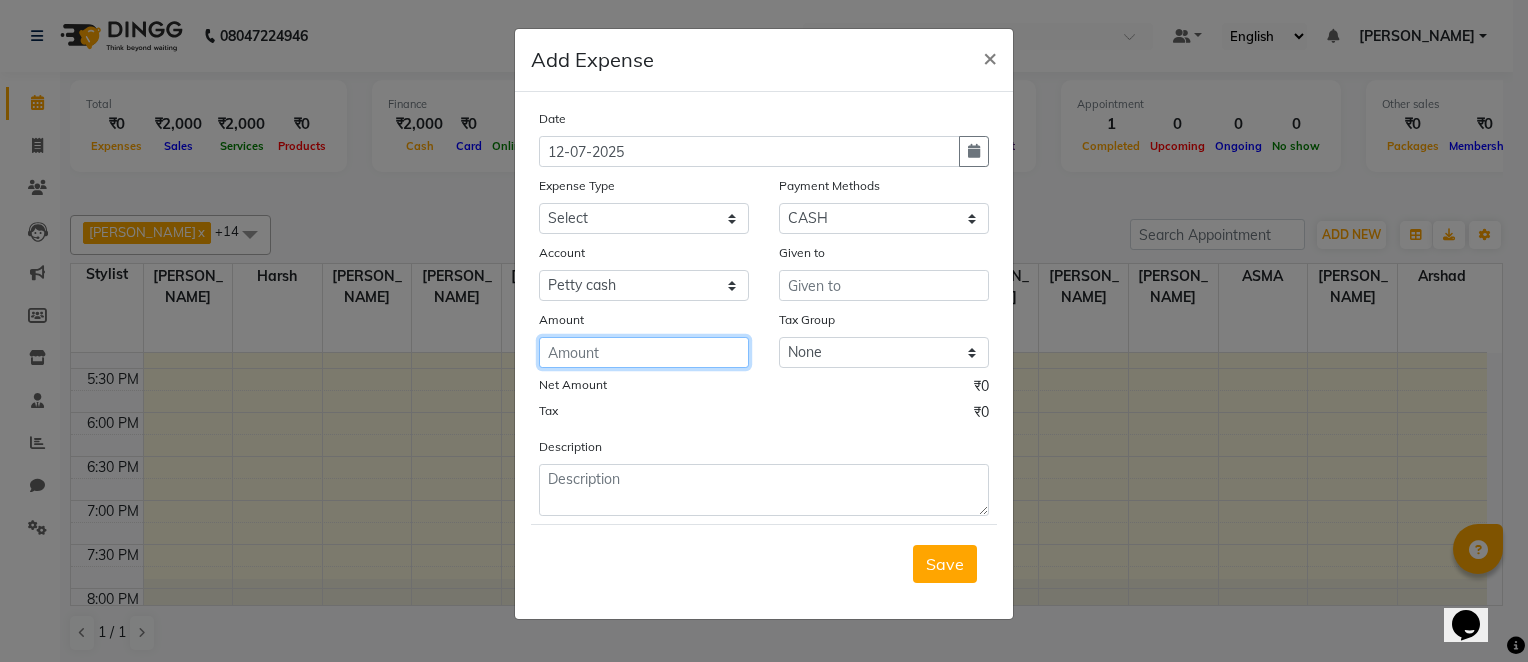 click 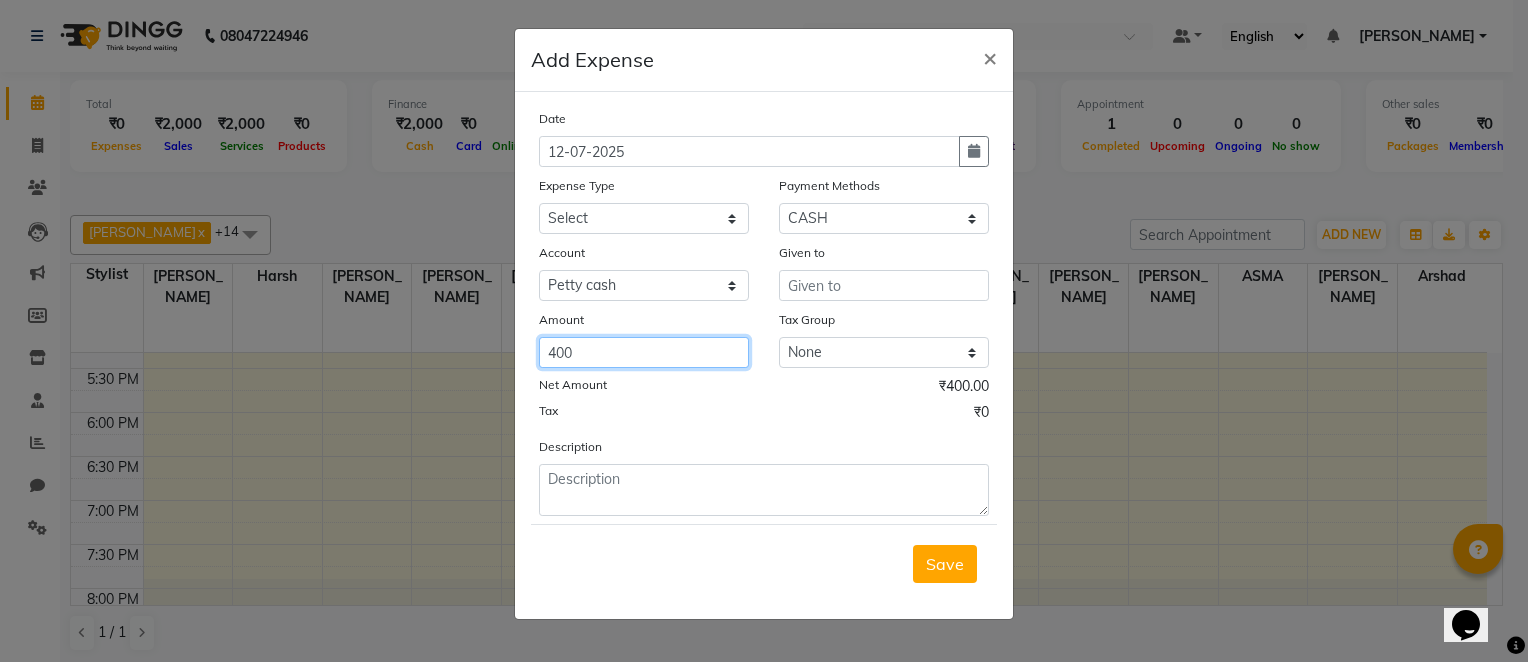 type on "400" 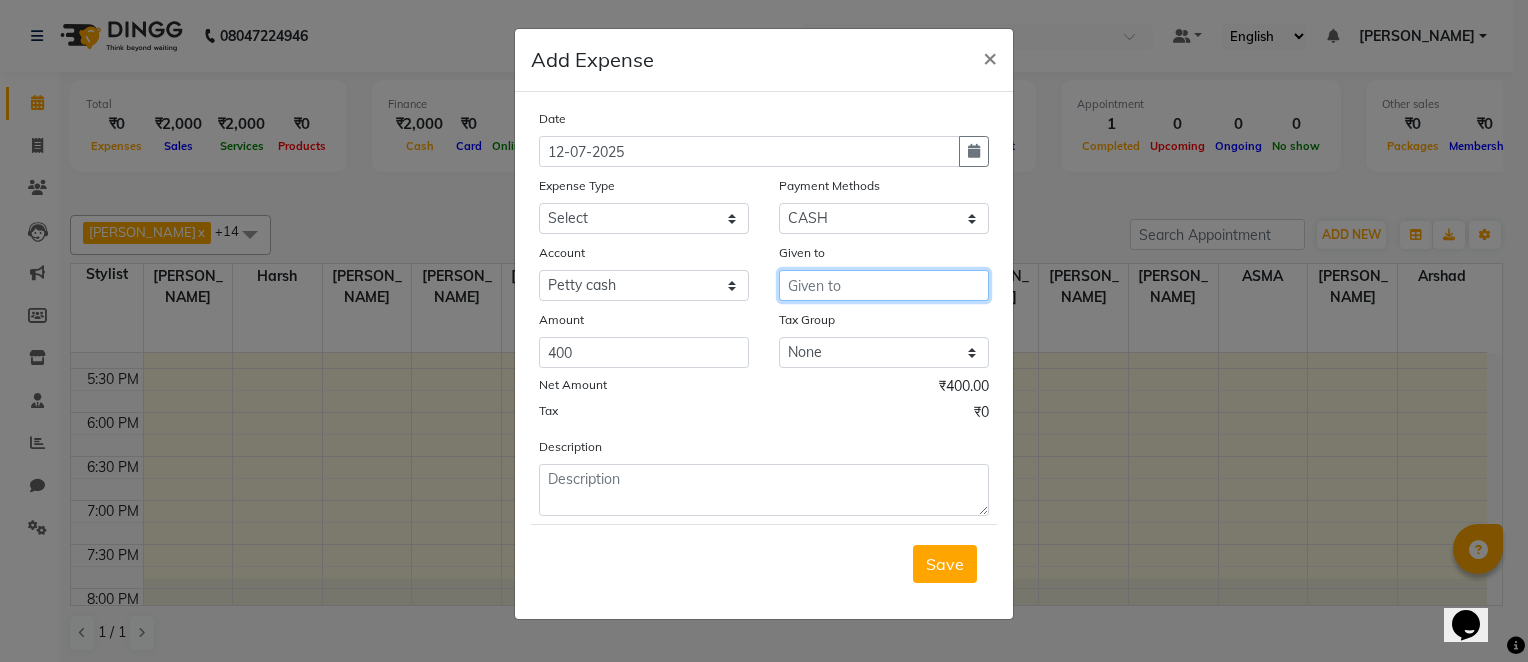 click at bounding box center (884, 285) 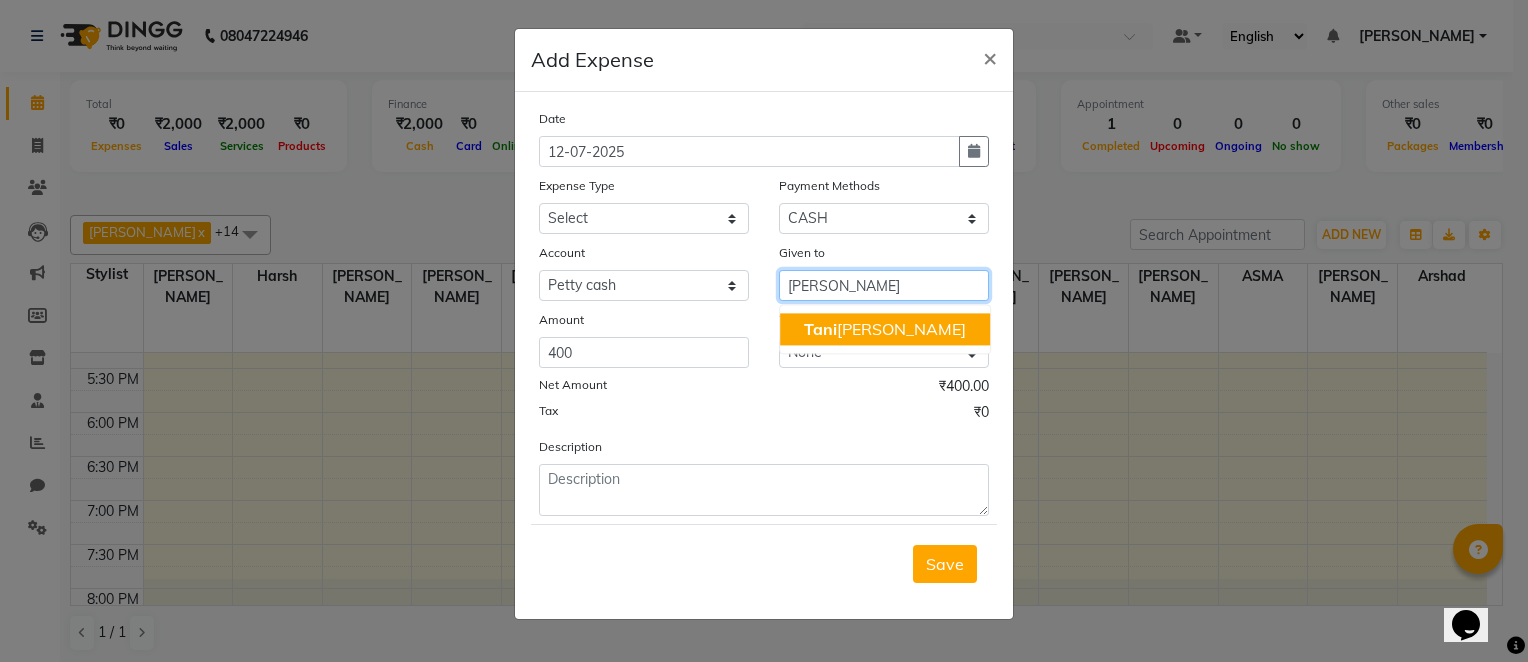 click on "Tani [PERSON_NAME]" at bounding box center [885, 329] 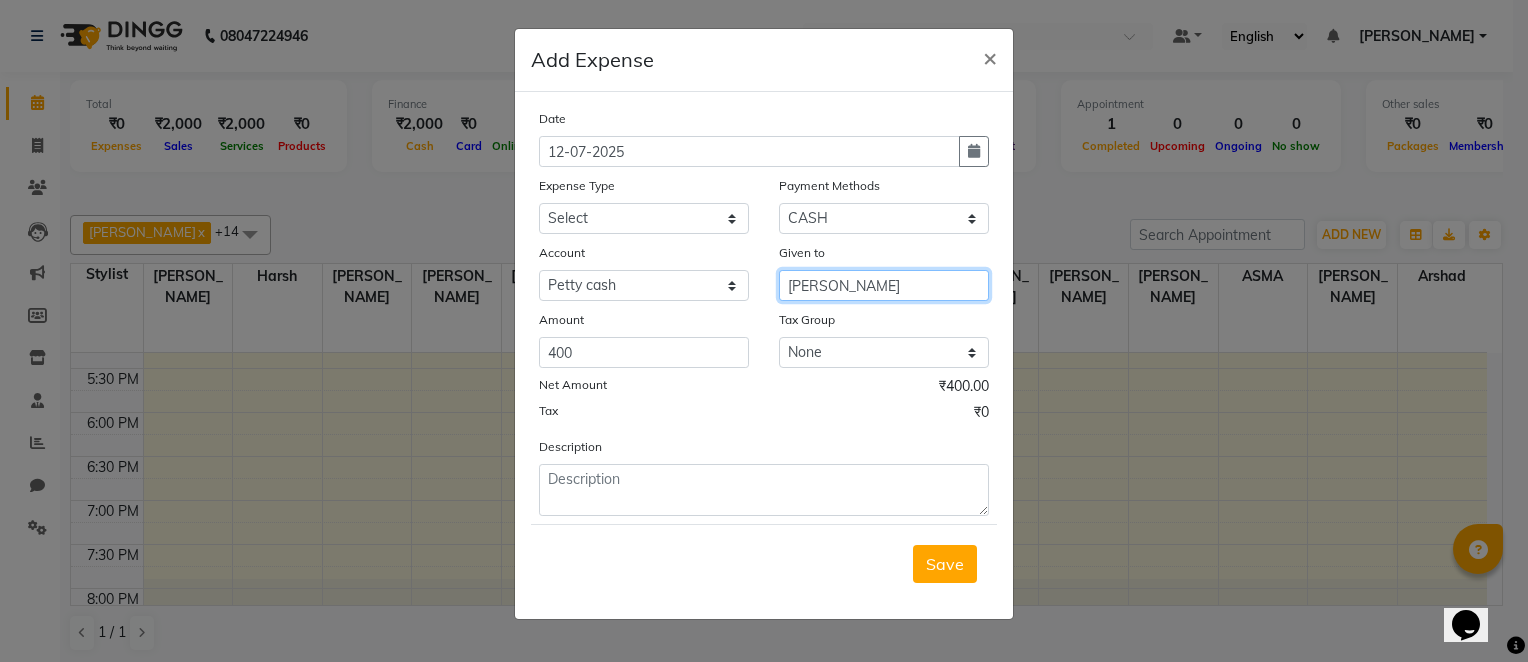 type on "[PERSON_NAME]" 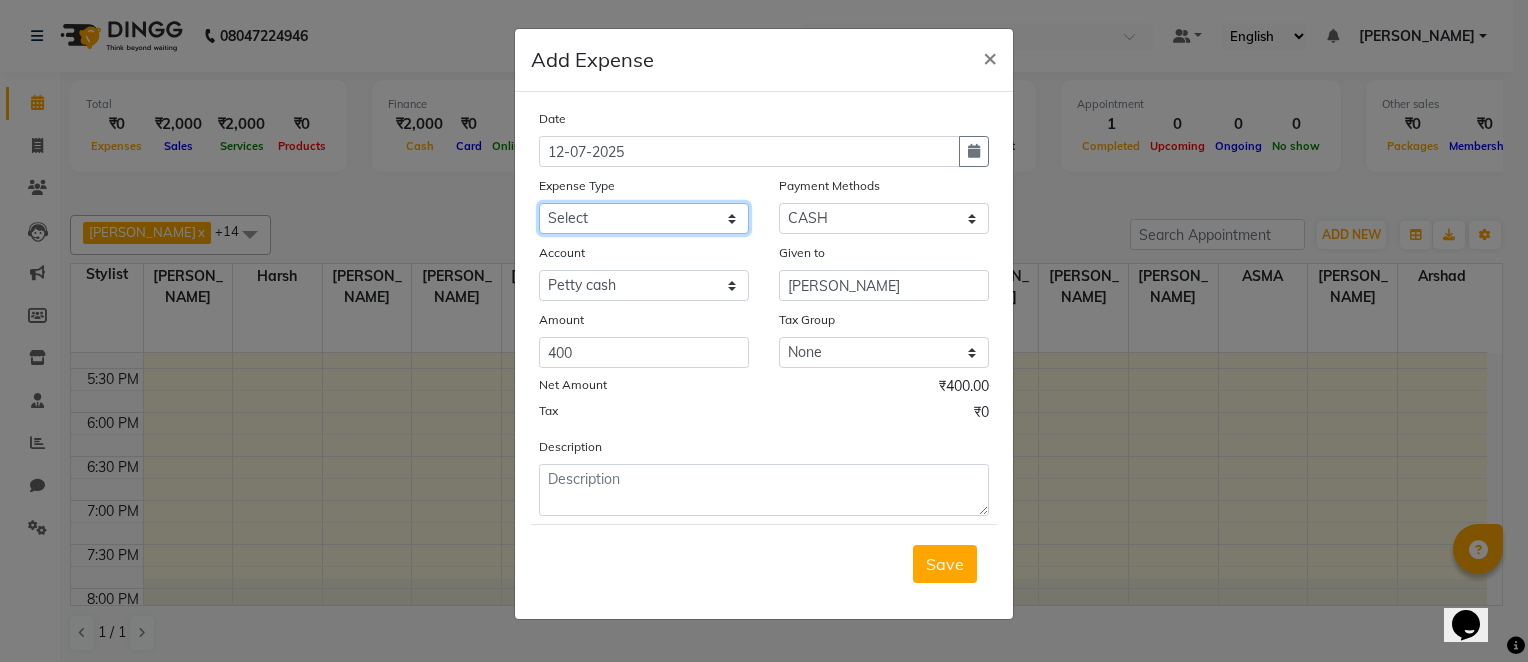 click on "Select Advance Salary Client Snacks Electricity Bill Marketing Maintenance Miscellaneous Pantry Product Salon Laundry Salon Maintenance Salon Rent Salon Supplies Salon Supplies EMI [PERSON_NAME] Sir Incentive Staff Bonus Staff Incentive Staff Quarters Deposit Staff Quarters Rent Staff Salary Staff Snacks Staff Tea & Refreshments Staff Tip Water - Tanker Expense Water - Watchmen Expense" 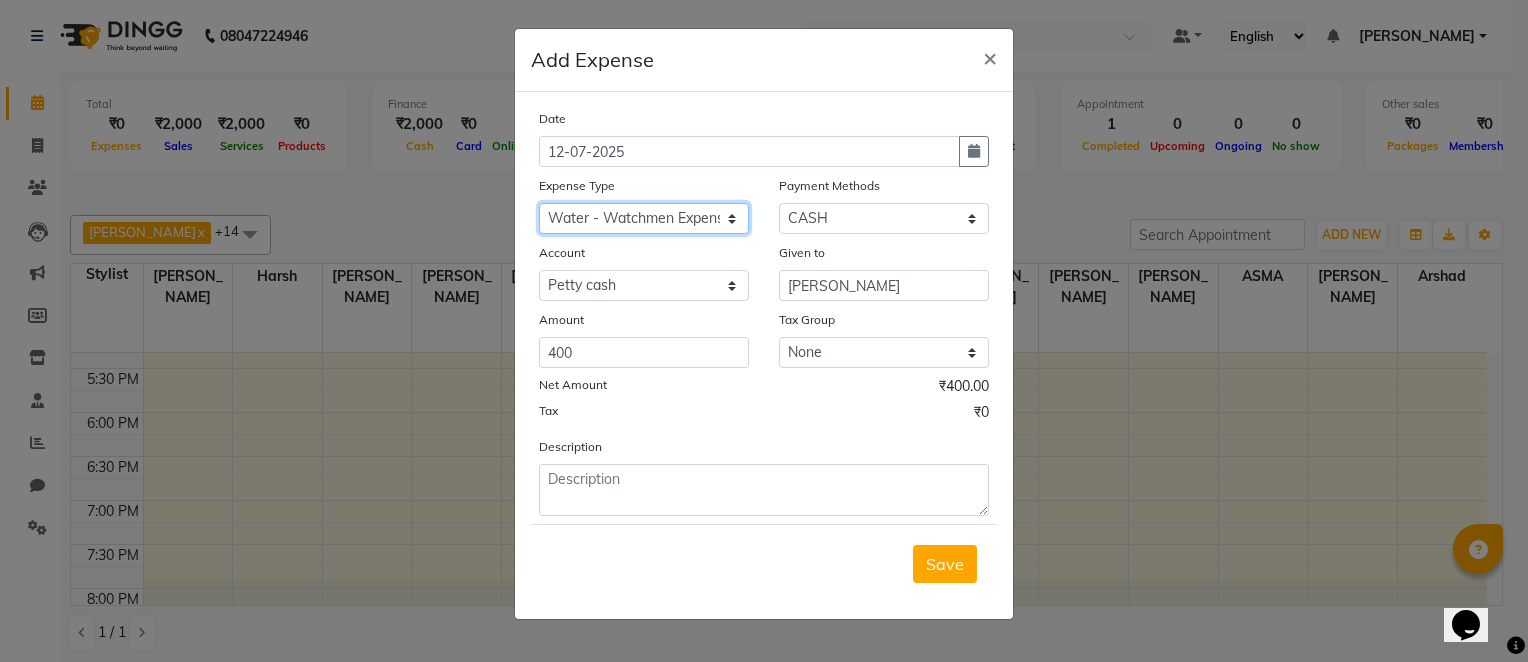 click on "Select Advance Salary Client Snacks Electricity Bill Marketing Maintenance Miscellaneous Pantry Product Salon Laundry Salon Maintenance Salon Rent Salon Supplies Salon Supplies EMI [PERSON_NAME] Sir Incentive Staff Bonus Staff Incentive Staff Quarters Deposit Staff Quarters Rent Staff Salary Staff Snacks Staff Tea & Refreshments Staff Tip Water - Tanker Expense Water - Watchmen Expense" 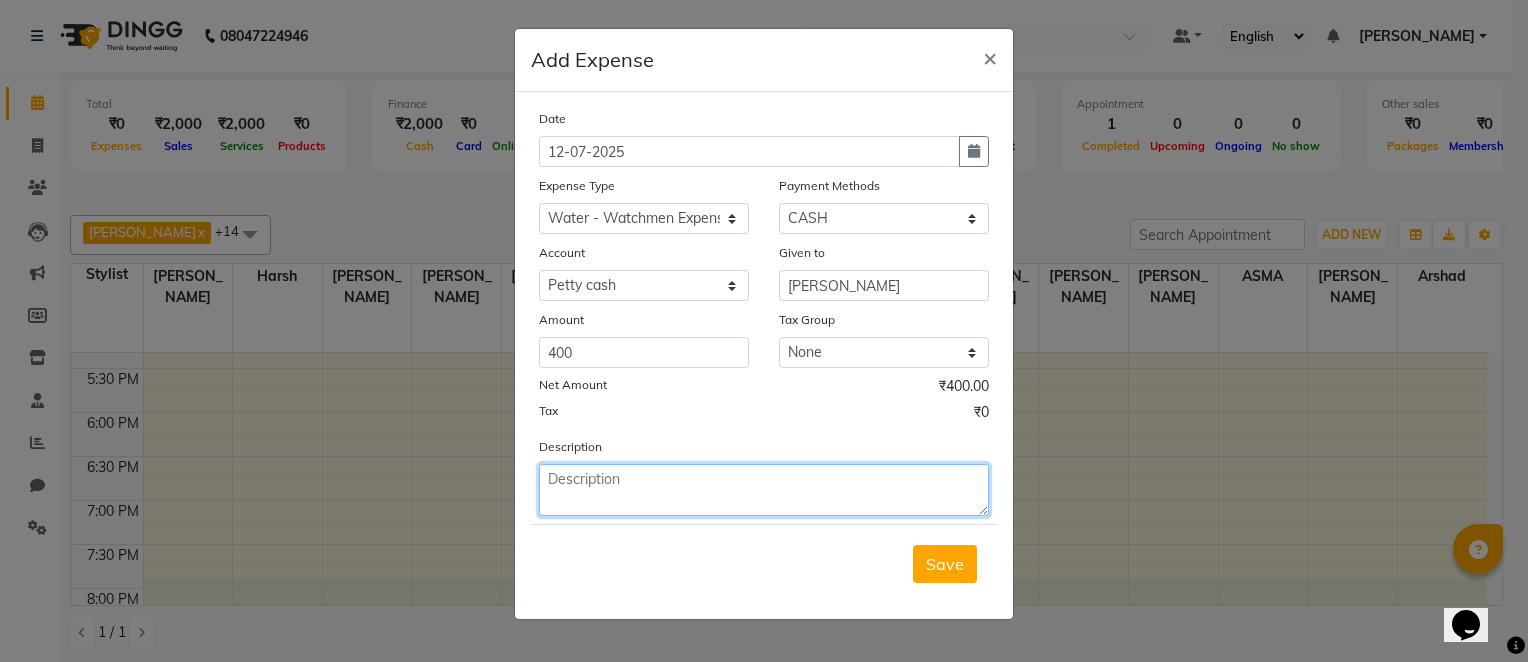 click 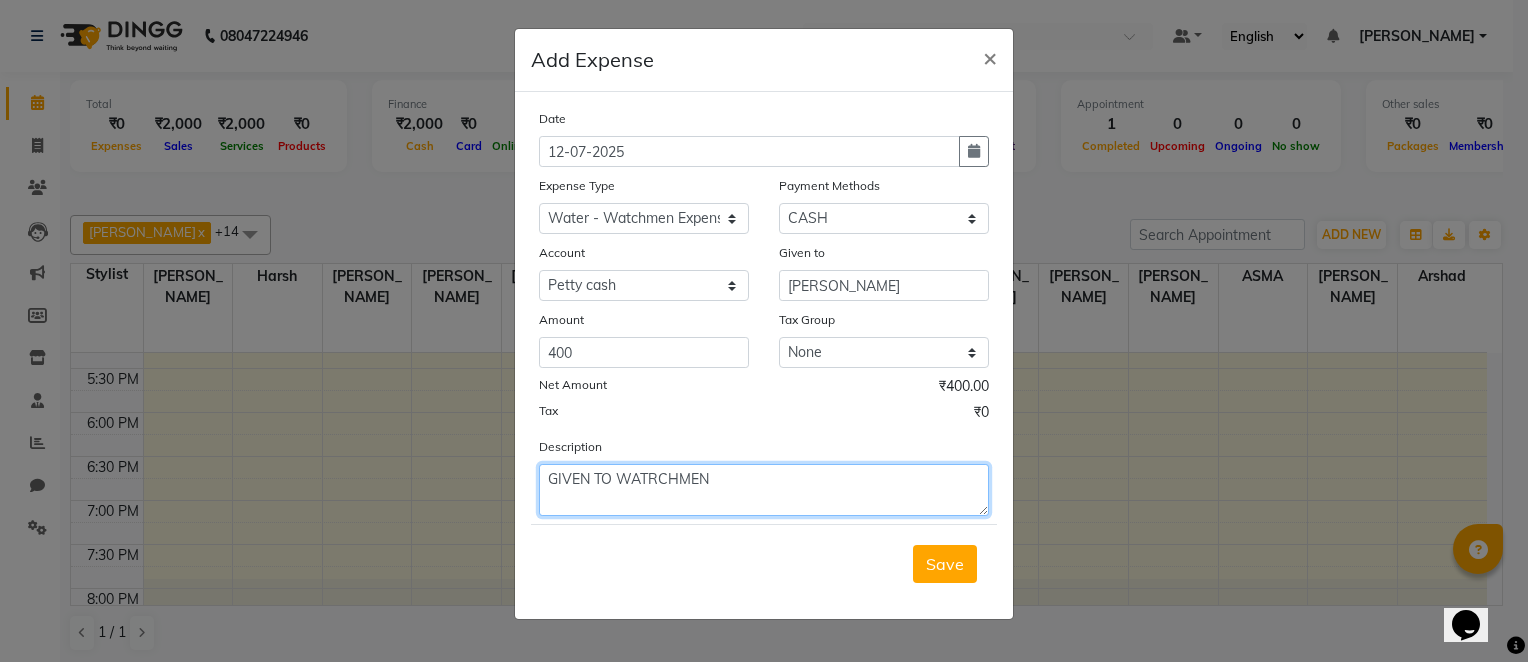 click on "GIVEN TO WATRCHMEN" 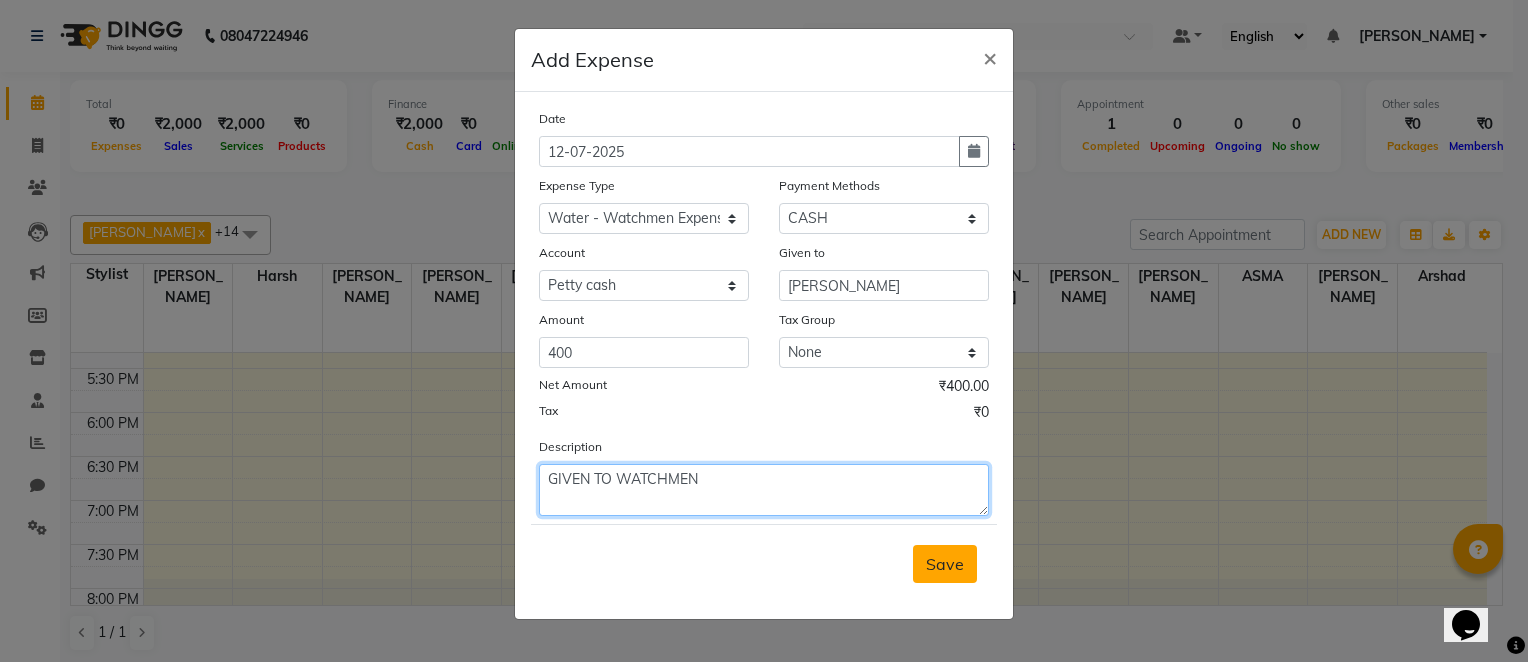 type on "GIVEN TO WATCHMEN" 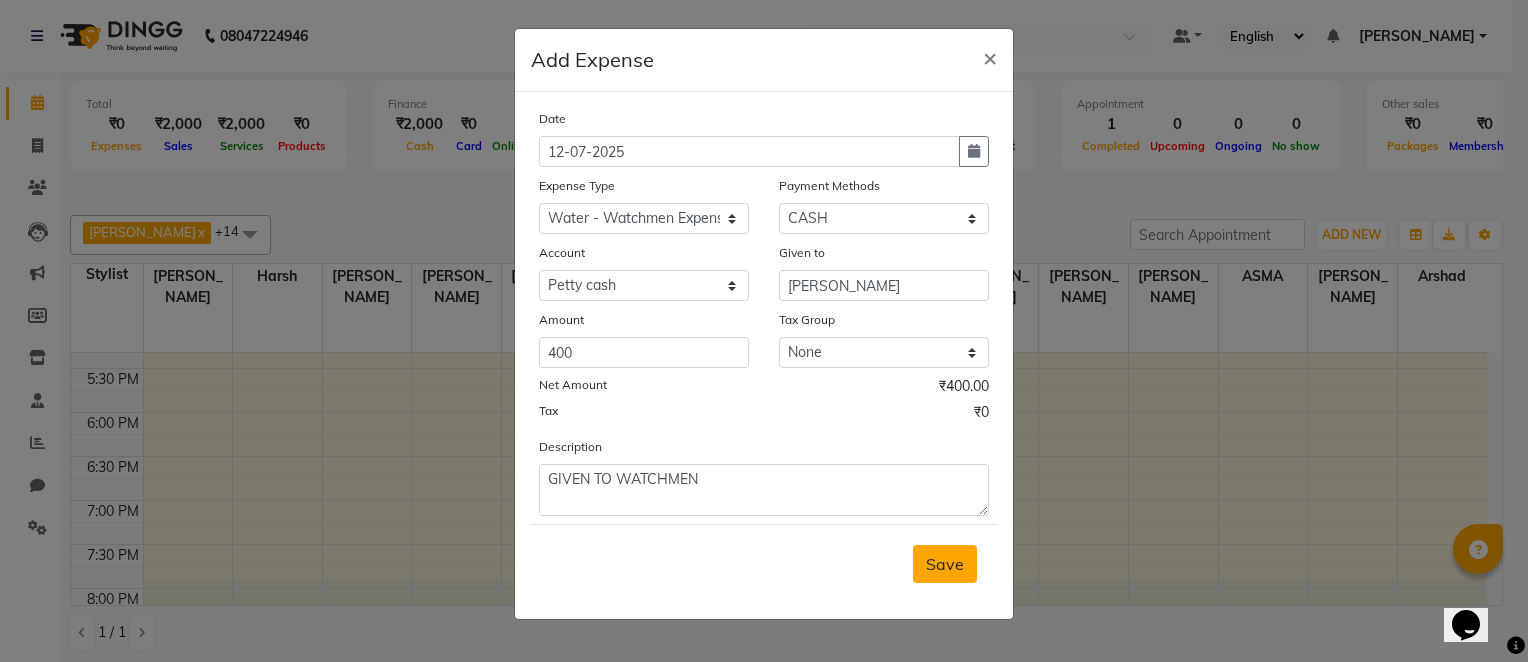 click on "Save" at bounding box center (945, 564) 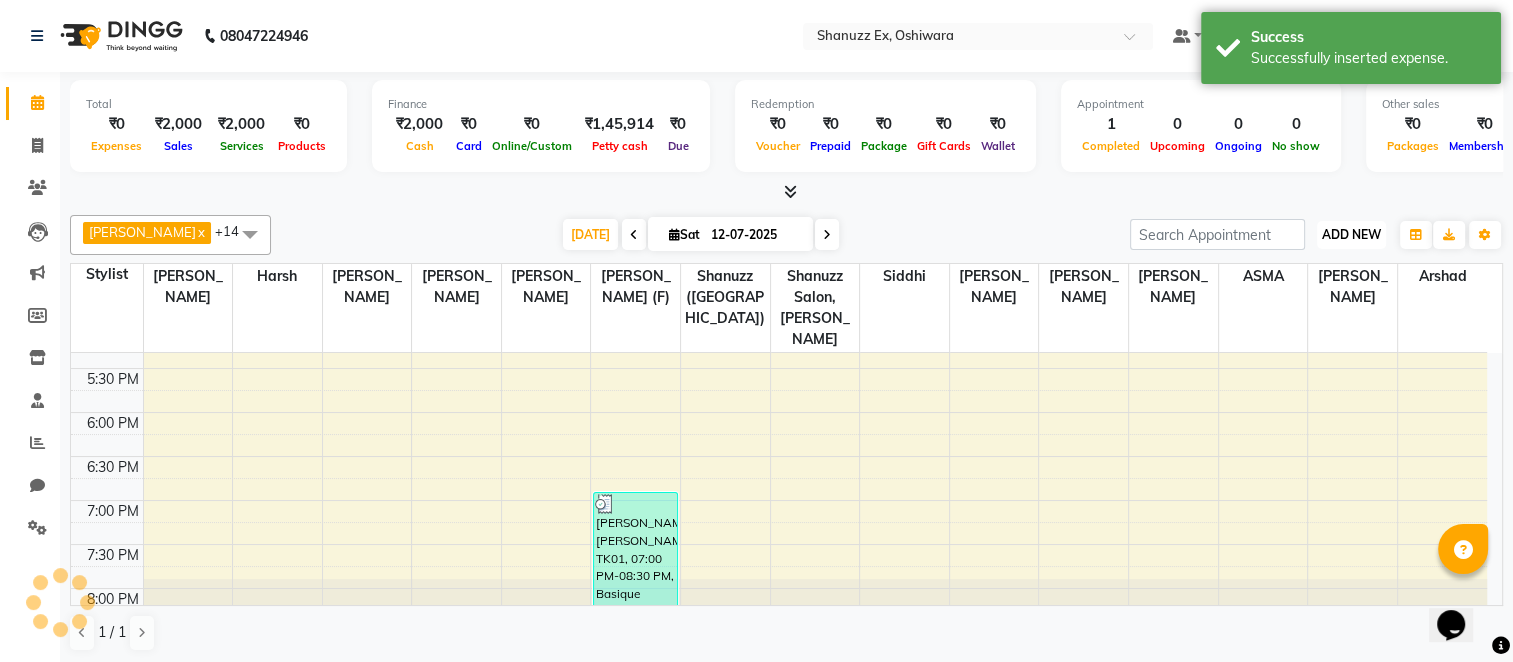 click on "ADD NEW" at bounding box center [1351, 234] 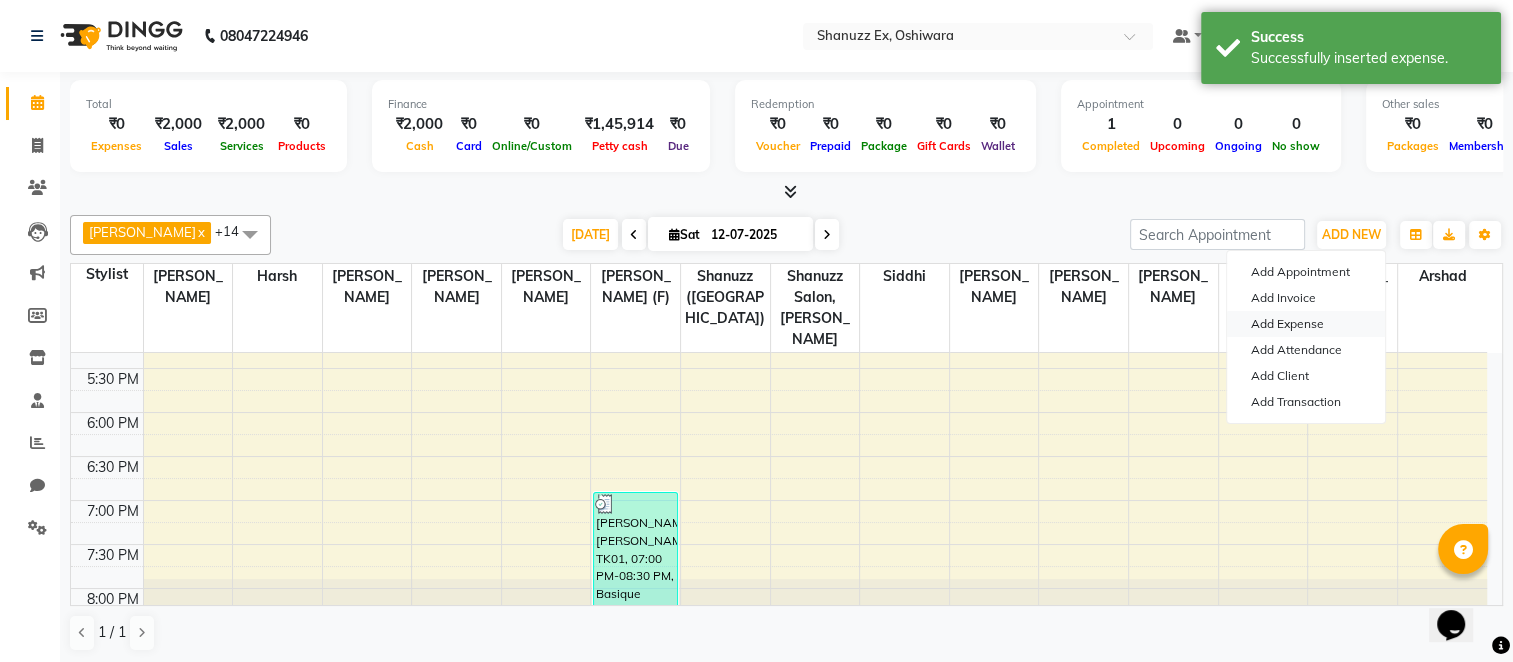 click on "Add Expense" at bounding box center (1306, 324) 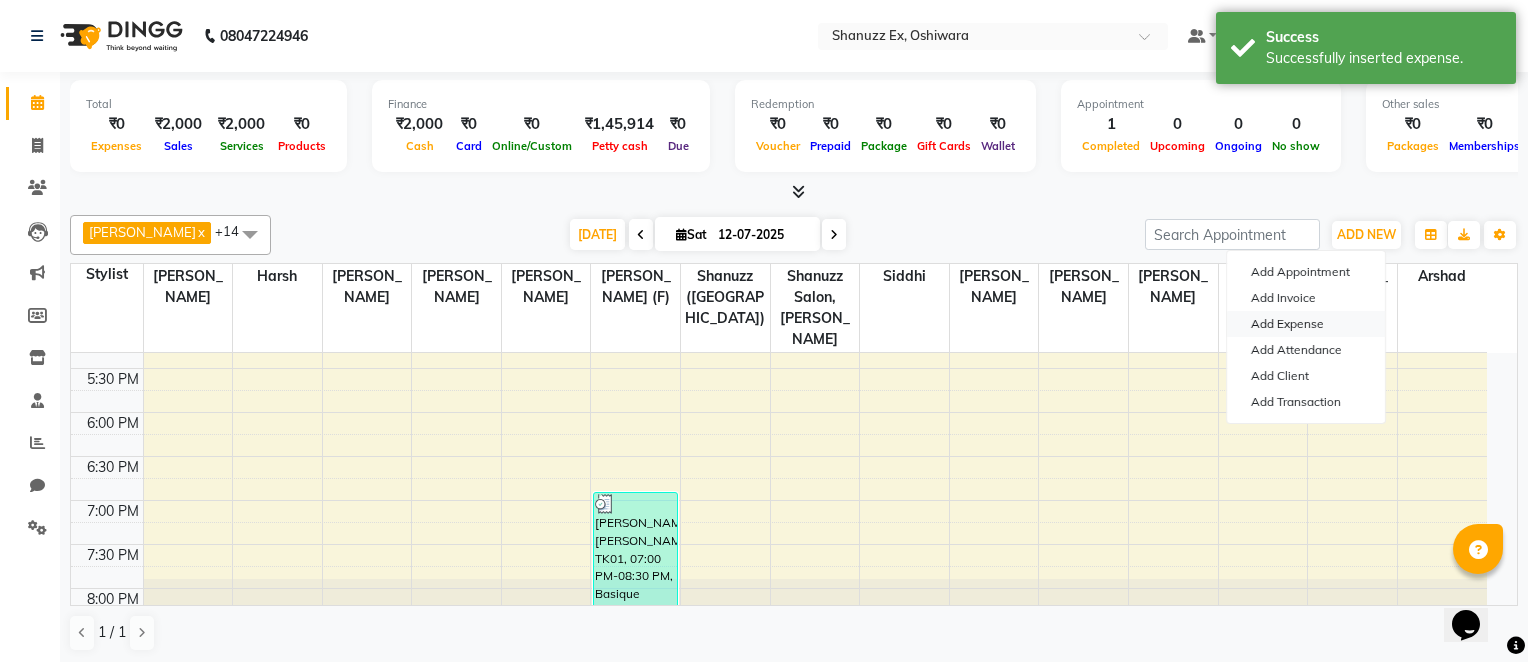 select on "1" 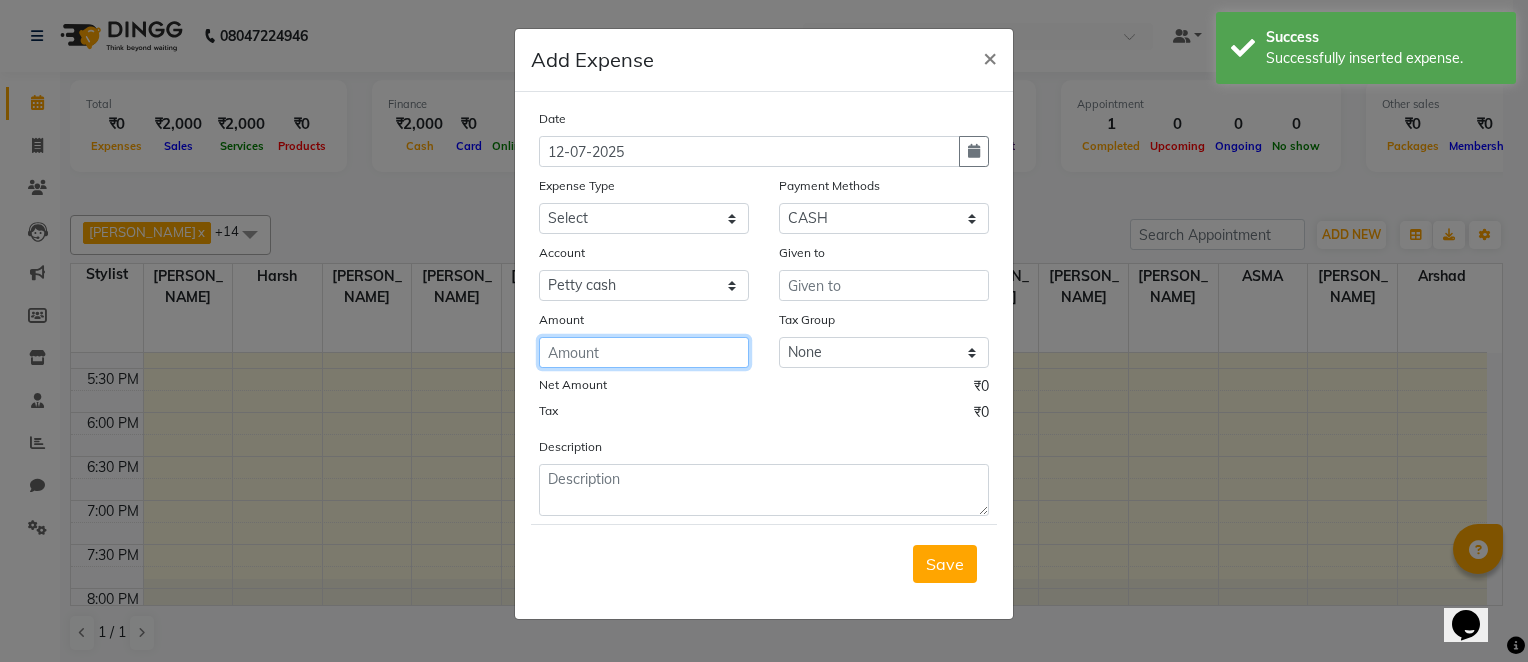 click 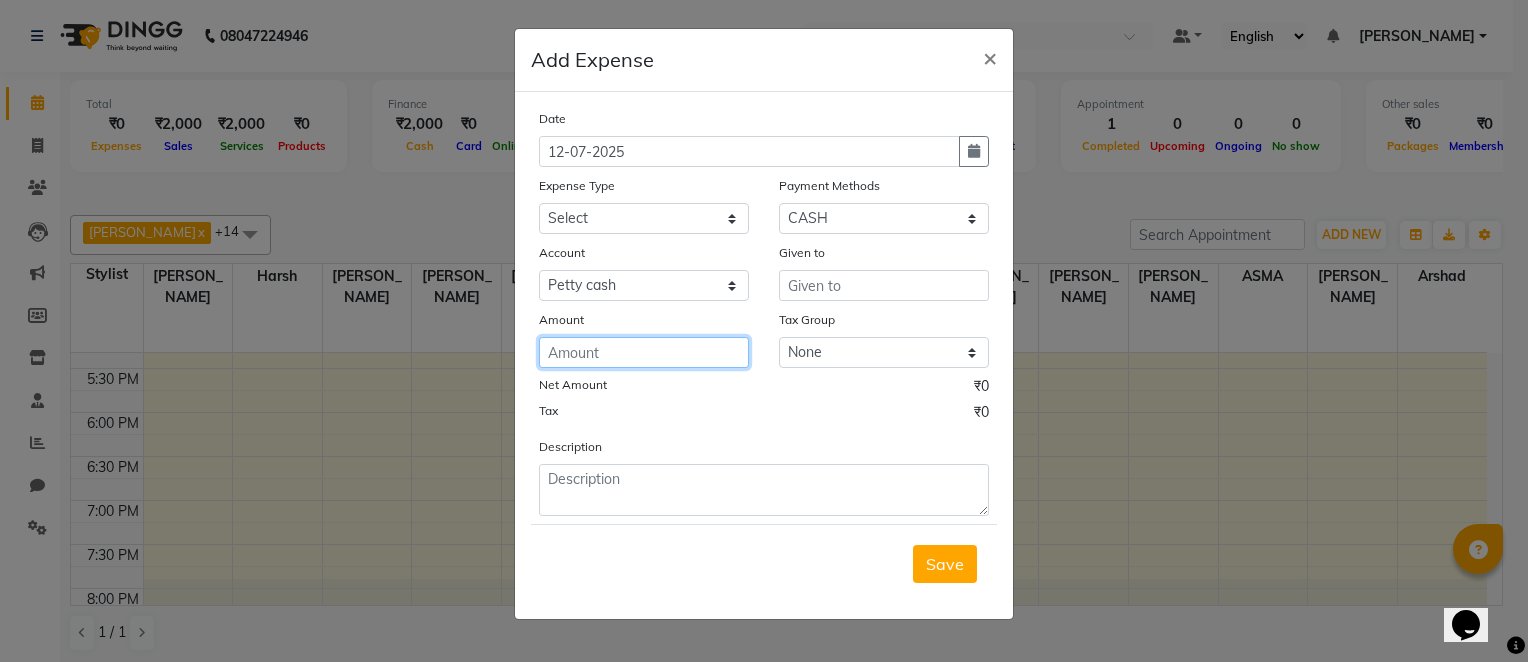 click 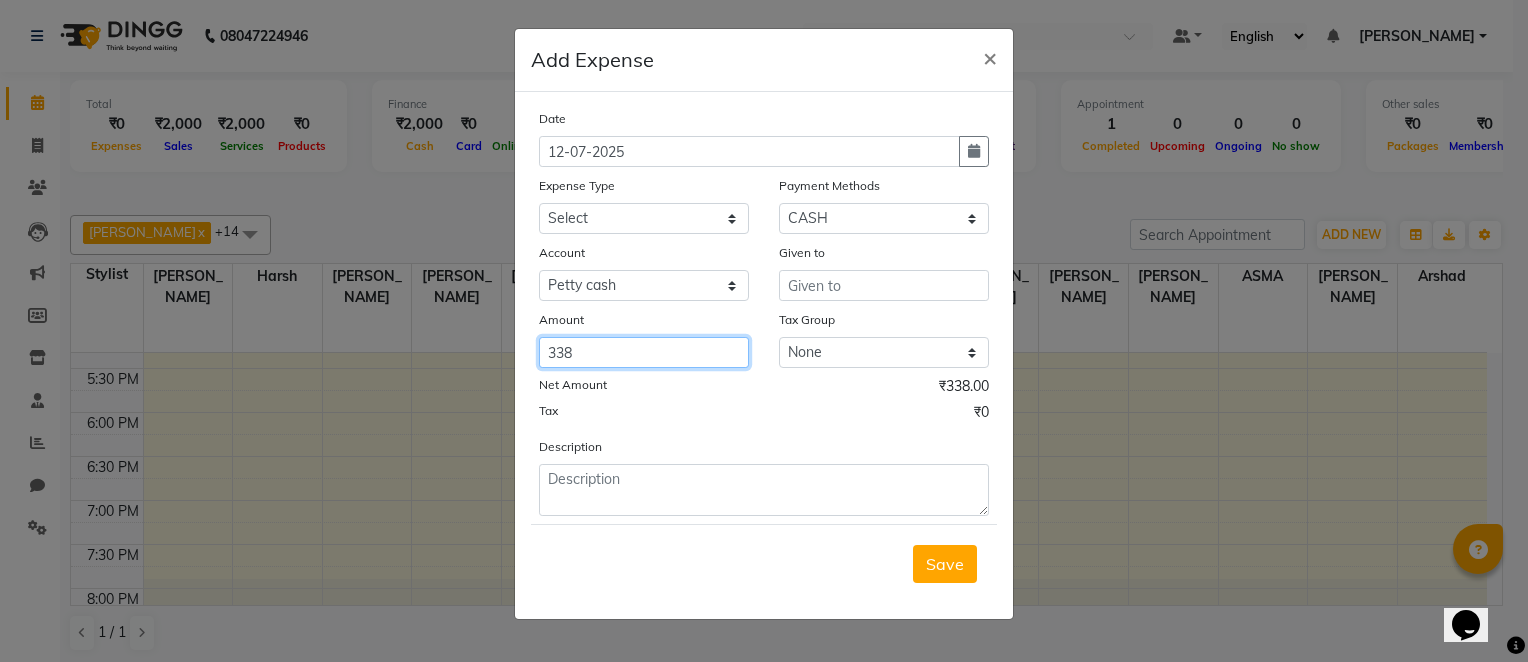 type on "338" 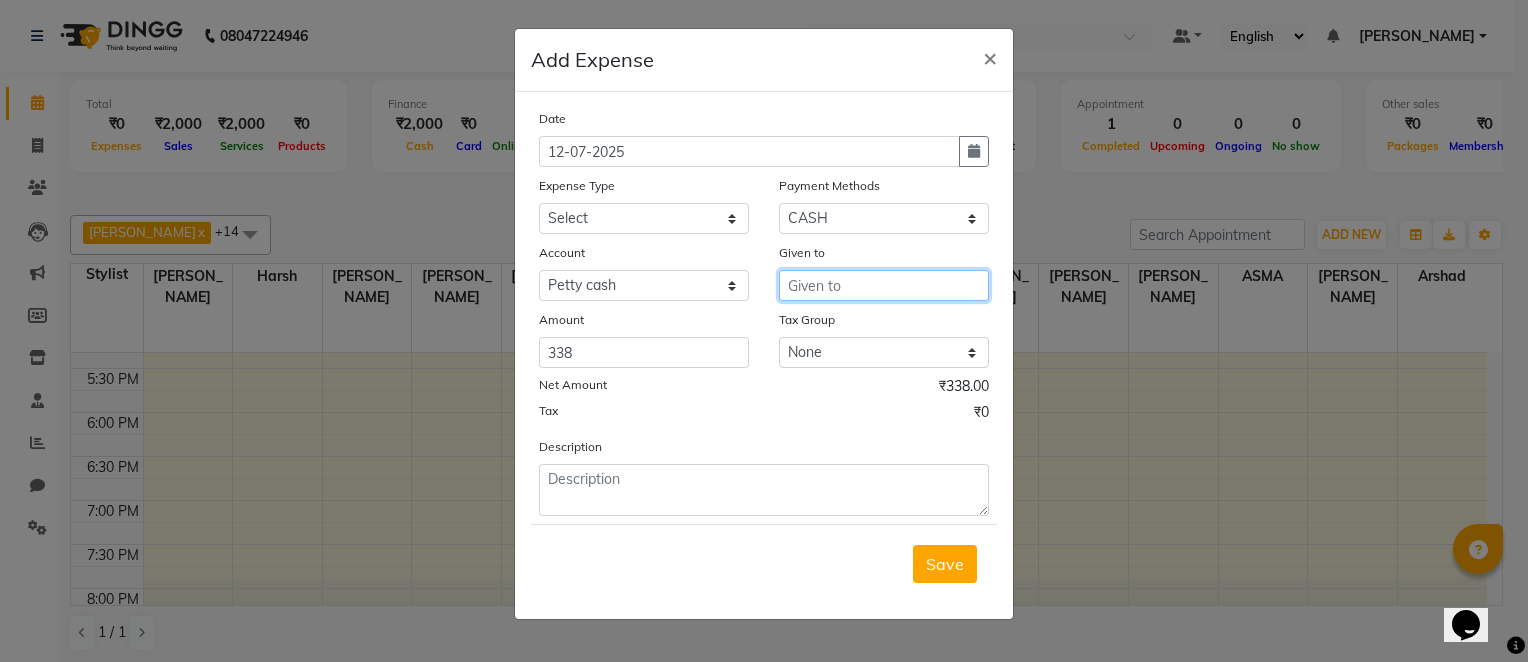 click at bounding box center [884, 285] 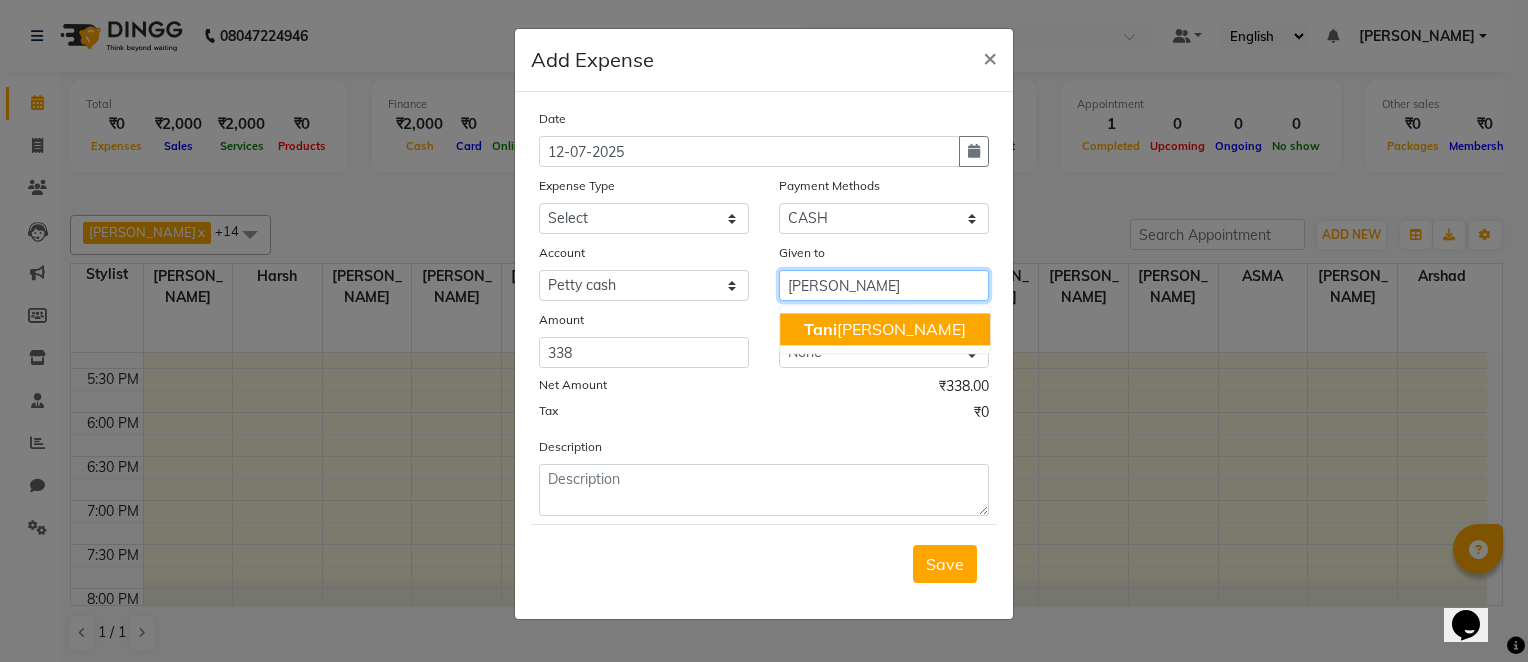click on "Tani [PERSON_NAME]" at bounding box center (885, 329) 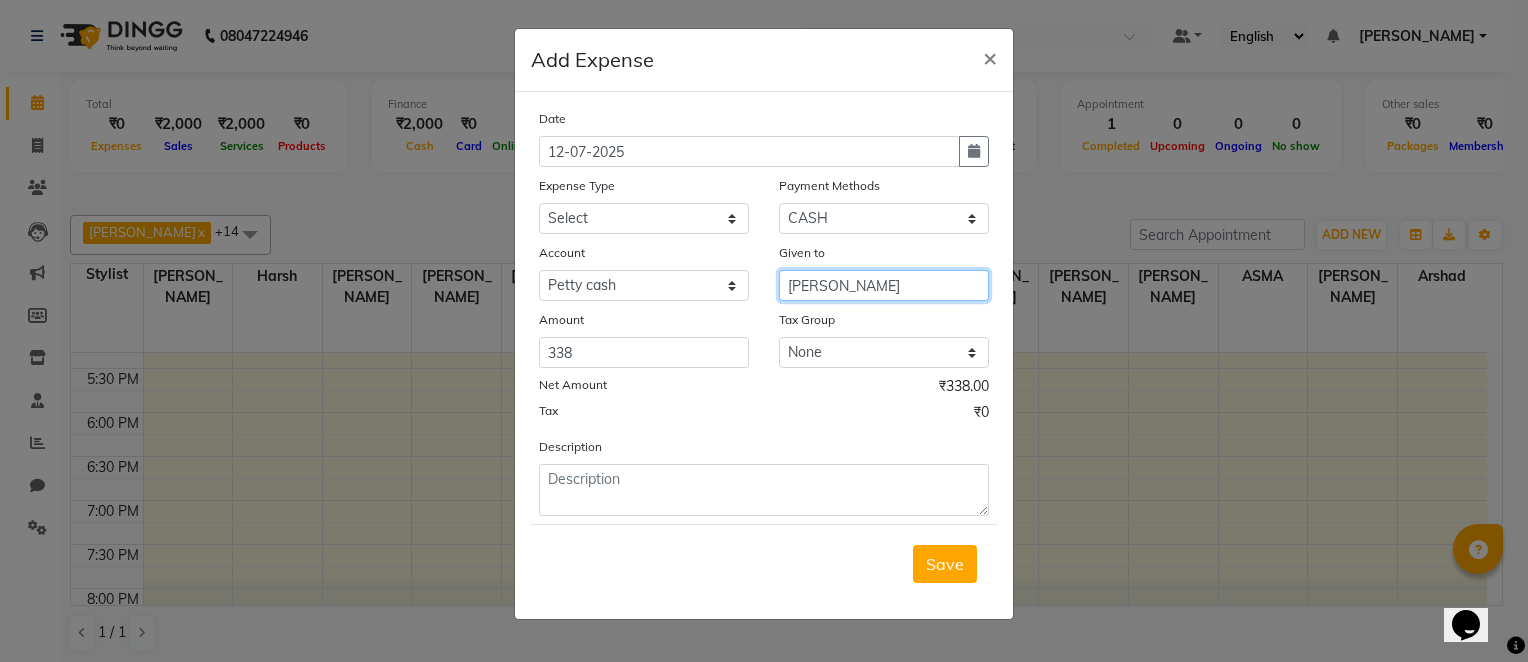 type on "[PERSON_NAME]" 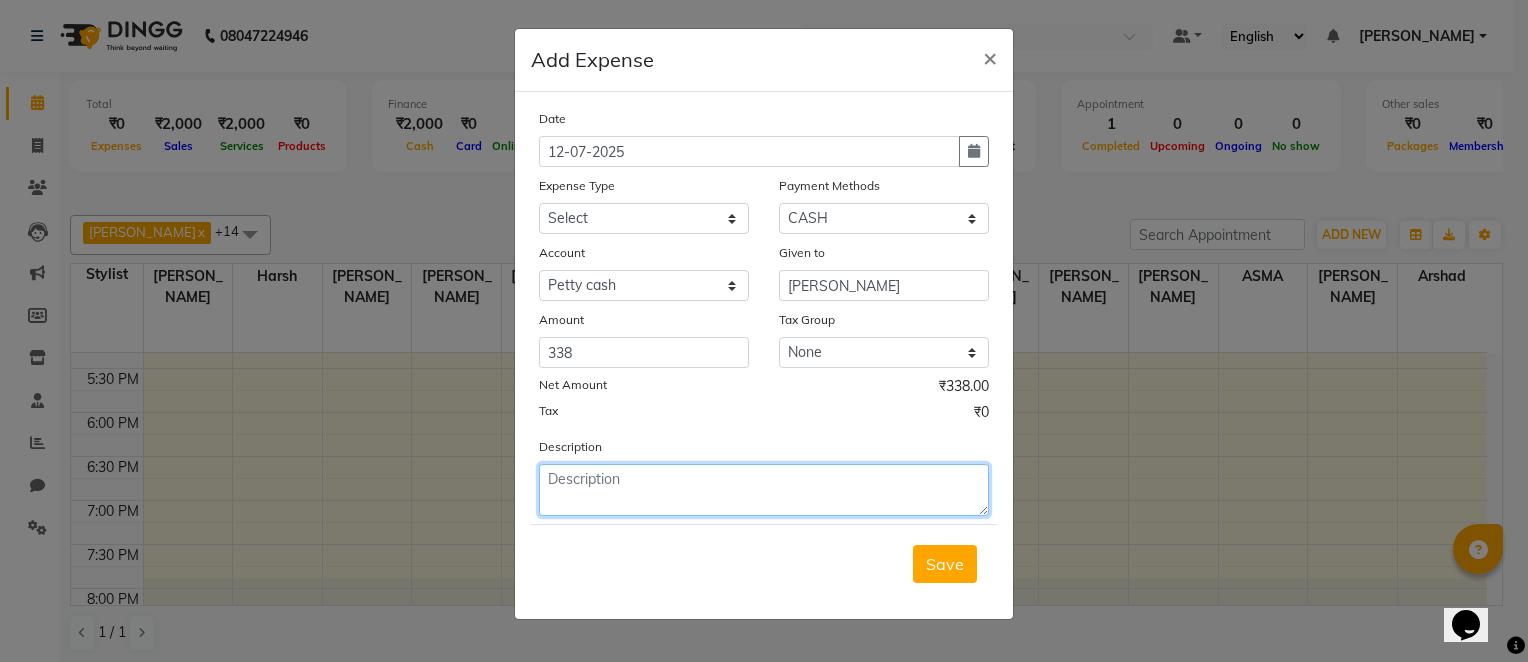 click 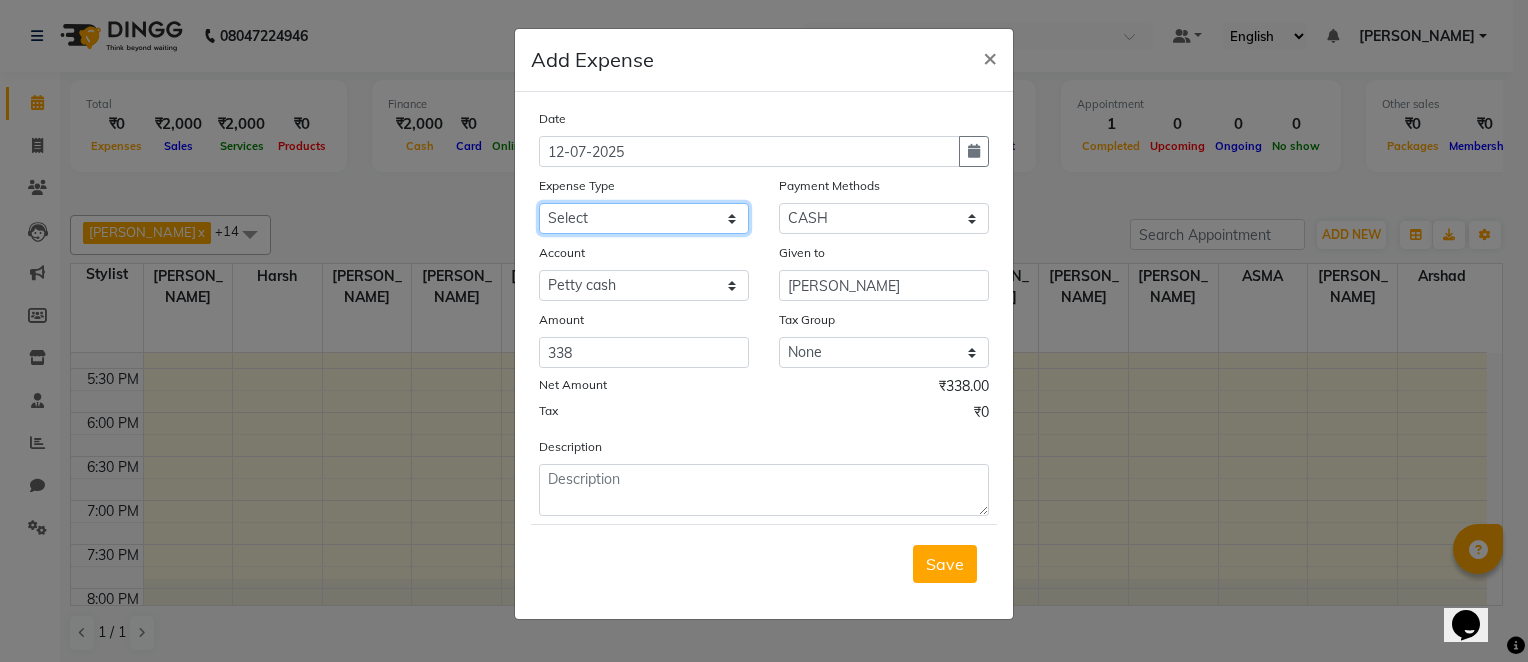 click on "Select Advance Salary Client Snacks Electricity Bill Marketing Maintenance Miscellaneous Pantry Product Salon Laundry Salon Maintenance Salon Rent Salon Supplies Salon Supplies EMI [PERSON_NAME] Sir Incentive Staff Bonus Staff Incentive Staff Quarters Deposit Staff Quarters Rent Staff Salary Staff Snacks Staff Tea & Refreshments Staff Tip Water - Tanker Expense Water - Watchmen Expense" 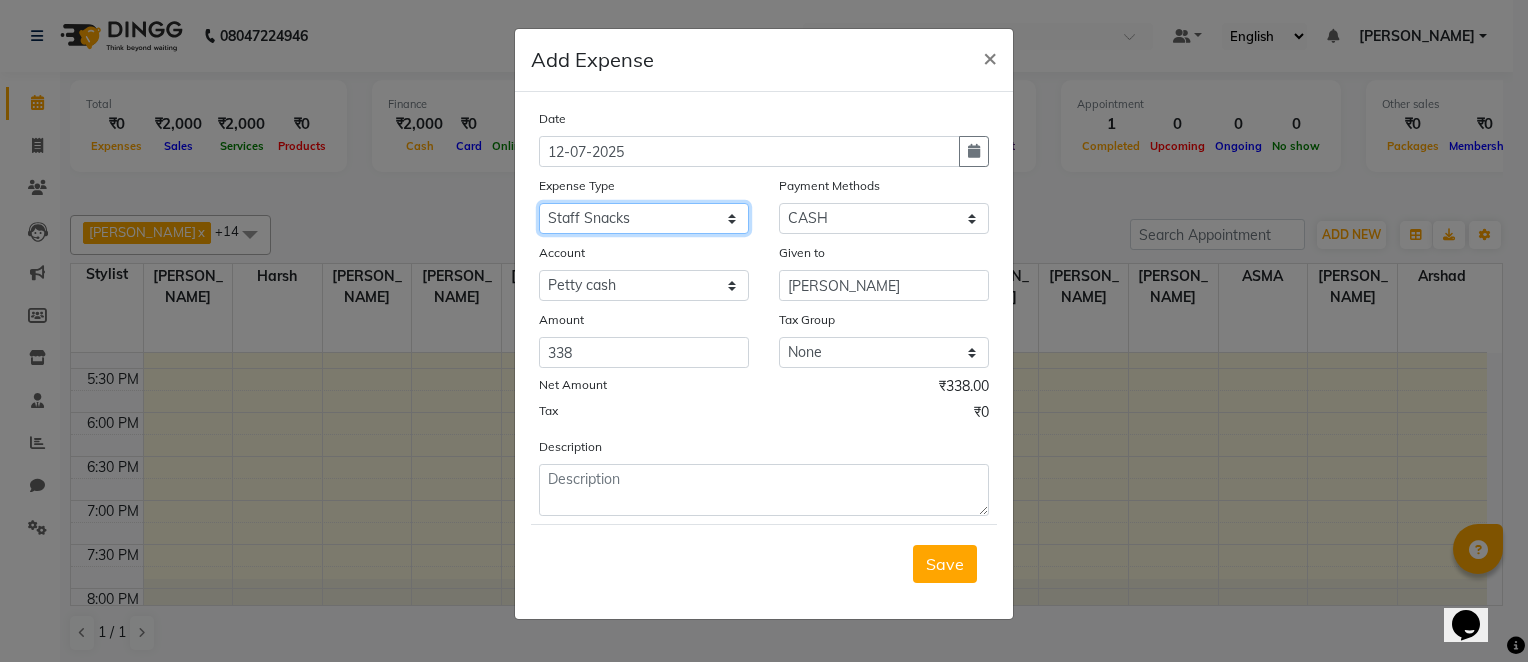 click on "Select Advance Salary Client Snacks Electricity Bill Marketing Maintenance Miscellaneous Pantry Product Salon Laundry Salon Maintenance Salon Rent Salon Supplies Salon Supplies EMI [PERSON_NAME] Sir Incentive Staff Bonus Staff Incentive Staff Quarters Deposit Staff Quarters Rent Staff Salary Staff Snacks Staff Tea & Refreshments Staff Tip Water - Tanker Expense Water - Watchmen Expense" 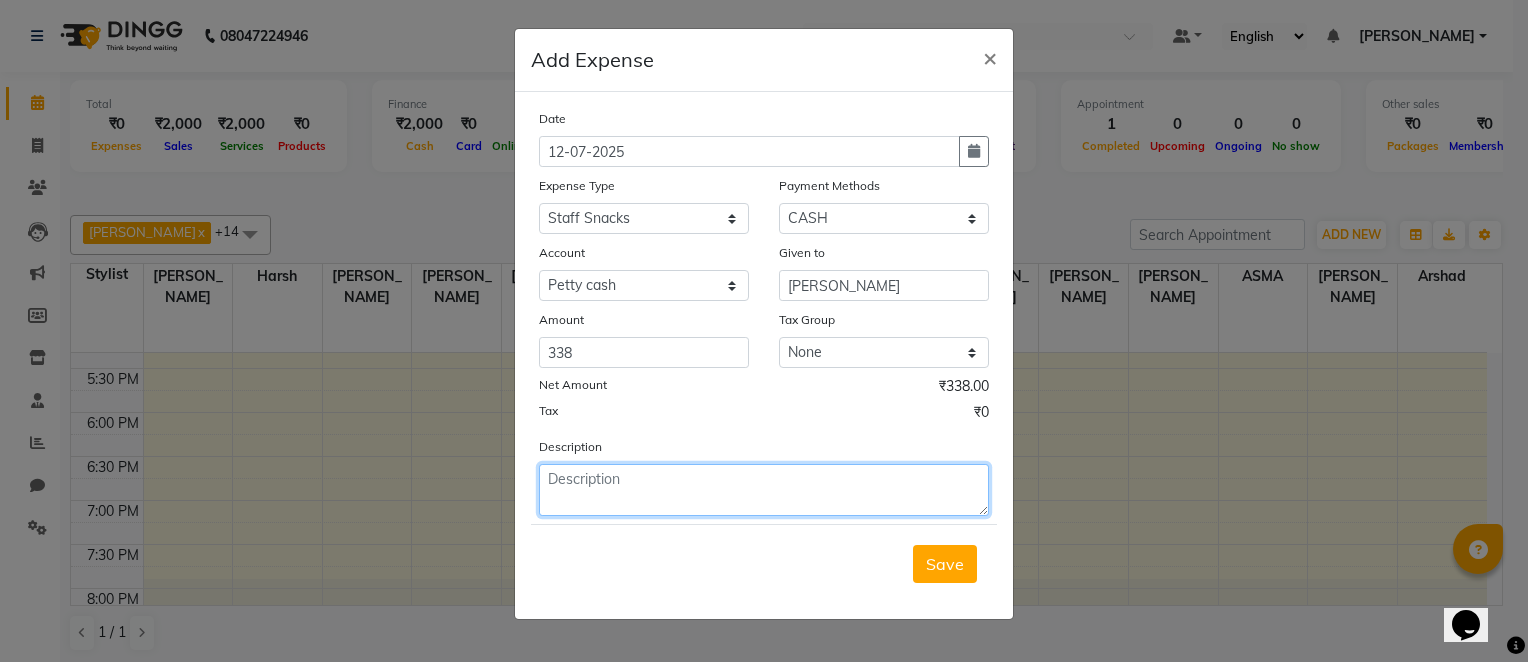 click 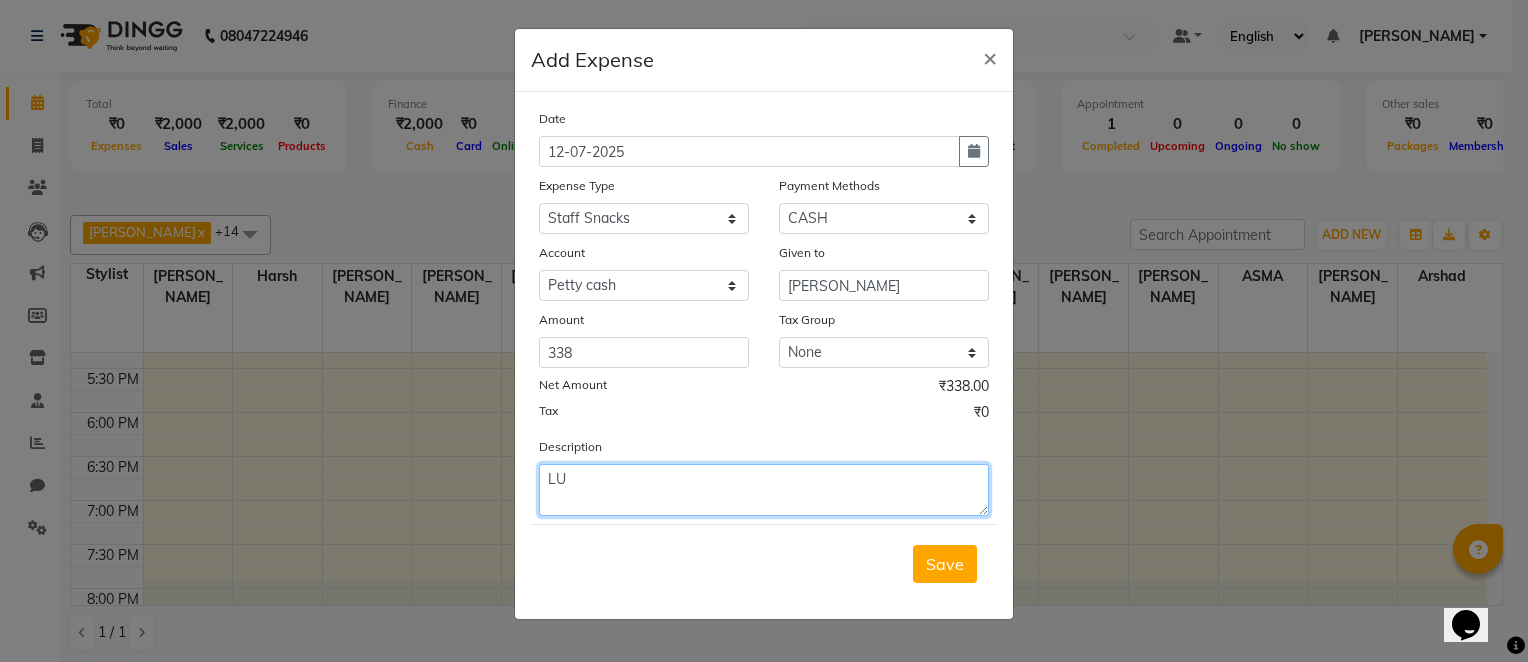 type on "L" 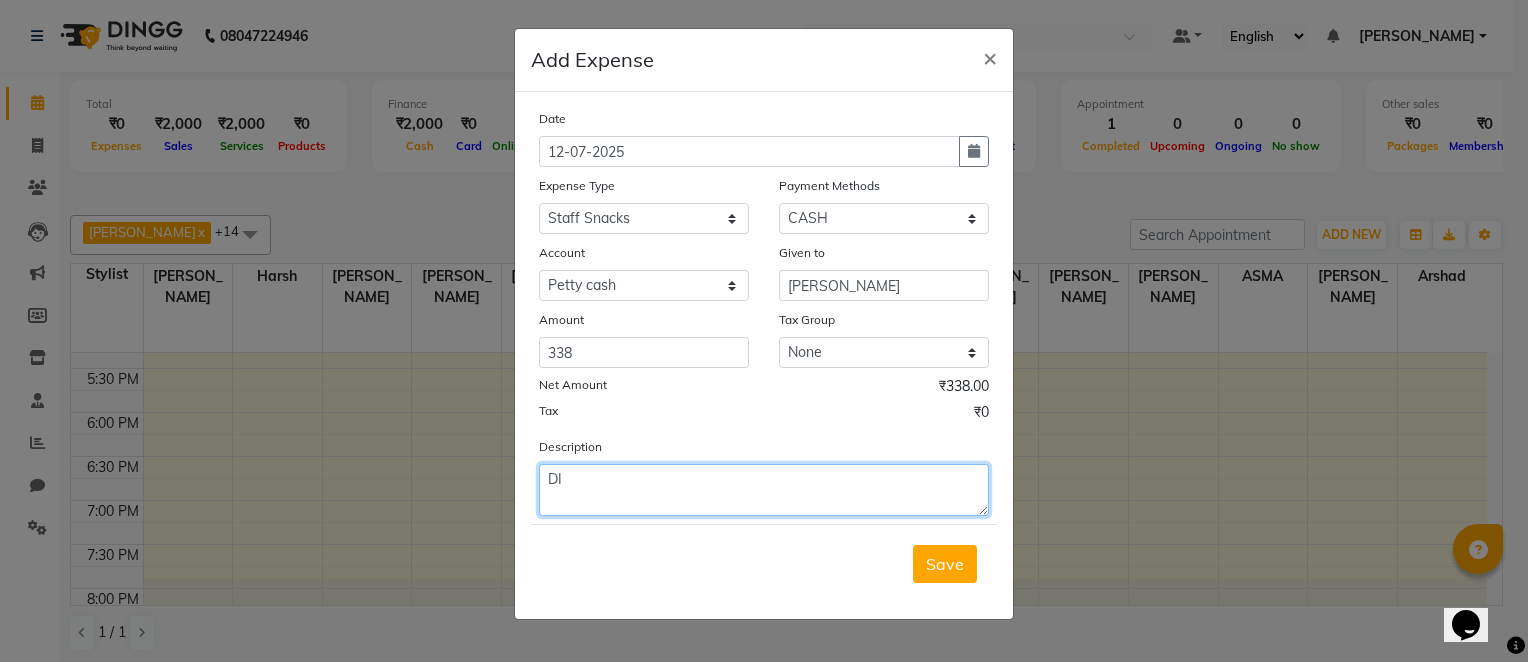 type on "D" 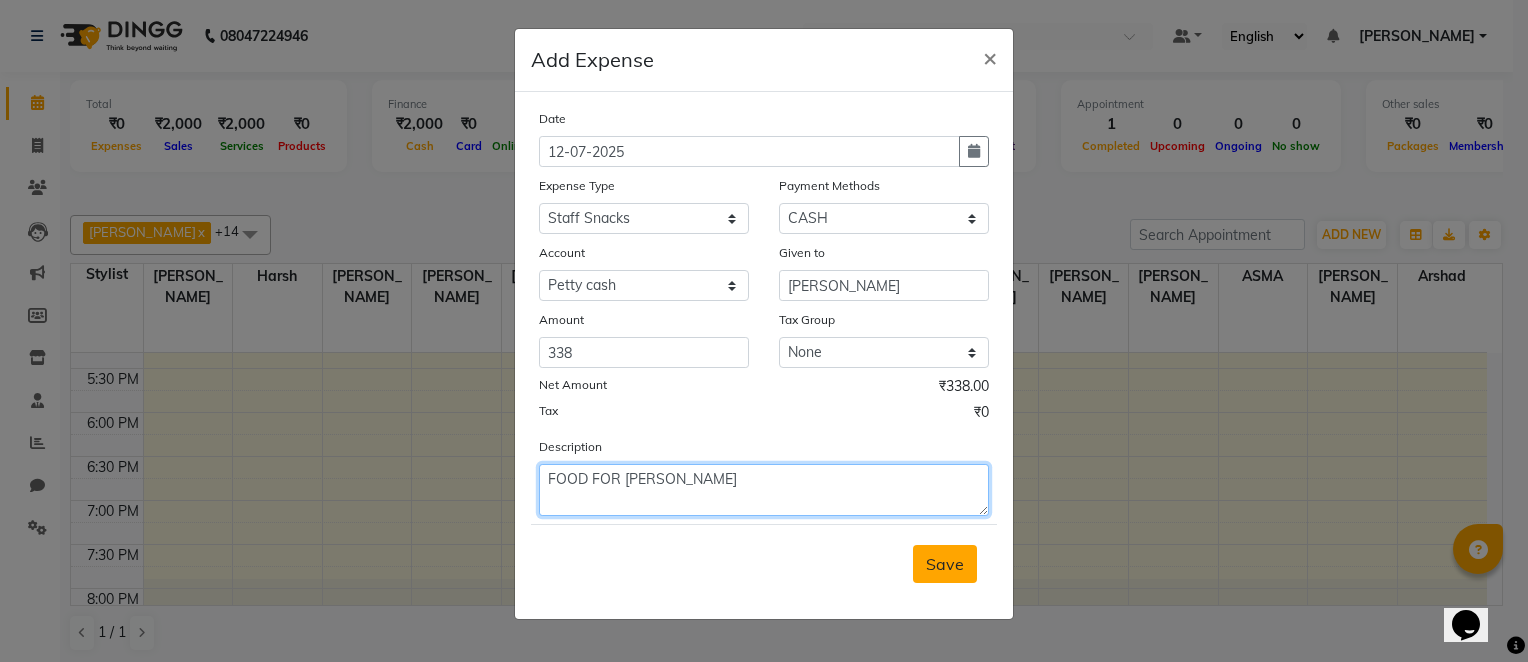 type on "FOOD FOR [PERSON_NAME]" 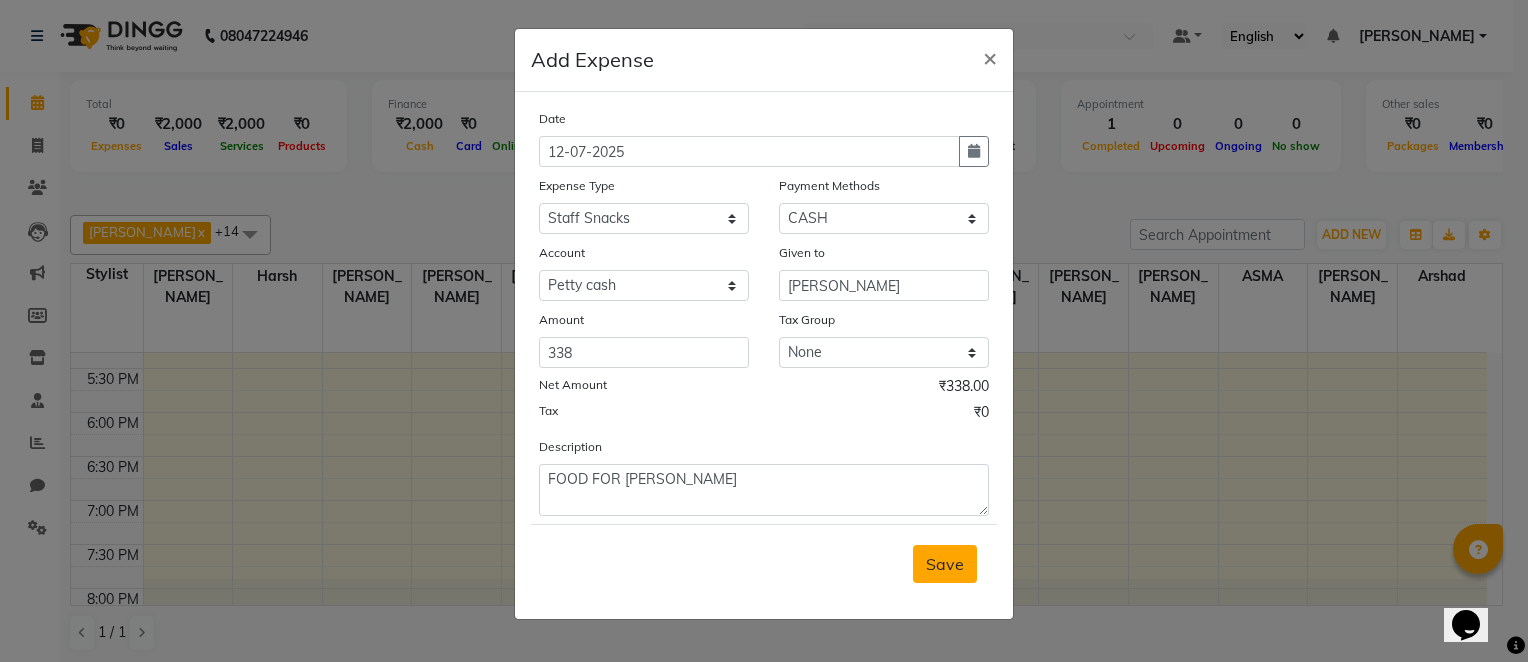 click on "Save" at bounding box center [945, 564] 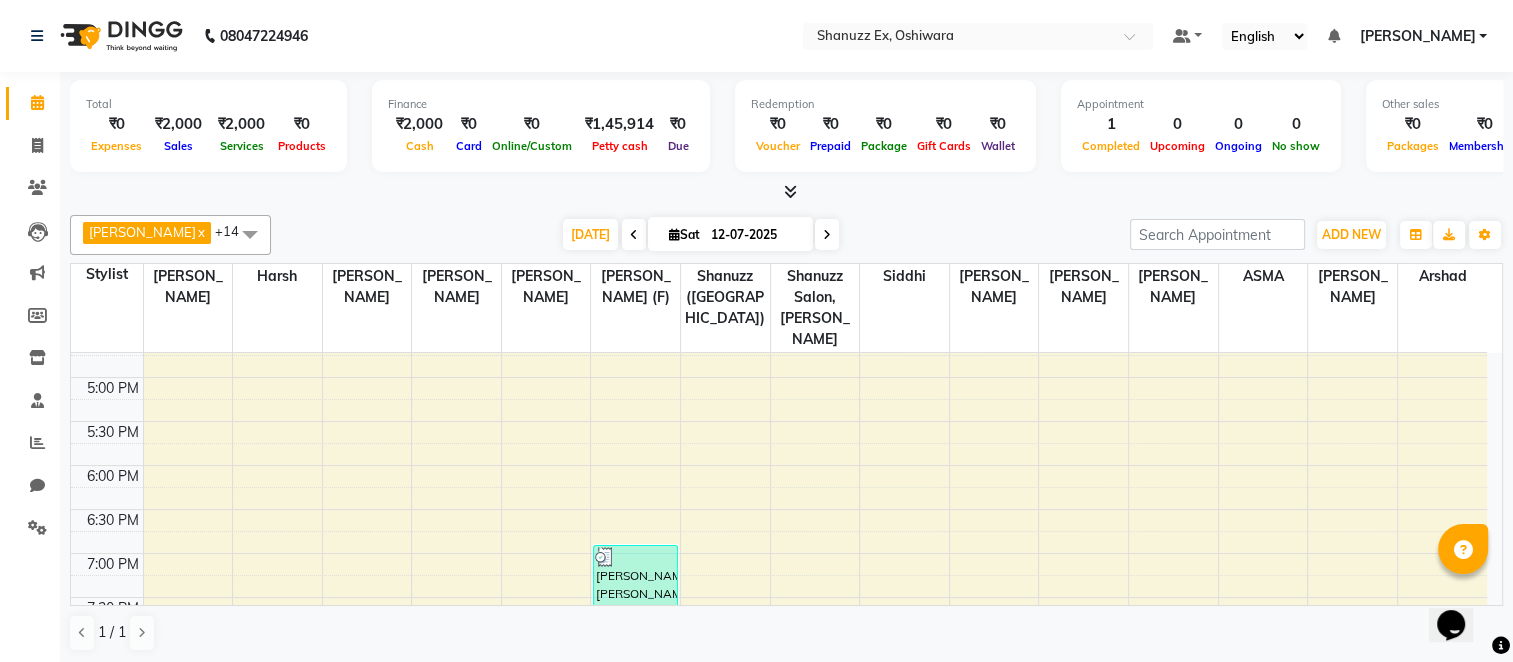scroll, scrollTop: 768, scrollLeft: 0, axis: vertical 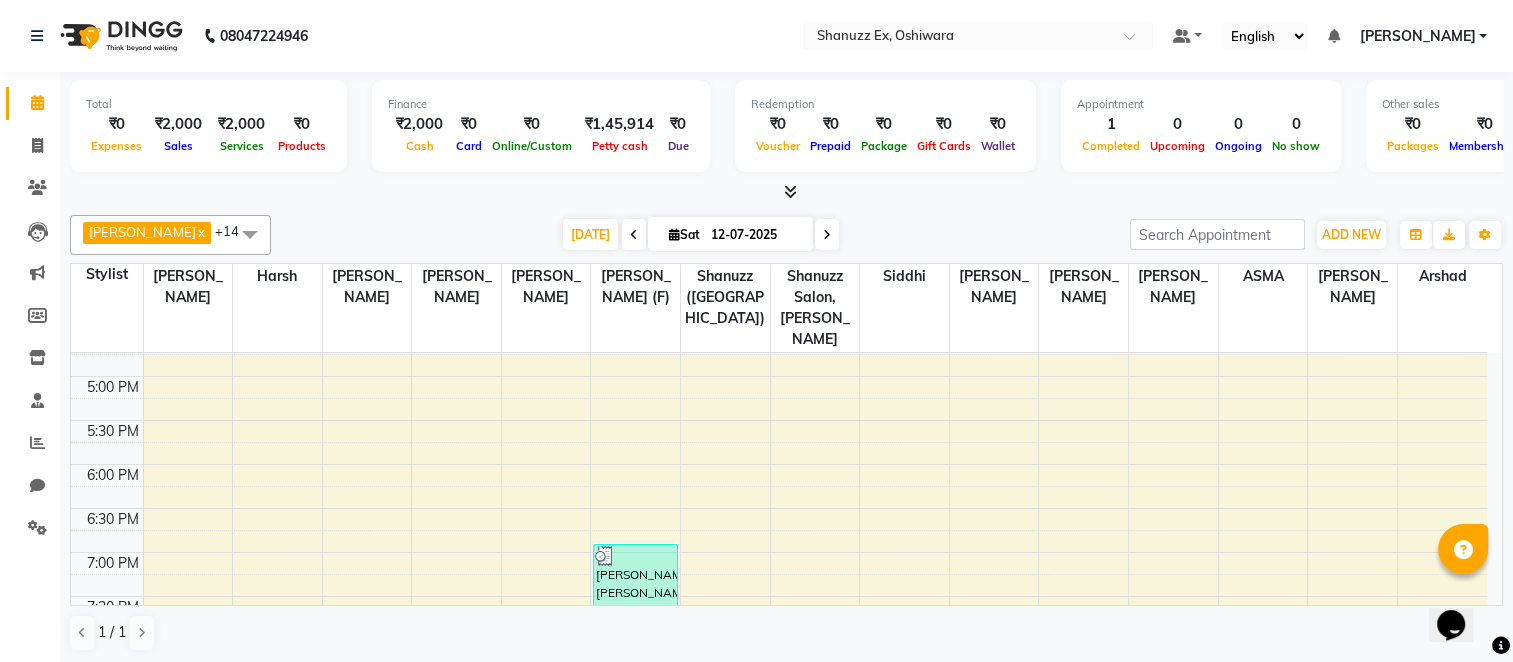 click on "8:00 AM 8:30 AM 9:00 AM 9:30 AM 10:00 AM 10:30 AM 11:00 AM 11:30 AM 12:00 PM 12:30 PM 1:00 PM 1:30 PM 2:00 PM 2:30 PM 3:00 PM 3:30 PM 4:00 PM 4:30 PM 5:00 PM 5:30 PM 6:00 PM 6:30 PM 7:00 PM 7:30 PM 8:00 PM 8:30 PM     [PERSON_NAME] [PERSON_NAME], TK01, 07:00 PM-08:30 PM, Basique [DEMOGRAPHIC_DATA] Haircut - By [PERSON_NAME] (18+ Years of Experience)" at bounding box center (779, 156) 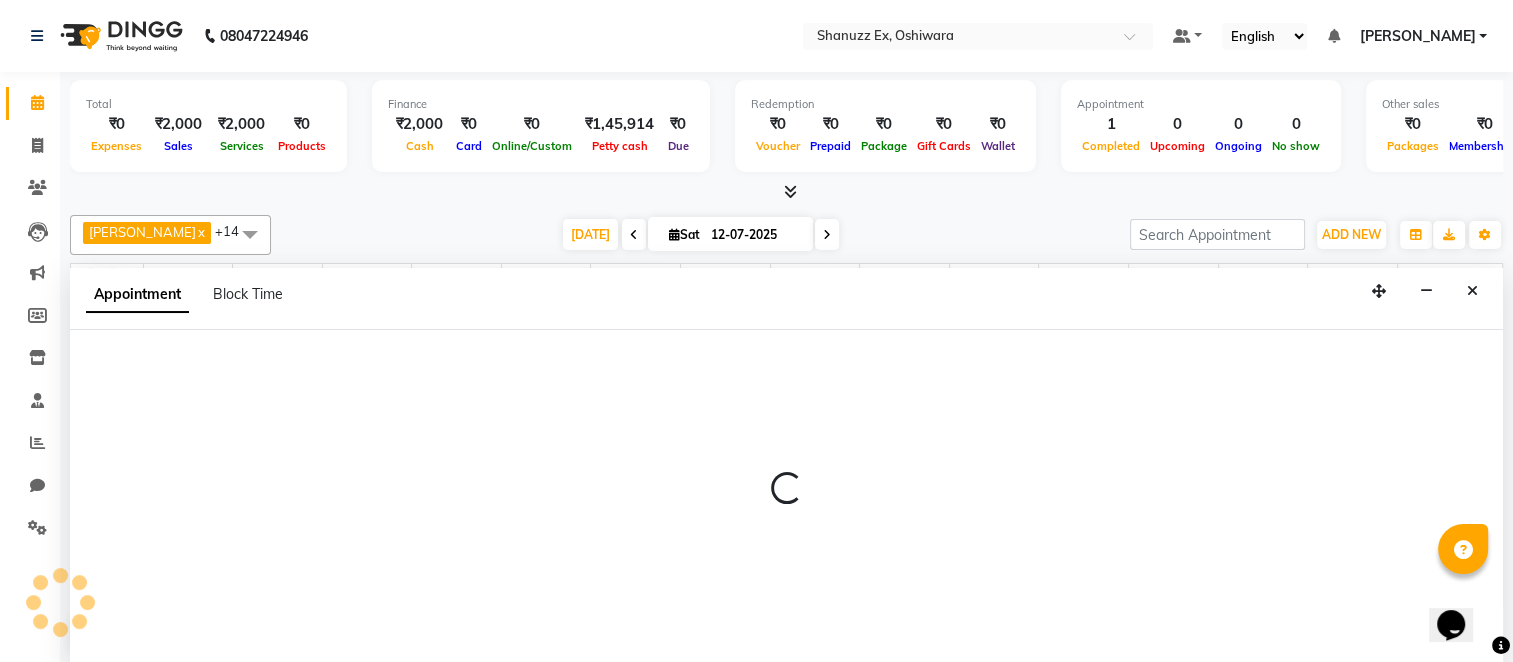scroll, scrollTop: 1, scrollLeft: 0, axis: vertical 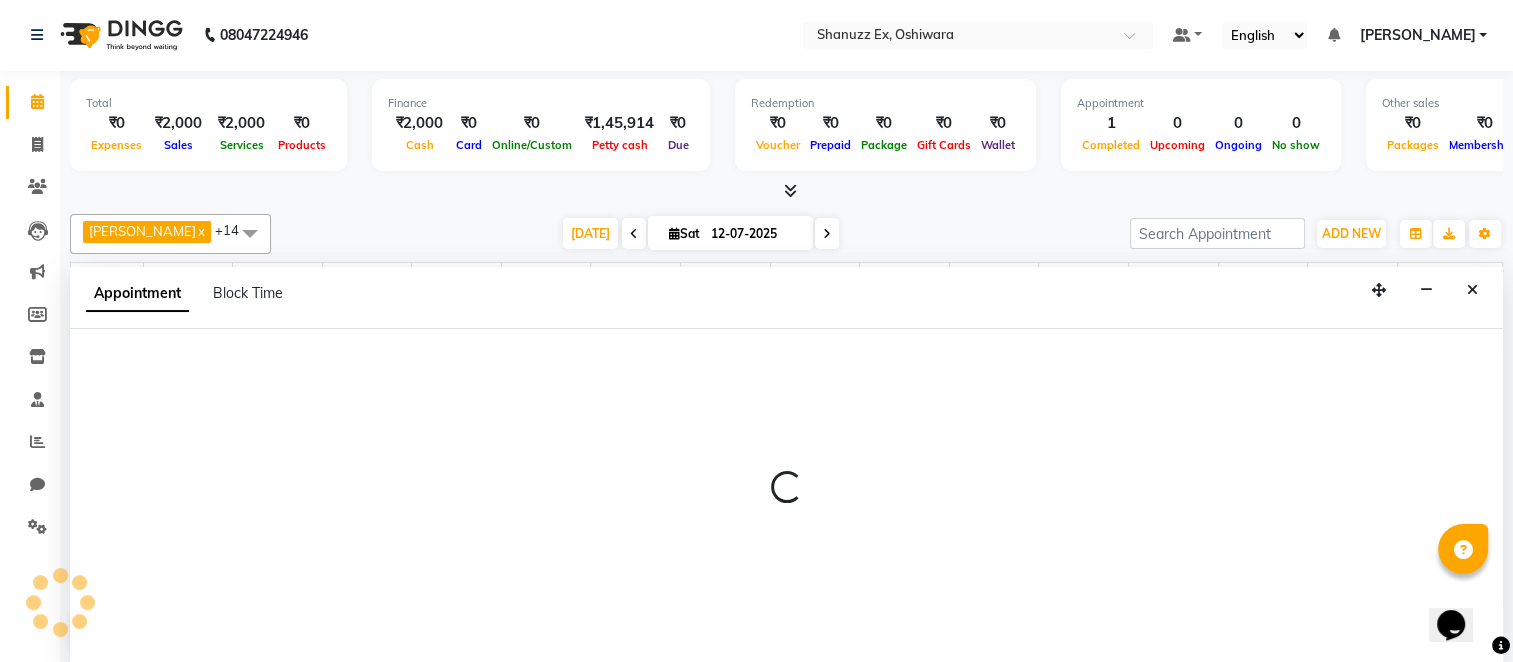 click at bounding box center (786, 496) 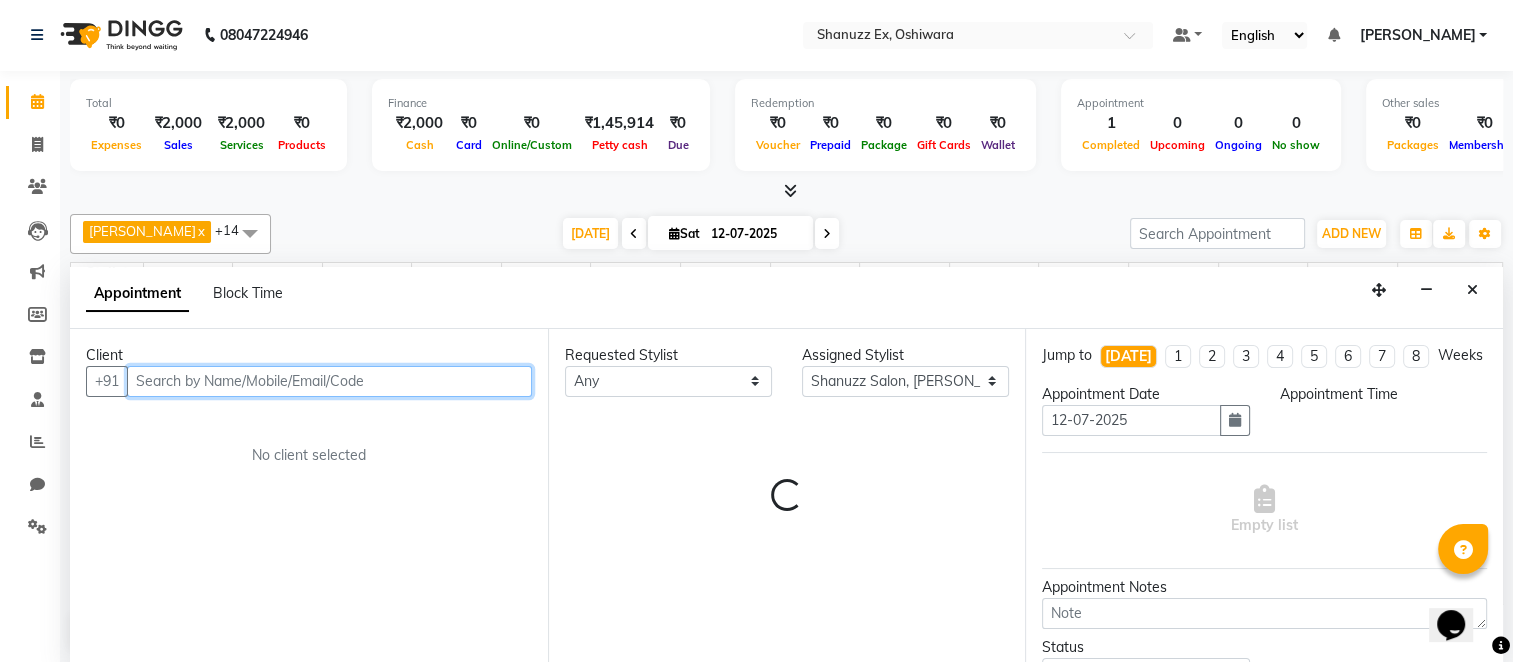 select on "1140" 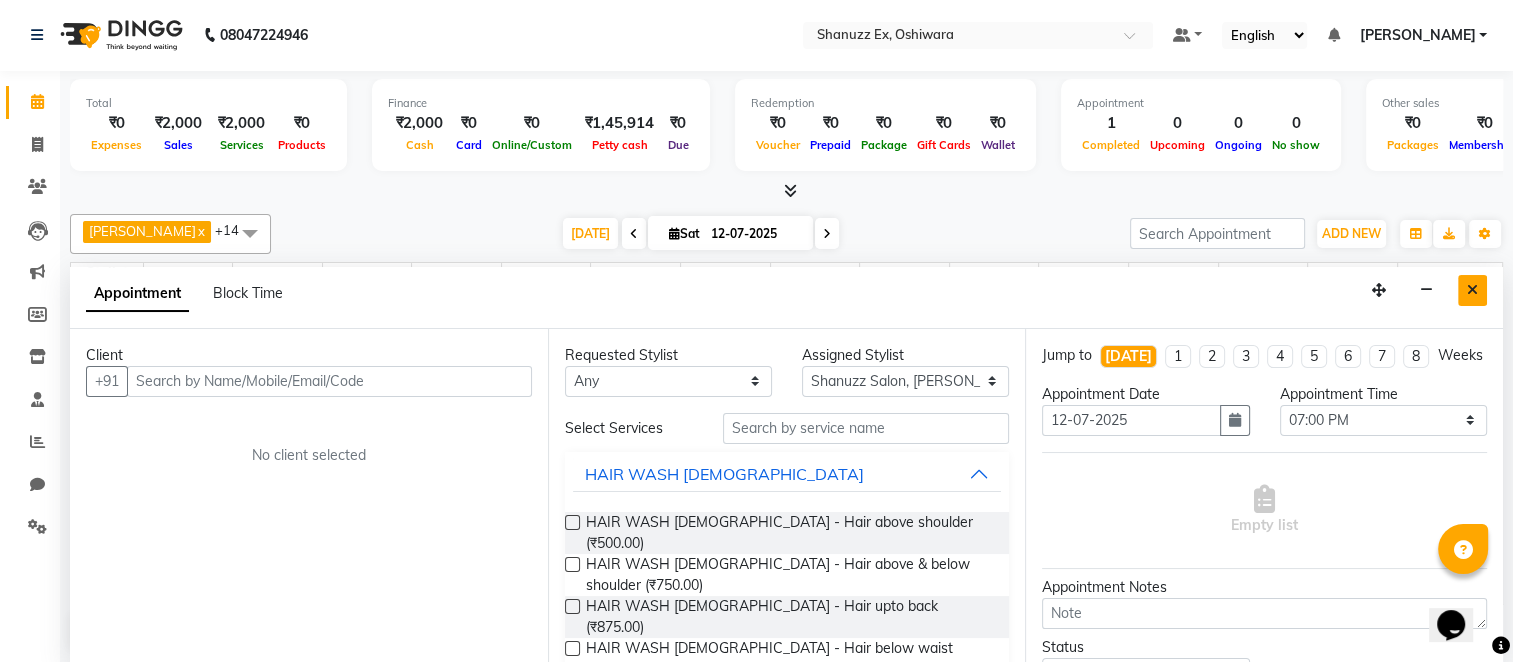 click at bounding box center [1472, 290] 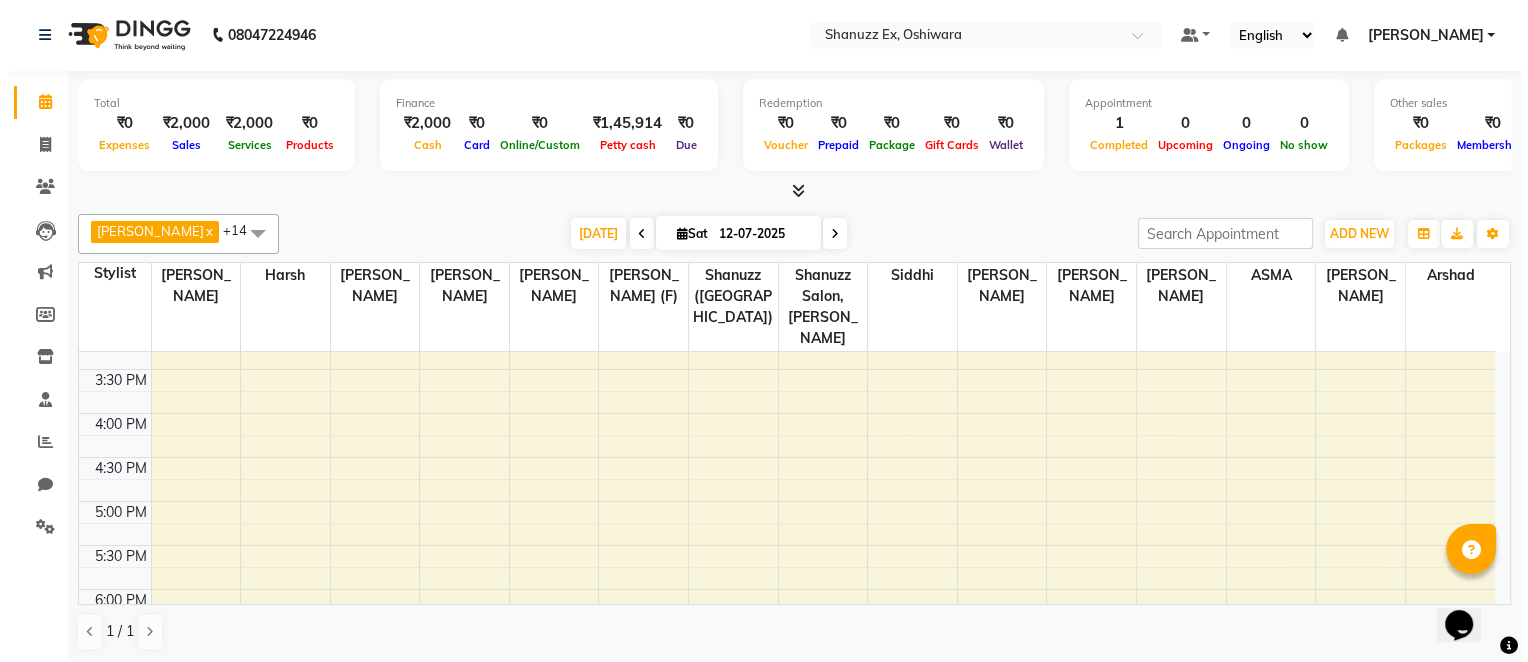 scroll, scrollTop: 859, scrollLeft: 0, axis: vertical 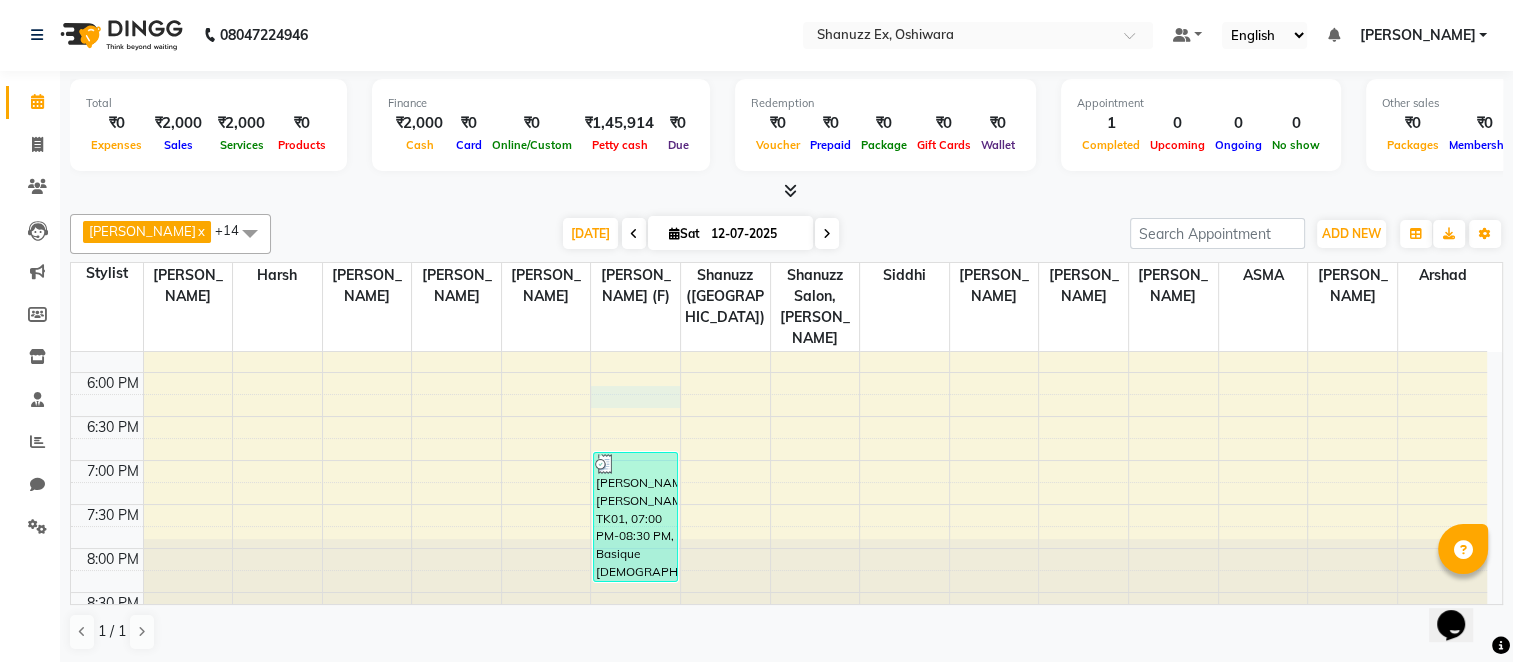 click on "8:00 AM 8:30 AM 9:00 AM 9:30 AM 10:00 AM 10:30 AM 11:00 AM 11:30 AM 12:00 PM 12:30 PM 1:00 PM 1:30 PM 2:00 PM 2:30 PM 3:00 PM 3:30 PM 4:00 PM 4:30 PM 5:00 PM 5:30 PM 6:00 PM 6:30 PM 7:00 PM 7:30 PM 8:00 PM 8:30 PM     [PERSON_NAME] [PERSON_NAME], TK01, 07:00 PM-08:30 PM, Basique [DEMOGRAPHIC_DATA] Haircut - By [PERSON_NAME] (18+ Years of Experience)" at bounding box center [779, 64] 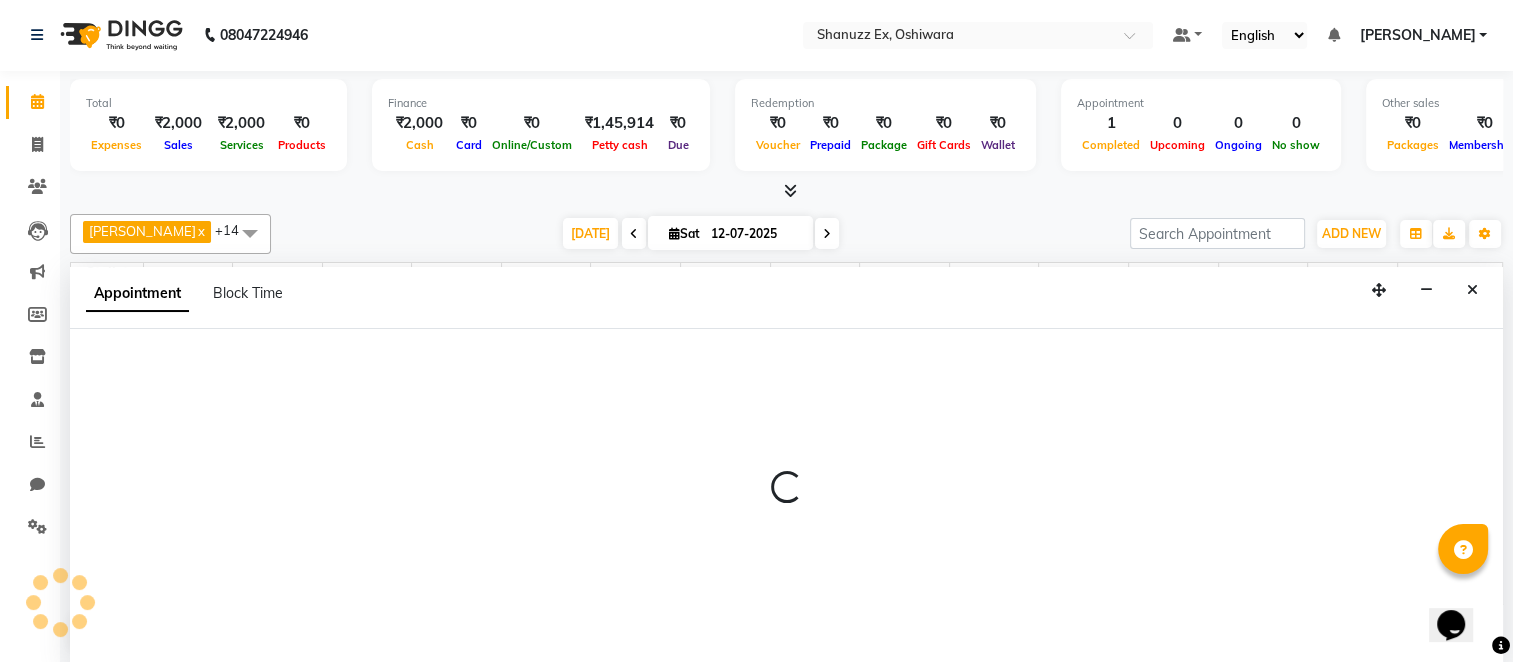 select on "77956" 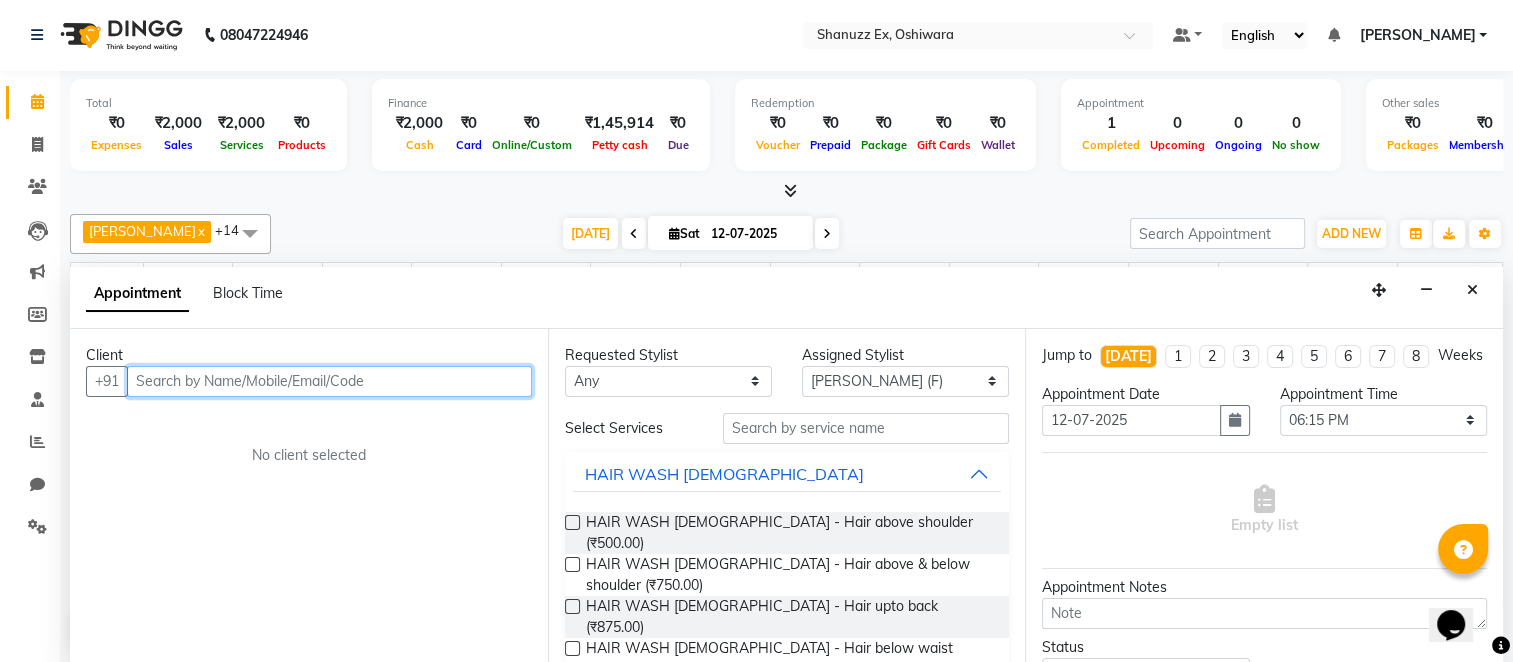 click at bounding box center [329, 381] 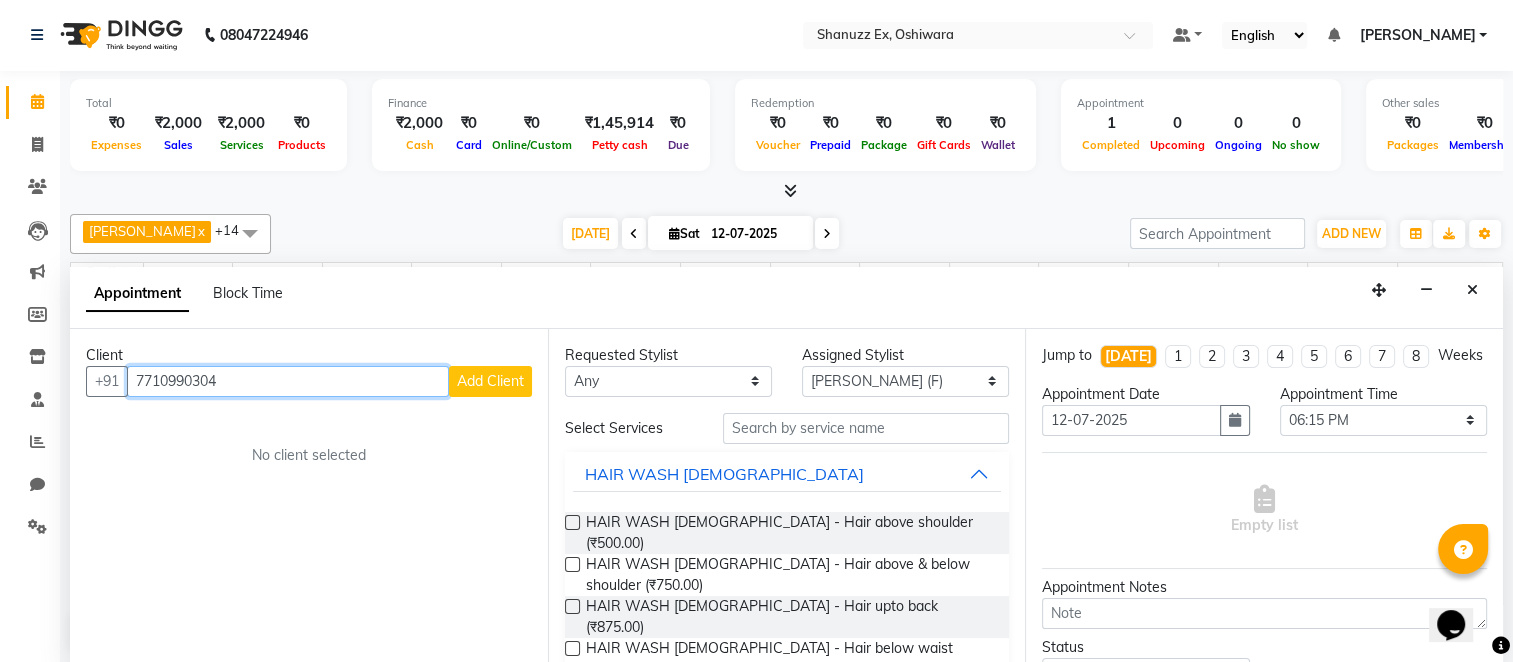 type on "7710990304" 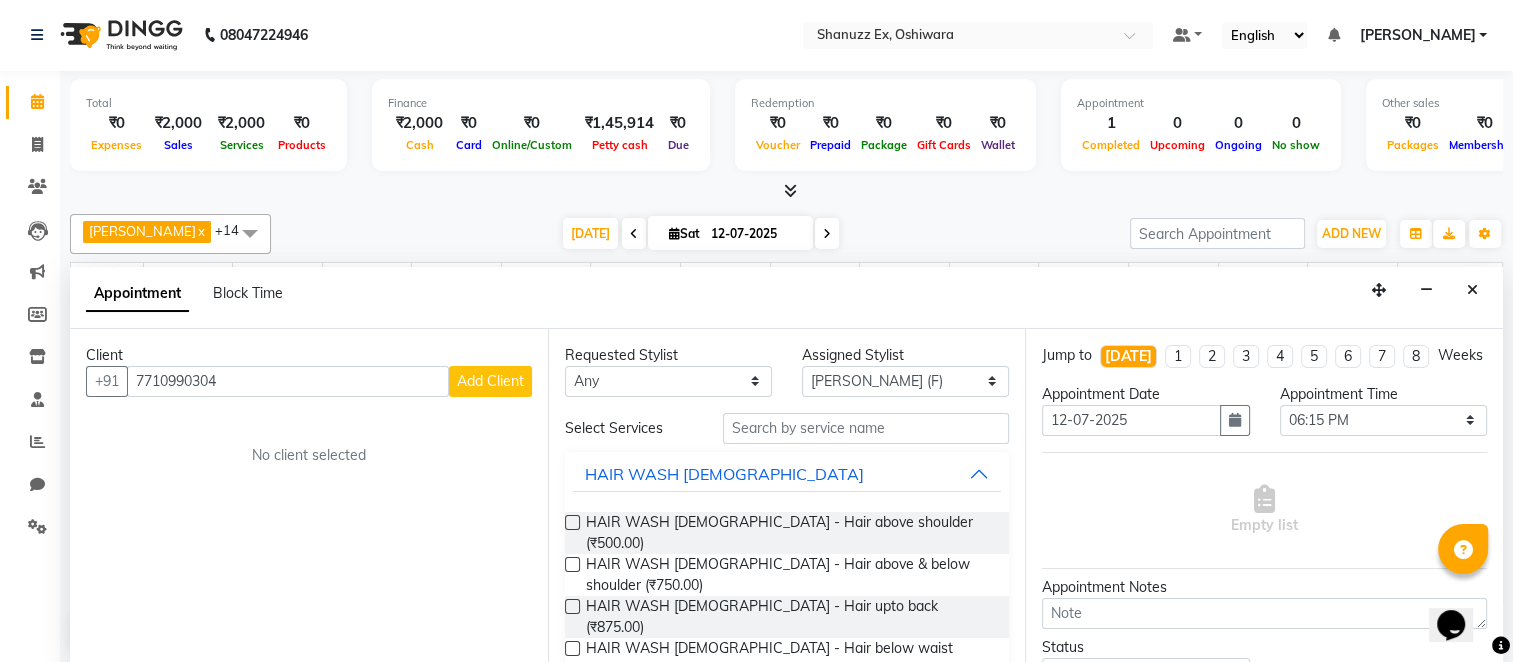click on "Add Client" at bounding box center [490, 381] 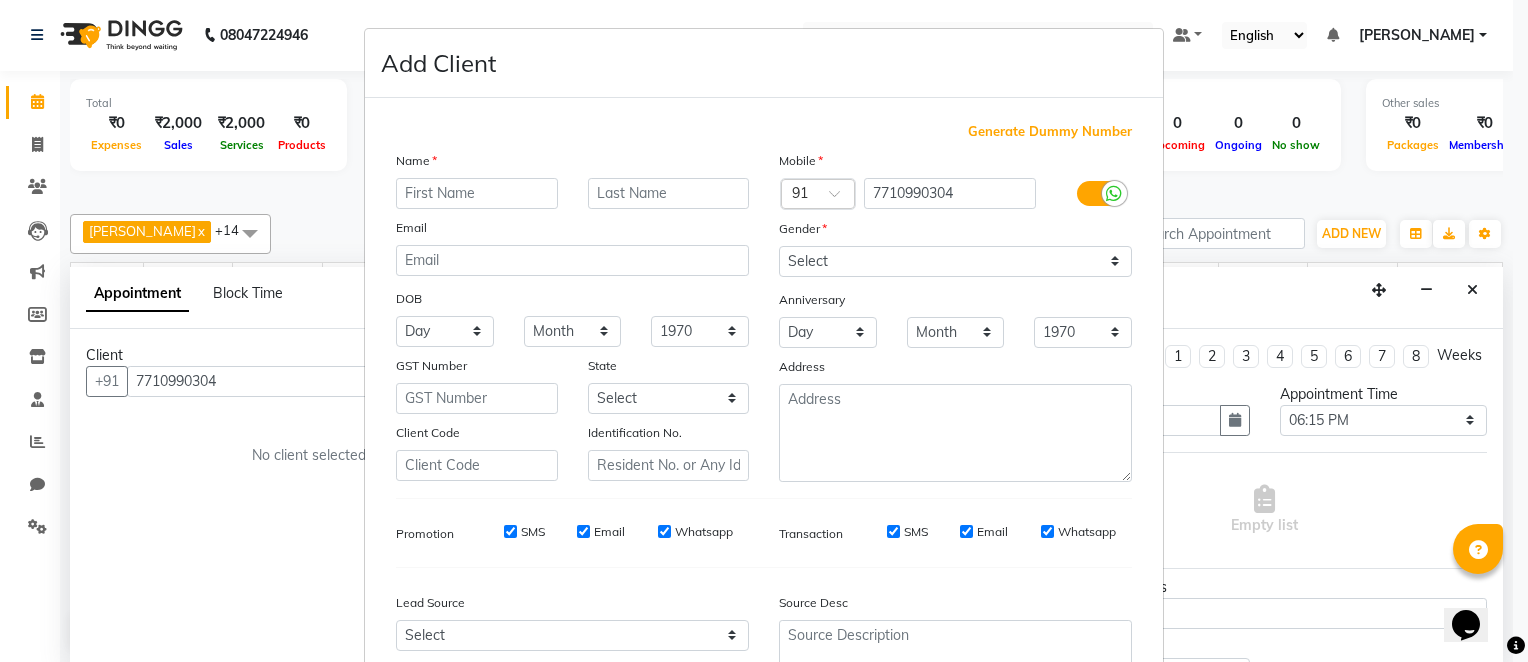 click at bounding box center (477, 193) 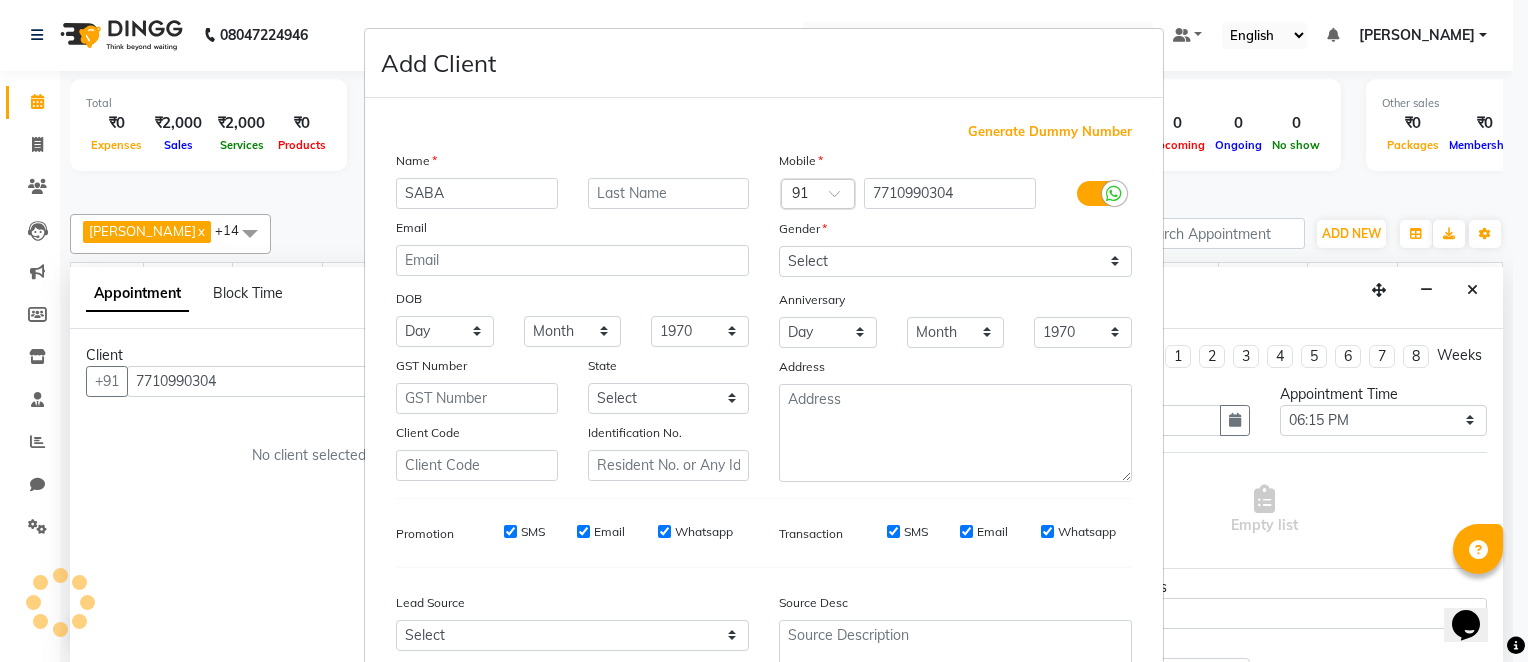 type on "SABA" 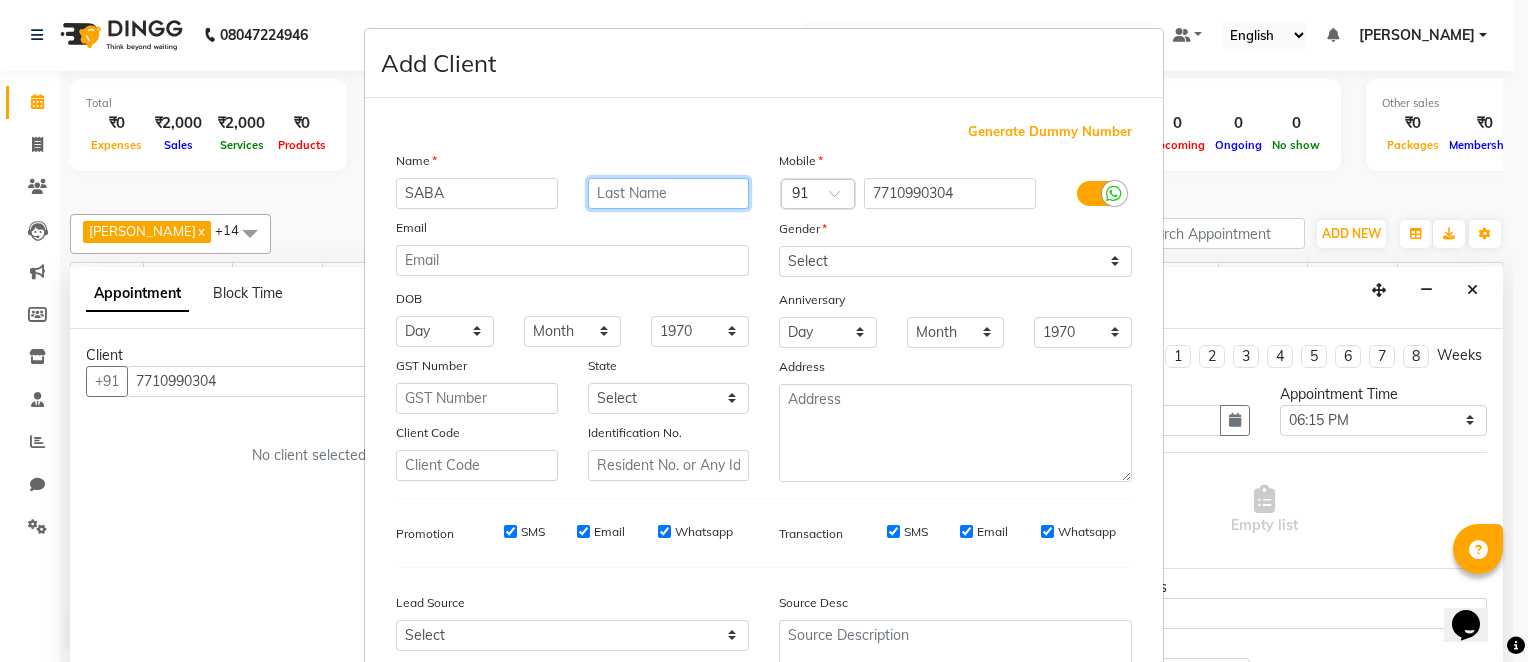 click at bounding box center [669, 193] 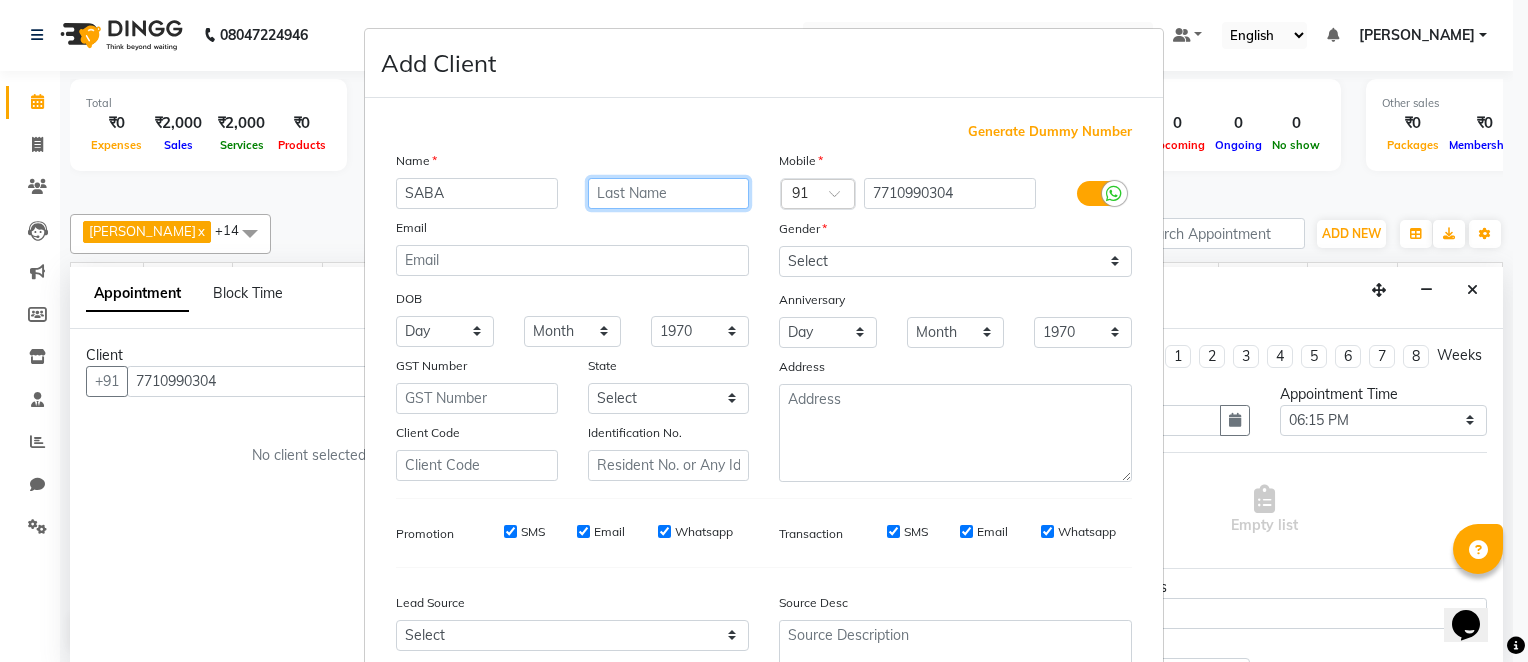click at bounding box center [669, 193] 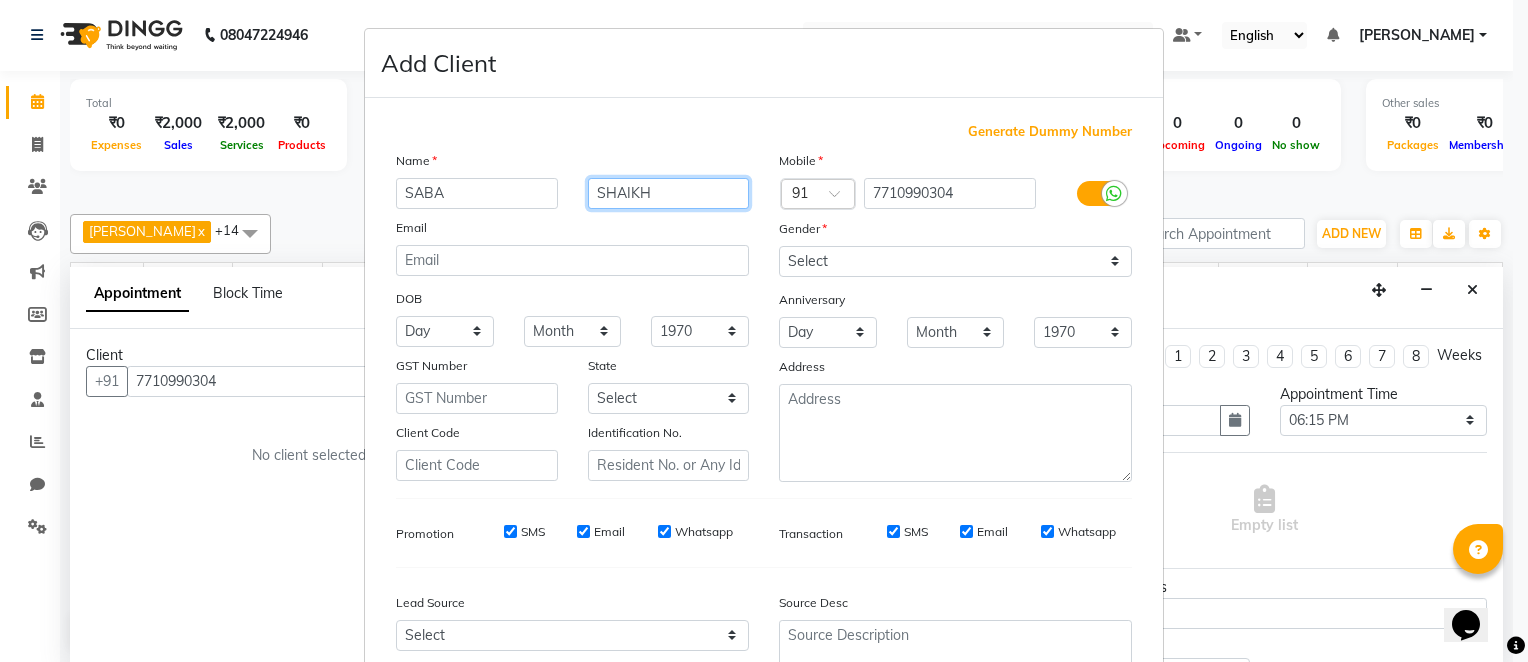 type on "SHAIKH" 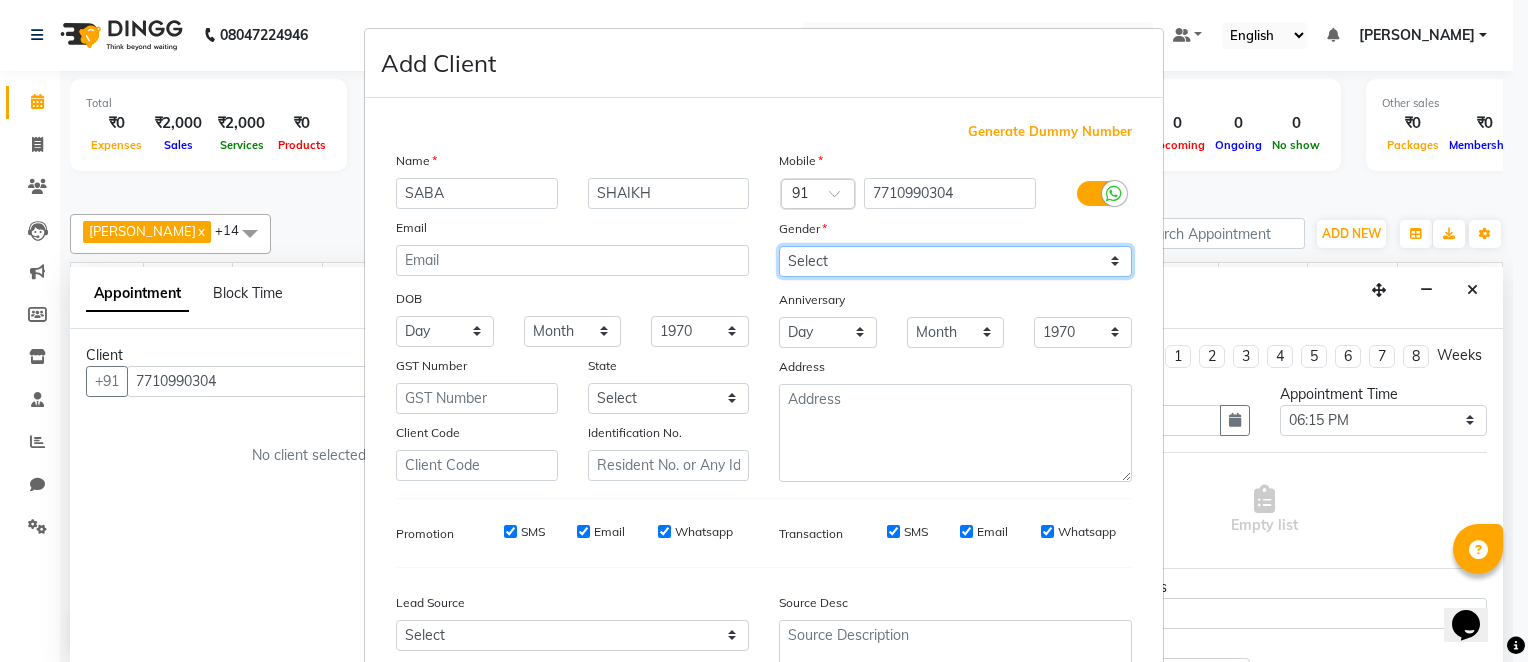 click on "Select [DEMOGRAPHIC_DATA] [DEMOGRAPHIC_DATA] Other Prefer Not To Say" at bounding box center (955, 261) 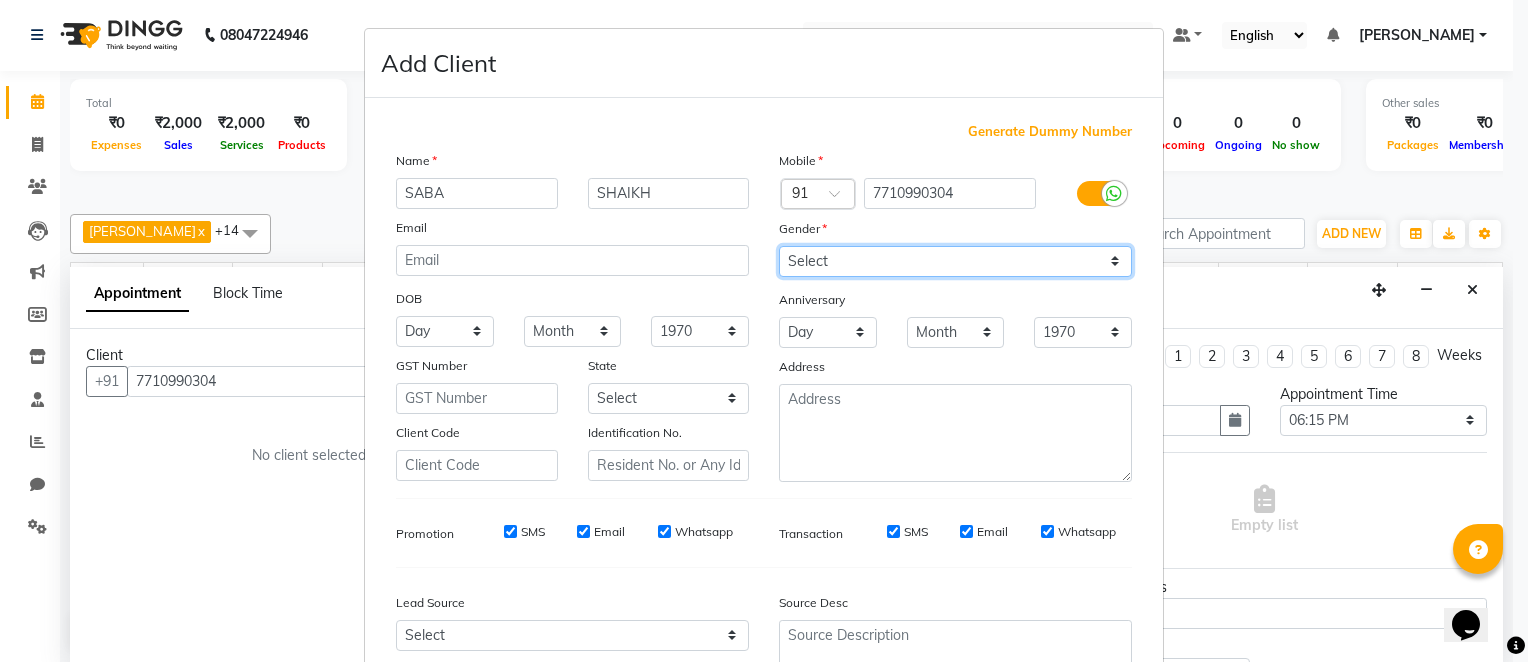 scroll, scrollTop: 195, scrollLeft: 0, axis: vertical 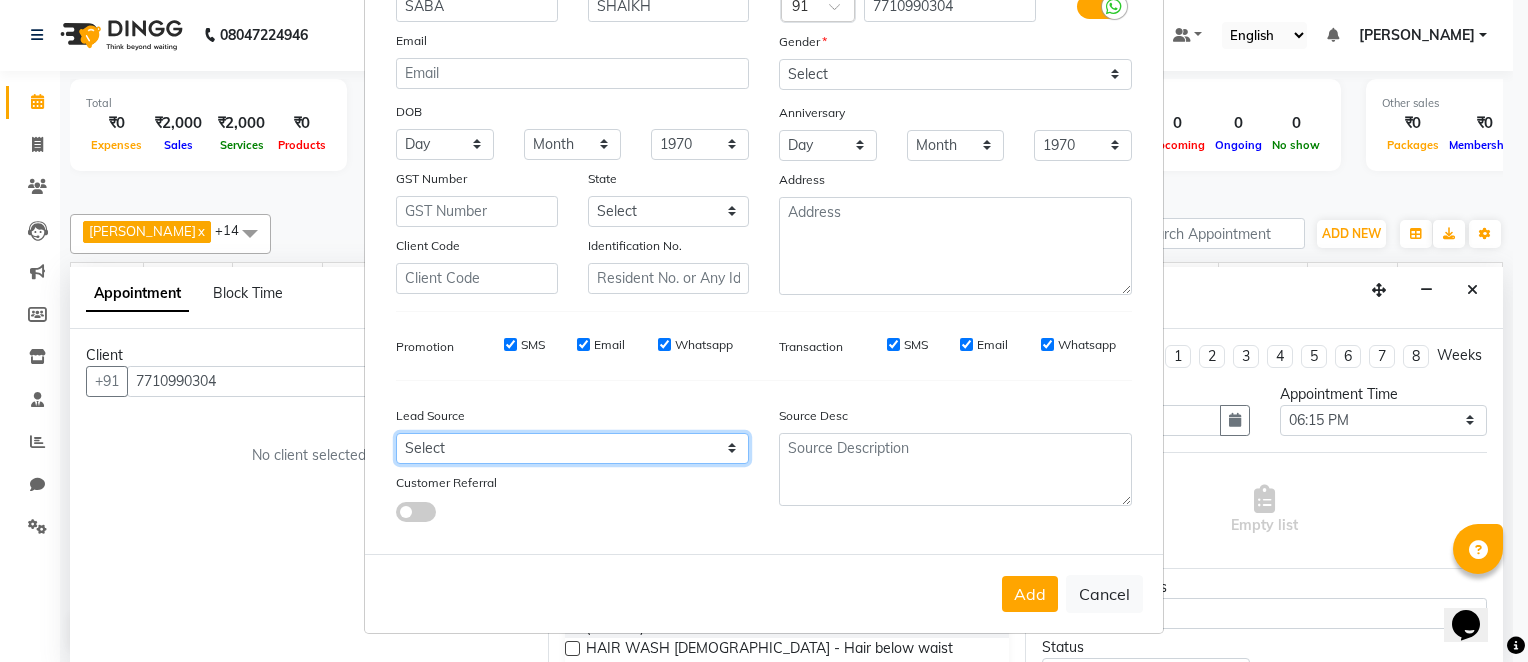 click on "Select Walk-in Referral Internet Friend Word of Mouth Advertisement Facebook JustDial Google Other" at bounding box center (572, 448) 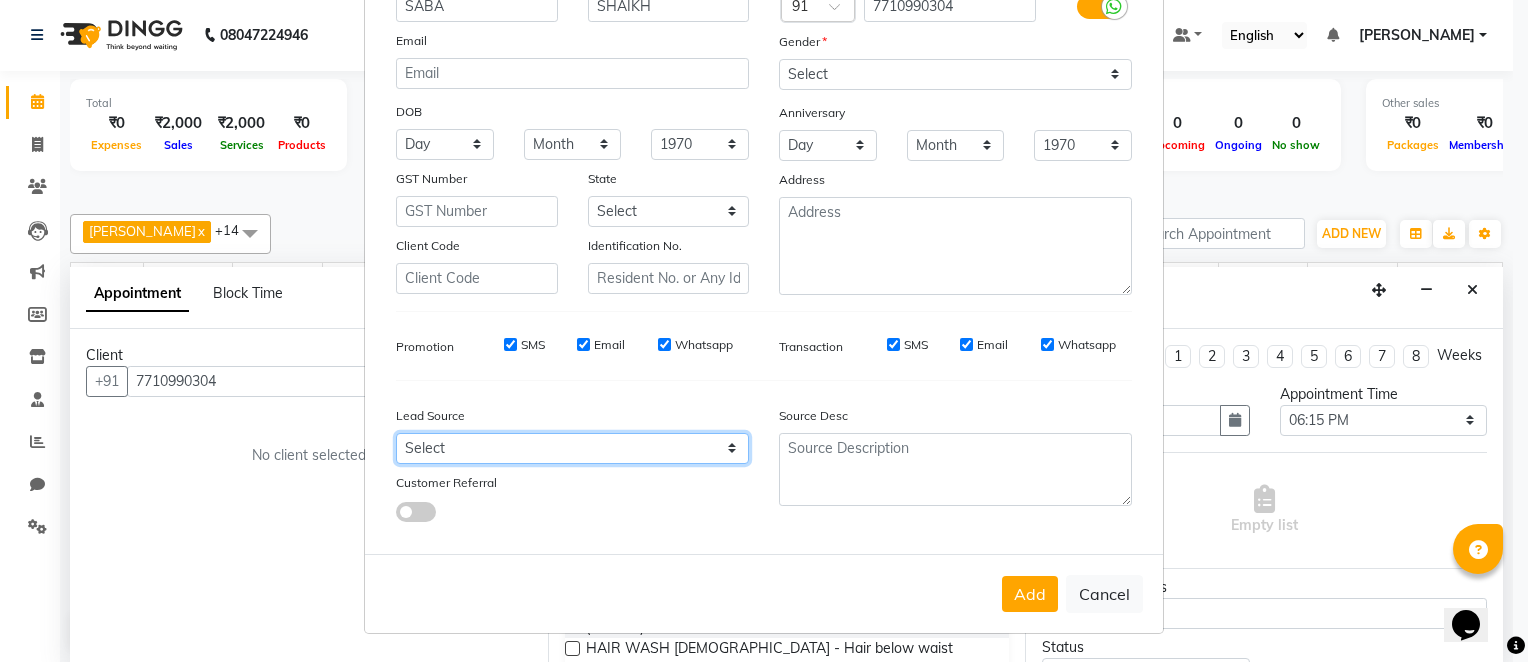 select on "54361" 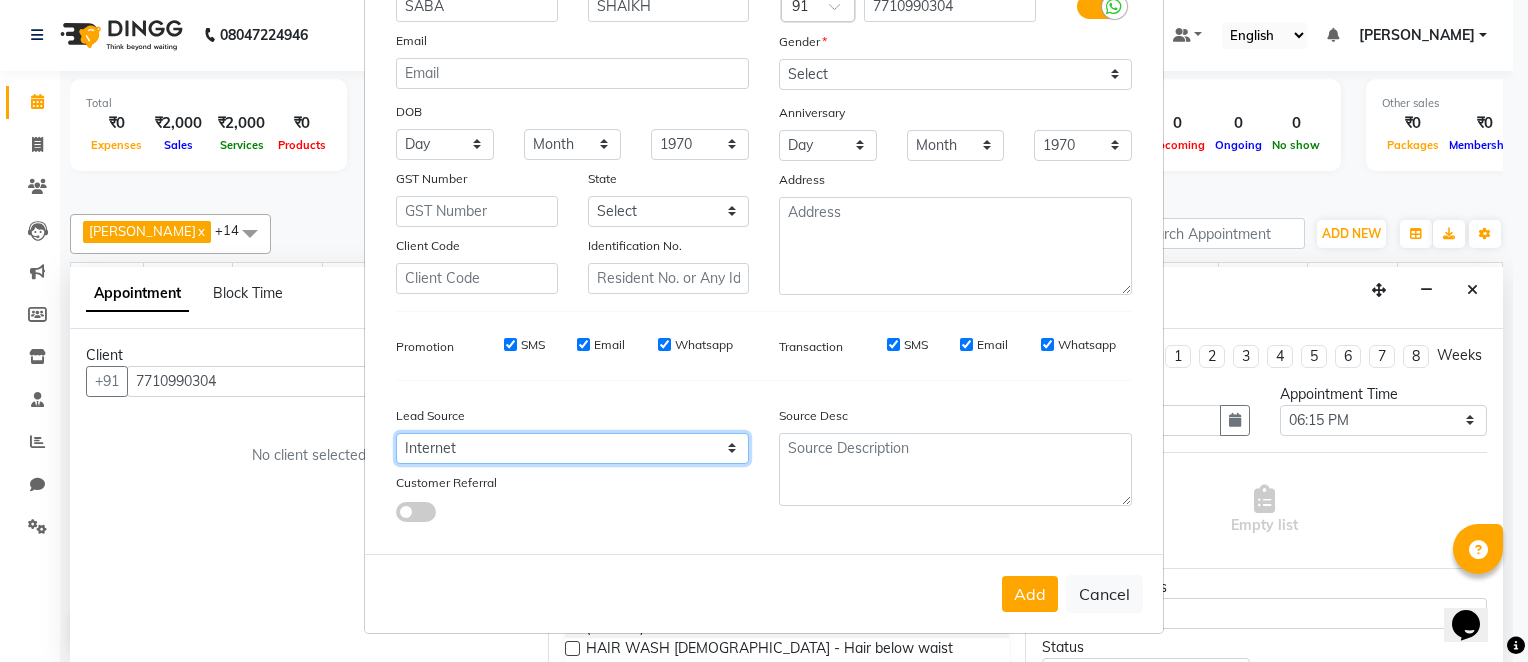 click on "Select Walk-in Referral Internet Friend Word of Mouth Advertisement Facebook JustDial Google Other" at bounding box center (572, 448) 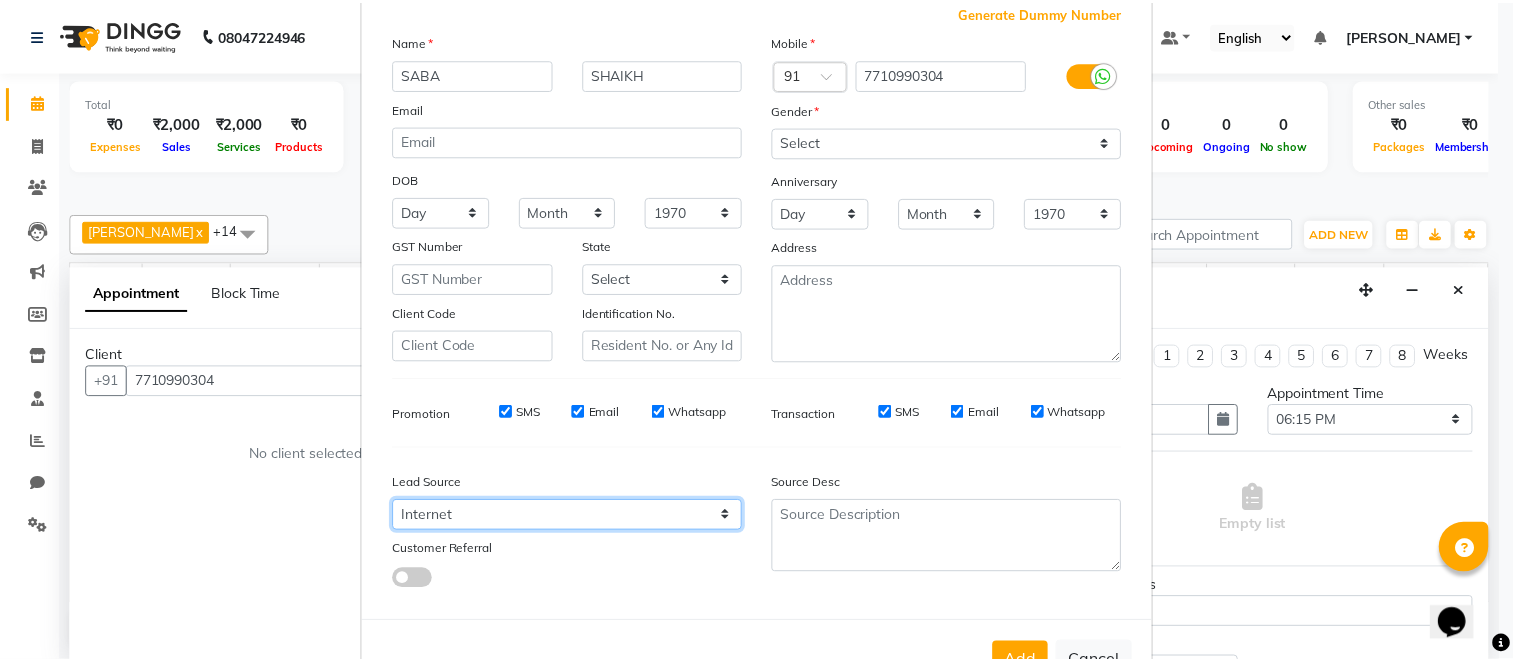 scroll, scrollTop: 195, scrollLeft: 0, axis: vertical 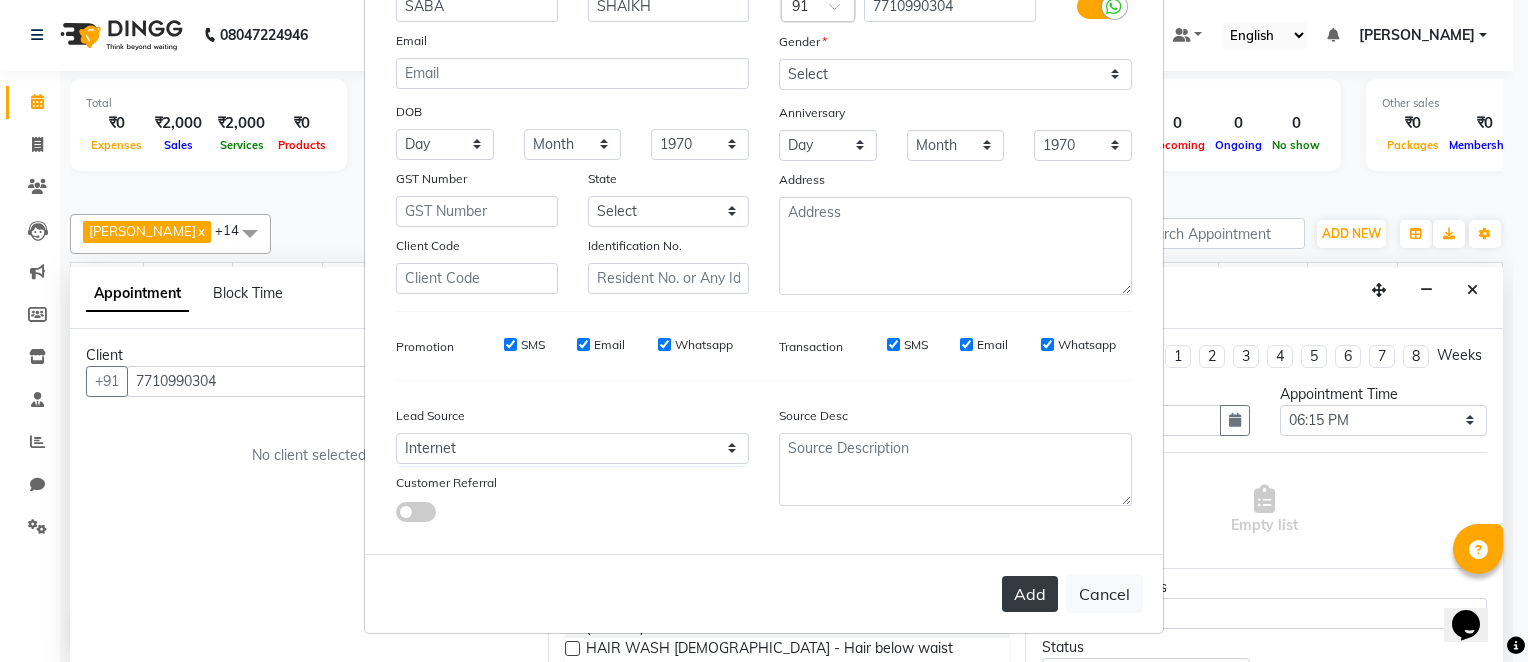 click on "Add" at bounding box center (1030, 594) 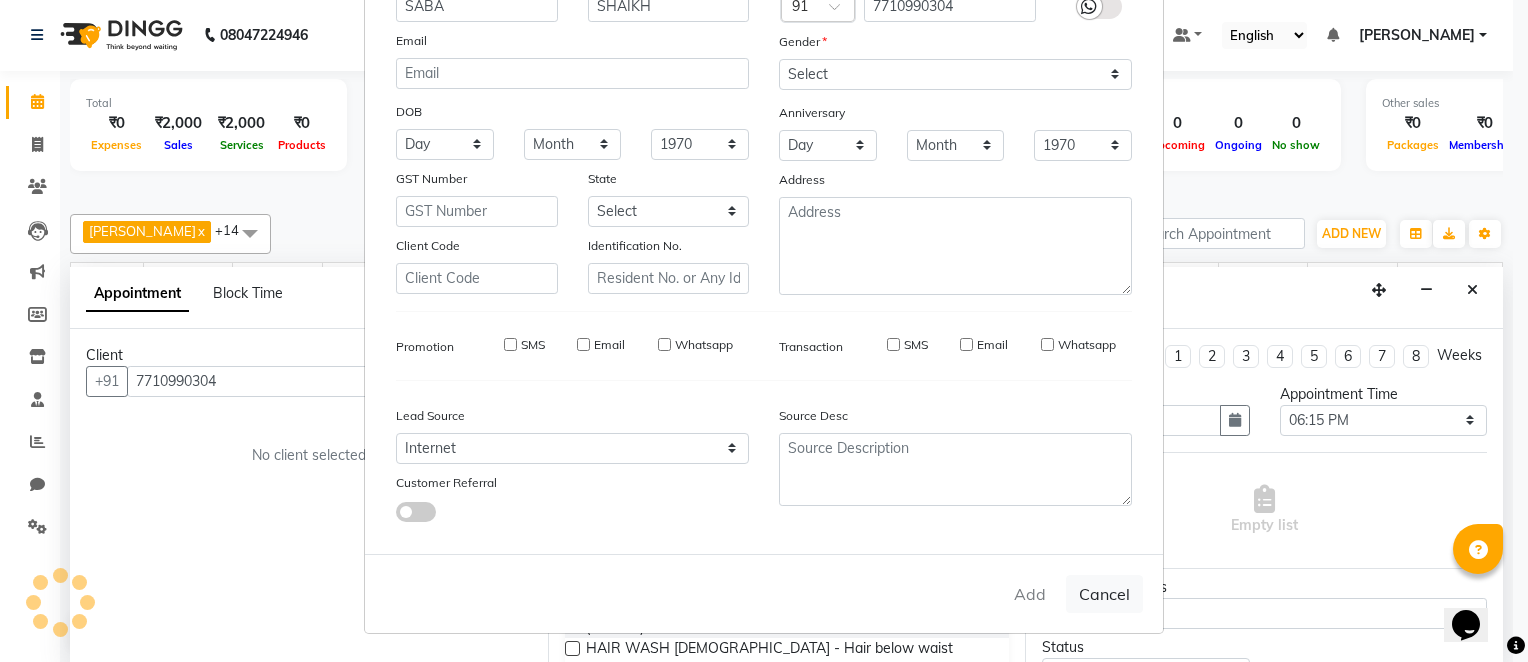 type 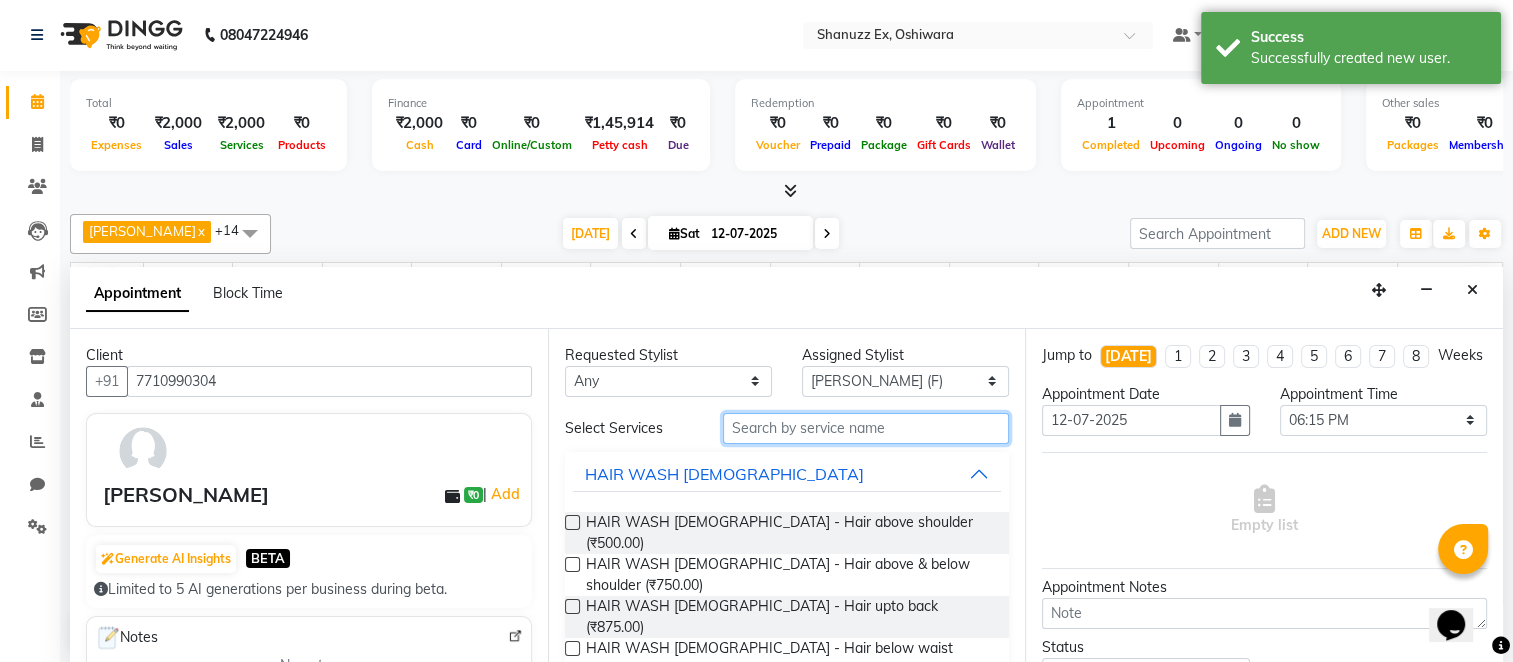 click at bounding box center (866, 428) 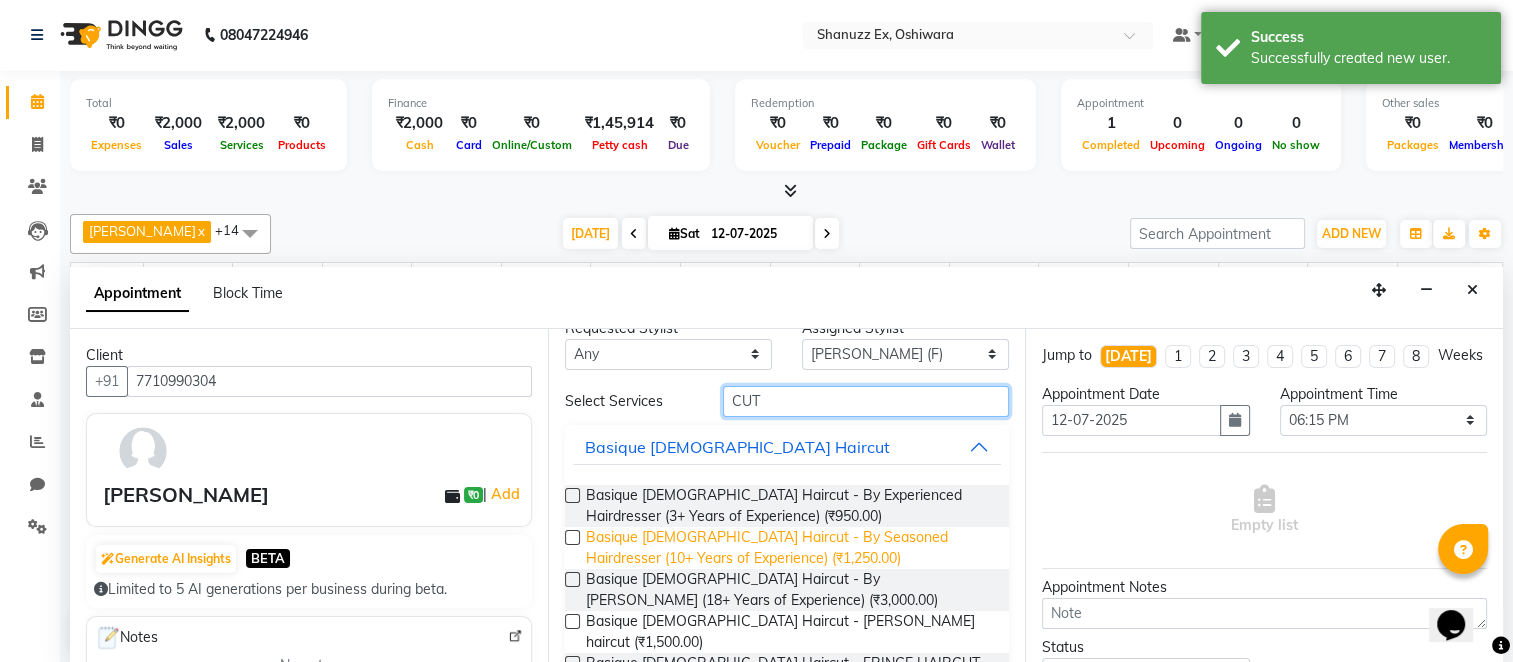 scroll, scrollTop: 32, scrollLeft: 0, axis: vertical 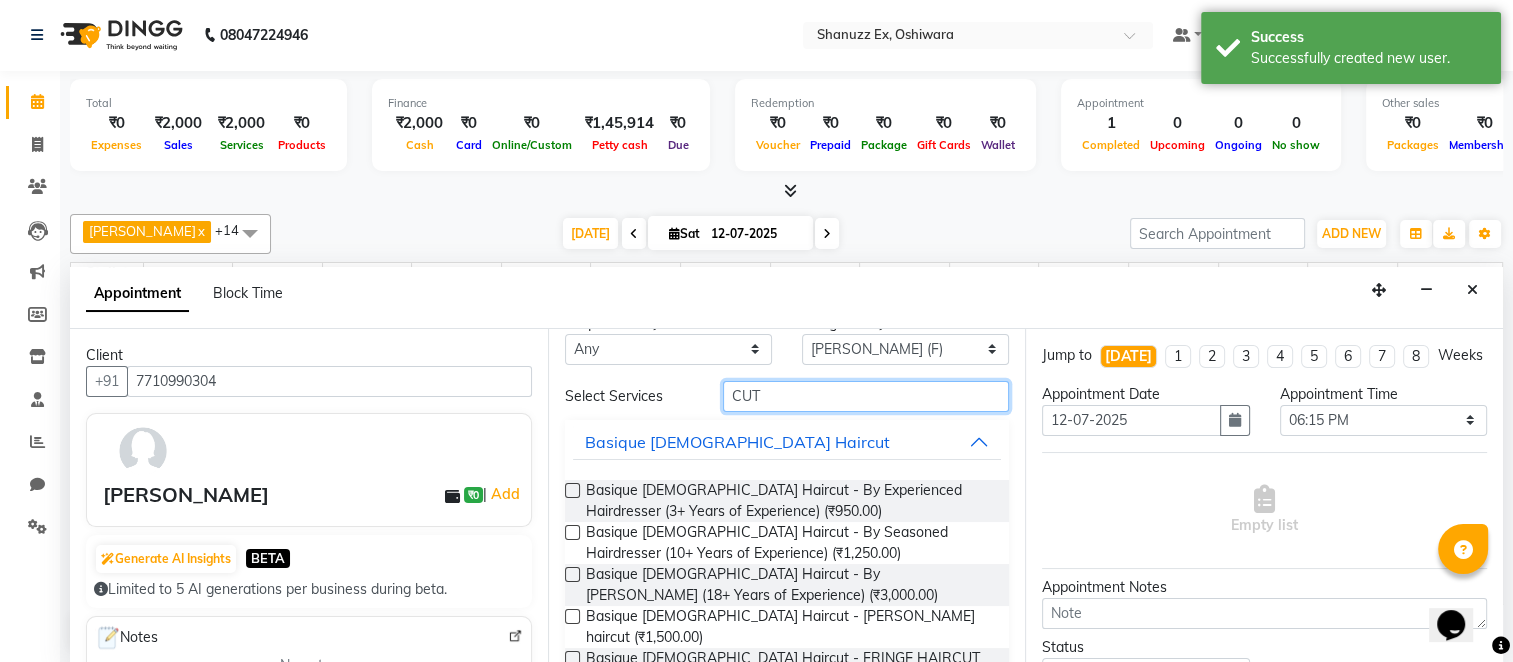 type on "CUT" 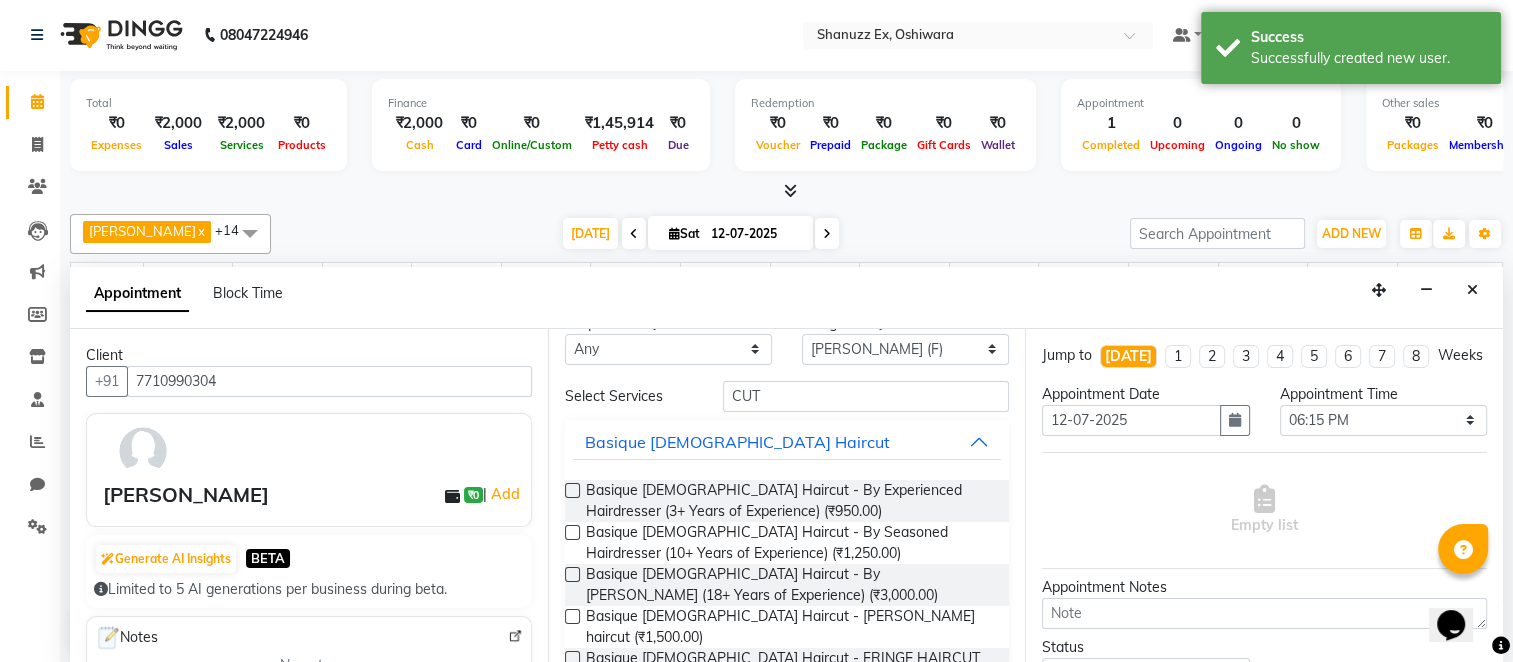 click at bounding box center [572, 574] 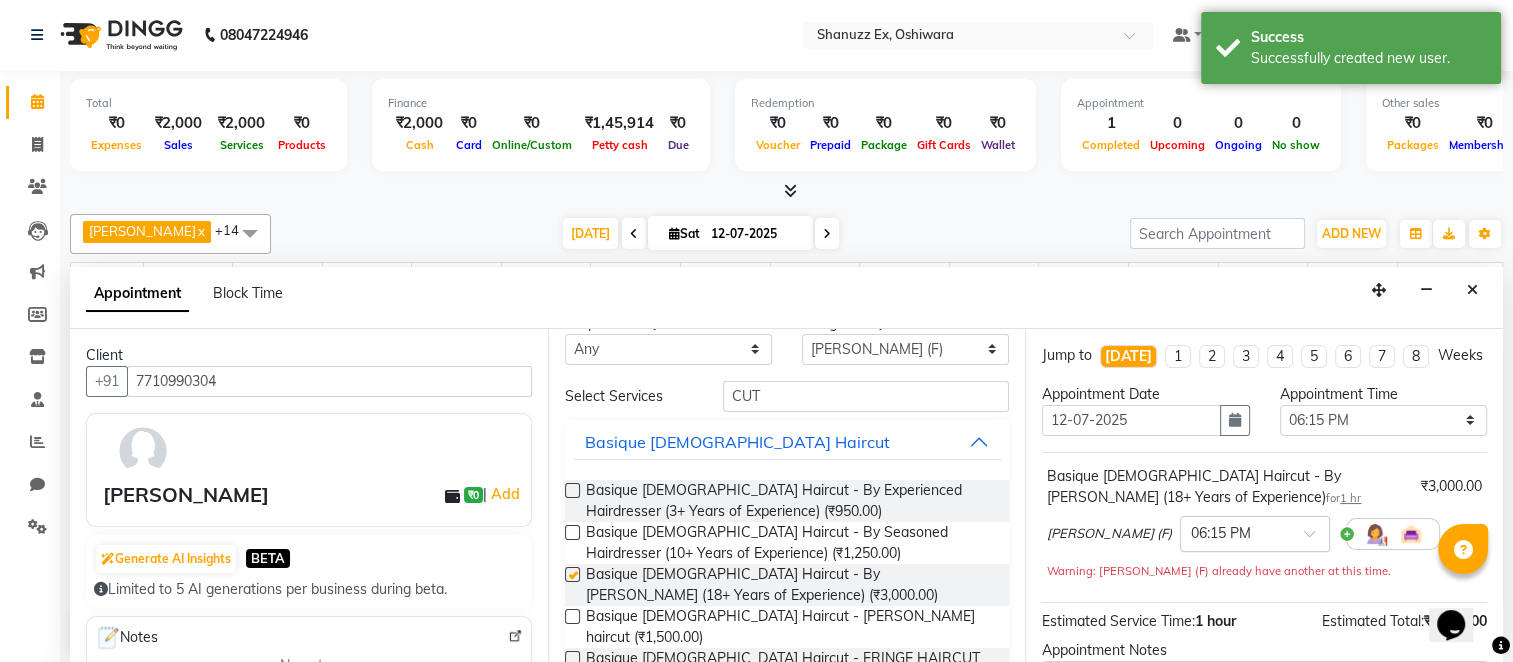 checkbox on "false" 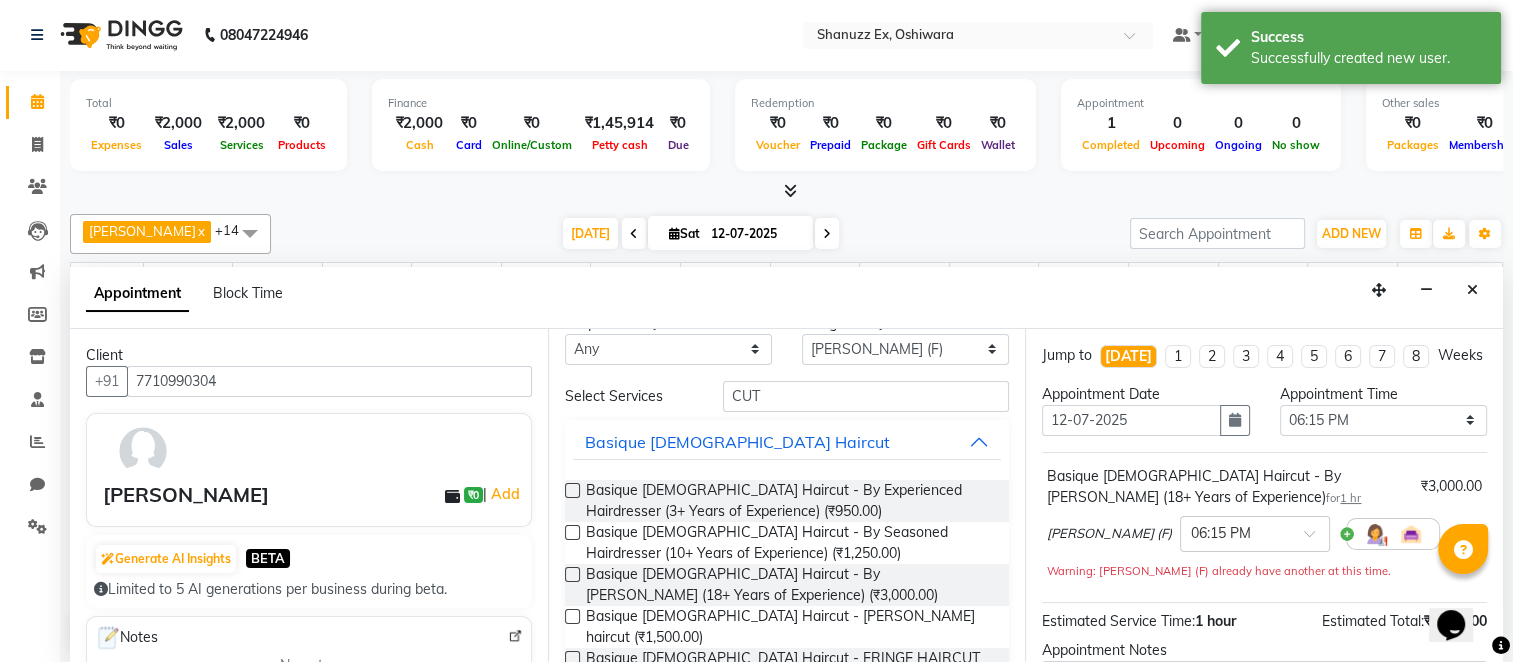 scroll, scrollTop: 232, scrollLeft: 0, axis: vertical 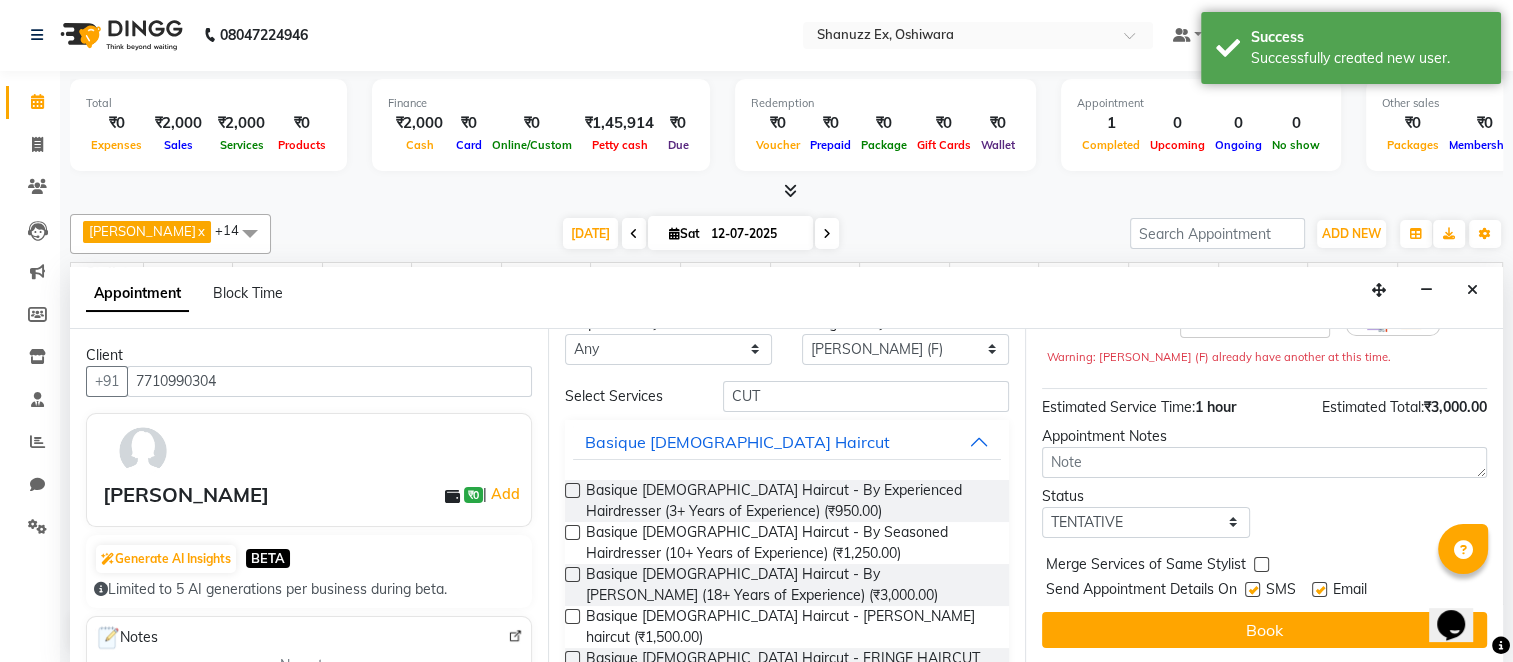 click at bounding box center (1252, 589) 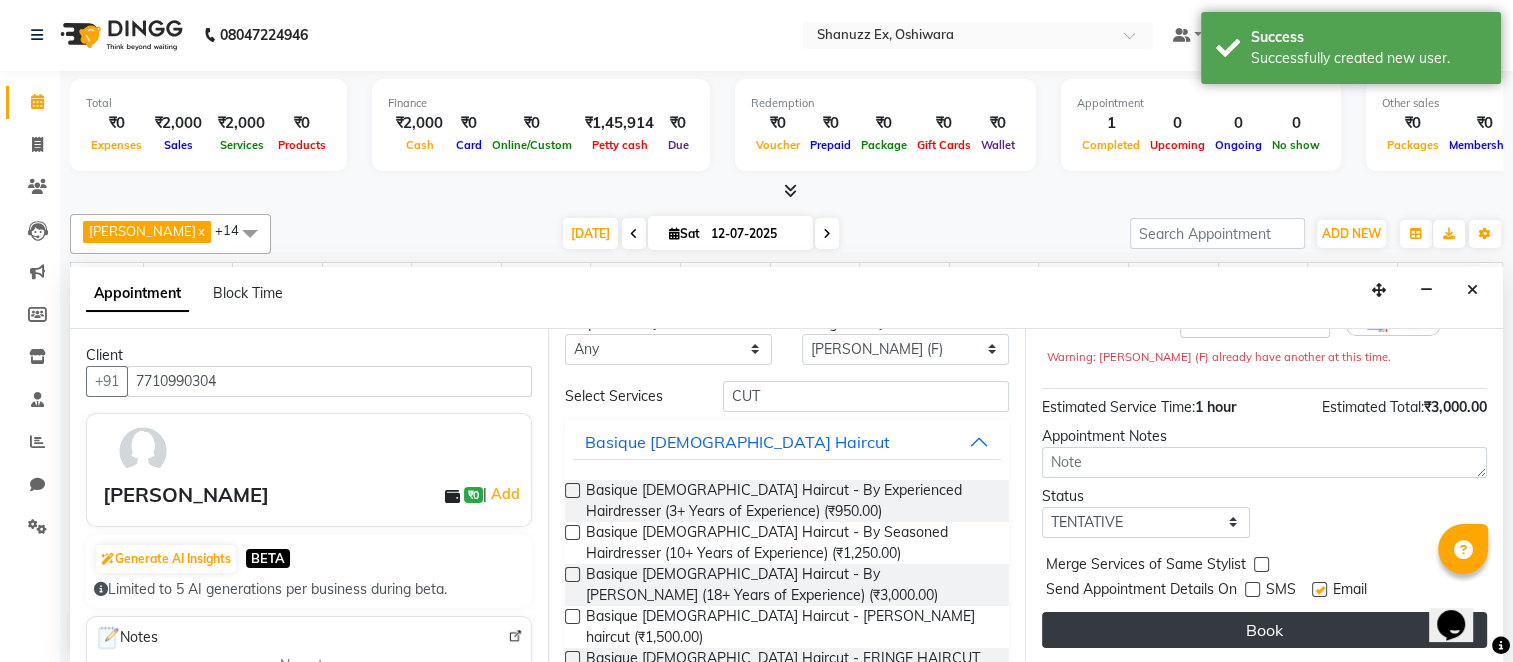 click on "Book" at bounding box center [1264, 630] 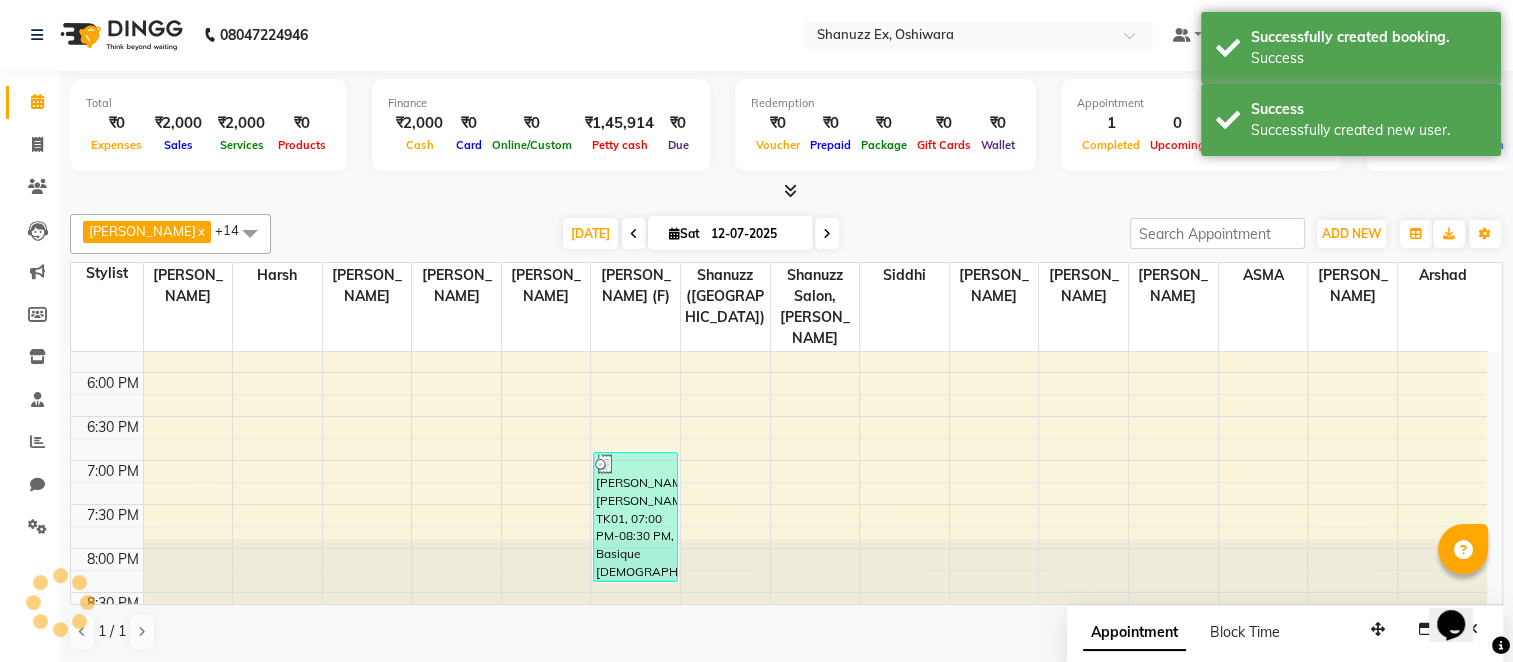 scroll, scrollTop: 0, scrollLeft: 0, axis: both 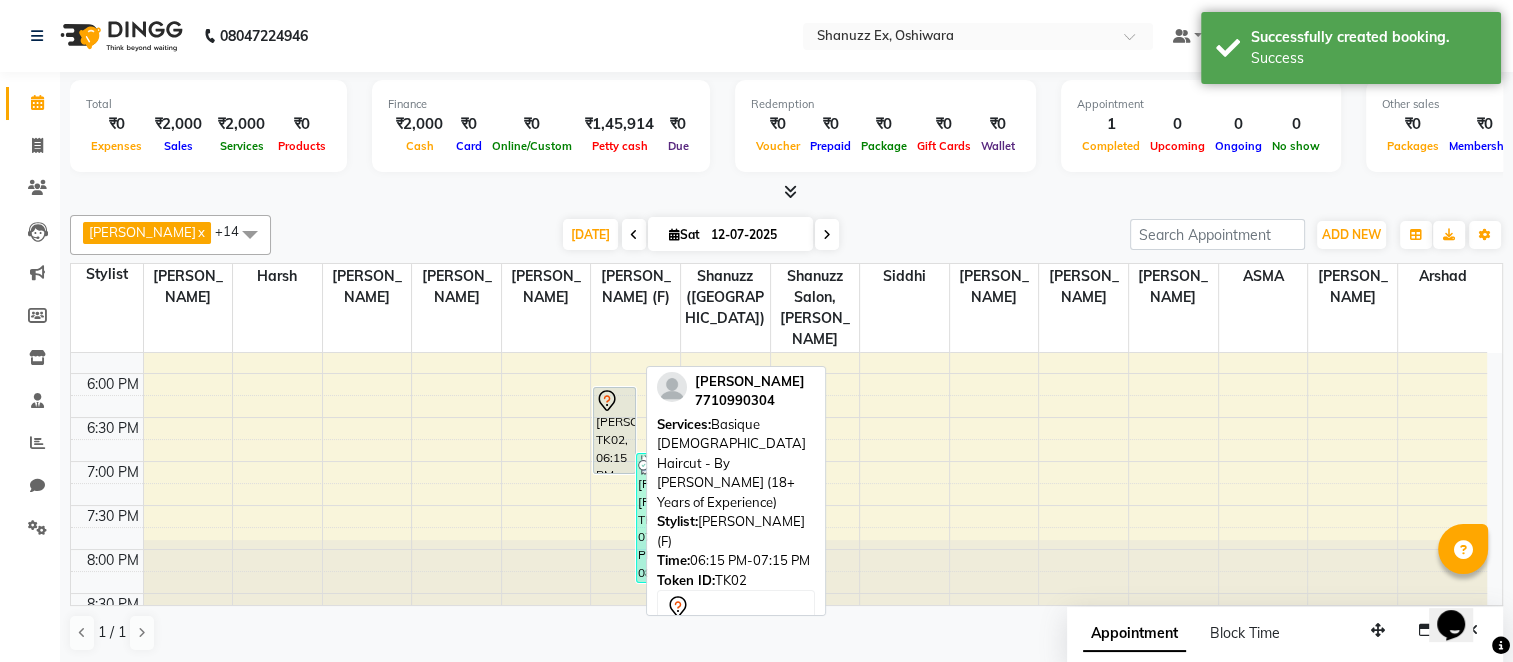 click on "[PERSON_NAME], TK02, 06:15 PM-07:15 PM, Basique [DEMOGRAPHIC_DATA] Haircut - By [PERSON_NAME] (18+ Years of Experience)" at bounding box center [614, 430] 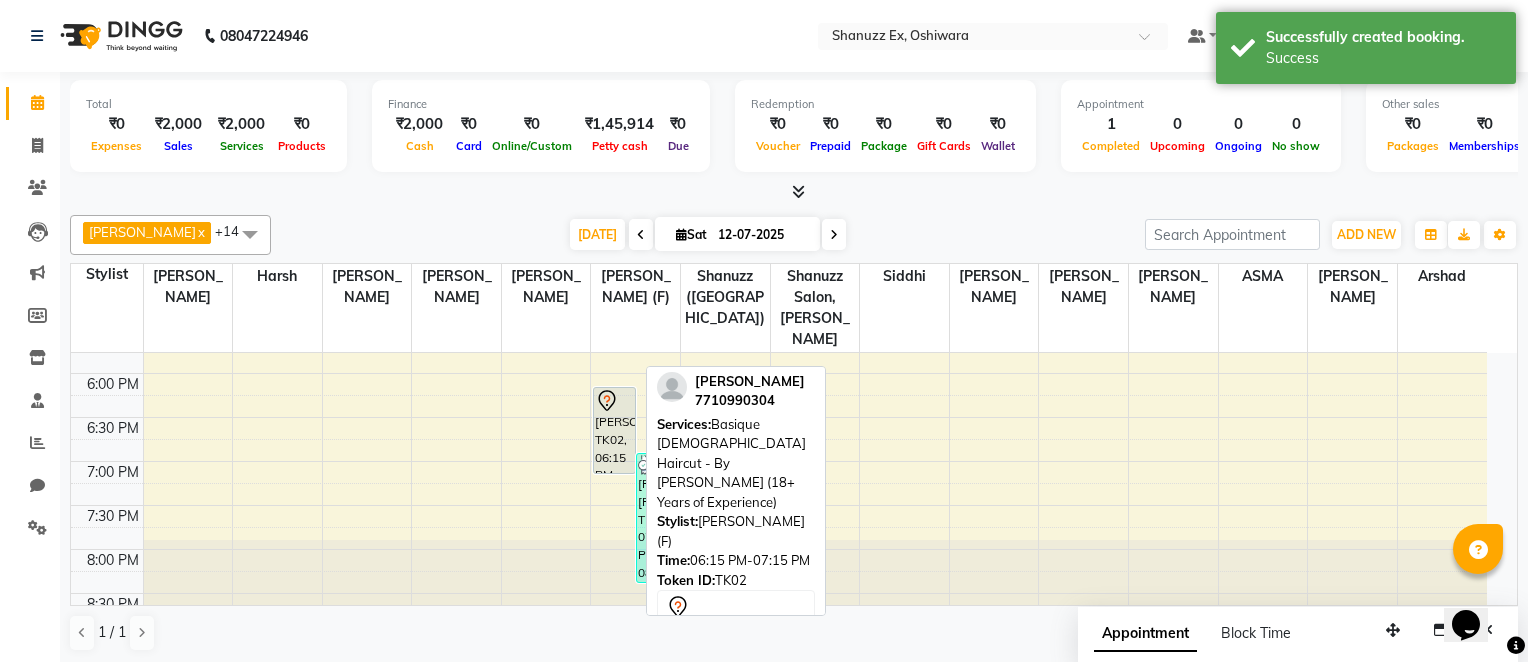 select on "7" 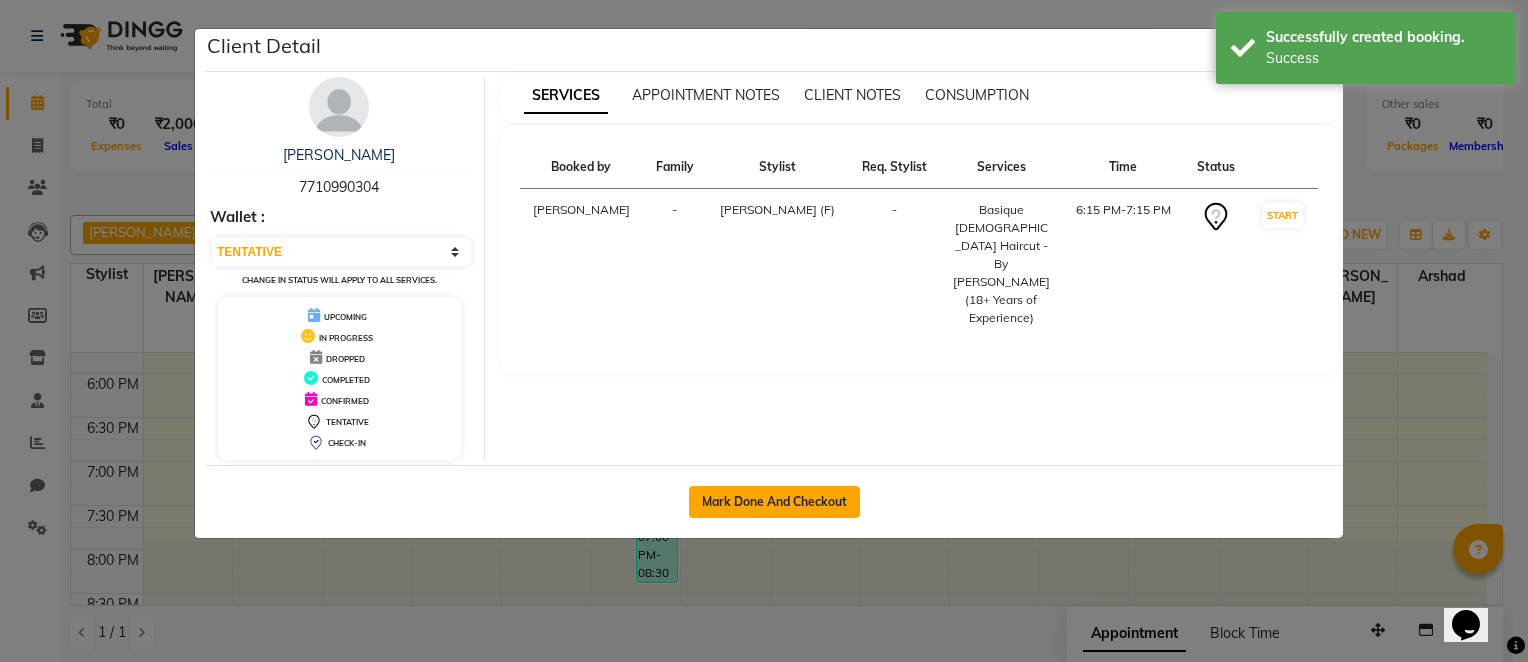 click on "Mark Done And Checkout" 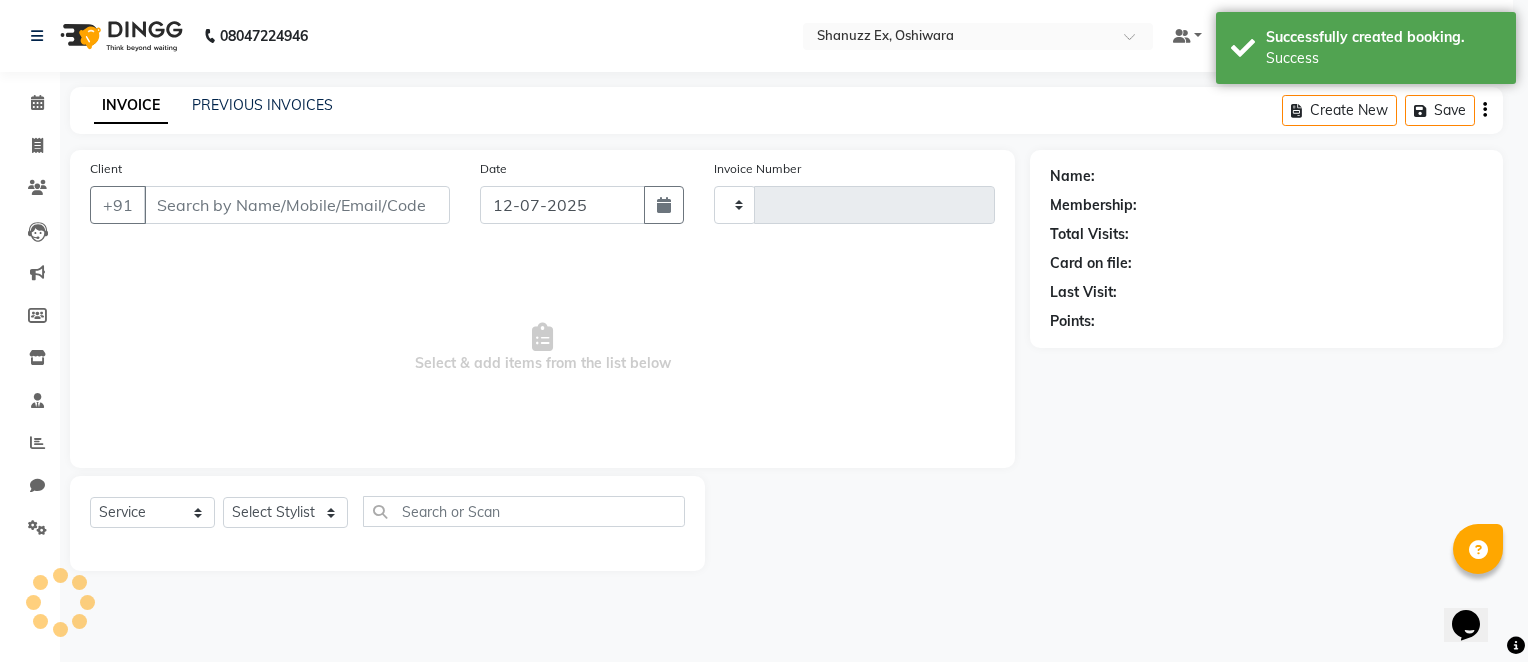 select on "3" 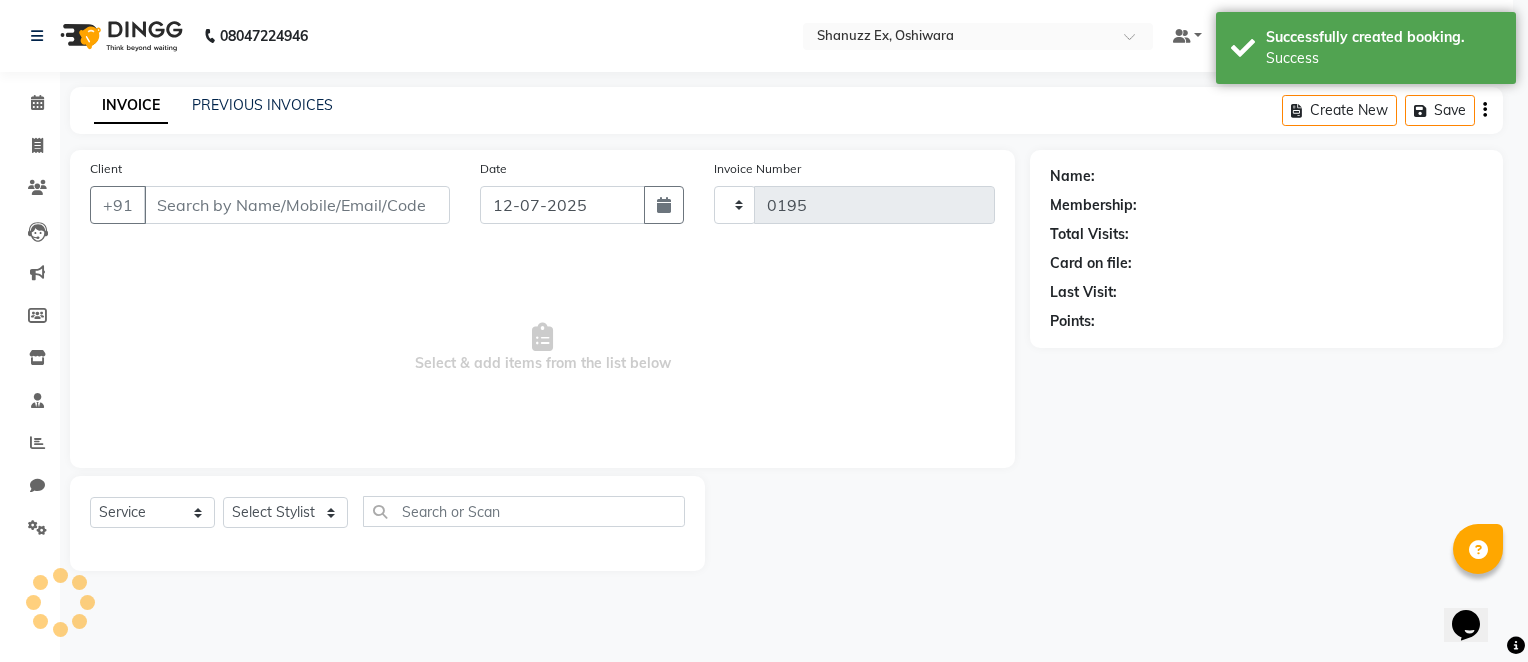 select on "8229" 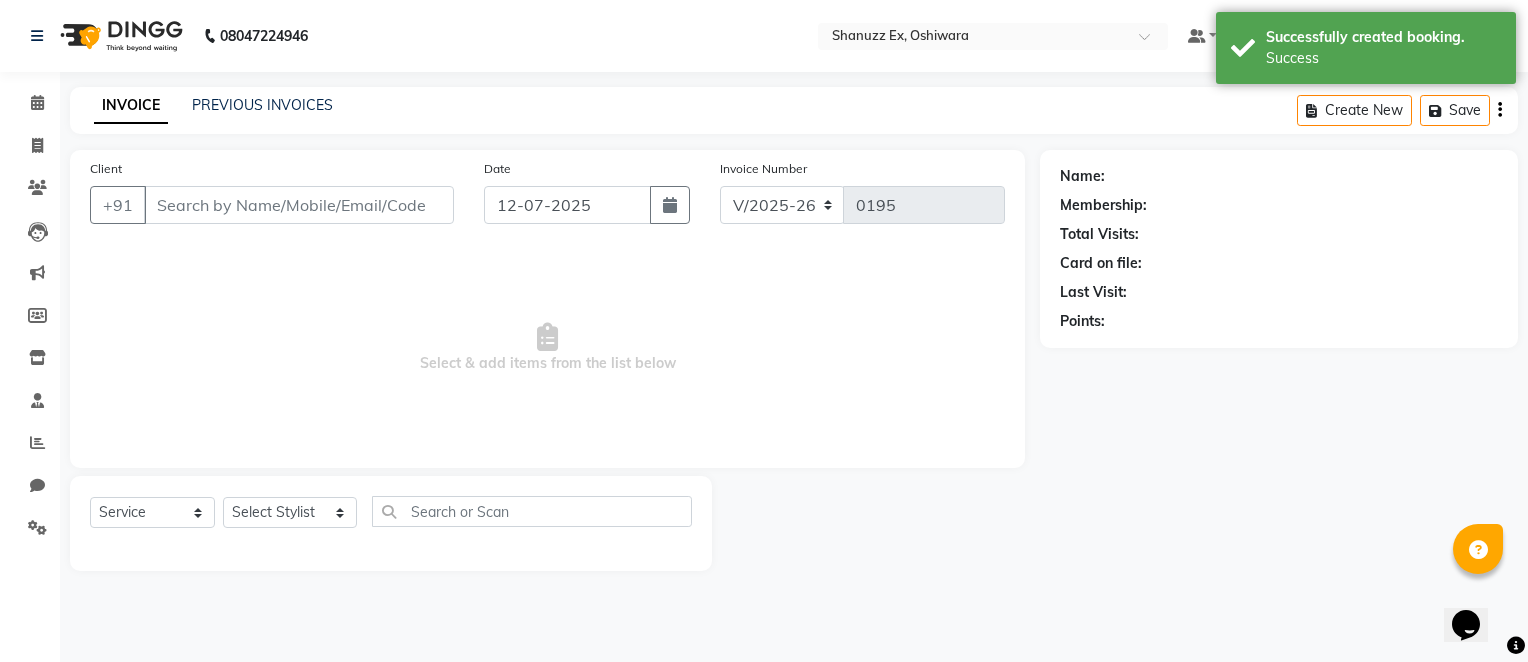 type on "7710990304" 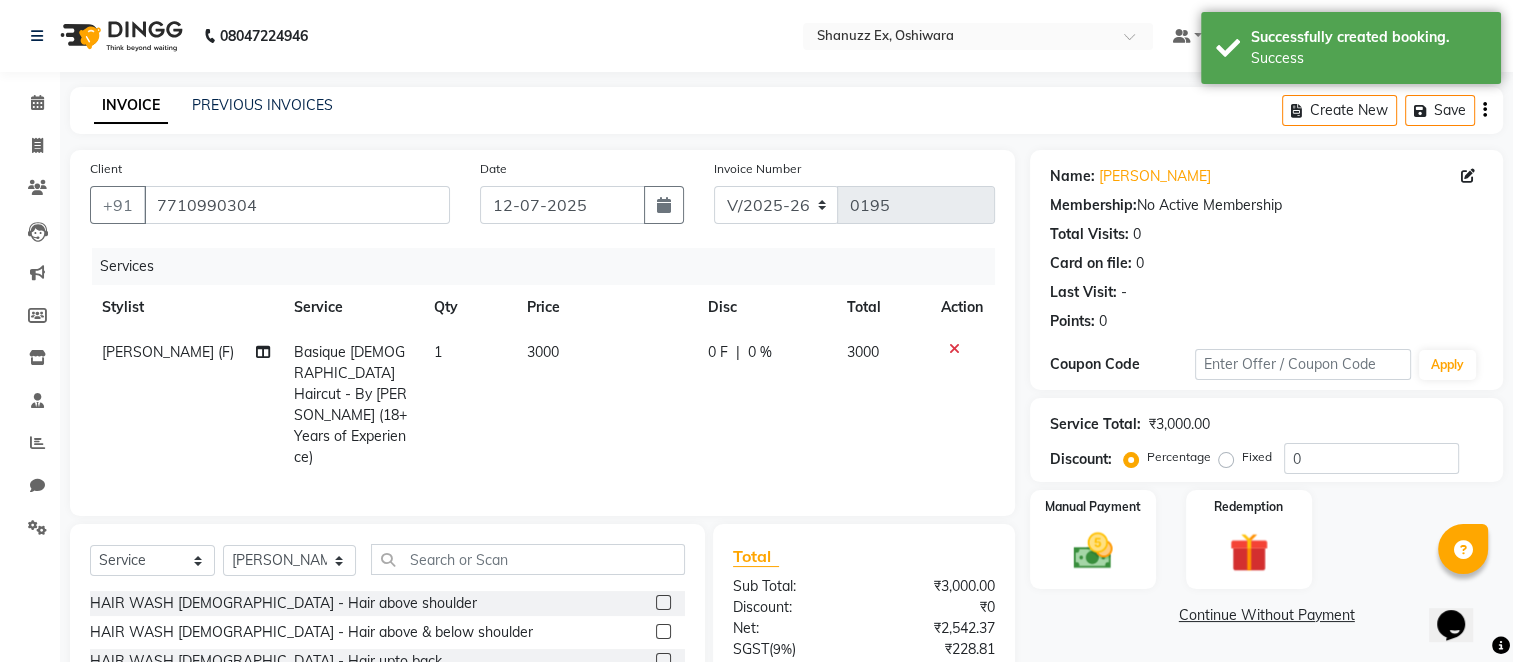 scroll, scrollTop: 161, scrollLeft: 0, axis: vertical 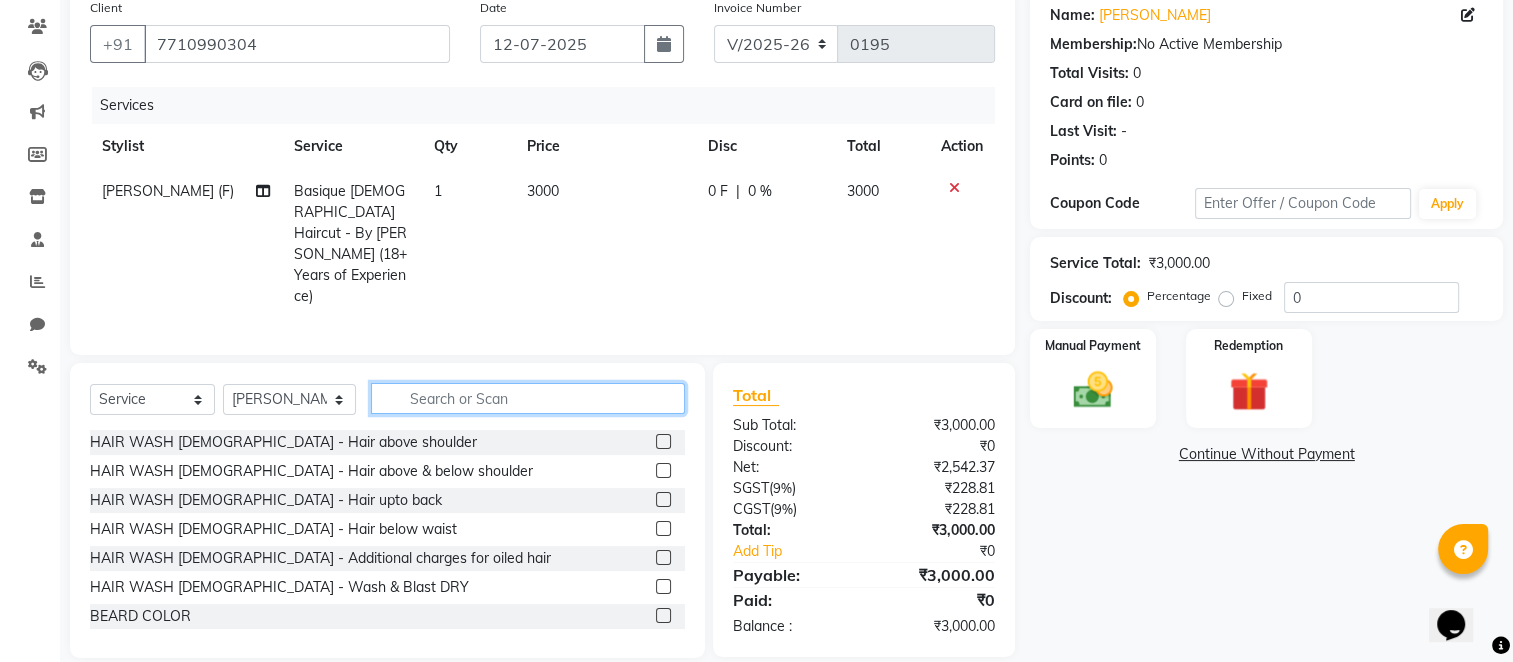 click 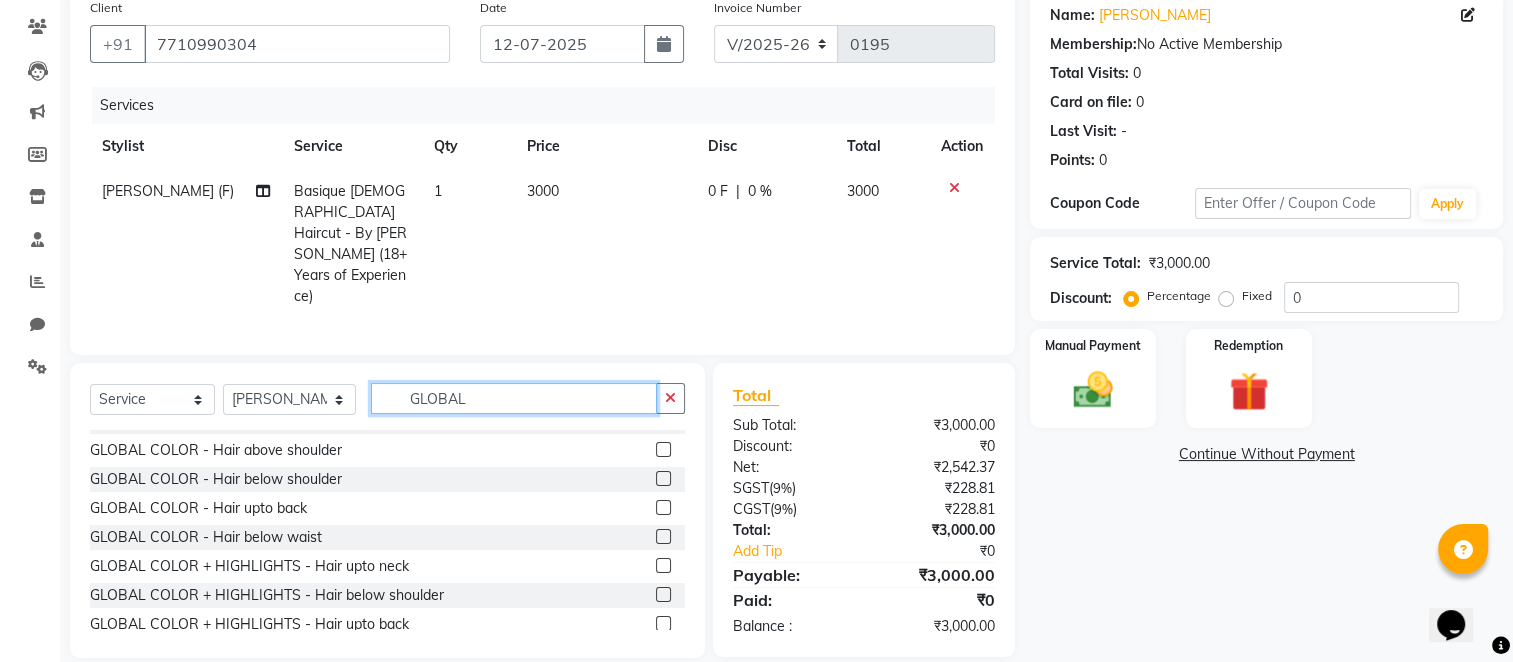 scroll, scrollTop: 176, scrollLeft: 0, axis: vertical 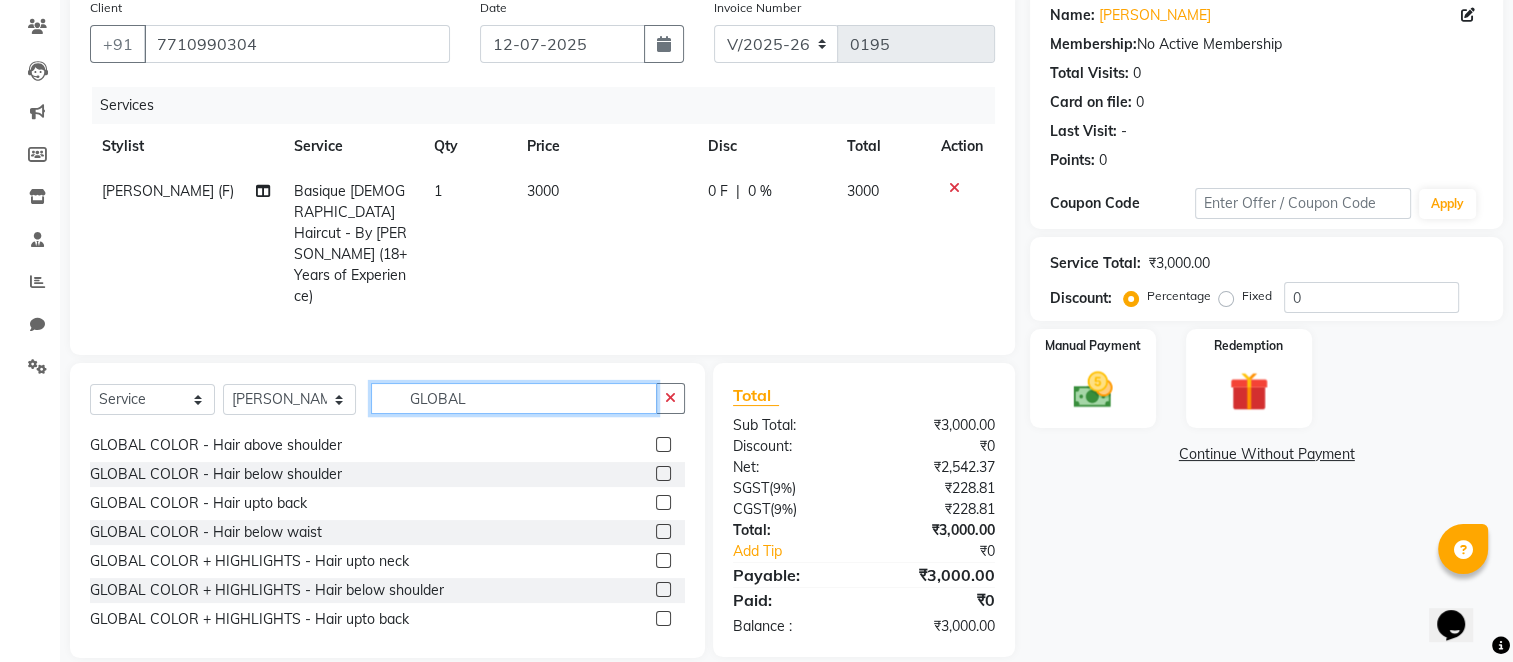 type on "GLOBAL" 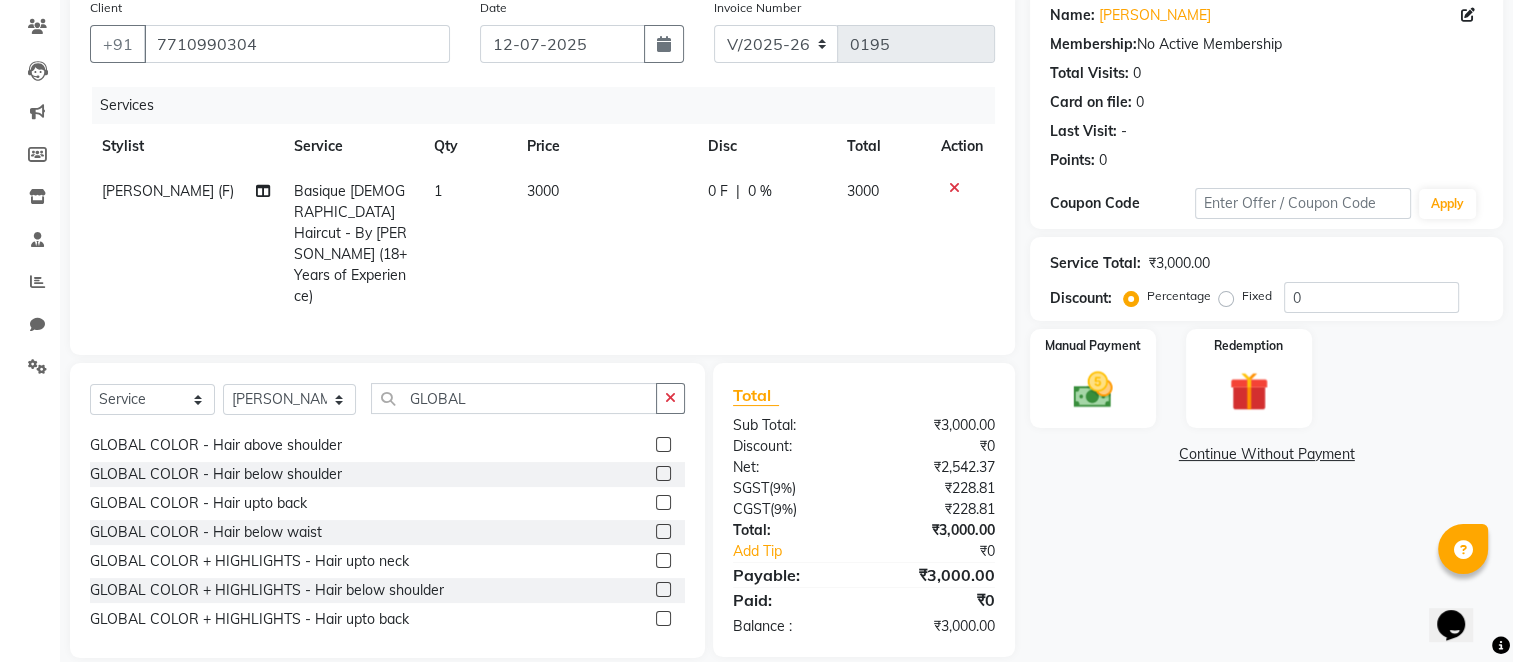 click 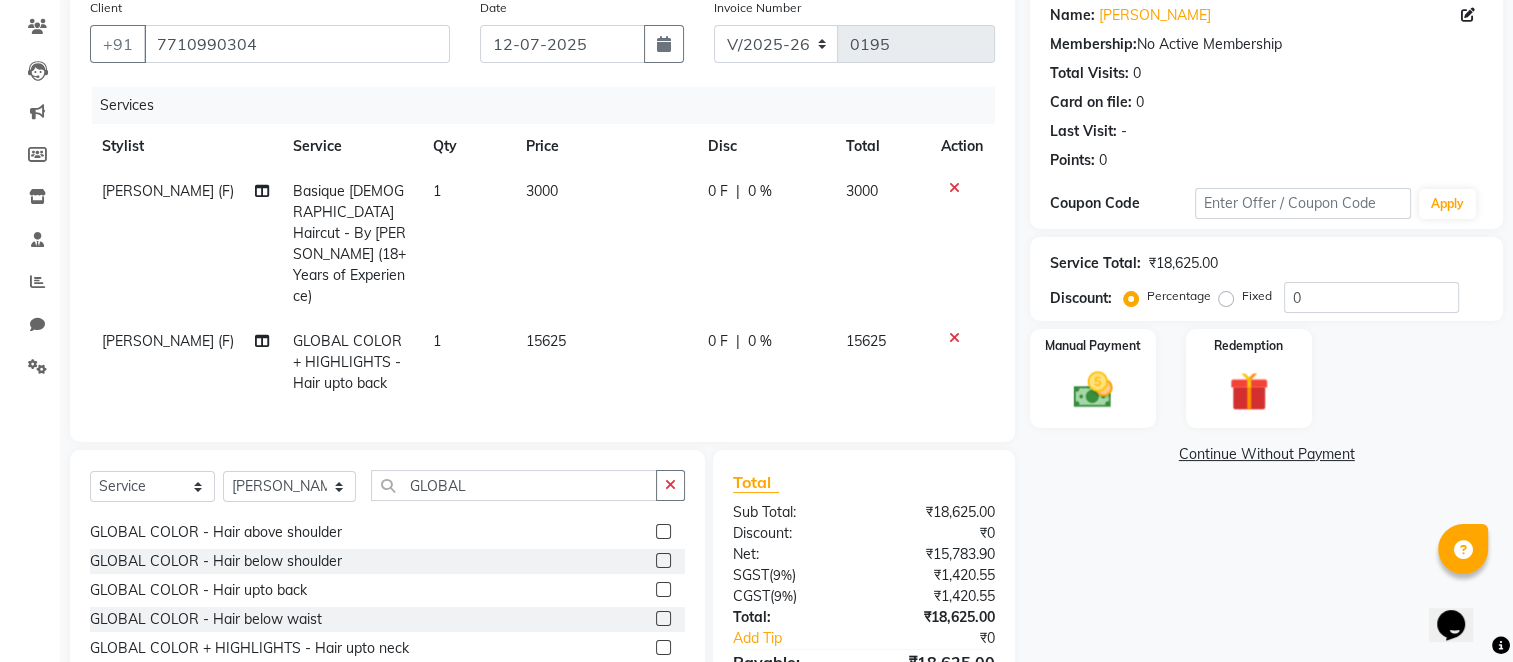 checkbox on "false" 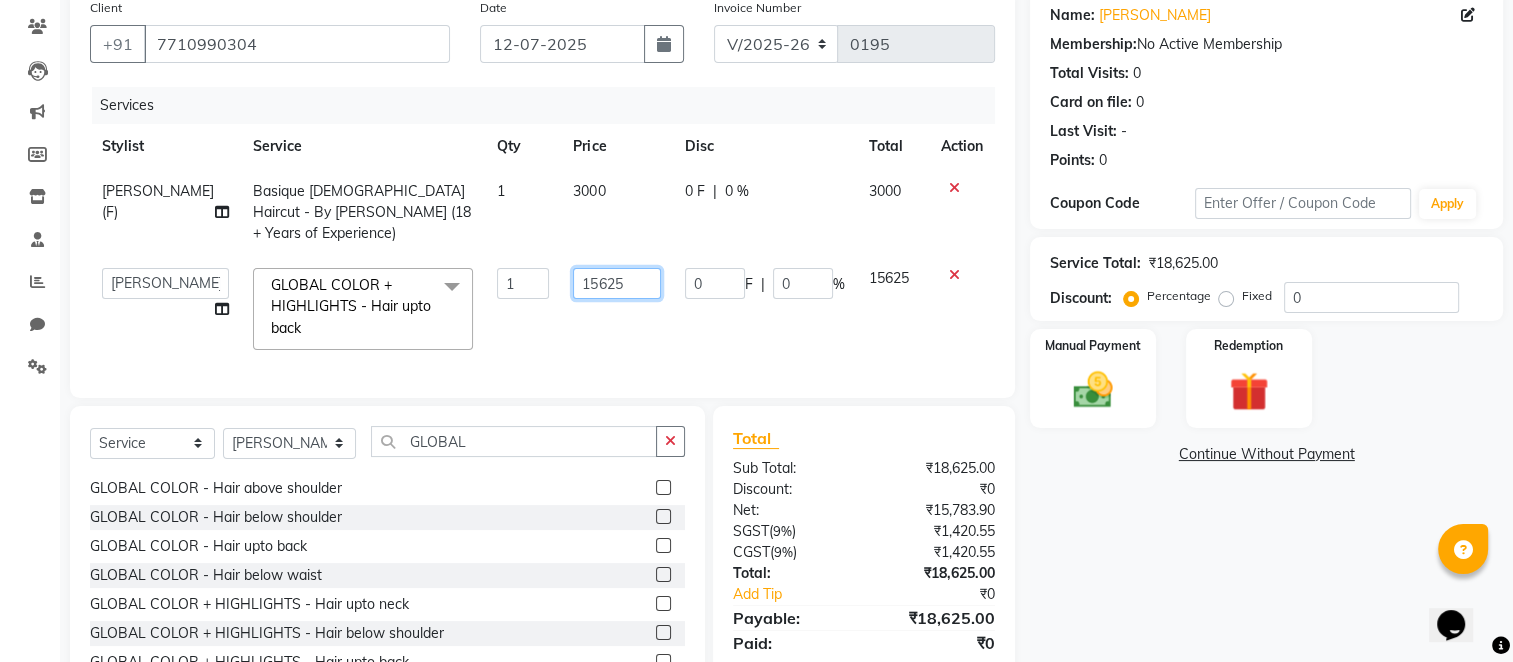 click on "15625" 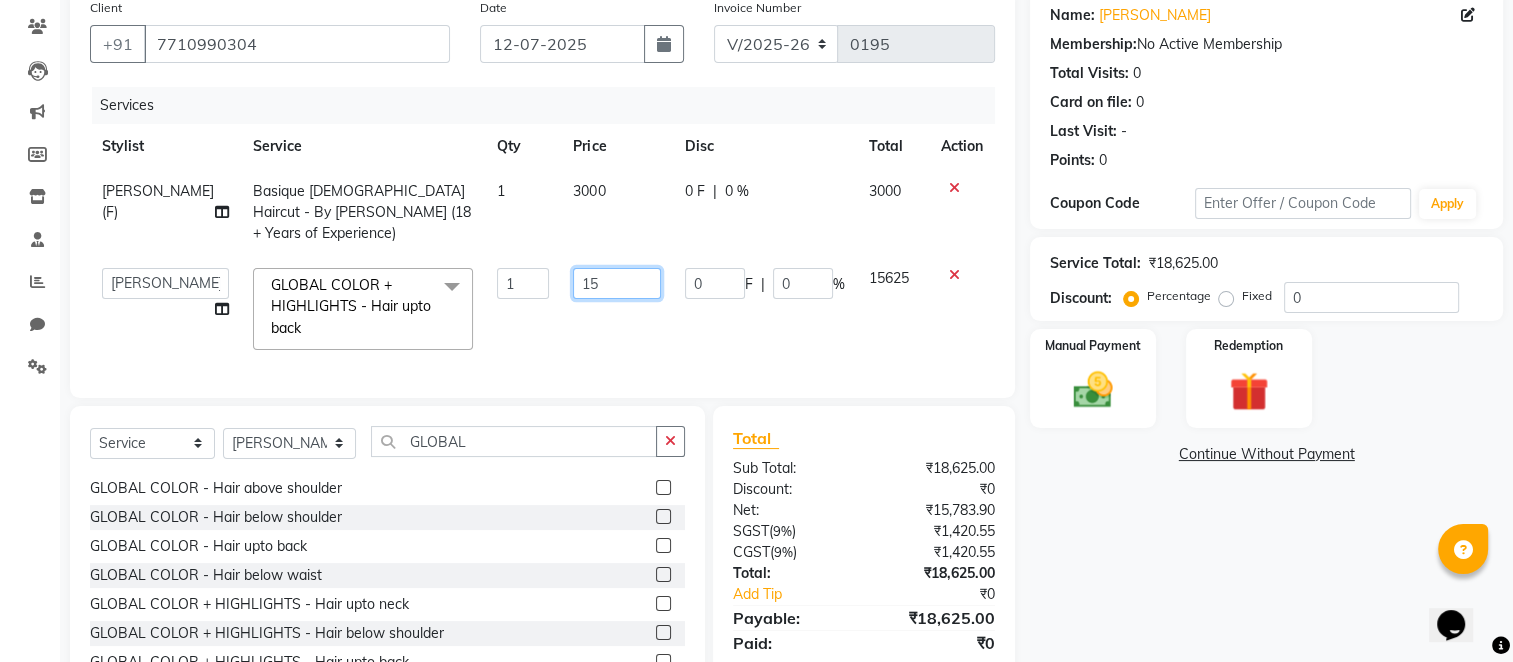 type on "1" 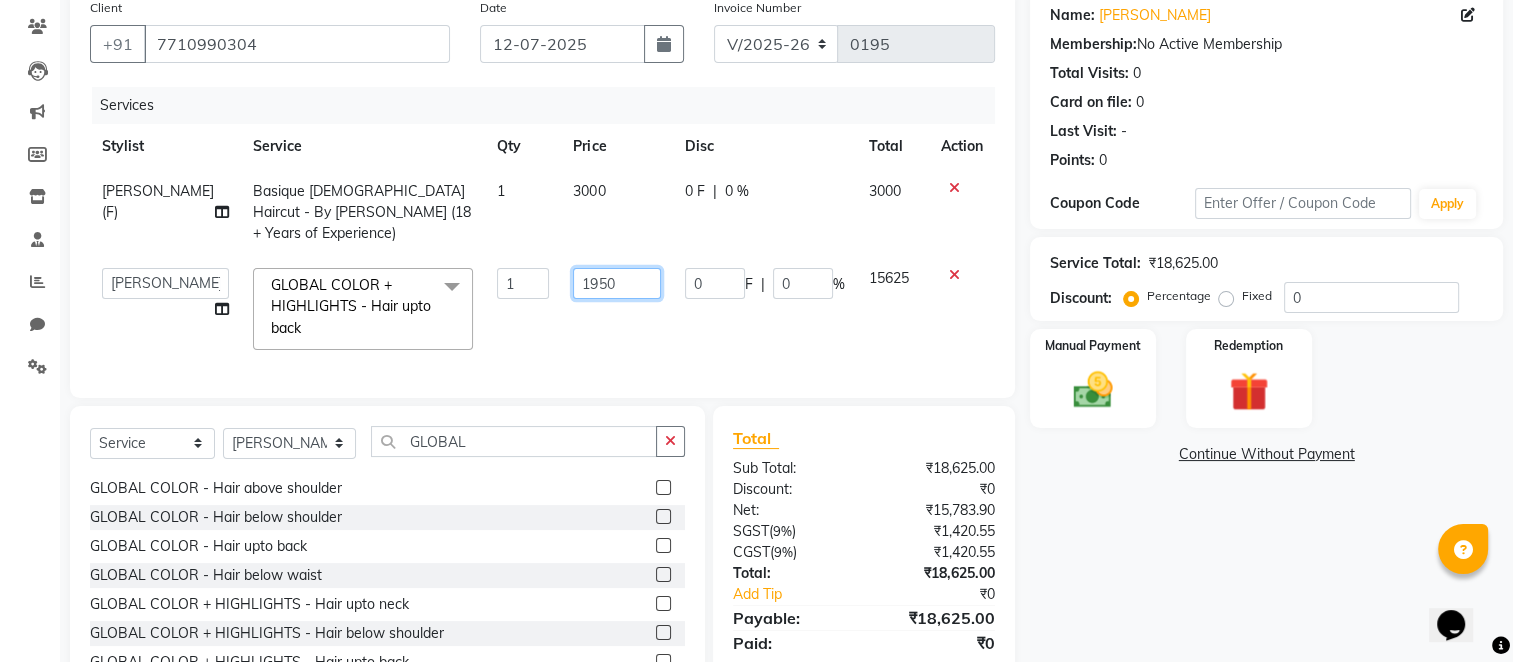 type on "19500" 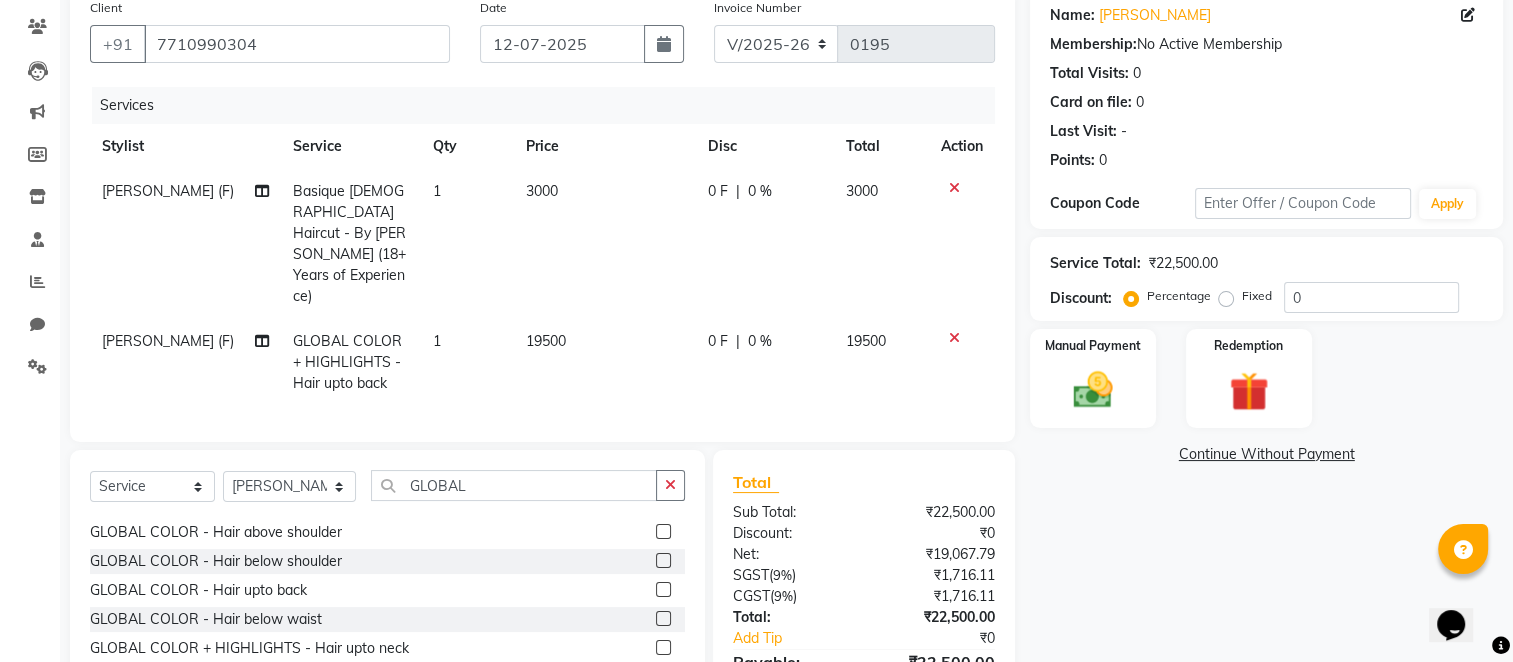 click on "19500" 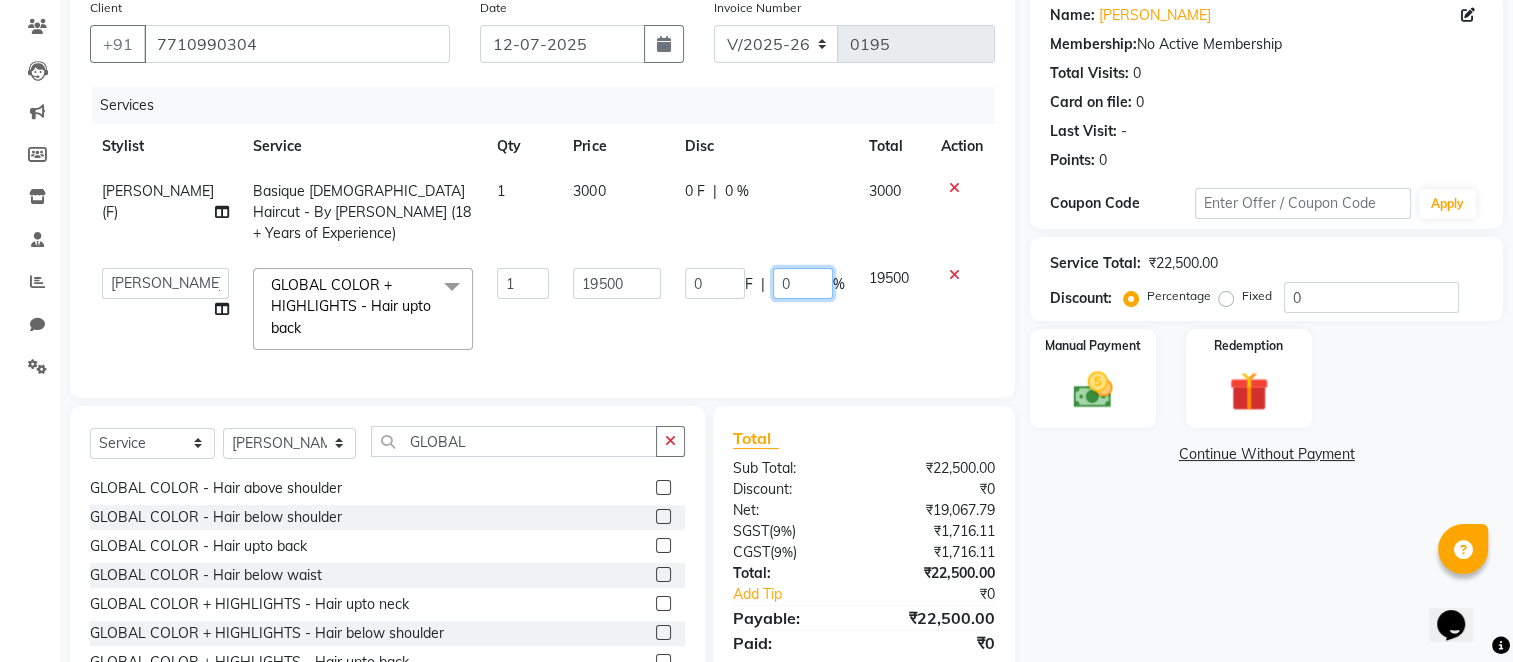 click on "0" 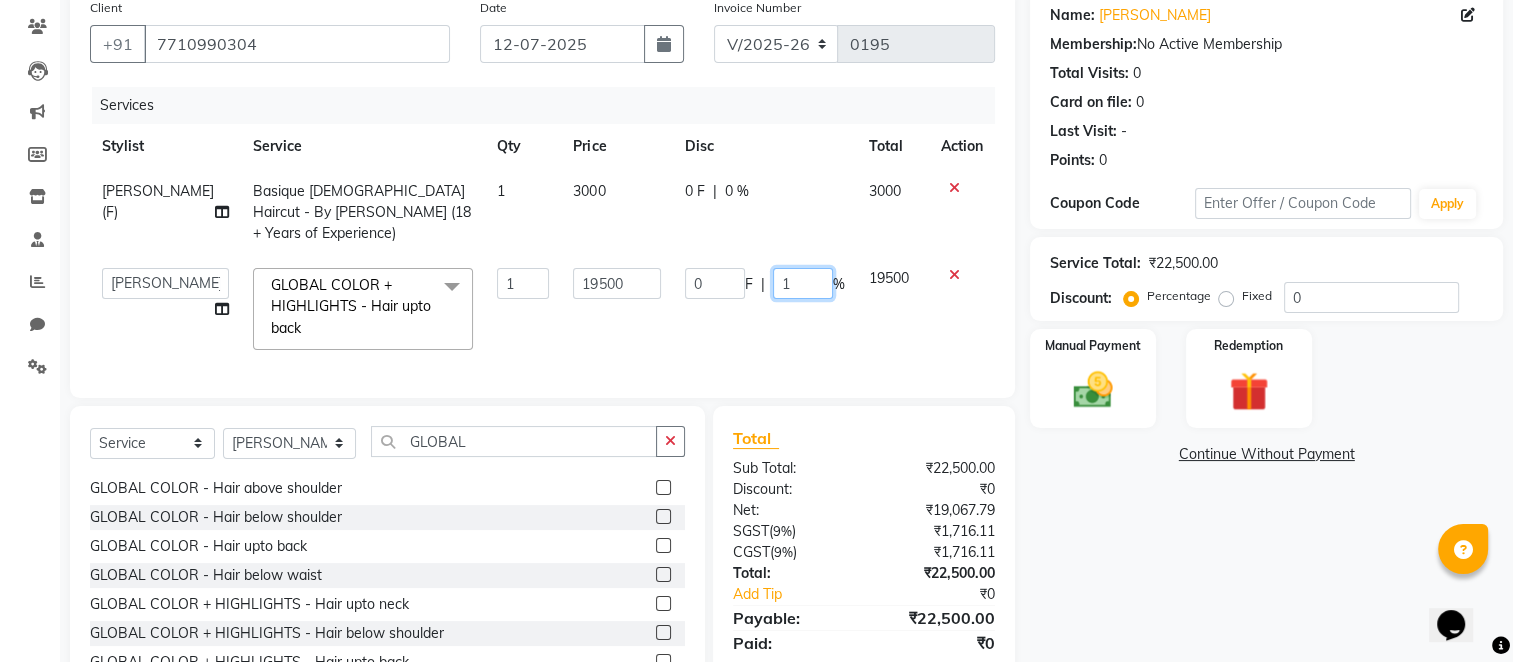 type on "10" 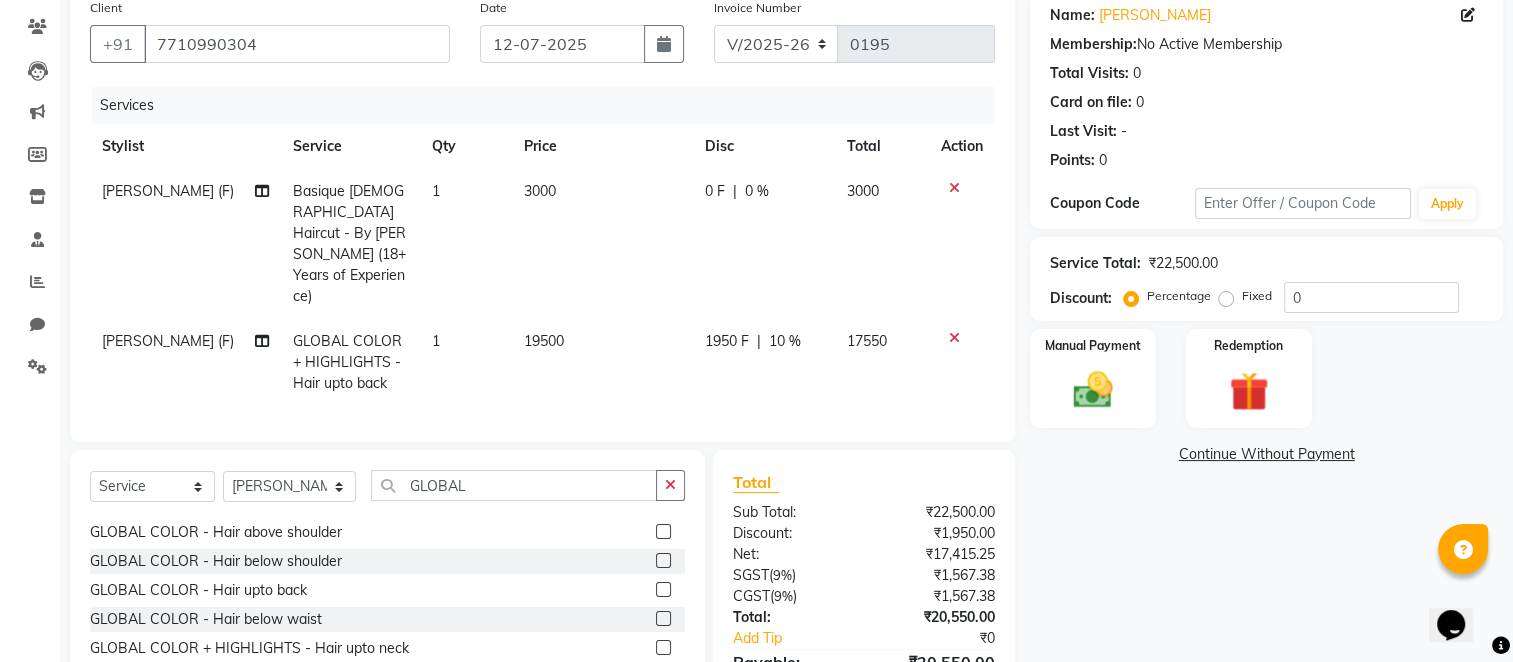 click on "17550" 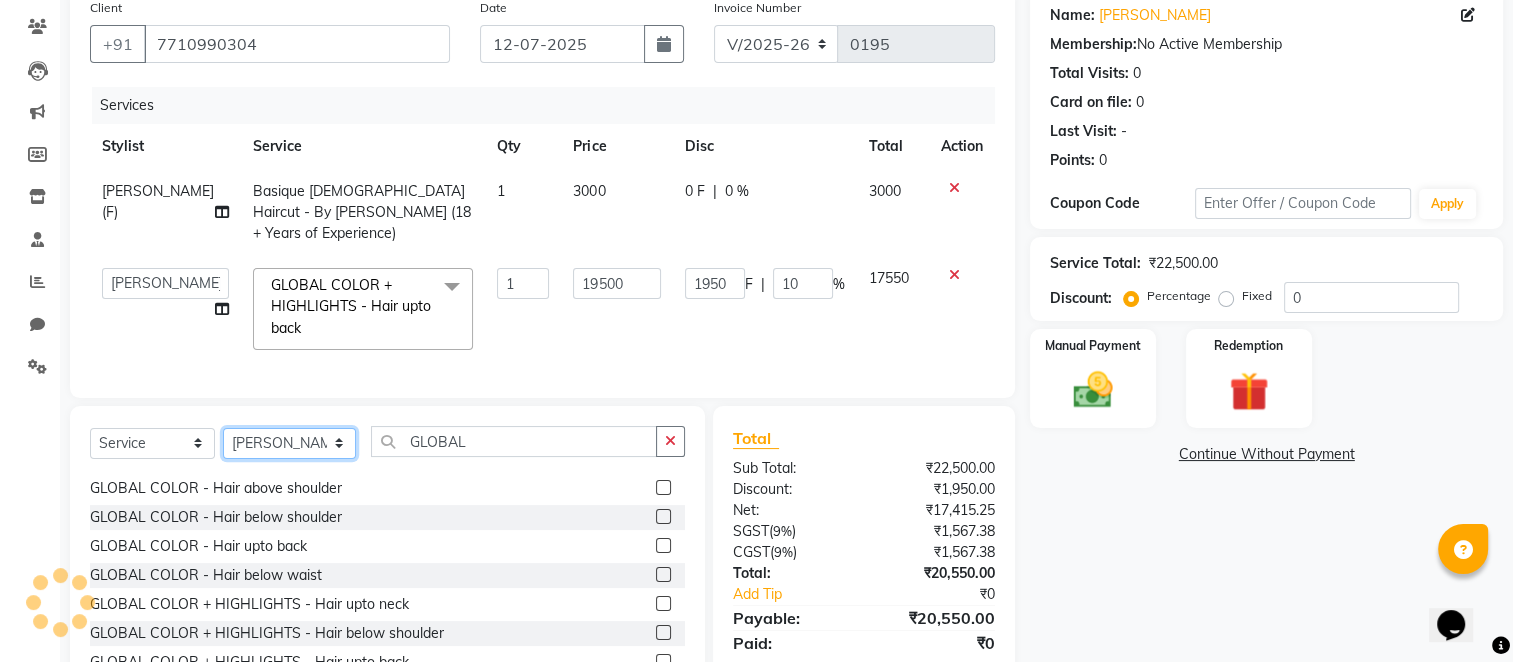 click on "Select Stylist [PERSON_NAME] [PERSON_NAME]  [PERSON_NAME] Harsh [PERSON_NAME] Mohd [PERSON_NAME] [PERSON_NAME] [PERSON_NAME] Motha [PERSON_NAME] (D) [PERSON_NAME] SHAIREI [PERSON_NAME] Sir (F) Shanuzz (Oshiwara) [PERSON_NAME], Andheri Siddhi [PERSON_NAME] [PERSON_NAME] [PERSON_NAME] [PERSON_NAME]" 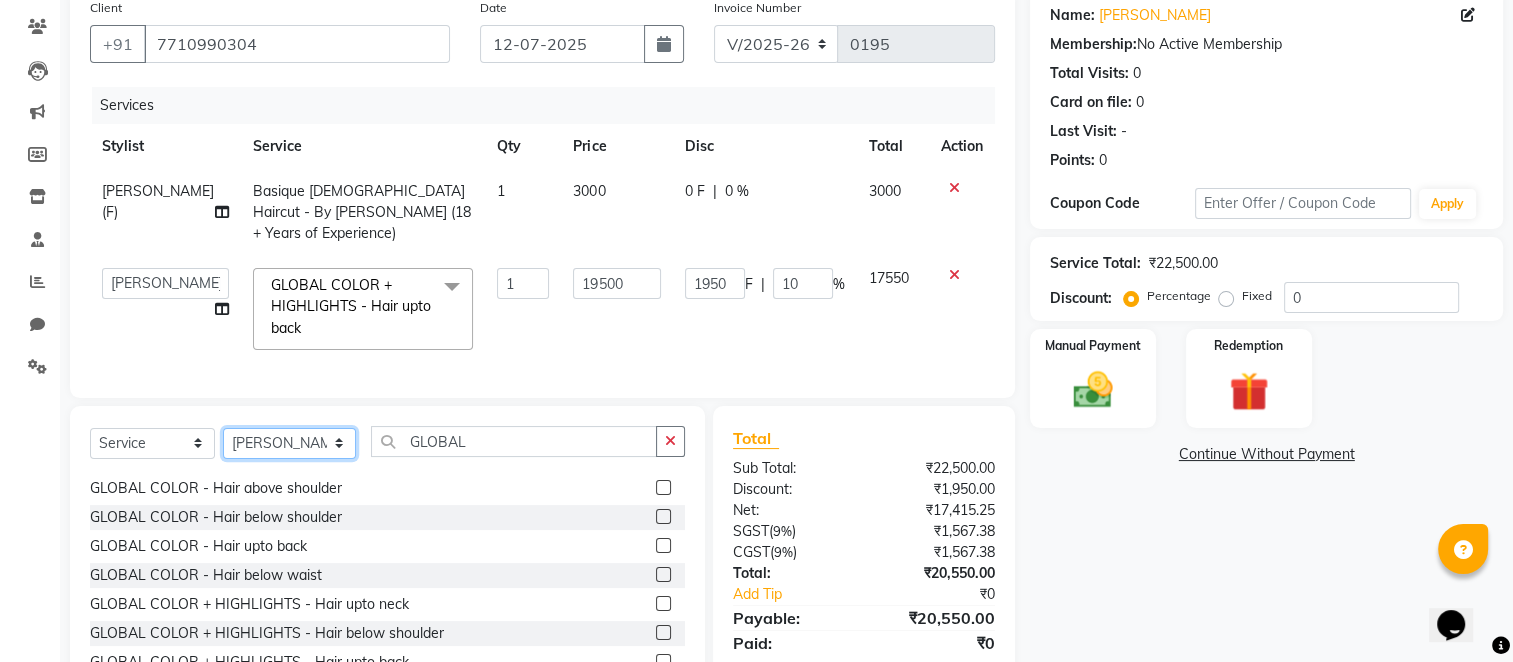 select on "77958" 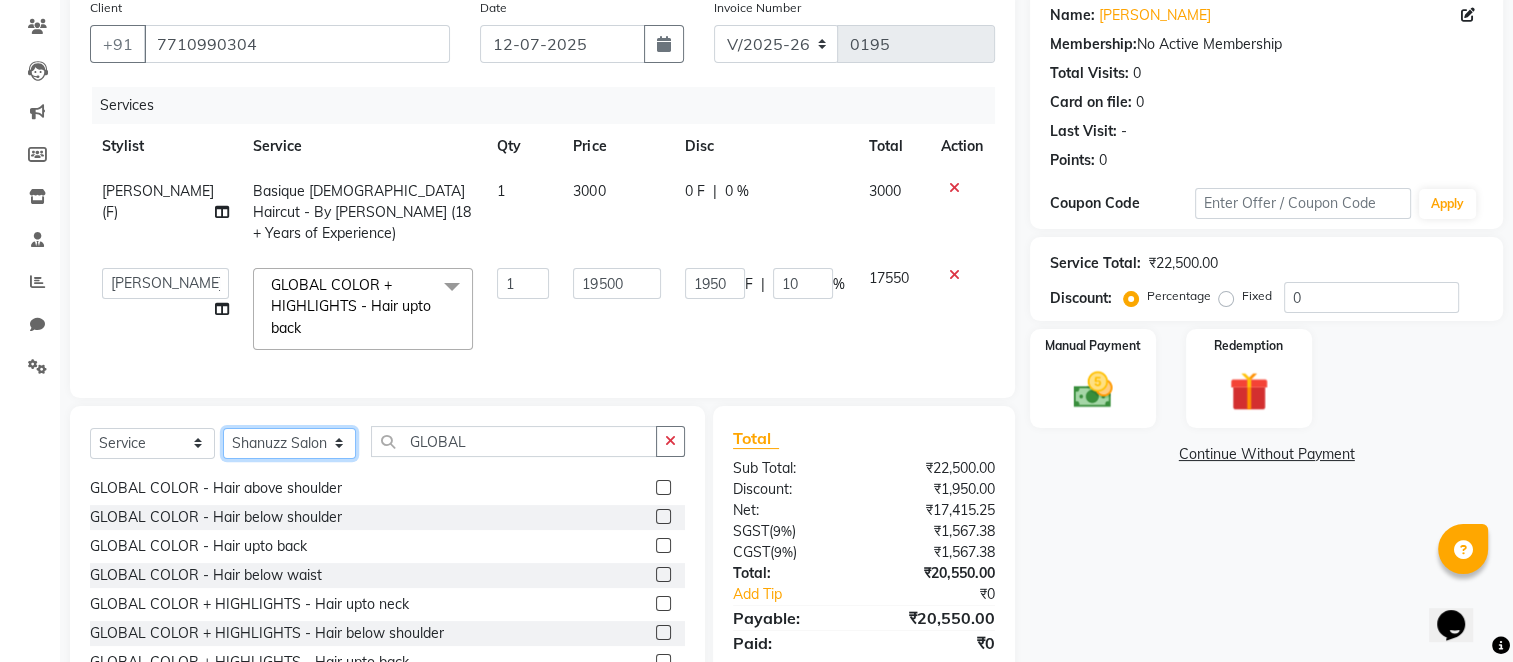 click on "Select Stylist [PERSON_NAME] [PERSON_NAME]  [PERSON_NAME] Harsh [PERSON_NAME] Mohd [PERSON_NAME] [PERSON_NAME] [PERSON_NAME] Motha [PERSON_NAME] (D) [PERSON_NAME] SHAIREI [PERSON_NAME] Sir (F) Shanuzz (Oshiwara) [PERSON_NAME], Andheri Siddhi [PERSON_NAME] [PERSON_NAME] [PERSON_NAME] [PERSON_NAME]" 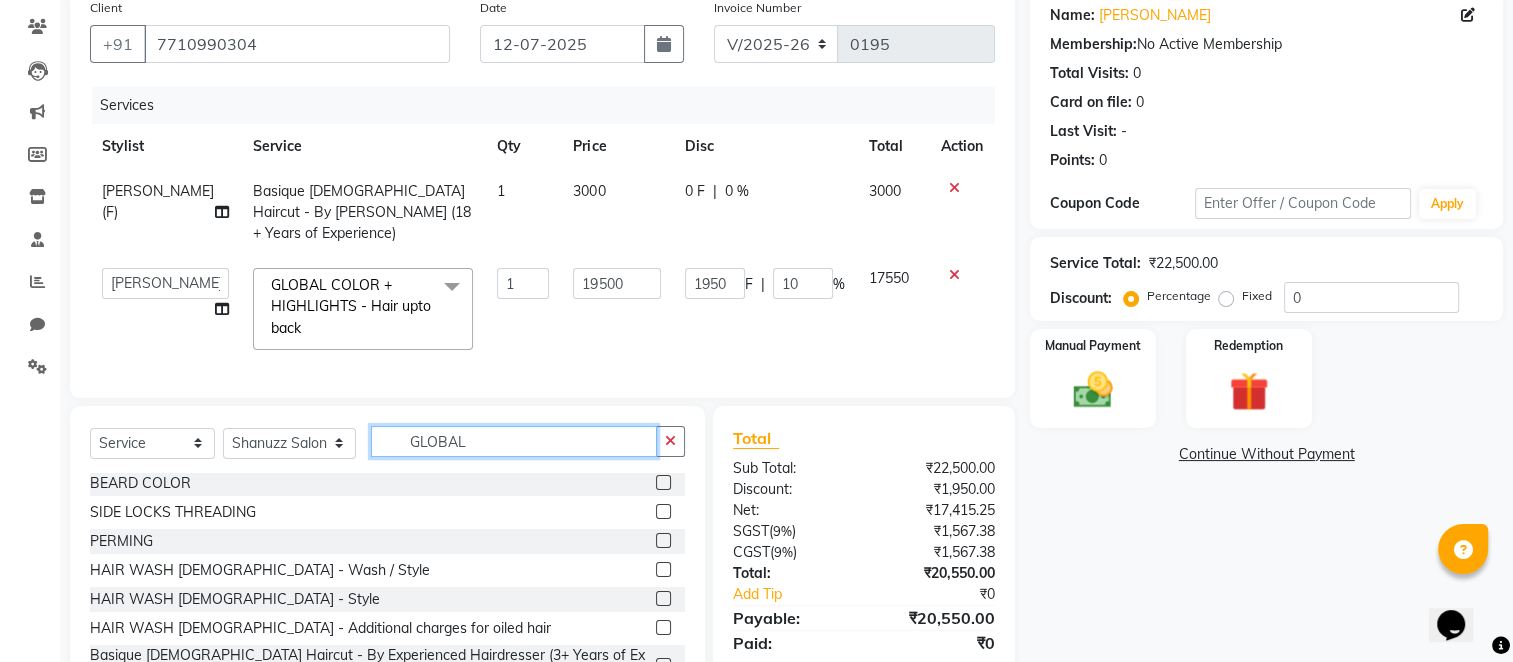 click on "GLOBAL" 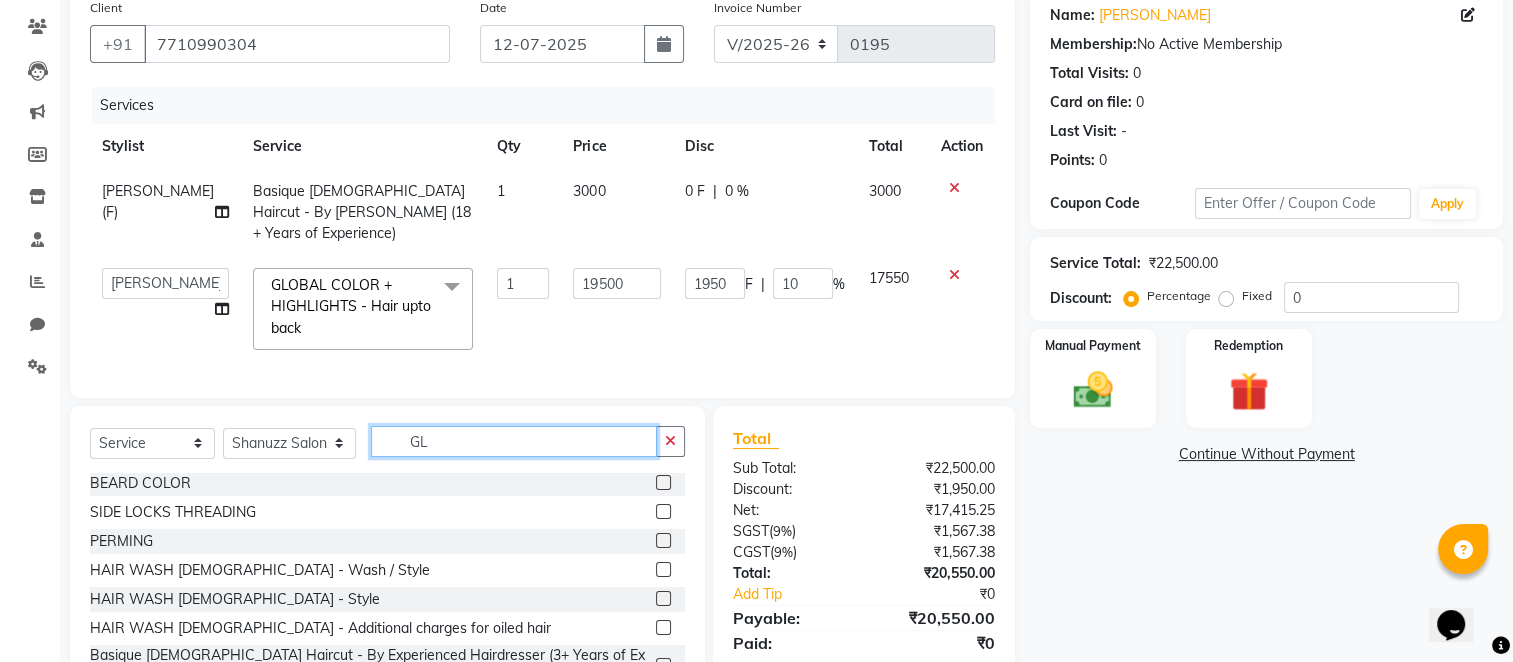 type on "G" 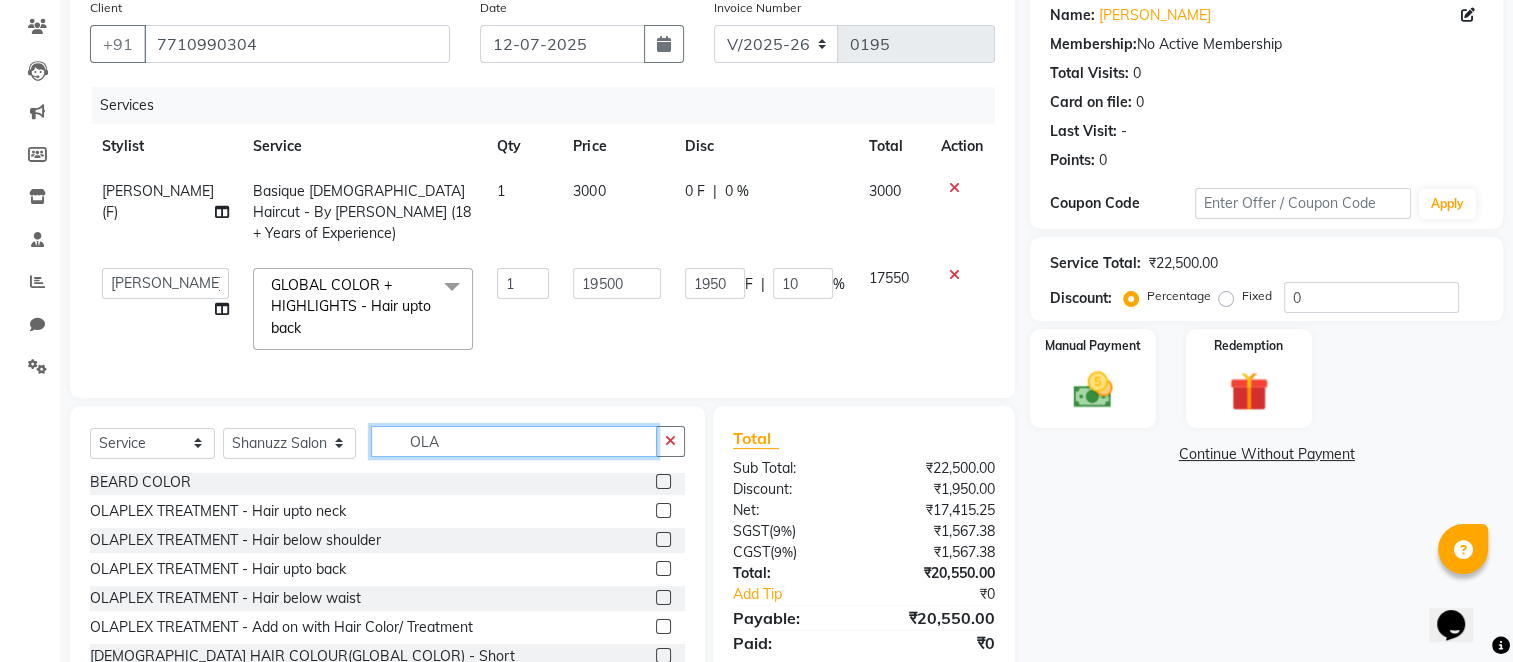 scroll, scrollTop: 0, scrollLeft: 0, axis: both 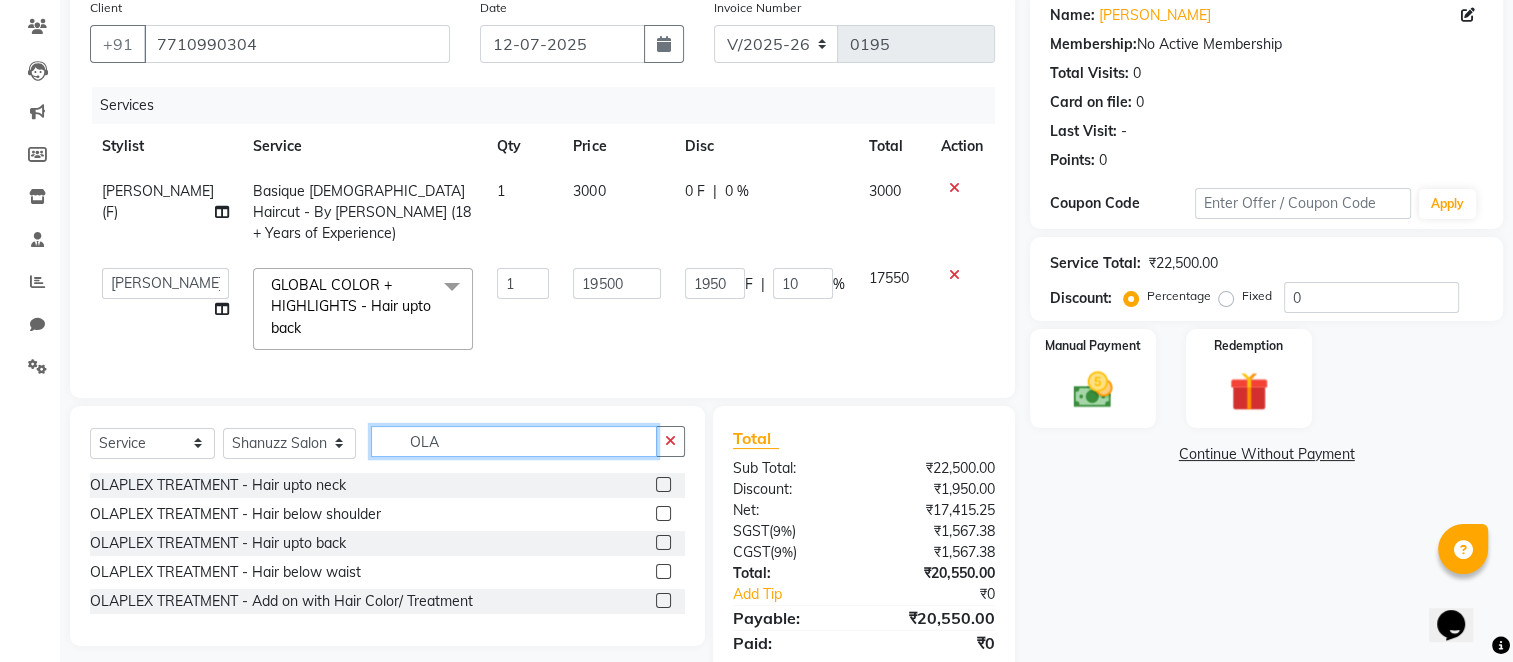 type on "OLA" 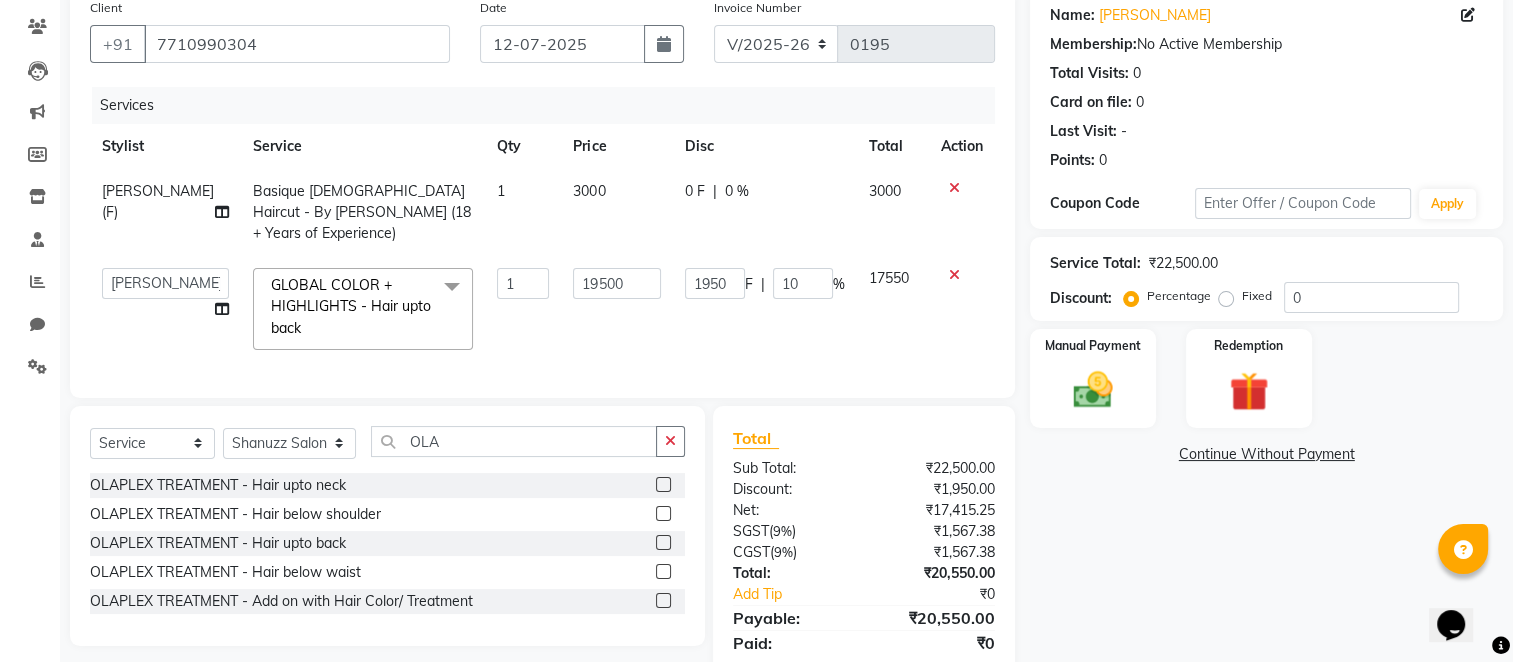 click 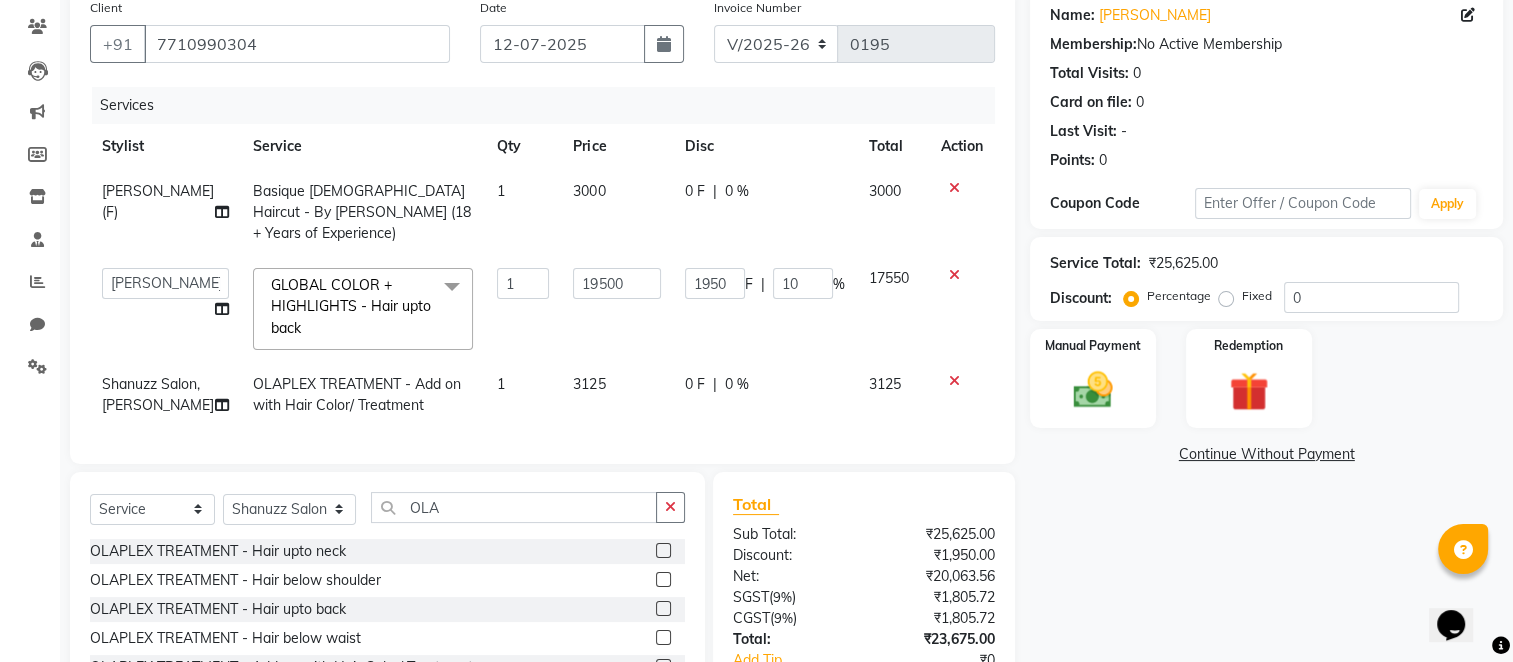 checkbox on "false" 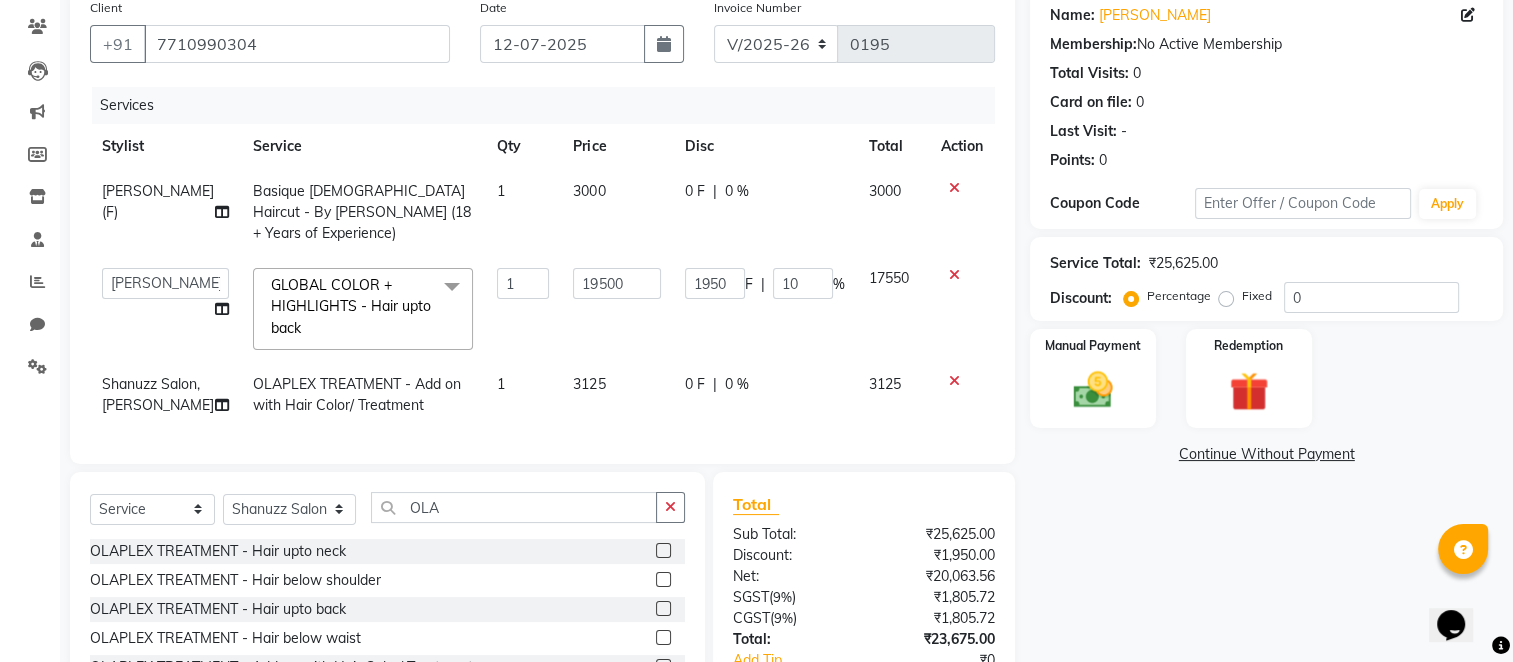 click on "3125" 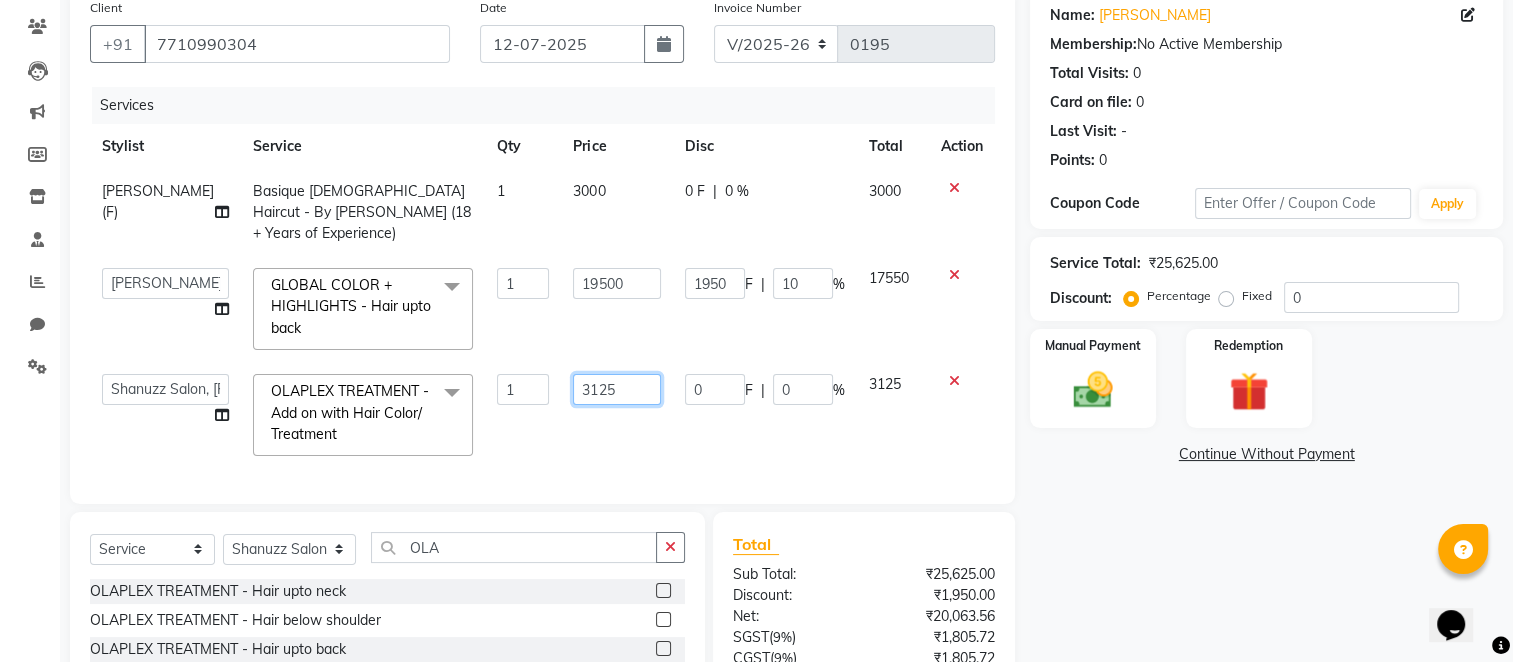 click on "3125" 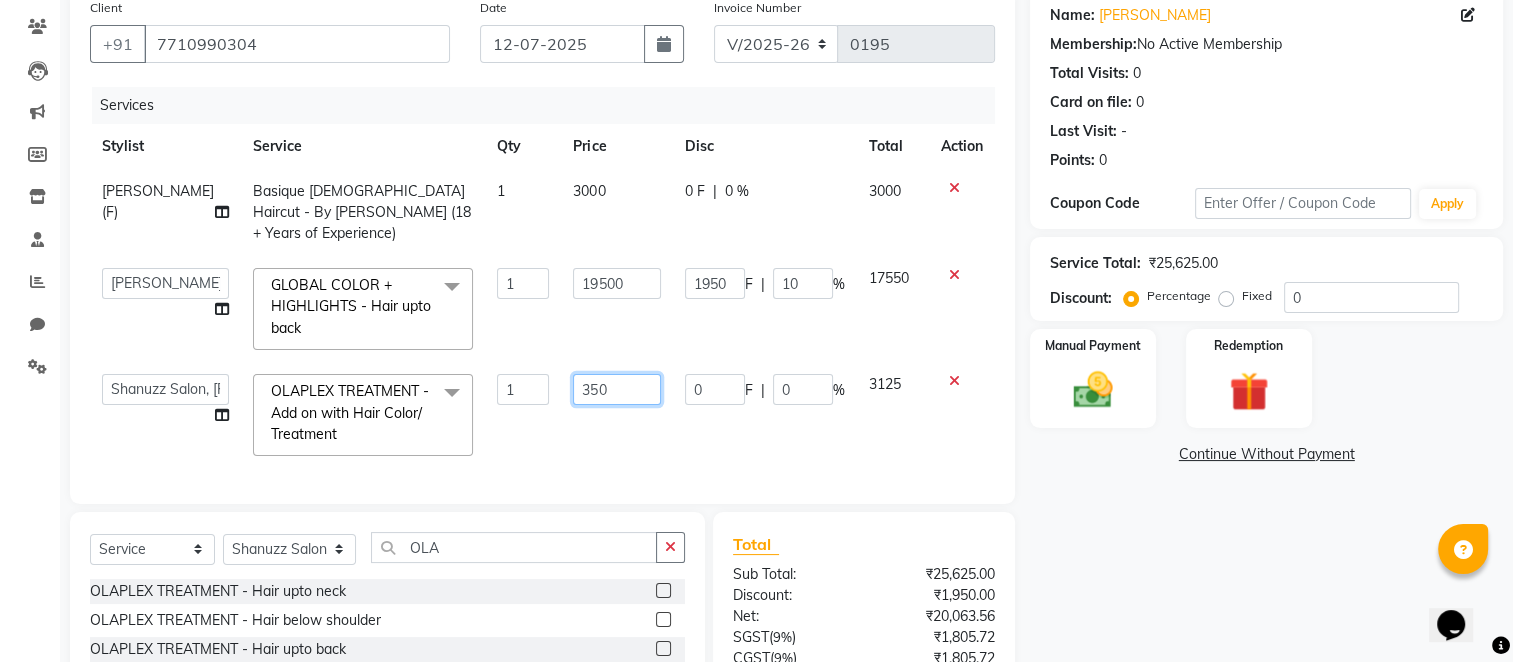 type on "3500" 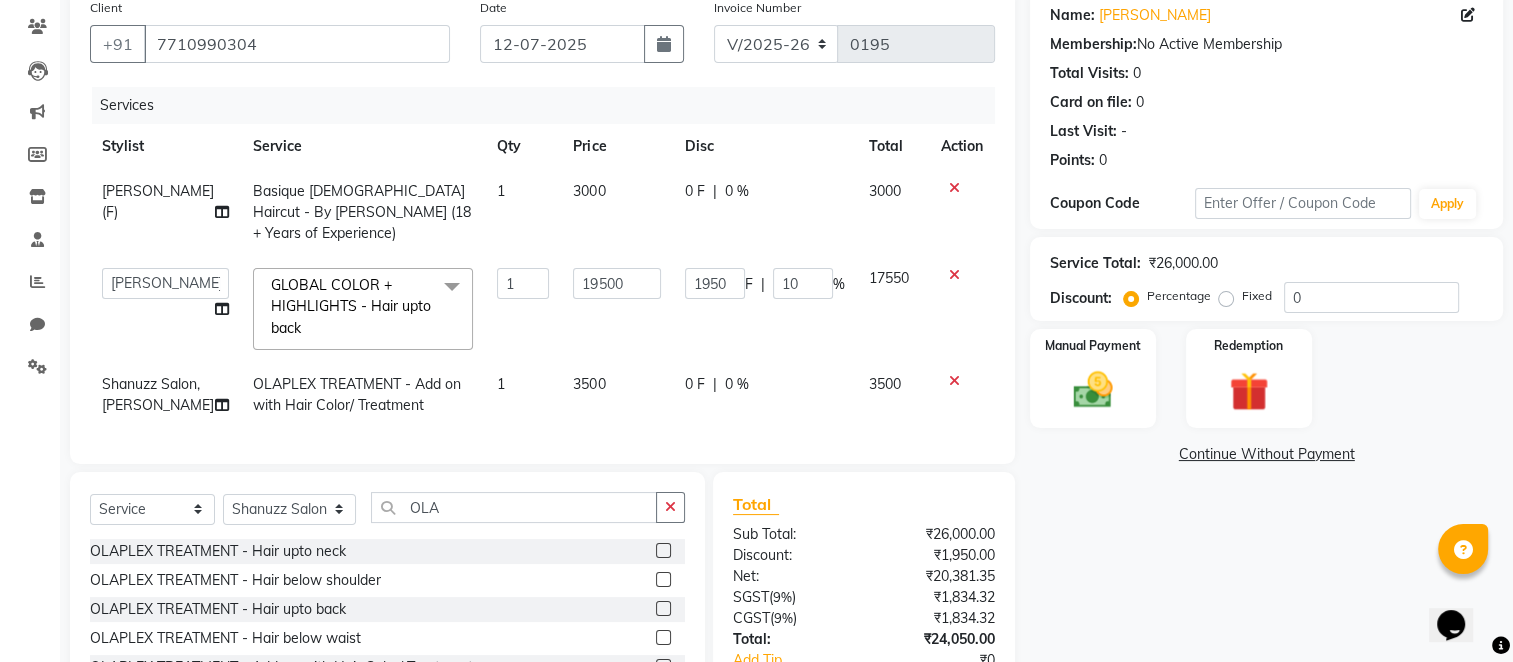 click on "Services Stylist Service Qty Price Disc Total Action [PERSON_NAME] (F) Basique [DEMOGRAPHIC_DATA] Haircut - By [PERSON_NAME] (18+ Years of Experience) 1 3000 0 F | 0 % 3000  [PERSON_NAME]   [PERSON_NAME]    [PERSON_NAME]   Harsh   [PERSON_NAME]   Mohd [PERSON_NAME]   [PERSON_NAME]   [PERSON_NAME] Motha   [PERSON_NAME] (D)   [PERSON_NAME]   SHAIREI   [PERSON_NAME] Sir (F)   Shanuzz ([PERSON_NAME] Salon, [PERSON_NAME]   SUBHASH   [PERSON_NAME]   [PERSON_NAME]   [PERSON_NAME]  GLOBAL COLOR + HIGHLIGHTS  - Hair upto back  x HAIR WASH [DEMOGRAPHIC_DATA] - Hair above shoulder HAIR WASH [DEMOGRAPHIC_DATA] - Hair above & below shoulder HAIR WASH [DEMOGRAPHIC_DATA] - Hair upto back HAIR WASH [DEMOGRAPHIC_DATA] - Hair below waist HAIR WASH [DEMOGRAPHIC_DATA] - Additional charges for oiled hair HAIR WASH [DEMOGRAPHIC_DATA] - Wash & Blast DRY [PERSON_NAME] COLOR SIDE LOCKS THREADING PERMING HAIR WASH [DEMOGRAPHIC_DATA] - Wash / Style HAIR WASH [DEMOGRAPHIC_DATA] - Style HAIR WASH [DEMOGRAPHIC_DATA] - Additional charges for oiled hair Basique [DEMOGRAPHIC_DATA] Haircut - By Experienced Hairdresser (3+ Years of Experience) Basique [DEMOGRAPHIC_DATA] Haircut - [PERSON_NAME] haircut 1" 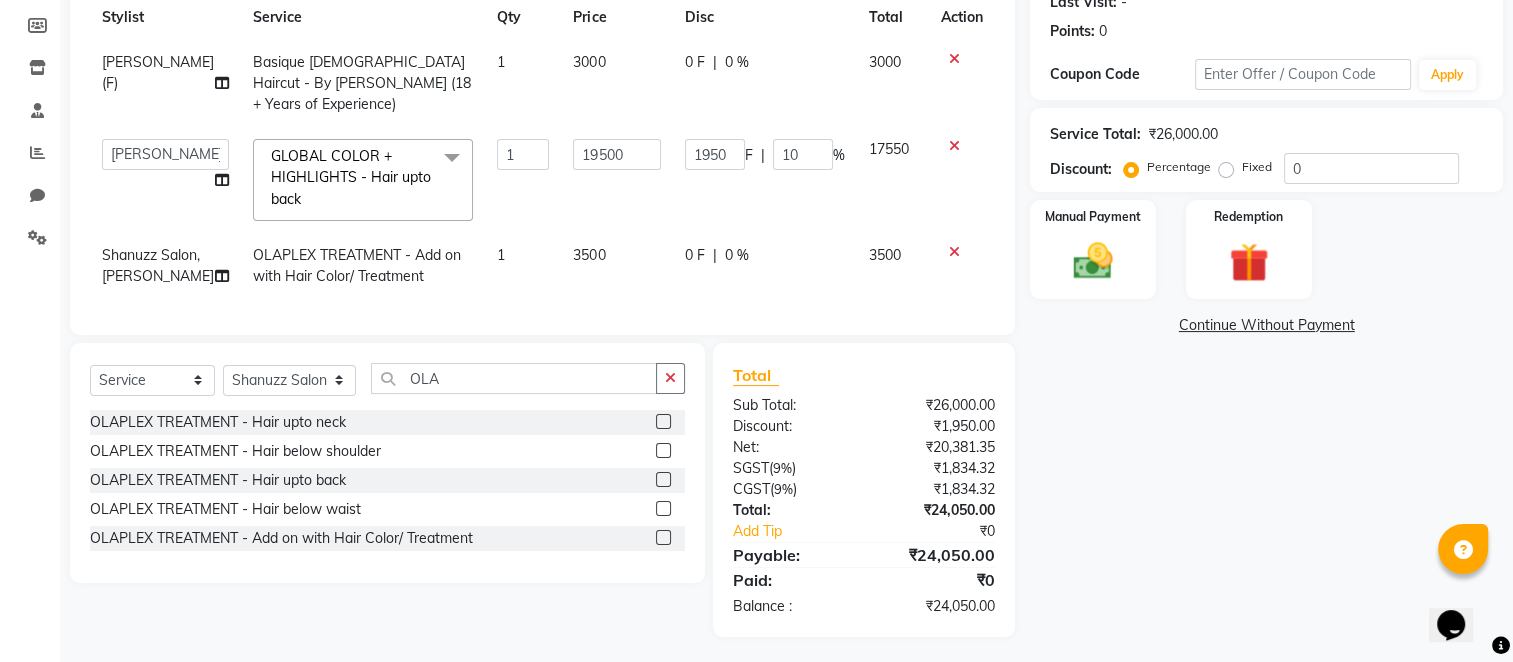scroll, scrollTop: 224, scrollLeft: 0, axis: vertical 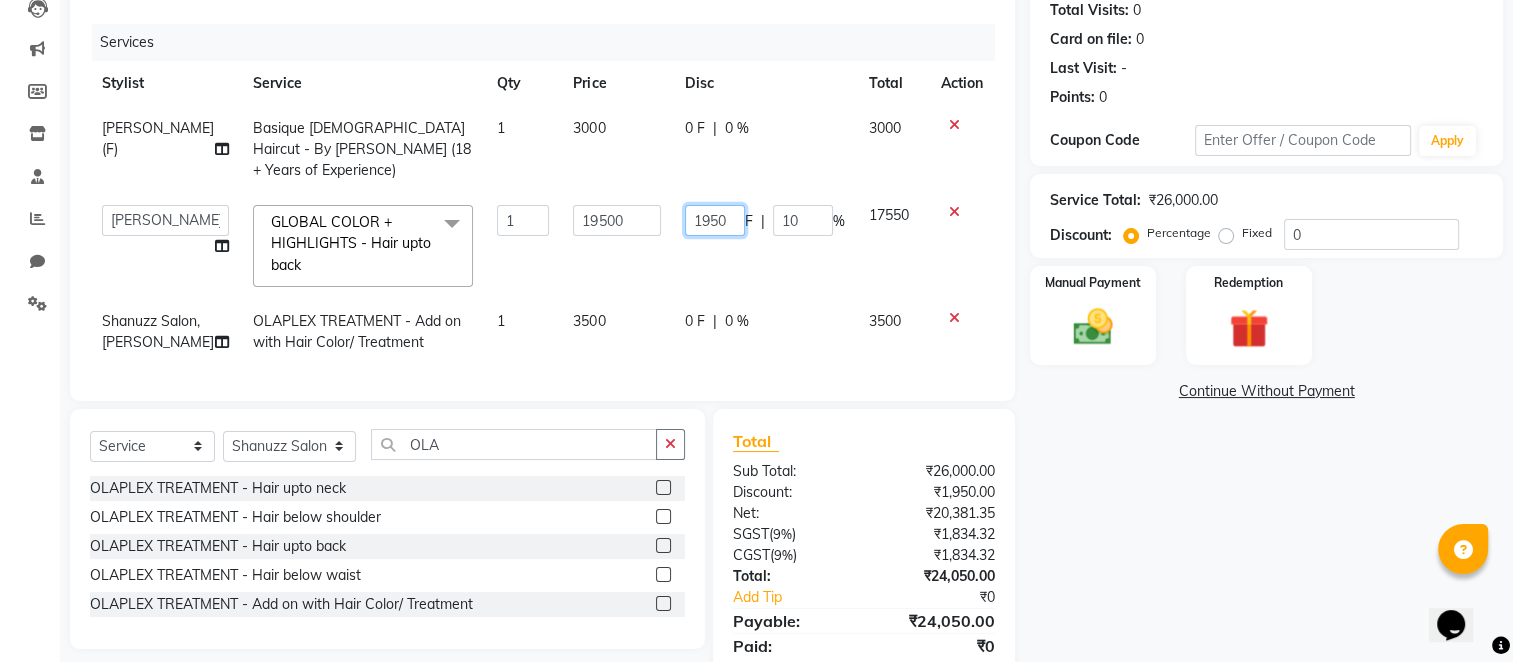 click on "1950" 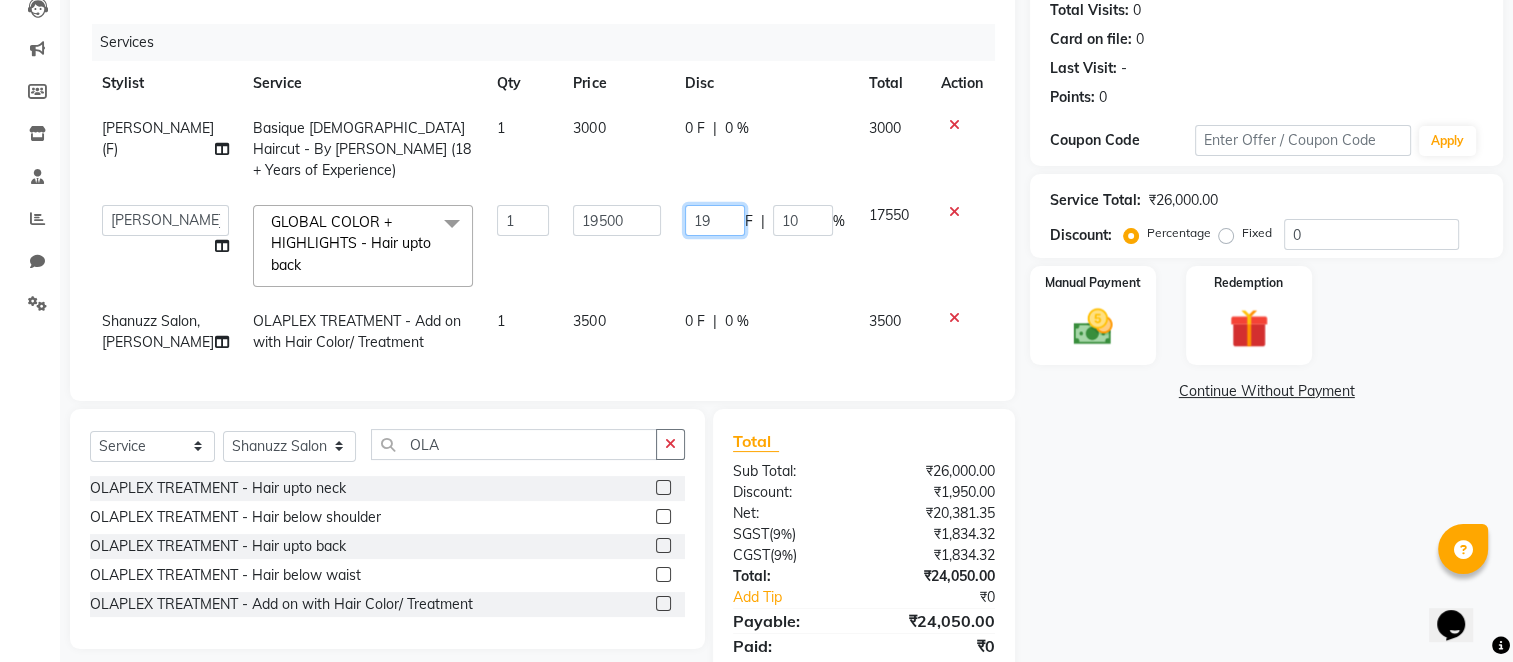 type on "1" 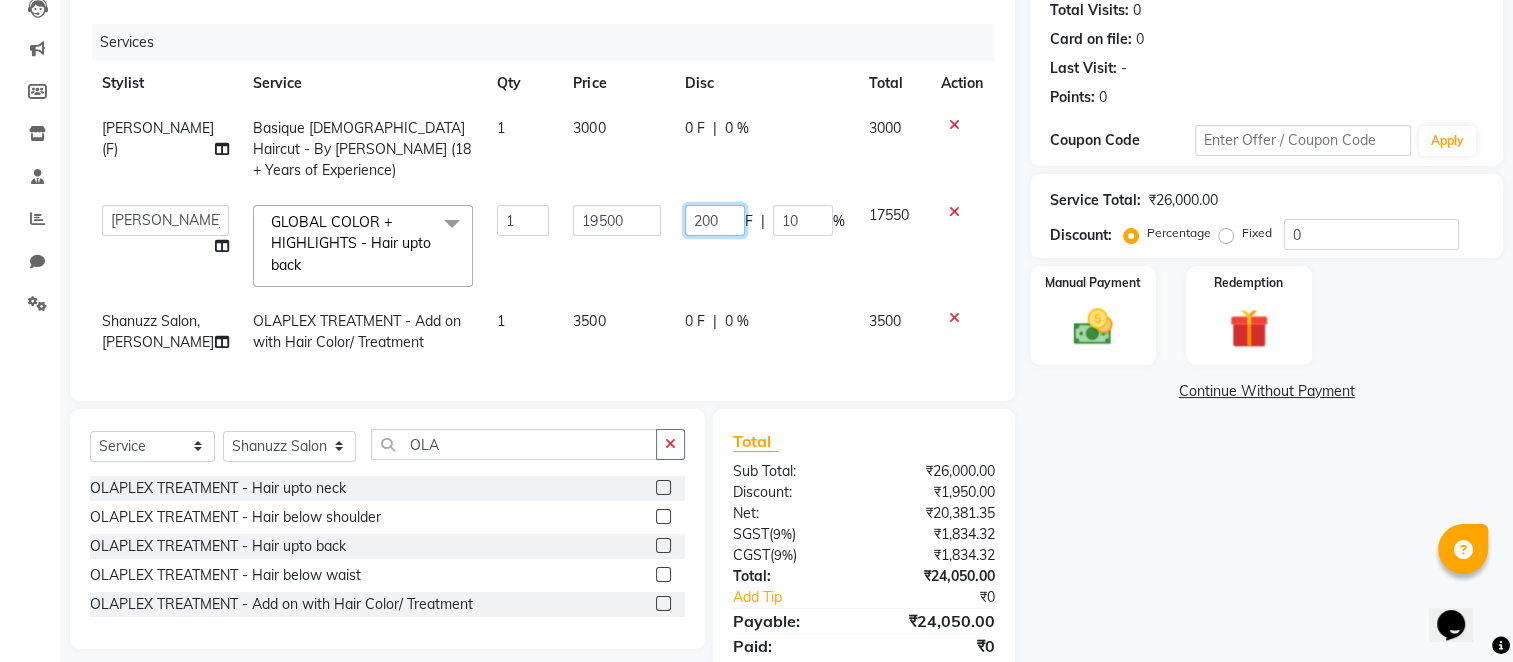 type on "2000" 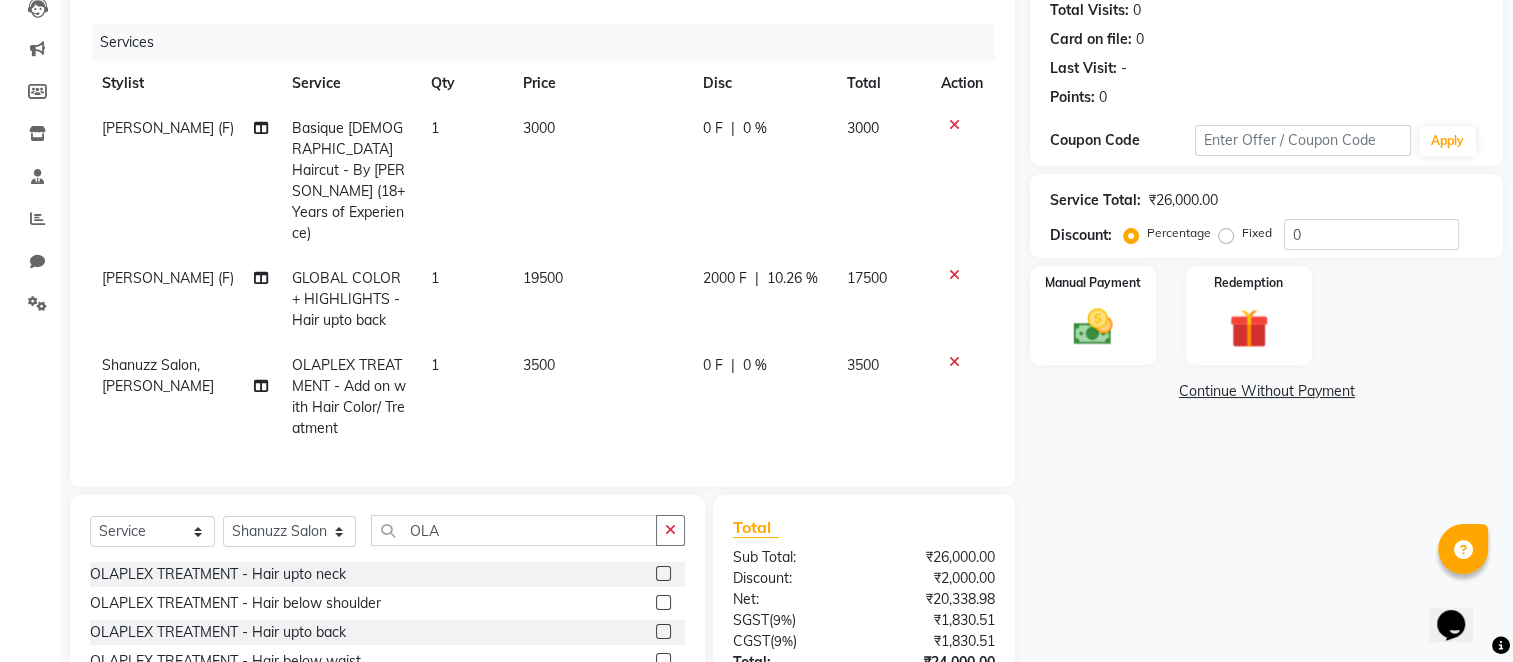 click on "2000 F | 10.26 %" 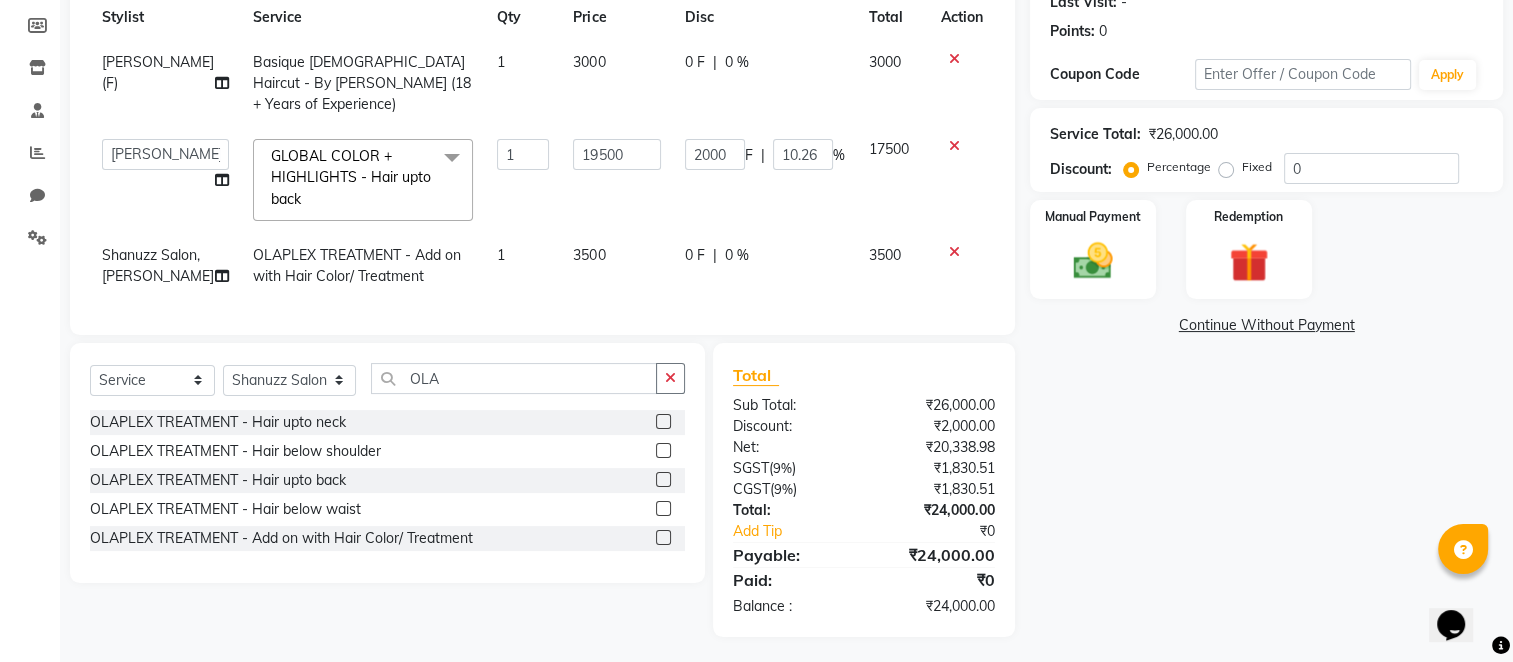 scroll, scrollTop: 34, scrollLeft: 0, axis: vertical 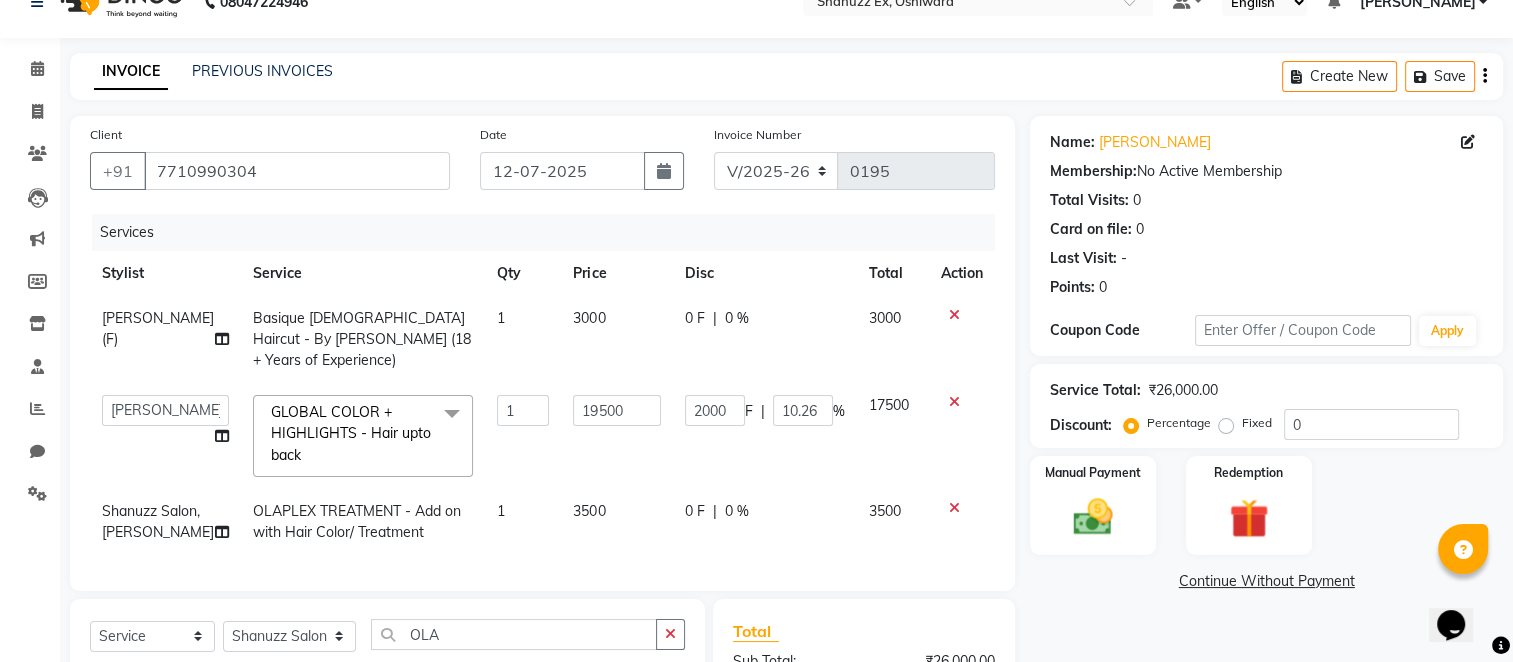 click on "0 F" 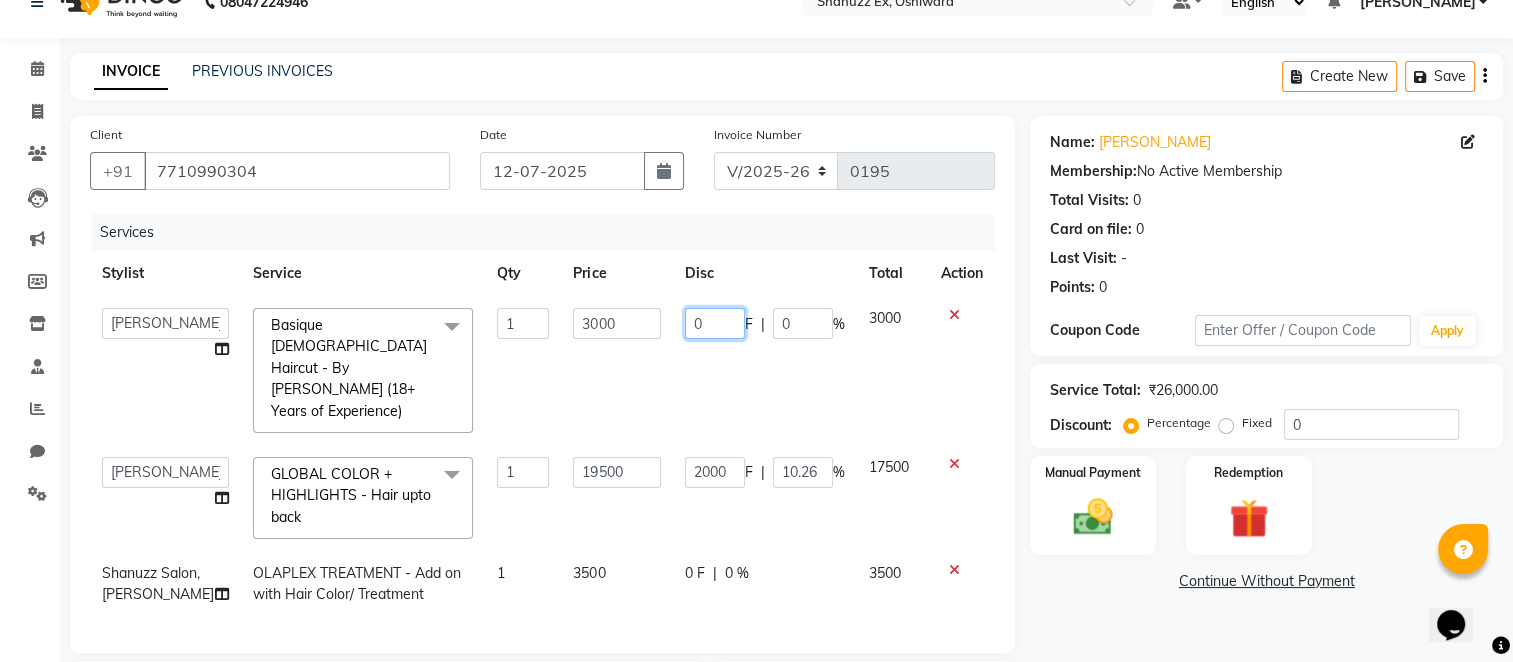 click on "0" 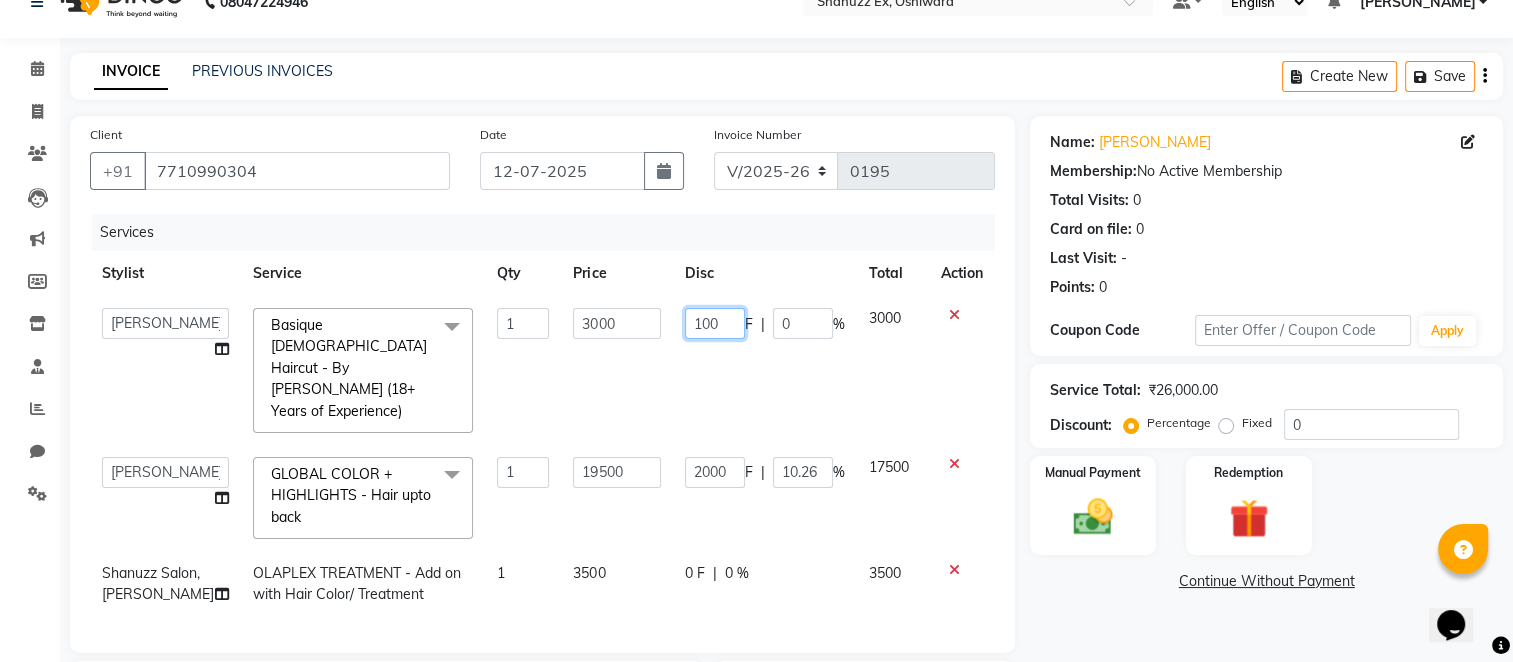 type on "1000" 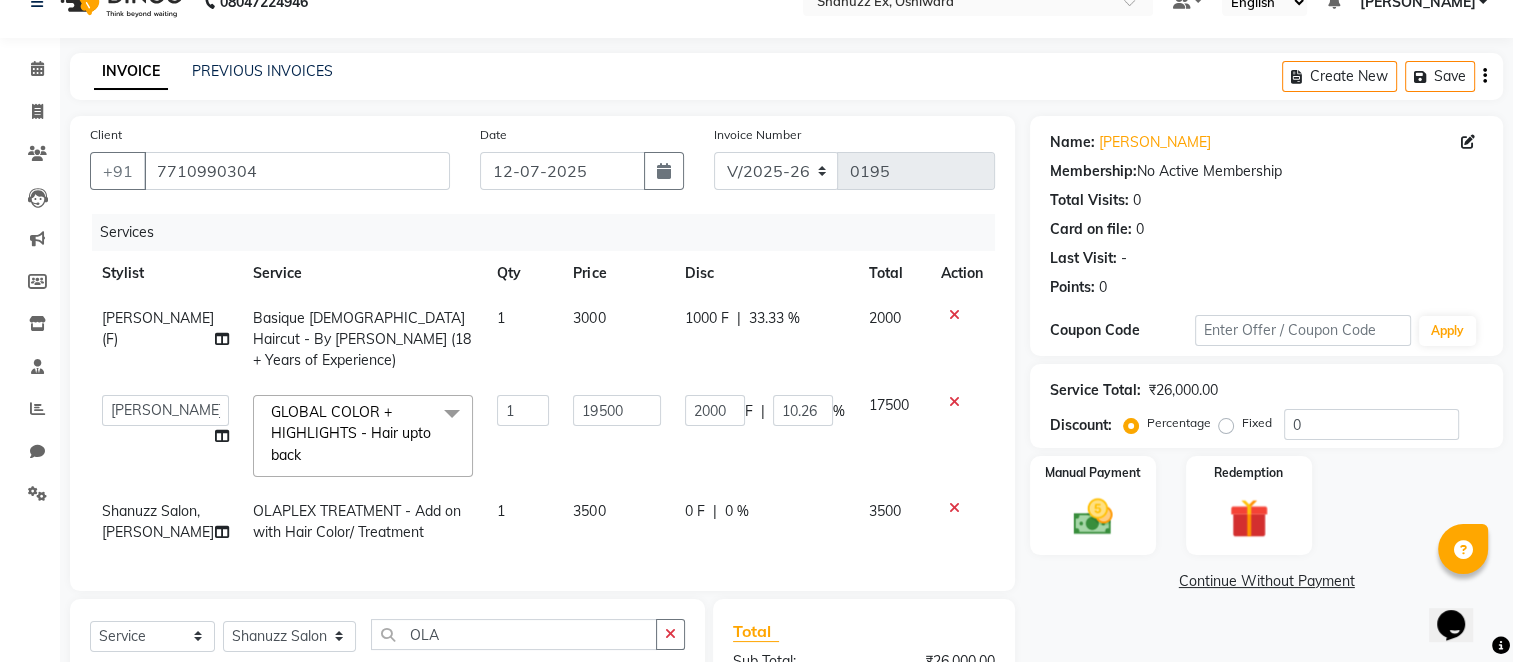 click on "[PERSON_NAME] (F) Basique [DEMOGRAPHIC_DATA] Haircut - By [PERSON_NAME] (18+ Years of Experience) 1 3000 1000 F | 33.33 % 2000  [PERSON_NAME]   [PERSON_NAME]    [PERSON_NAME]   Harsh   [PERSON_NAME]   Mohd [PERSON_NAME]   [PERSON_NAME]   [PERSON_NAME] Motha   [PERSON_NAME] (D)   [PERSON_NAME]   SHAIREI   [PERSON_NAME] Sir (F)   [PERSON_NAME] (Oshiwara)   [PERSON_NAME], Andheri   Siddhi   [PERSON_NAME]   [PERSON_NAME]   [PERSON_NAME]   [PERSON_NAME]  GLOBAL COLOR + HIGHLIGHTS  - Hair upto back  x HAIR WASH [DEMOGRAPHIC_DATA] - Hair above shoulder HAIR WASH [DEMOGRAPHIC_DATA] - Hair above & below shoulder HAIR WASH [DEMOGRAPHIC_DATA] - Hair upto back HAIR WASH [DEMOGRAPHIC_DATA] - Hair below waist HAIR WASH [DEMOGRAPHIC_DATA] - Additional charges for oiled hair HAIR WASH [DEMOGRAPHIC_DATA] - Wash & Blast DRY [PERSON_NAME] COLOR SIDE LOCKS THREADING PERMING HAIR WASH [DEMOGRAPHIC_DATA] - Wash / Style HAIR WASH [DEMOGRAPHIC_DATA] - Style HAIR WASH [DEMOGRAPHIC_DATA] - Additional charges for oiled hair Basique [DEMOGRAPHIC_DATA] Haircut - By Experienced Hairdresser (3+ Years of Experience) Basique [DEMOGRAPHIC_DATA] Haircut - By Seasoned Hairdresser (10+ Years of Experience) 1 19500 F" 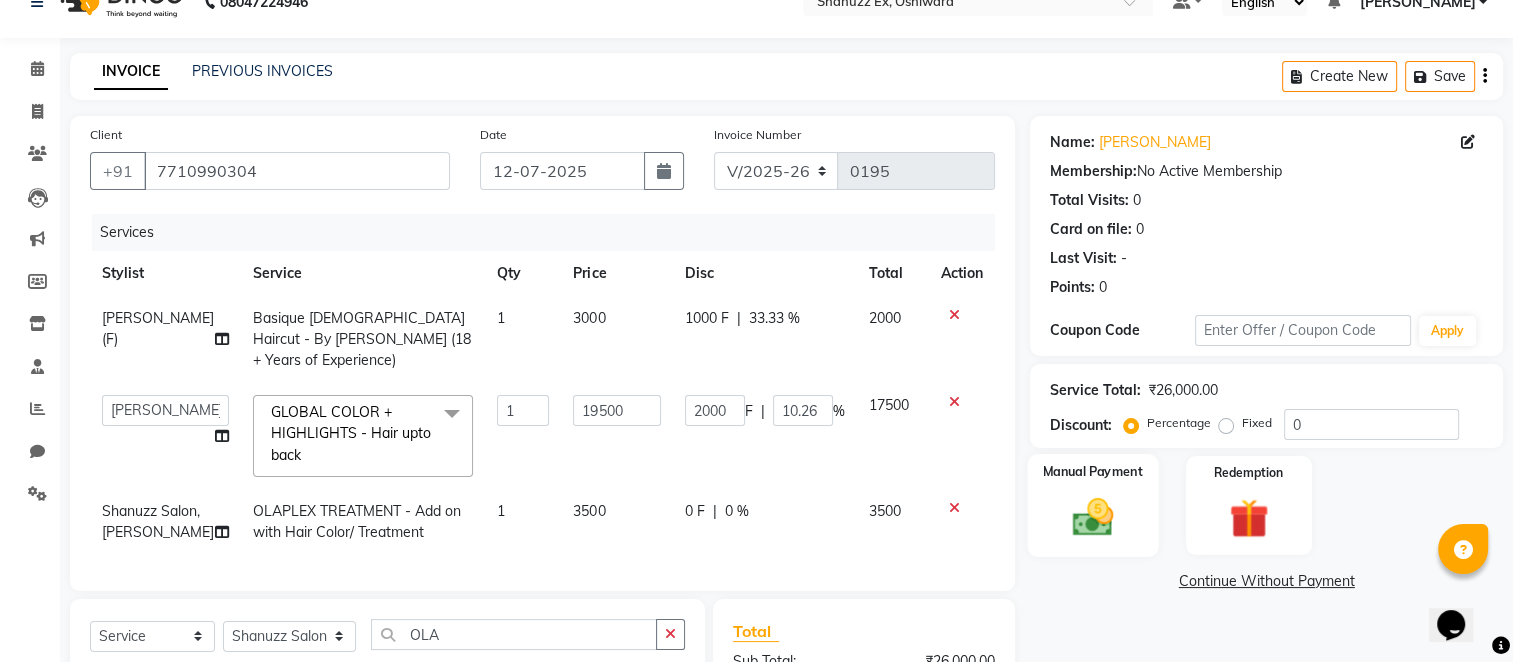 scroll, scrollTop: 290, scrollLeft: 0, axis: vertical 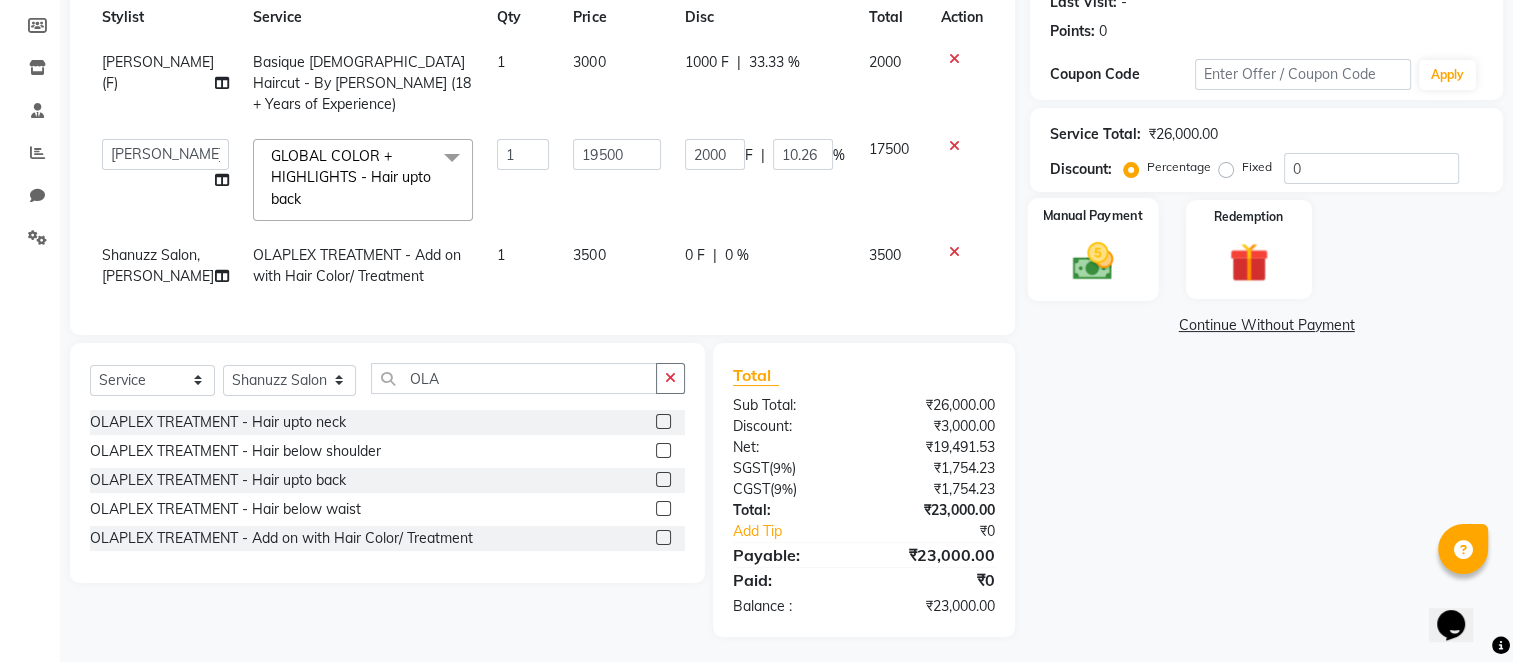 click on "Manual Payment" 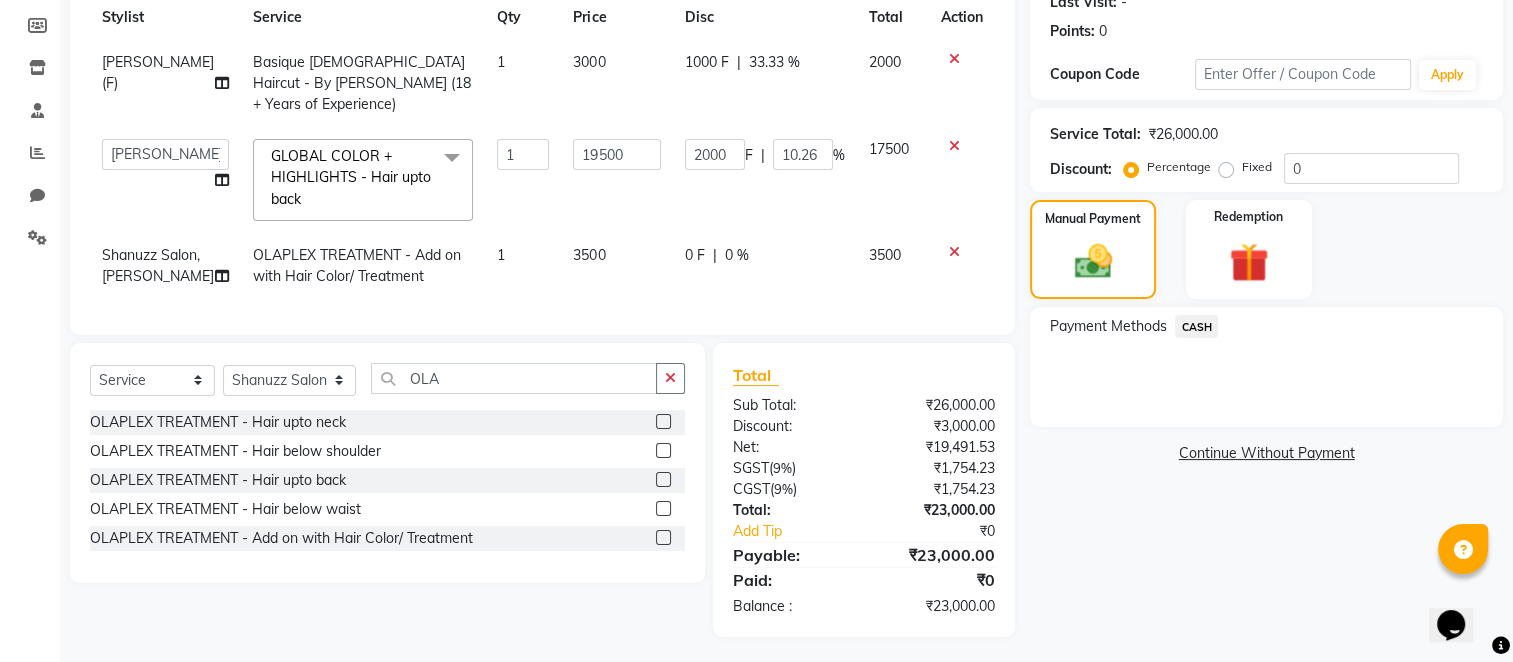 click on "CASH" 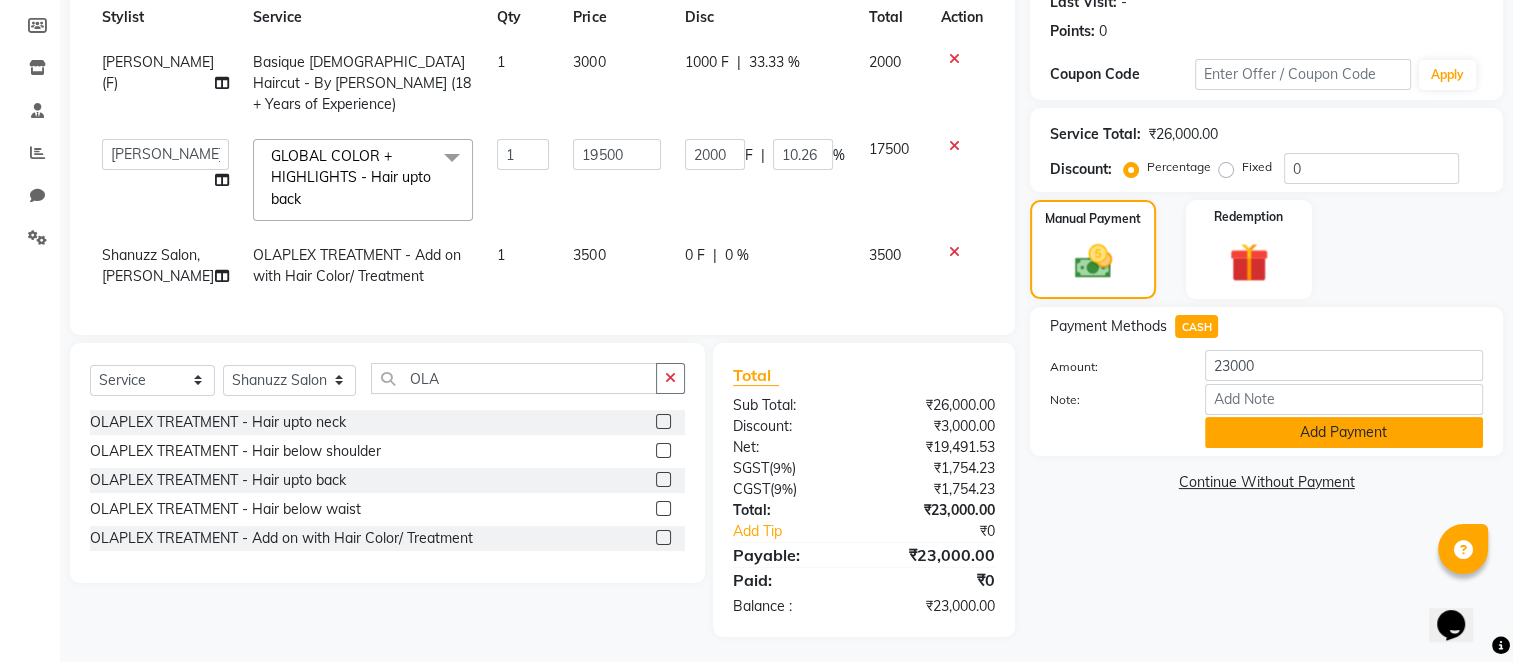 click on "Add Payment" 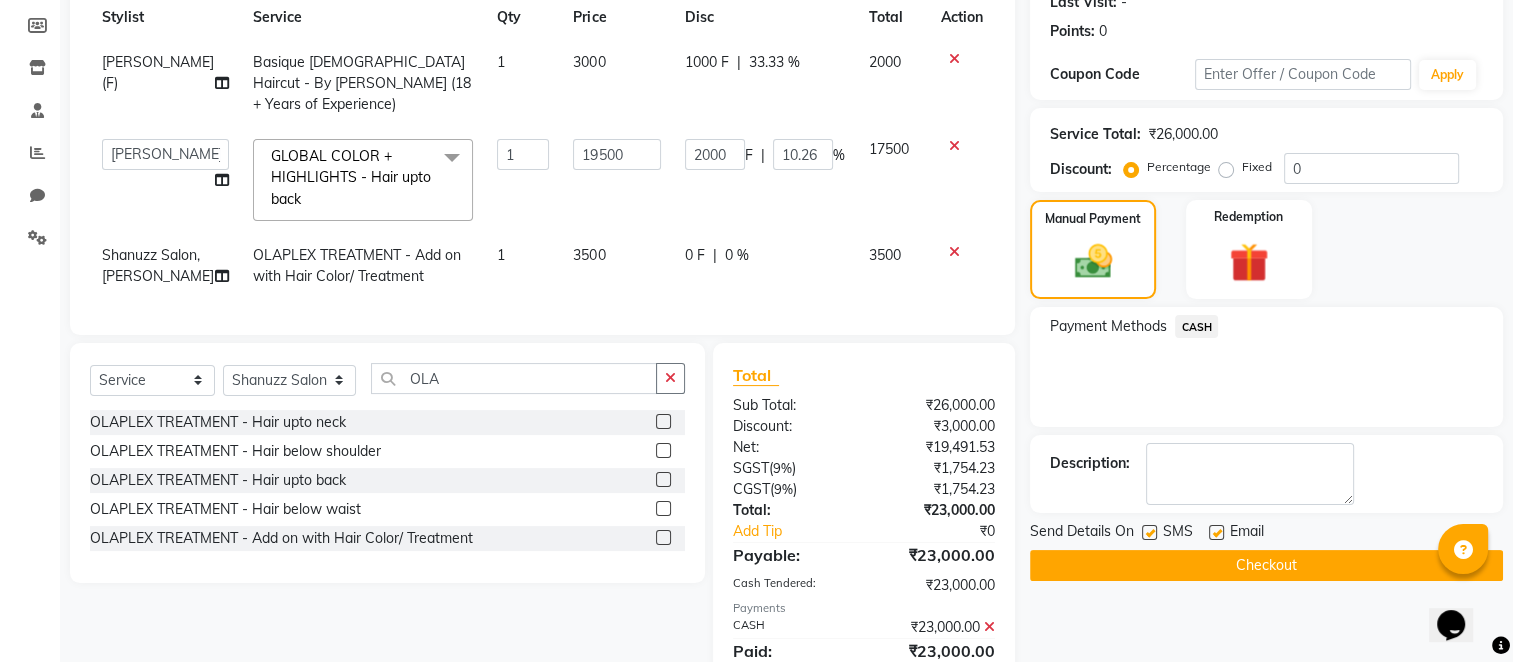 scroll, scrollTop: 360, scrollLeft: 0, axis: vertical 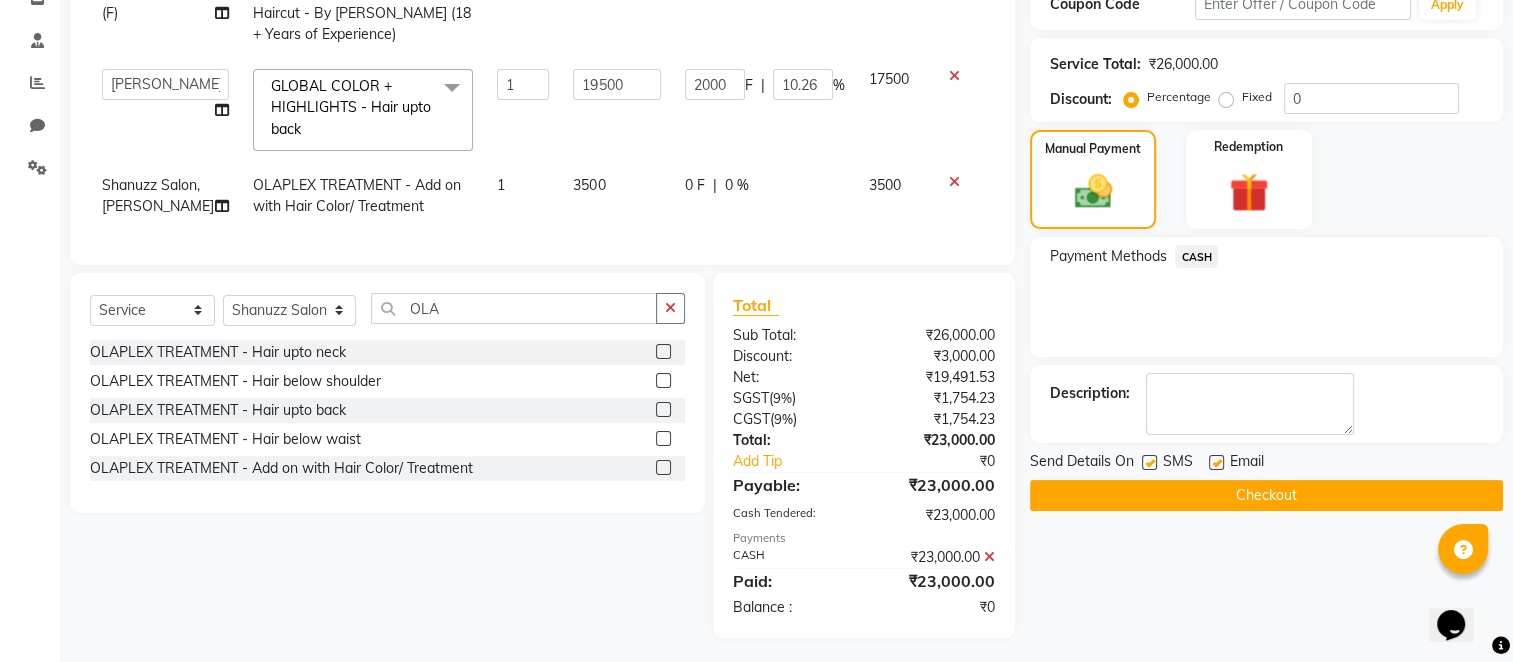 click 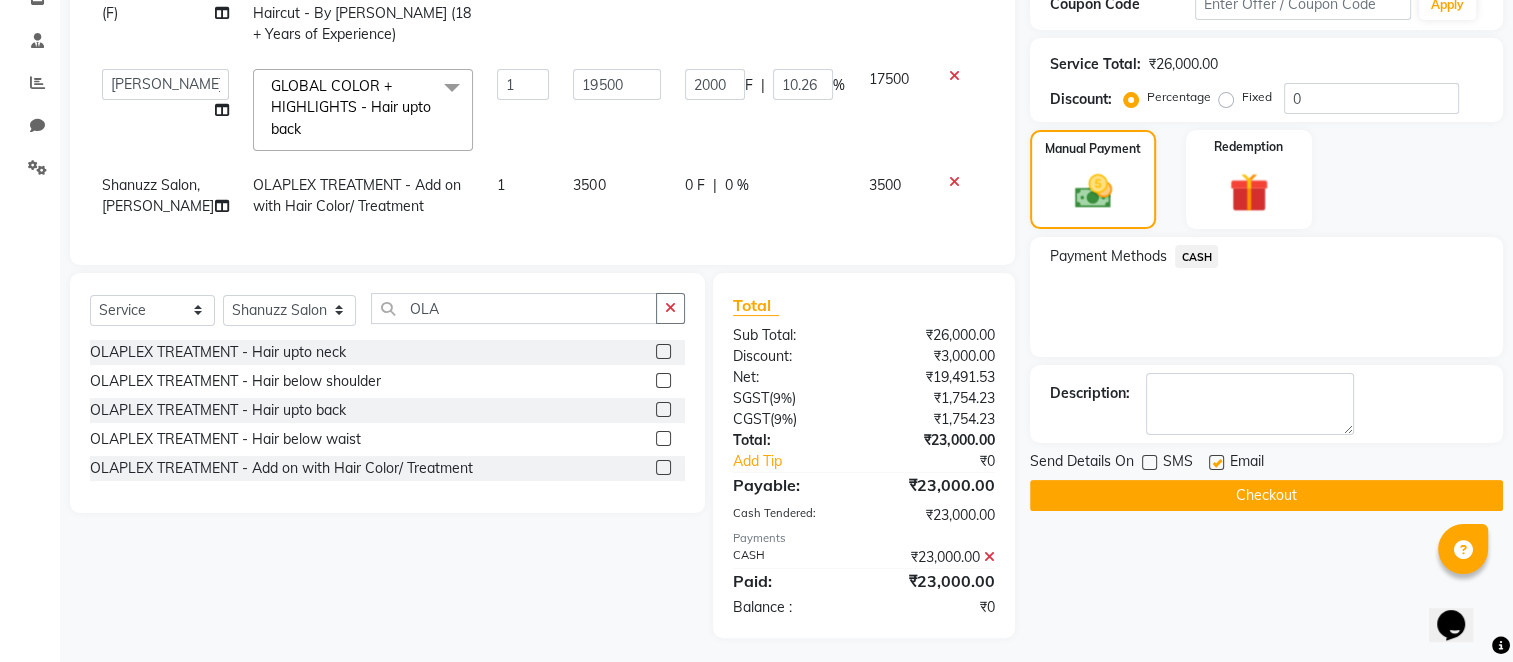 click 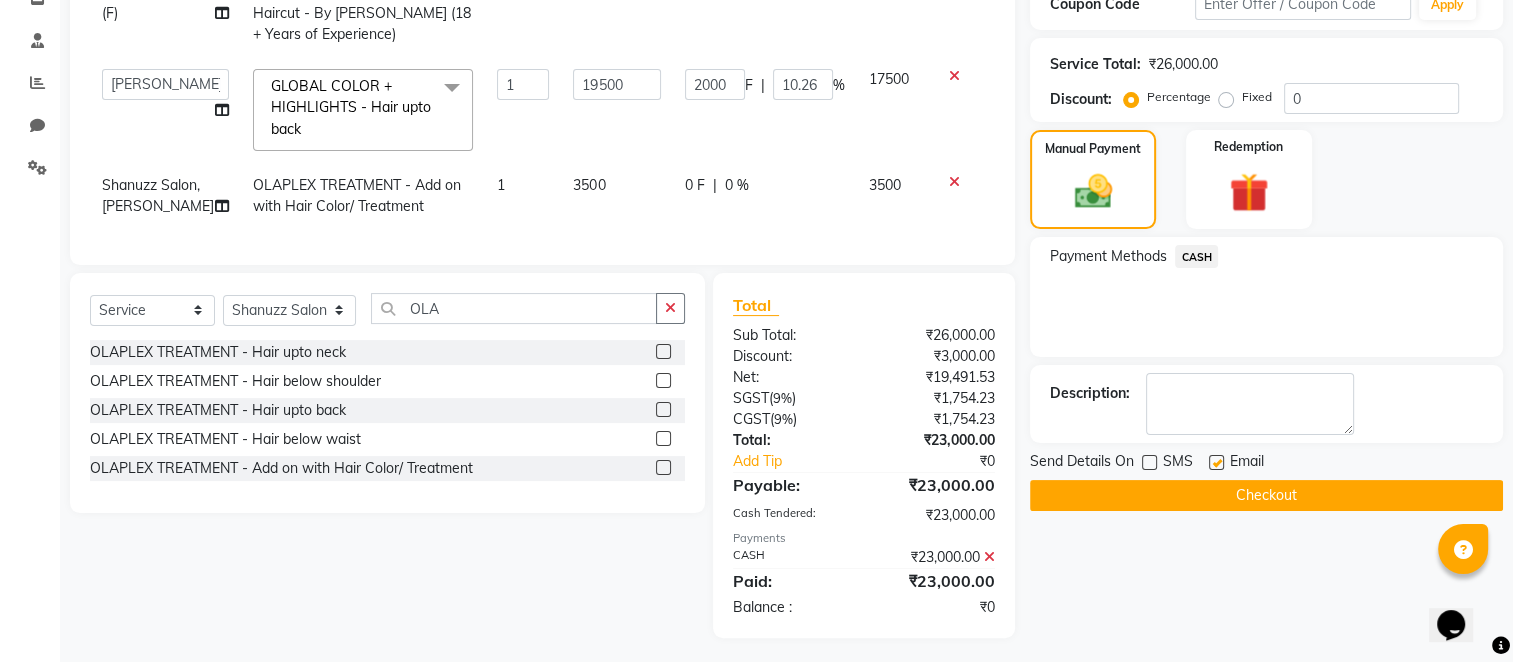 click at bounding box center [1215, 463] 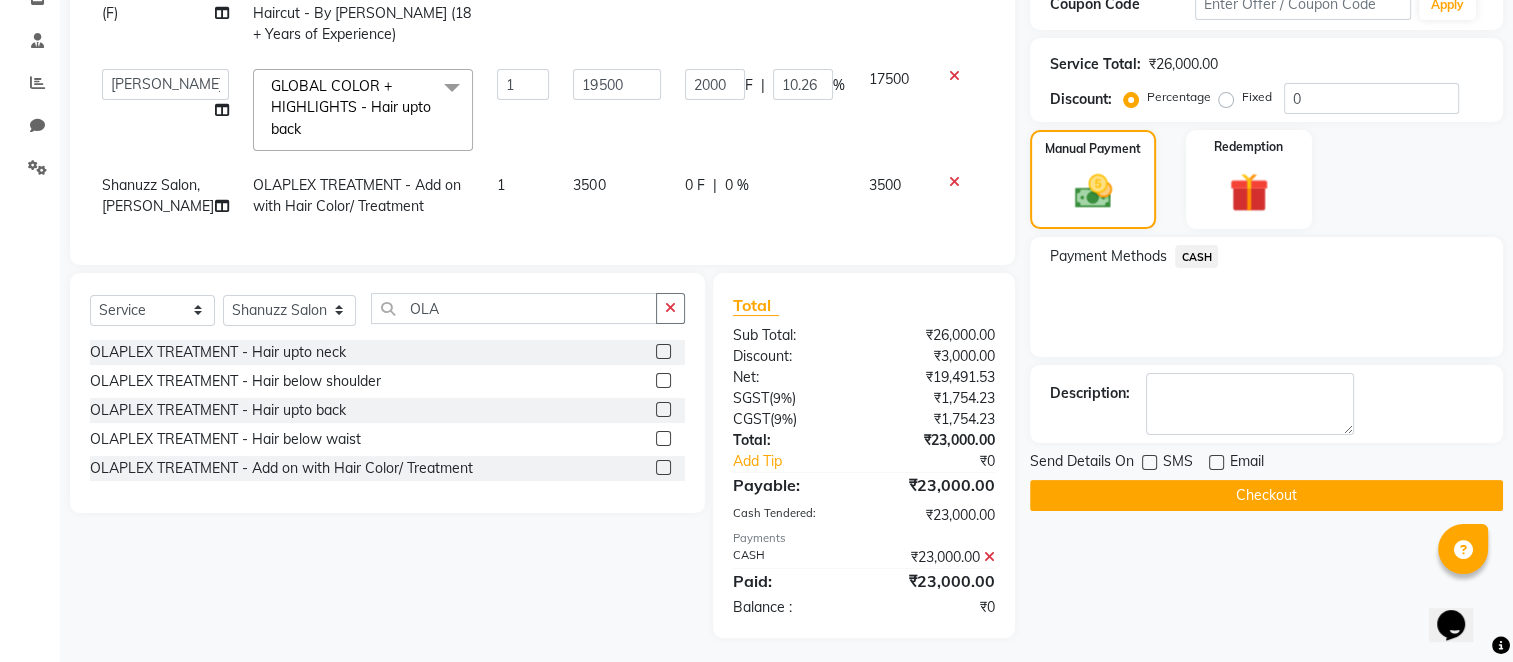 click on "Checkout" 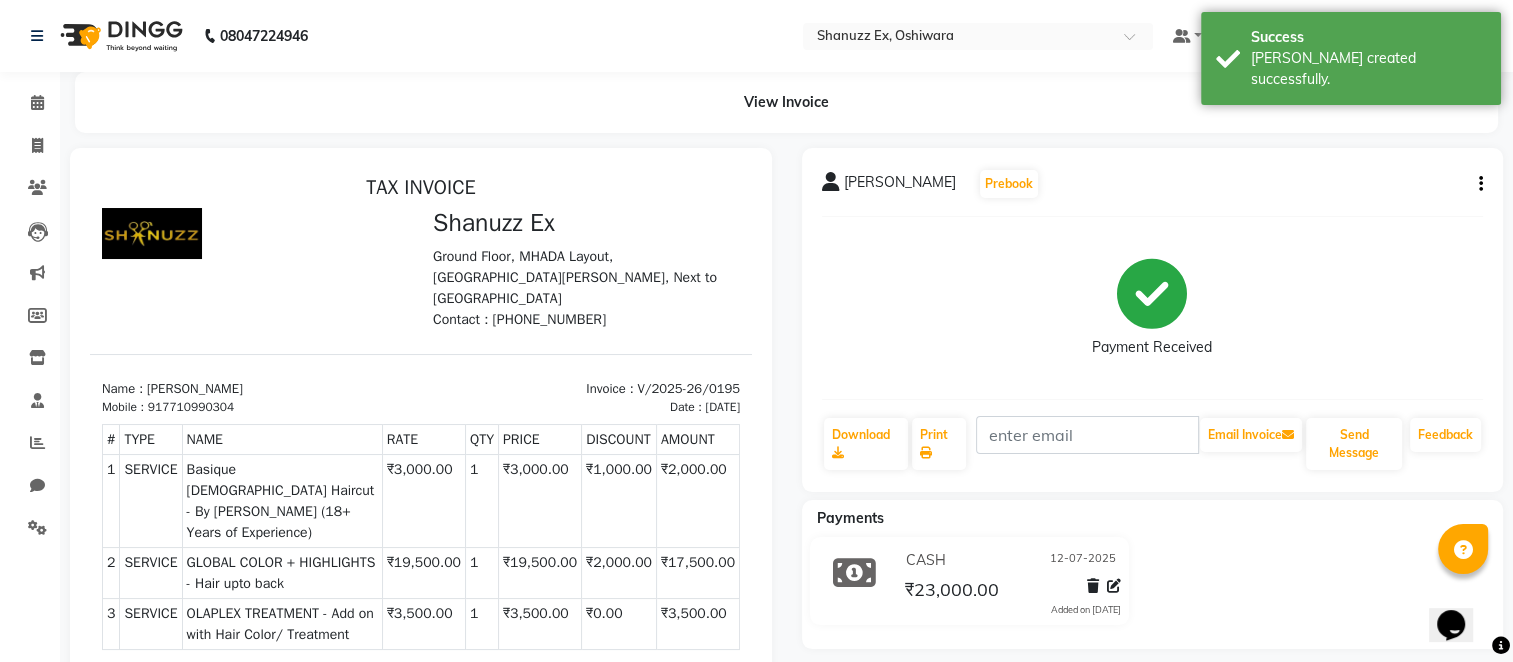 scroll, scrollTop: 0, scrollLeft: 0, axis: both 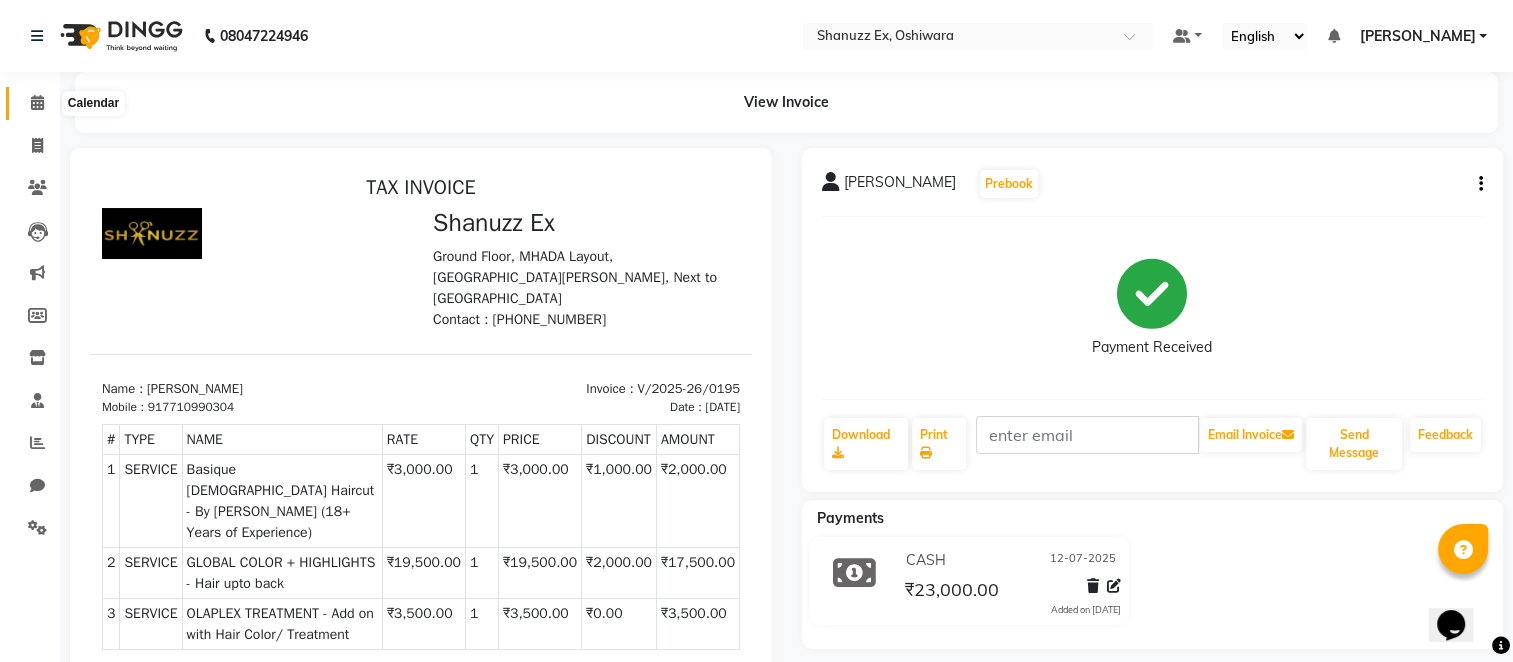 click 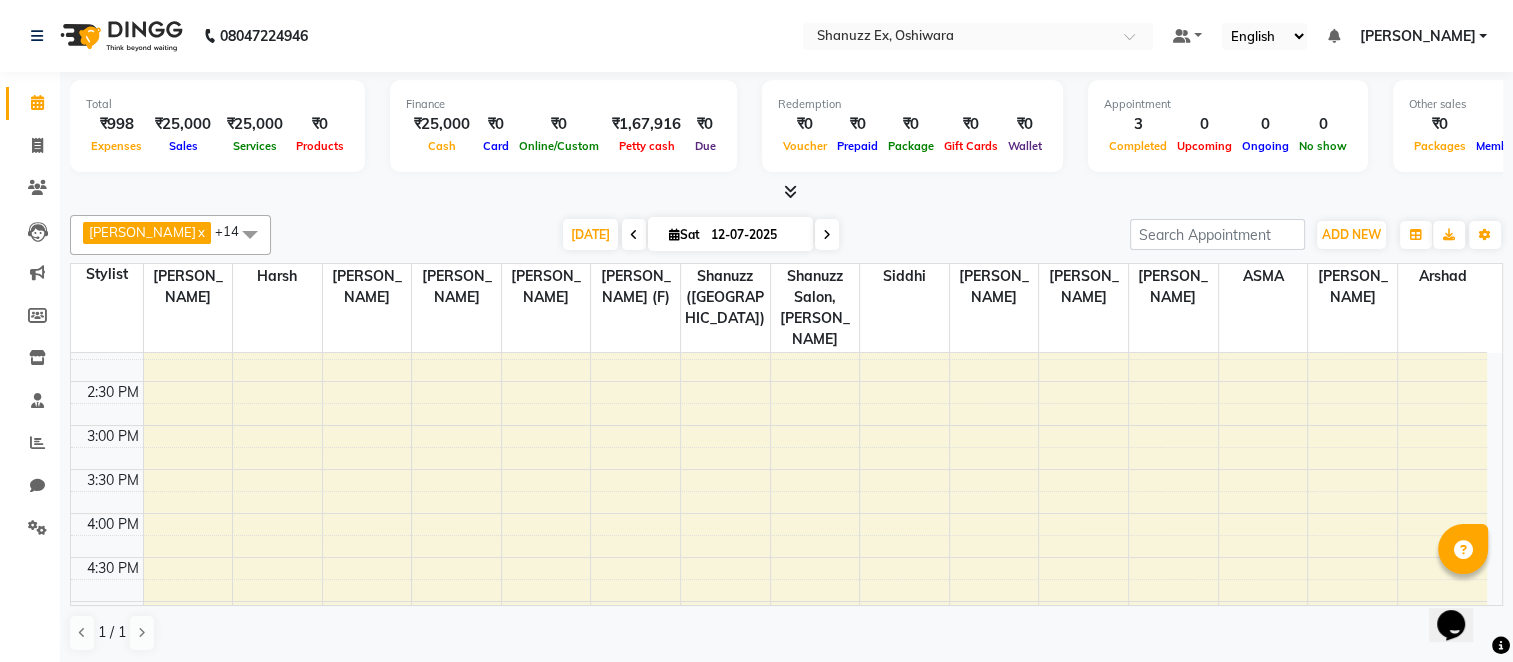 scroll, scrollTop: 572, scrollLeft: 0, axis: vertical 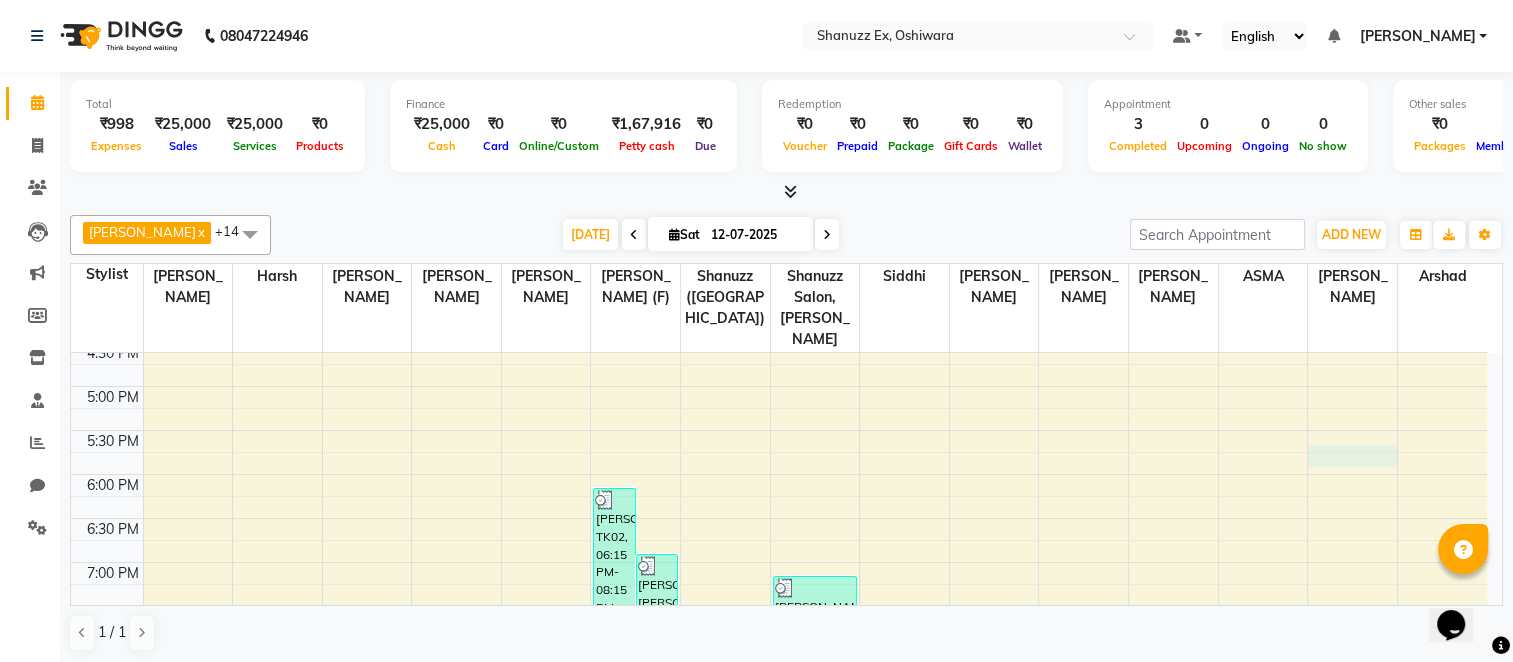click on "8:00 AM 8:30 AM 9:00 AM 9:30 AM 10:00 AM 10:30 AM 11:00 AM 11:30 AM 12:00 PM 12:30 PM 1:00 PM 1:30 PM 2:00 PM 2:30 PM 3:00 PM 3:30 PM 4:00 PM 4:30 PM 5:00 PM 5:30 PM 6:00 PM 6:30 PM 7:00 PM 7:30 PM 8:00 PM 8:30 PM     SABA SHAIKH, TK02, 06:15 PM-08:15 PM, Basique FEMALE Haircut - By Shanuzz (18+ Years of Experience),GLOBAL COLOR + HIGHLIGHTS  - Hair upto back     ABHIJEET ASHOK BODHE, TK01, 07:00 PM-08:30 PM, Basique MALE Haircut - By Shanuzz (18+ Years of Experience)     SABA SHAIKH, TK02, 07:15 PM-08:45 PM, OLAPLEX TREATMENT - Add on with Hair Color/ Treatment" at bounding box center [779, 166] 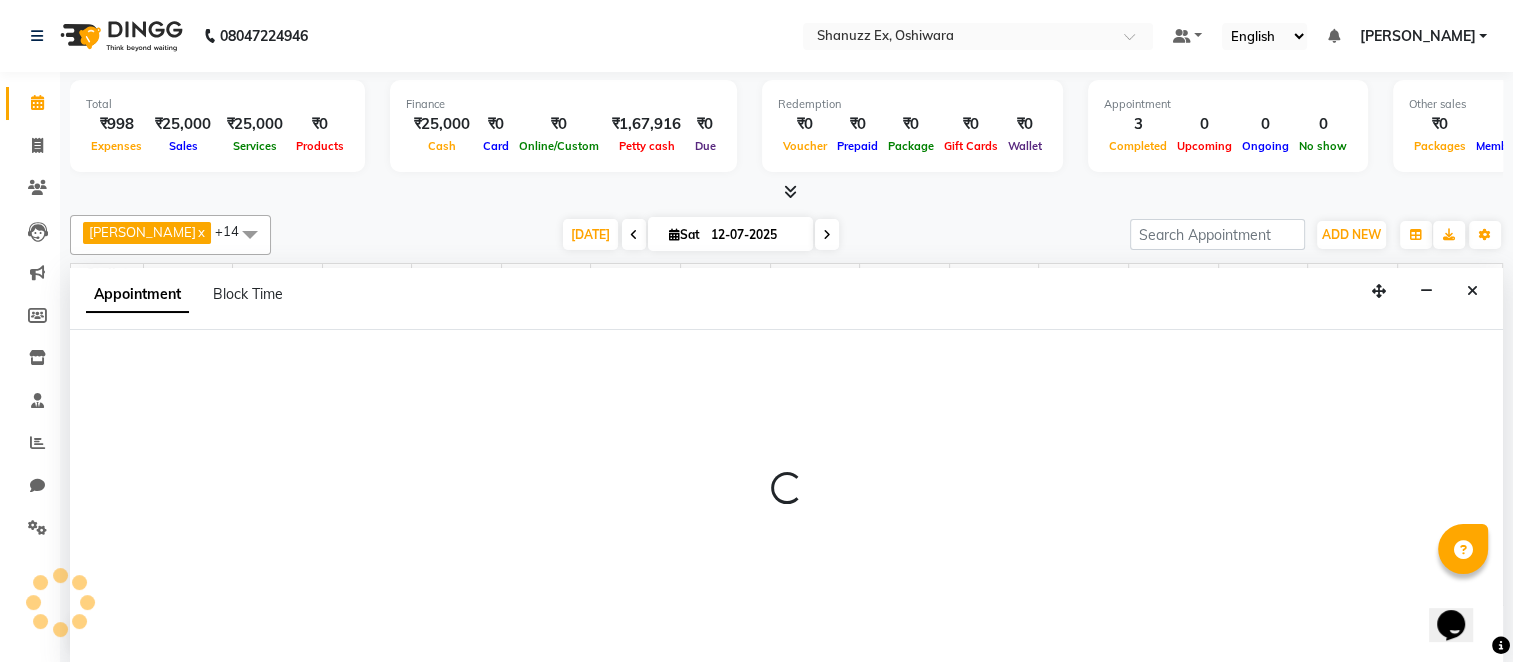 scroll, scrollTop: 1, scrollLeft: 0, axis: vertical 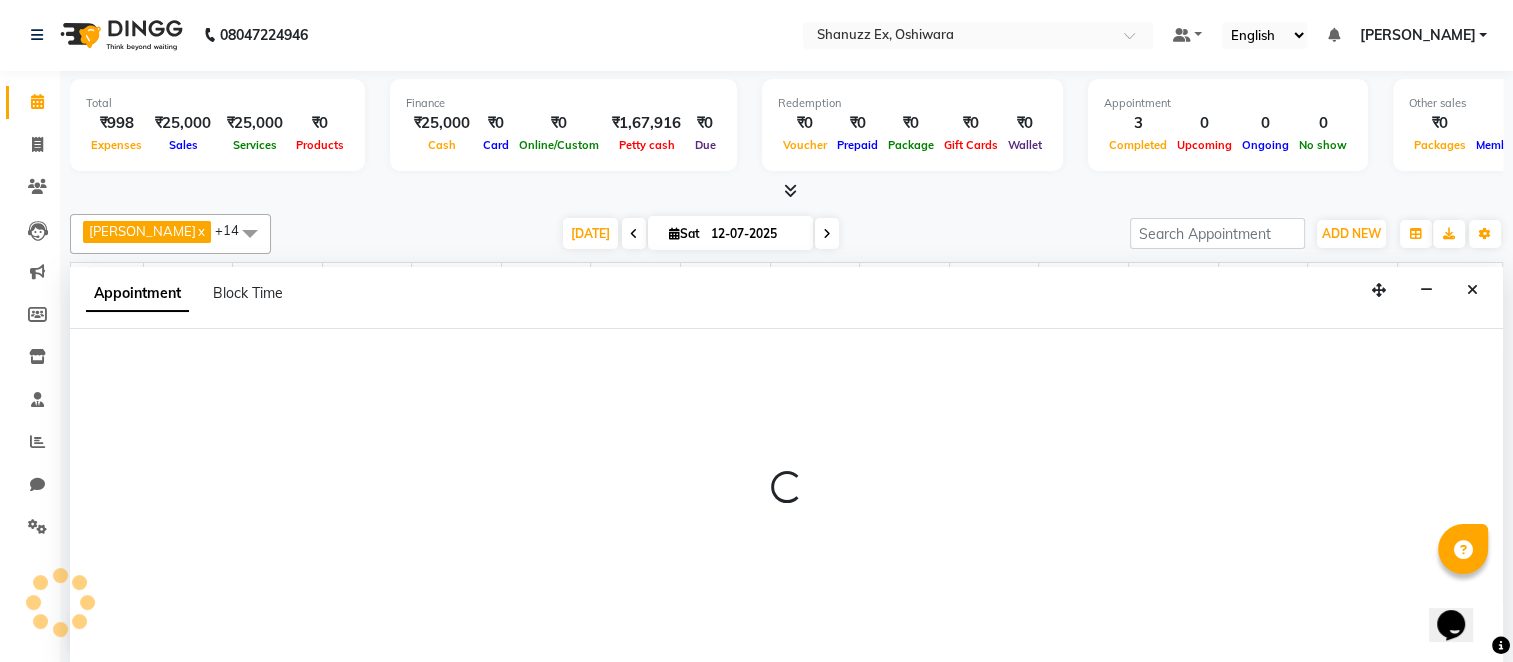 select on "84487" 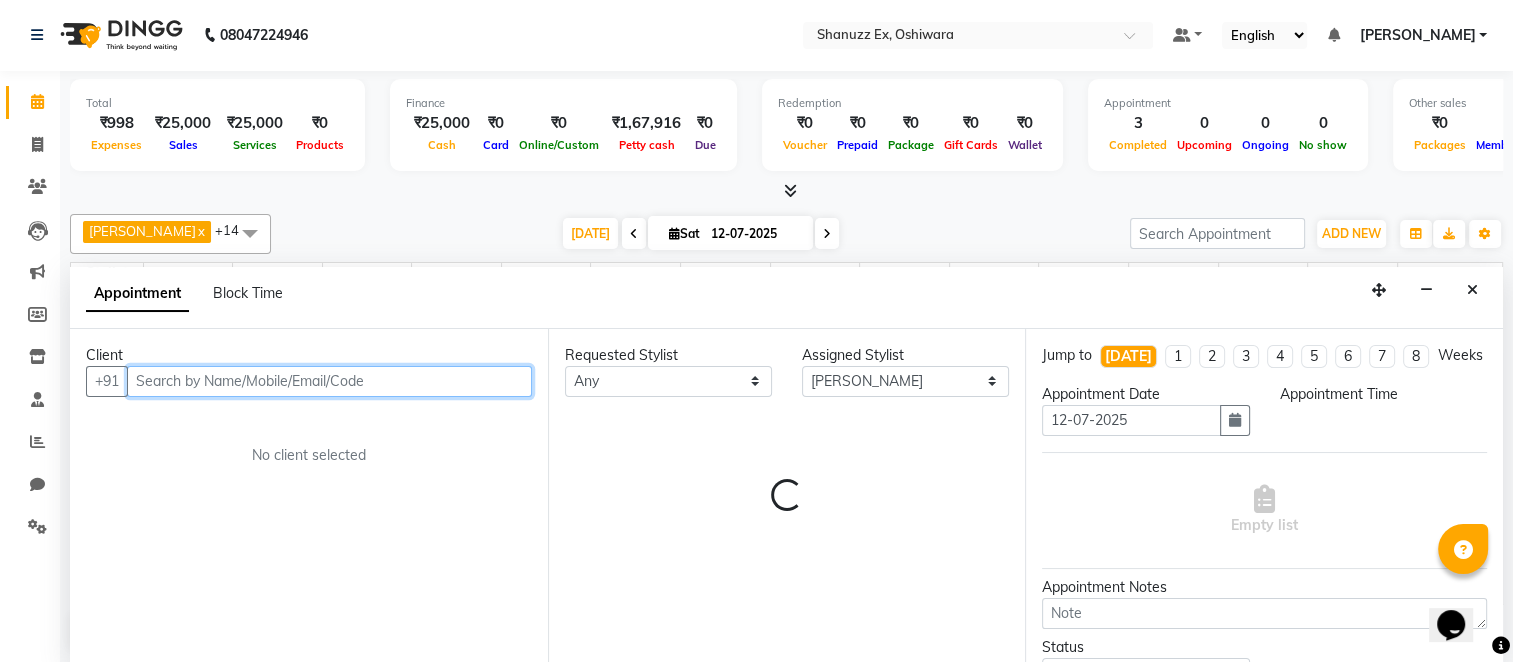 select on "1065" 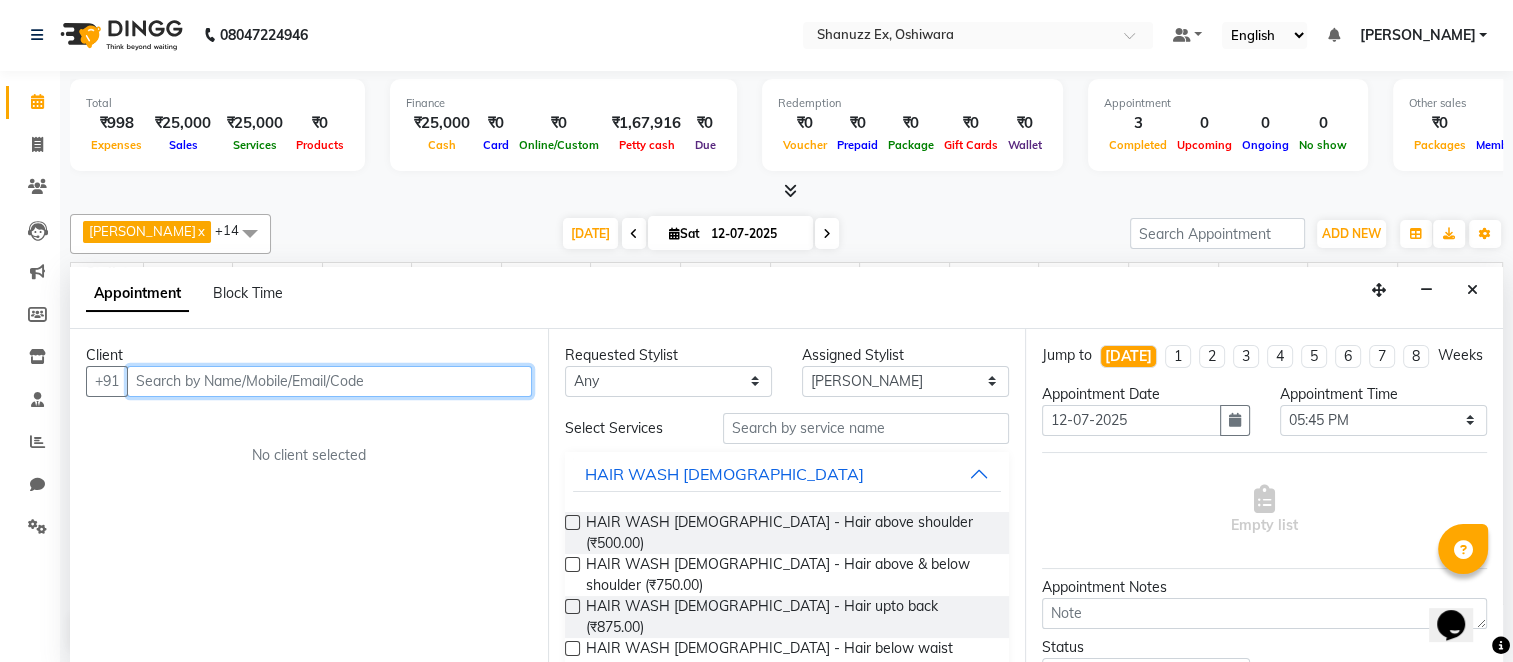 click at bounding box center (329, 381) 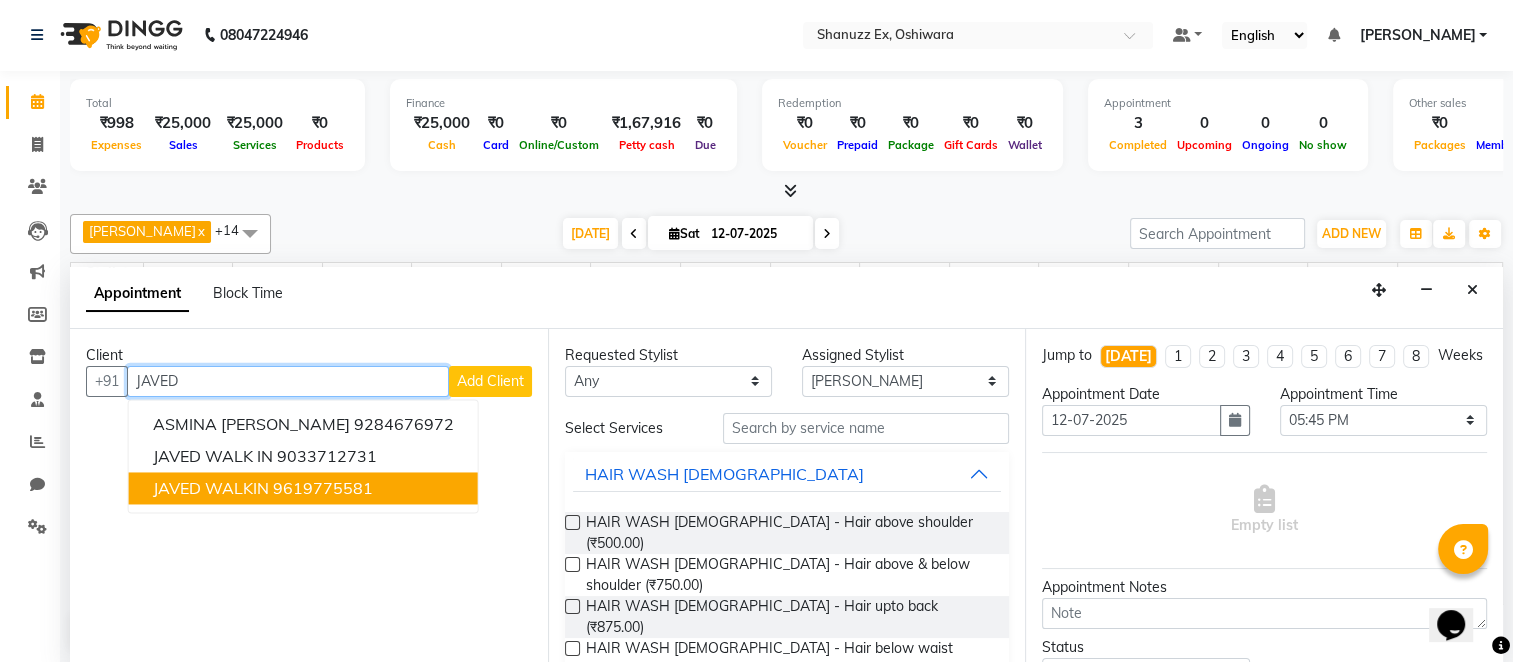 click on "JAVED WALKIN" at bounding box center [211, 488] 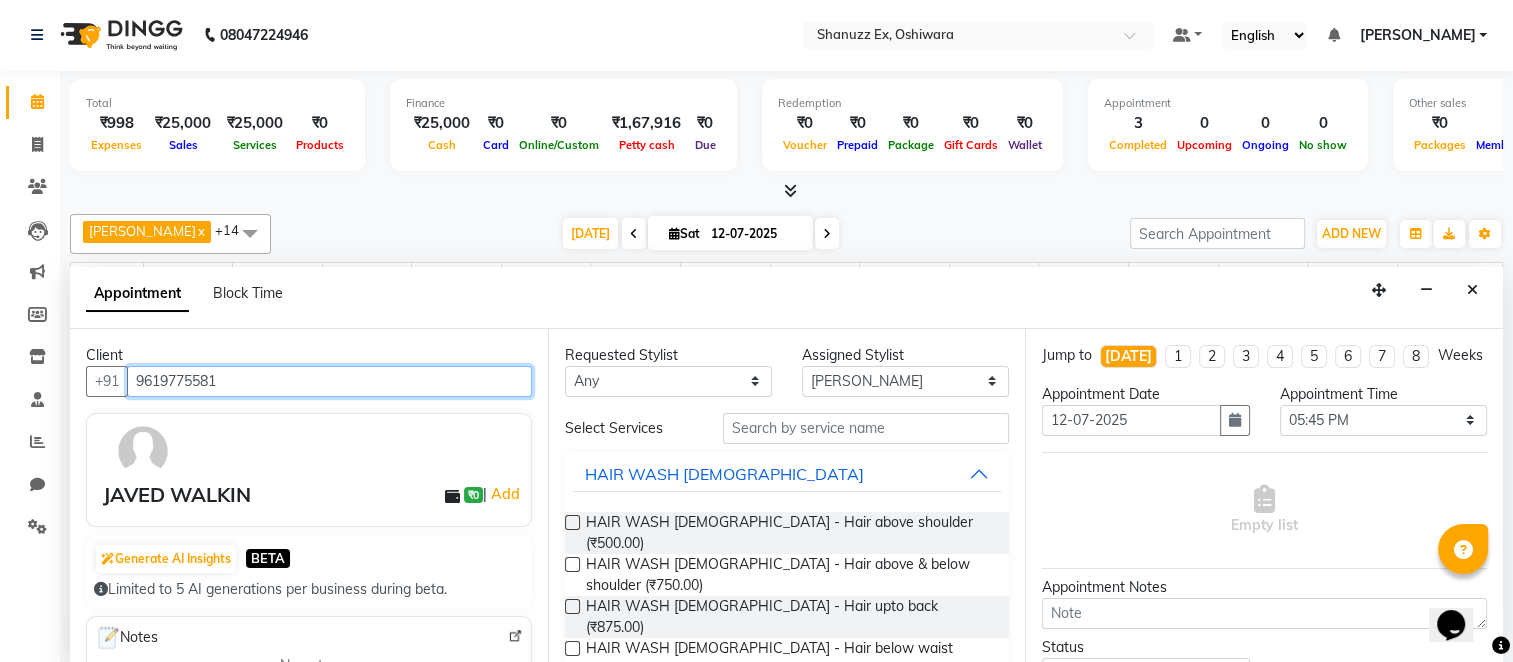 type on "9619775581" 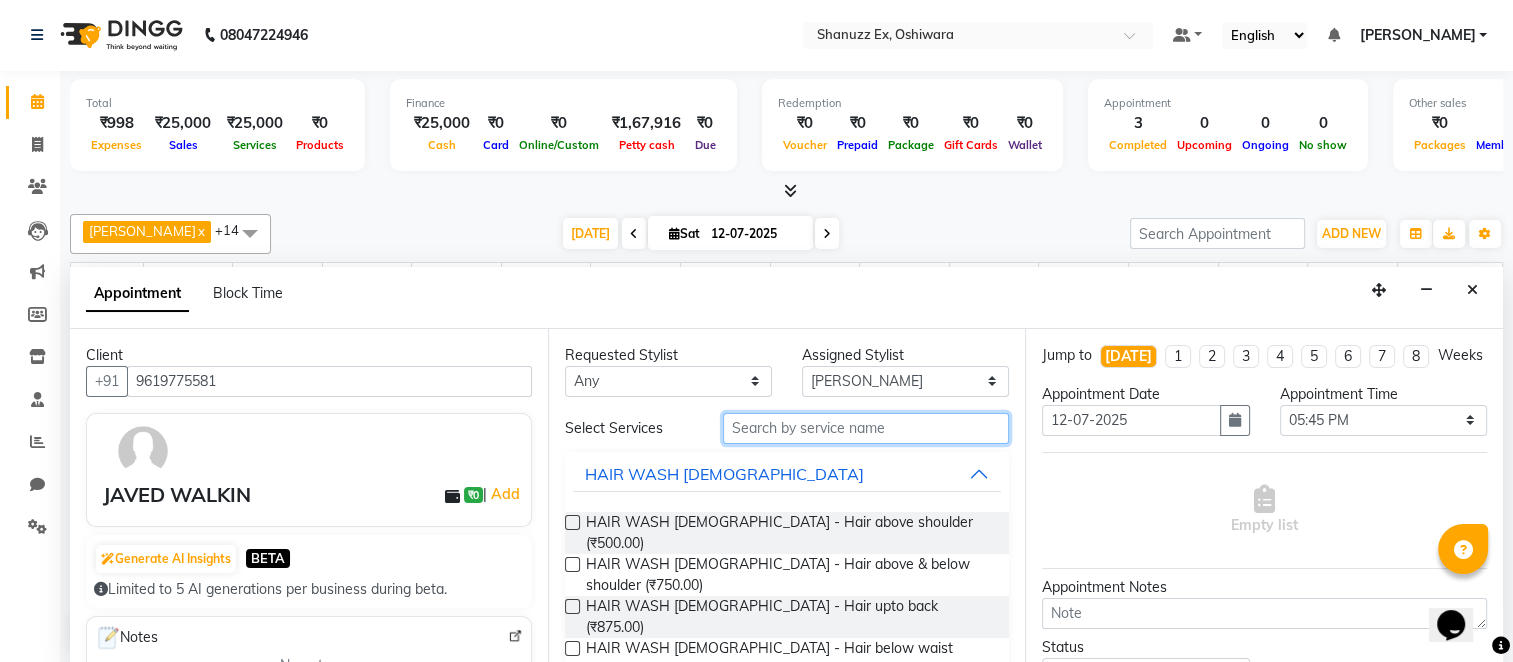 click at bounding box center (866, 428) 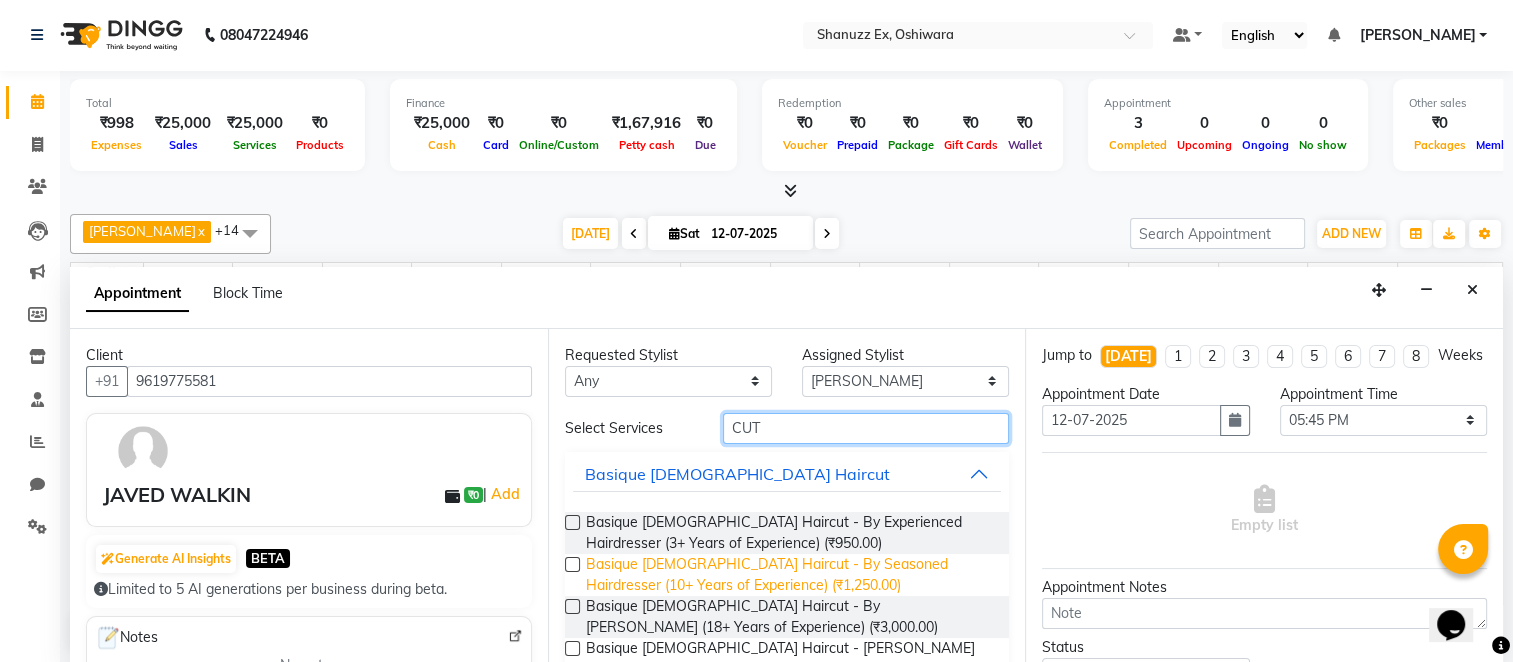 scroll, scrollTop: 168, scrollLeft: 0, axis: vertical 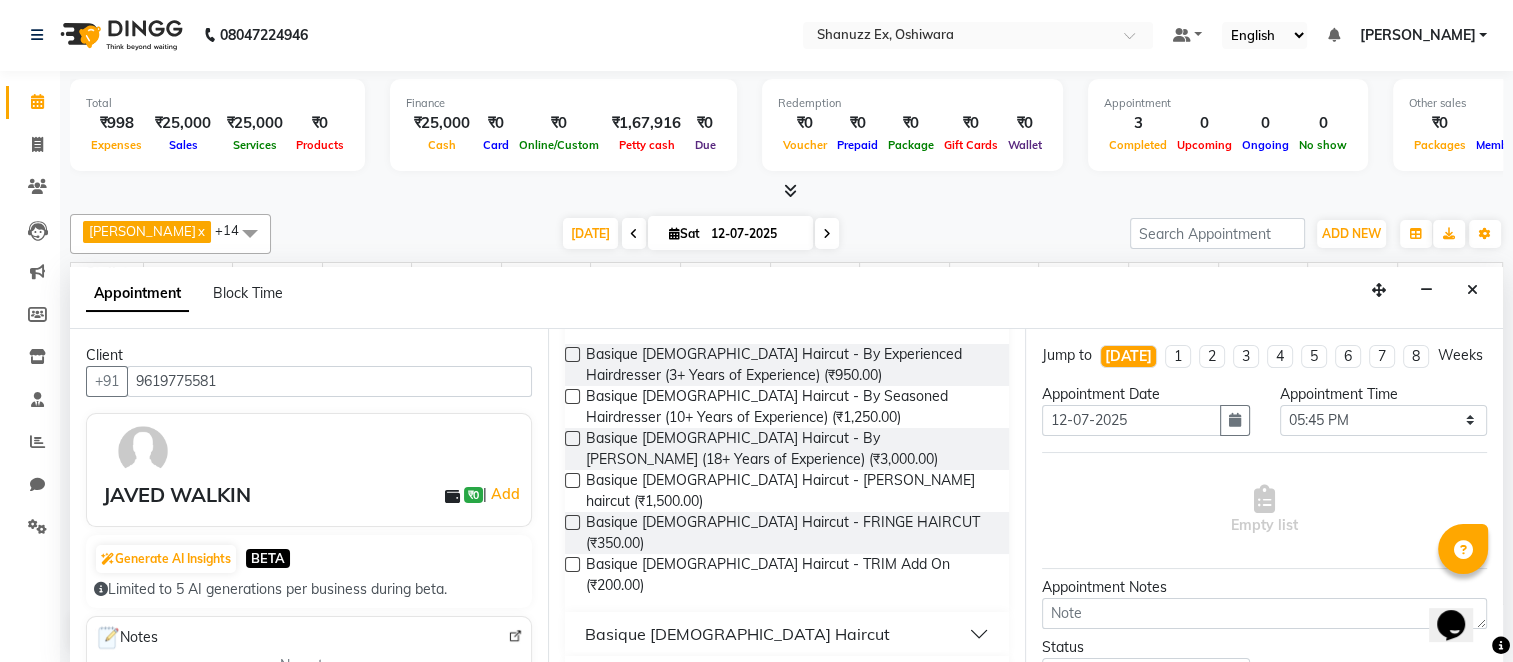 type on "CUT" 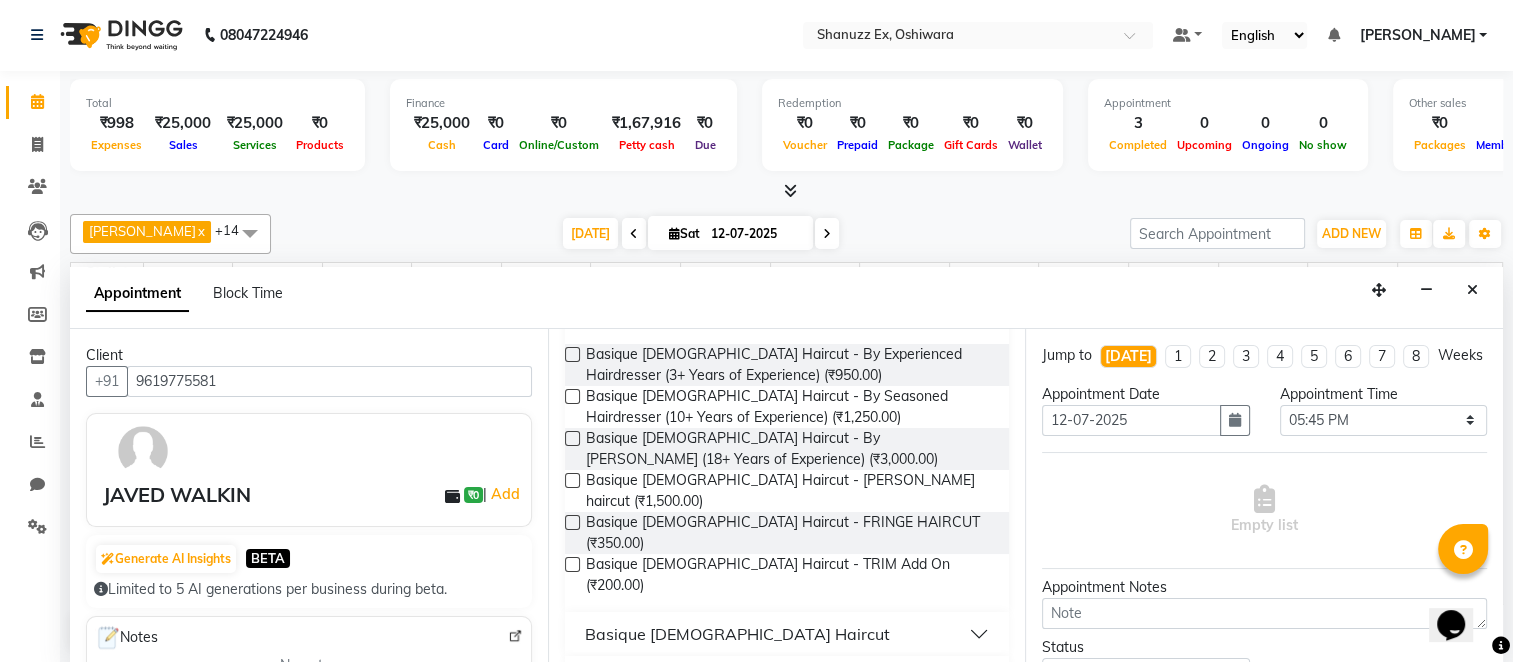 click on "Basique [DEMOGRAPHIC_DATA] Haircut" at bounding box center (737, 634) 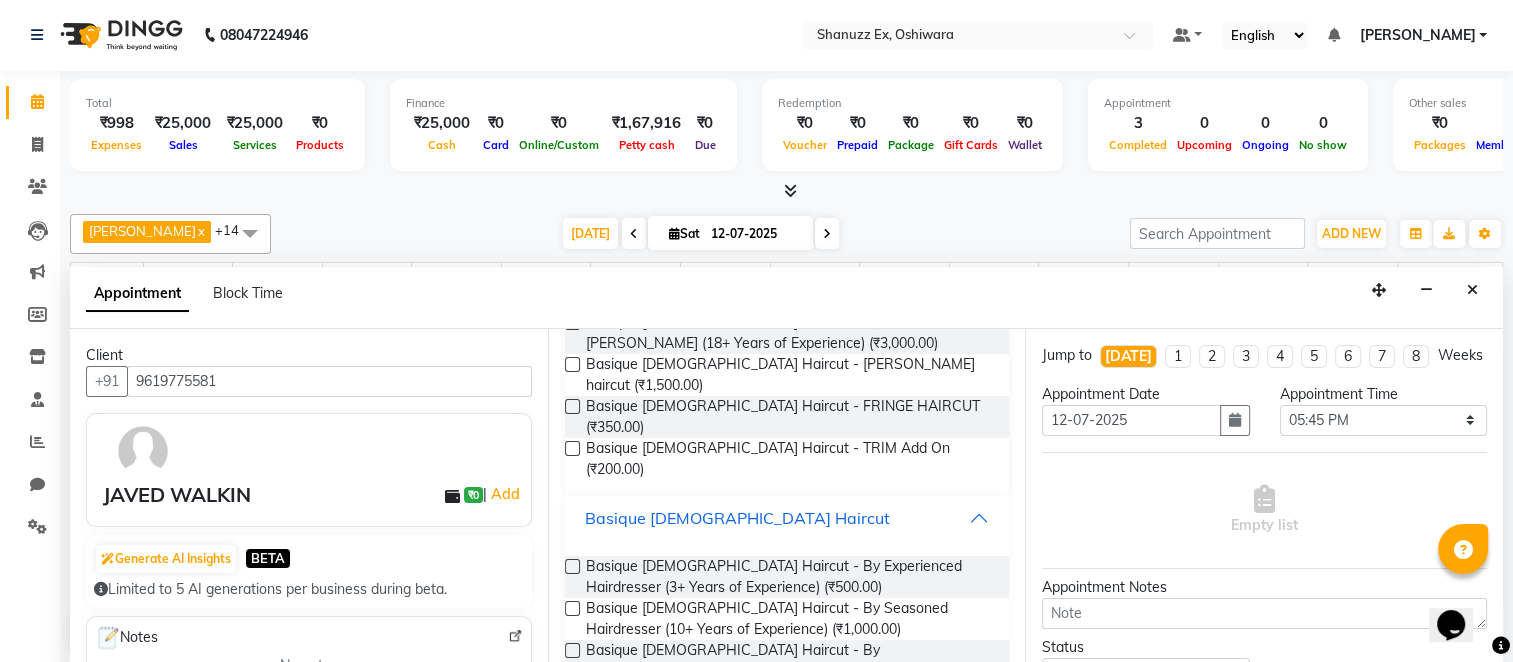 scroll, scrollTop: 284, scrollLeft: 0, axis: vertical 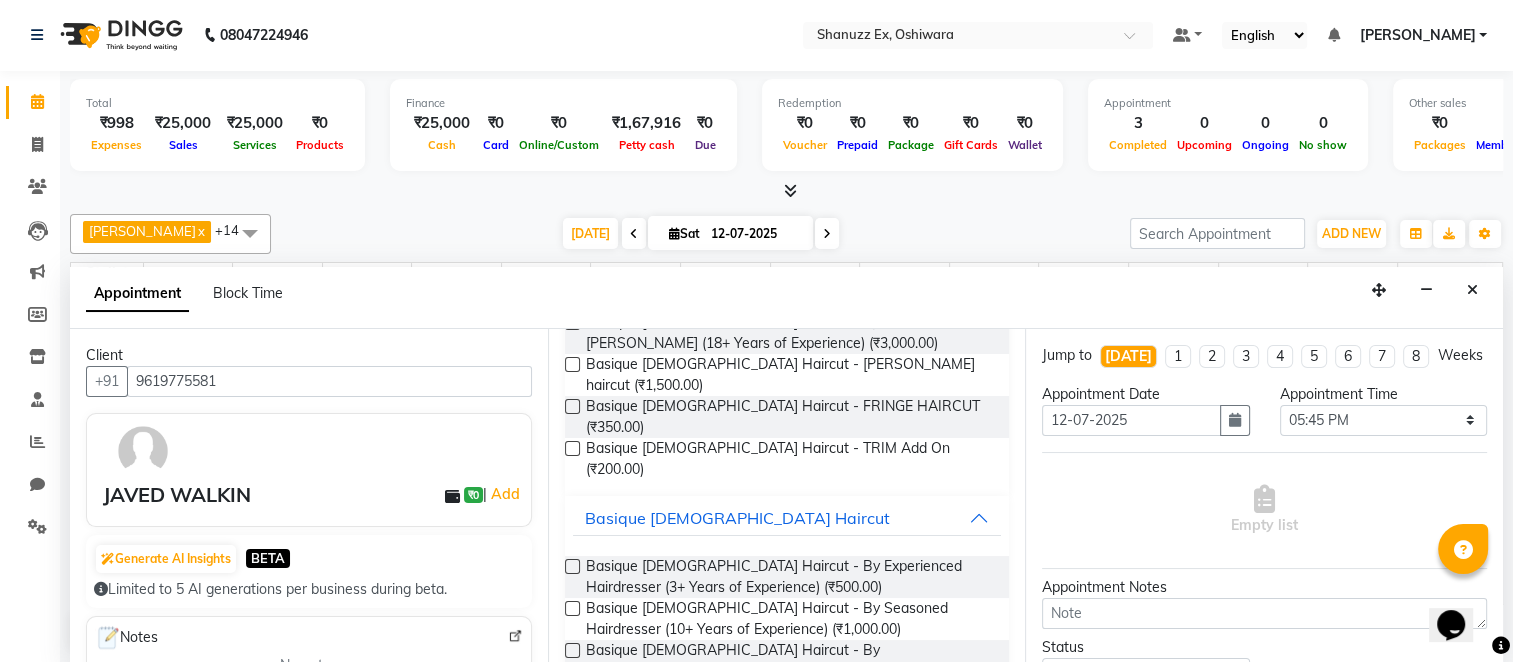 click at bounding box center [572, 566] 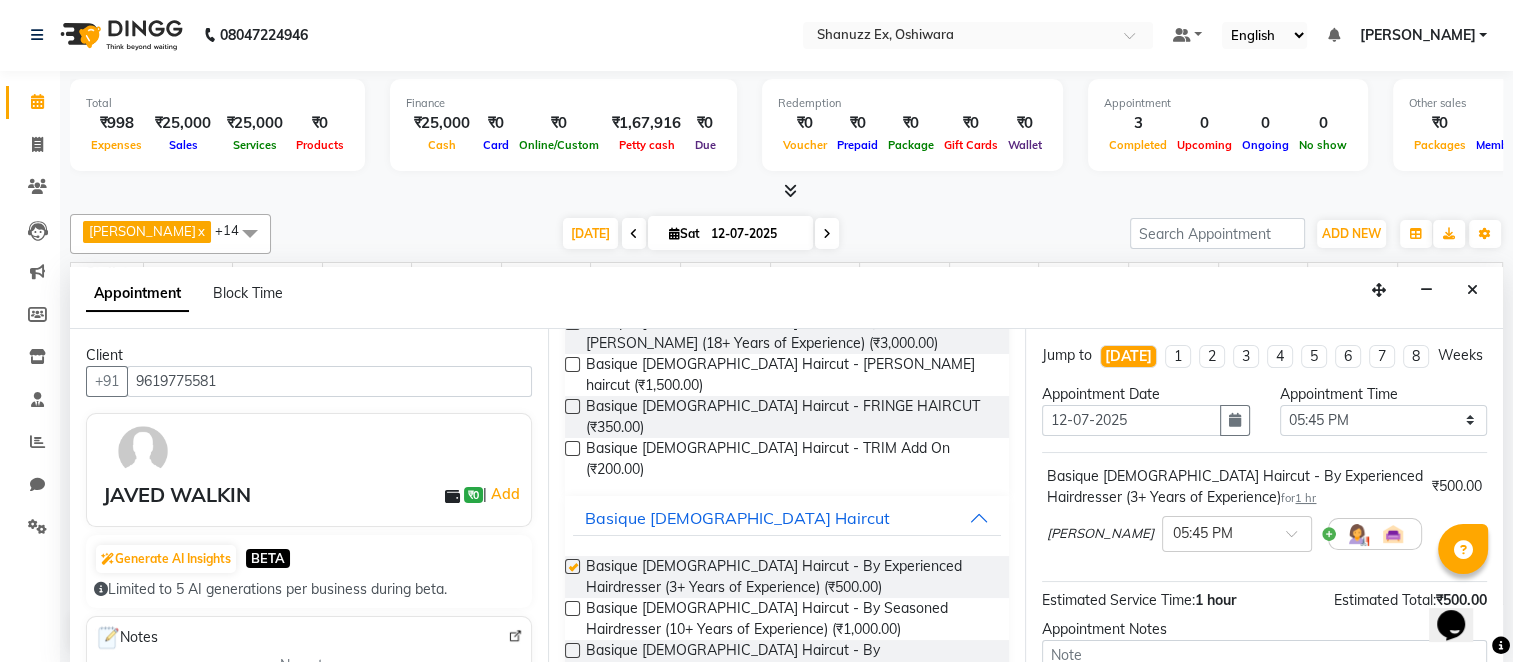 checkbox on "false" 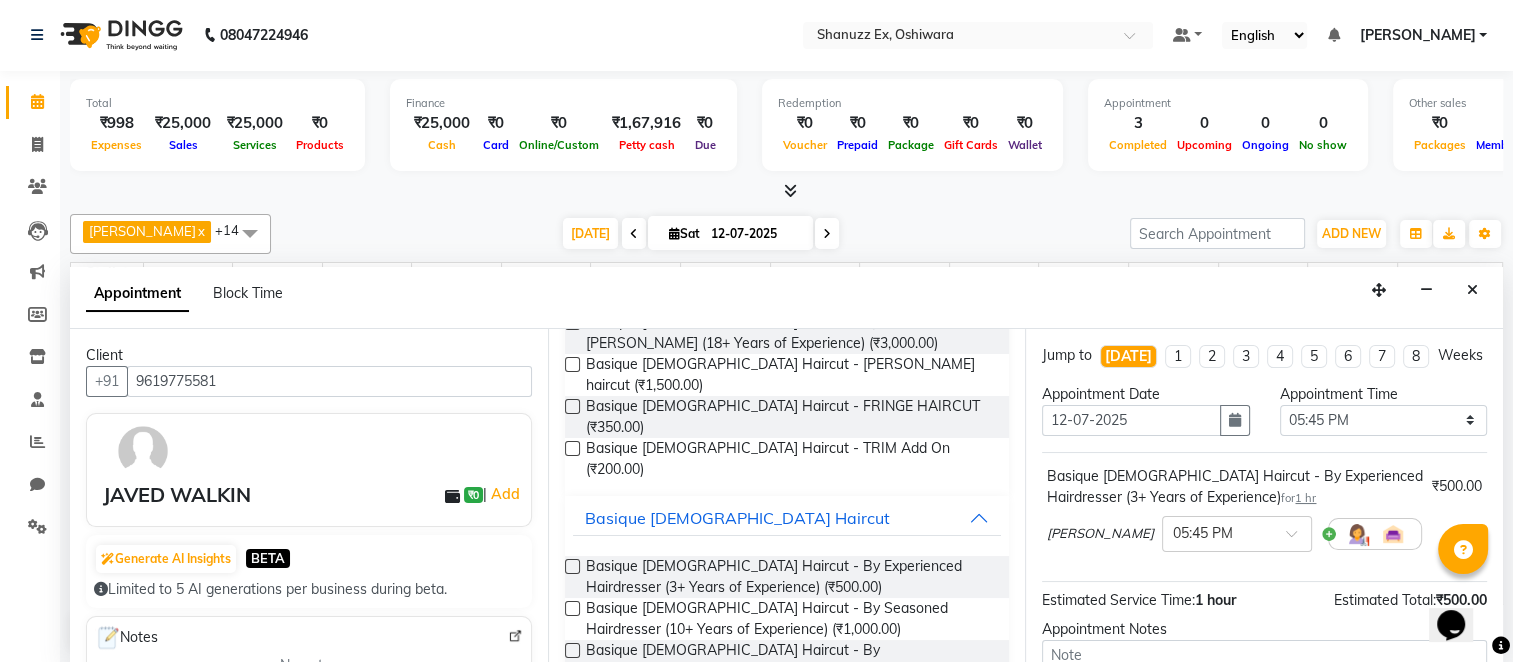 scroll, scrollTop: 211, scrollLeft: 0, axis: vertical 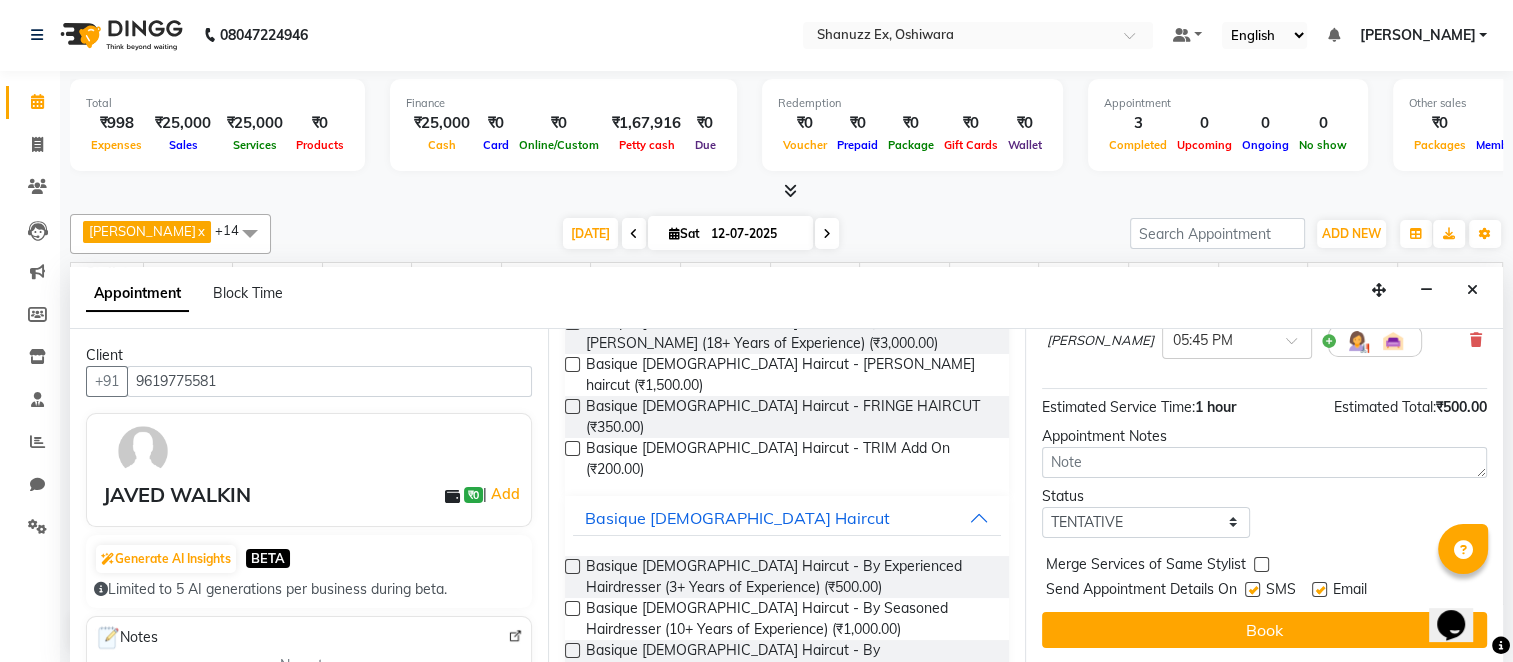 click on "SMS" at bounding box center [1278, 591] 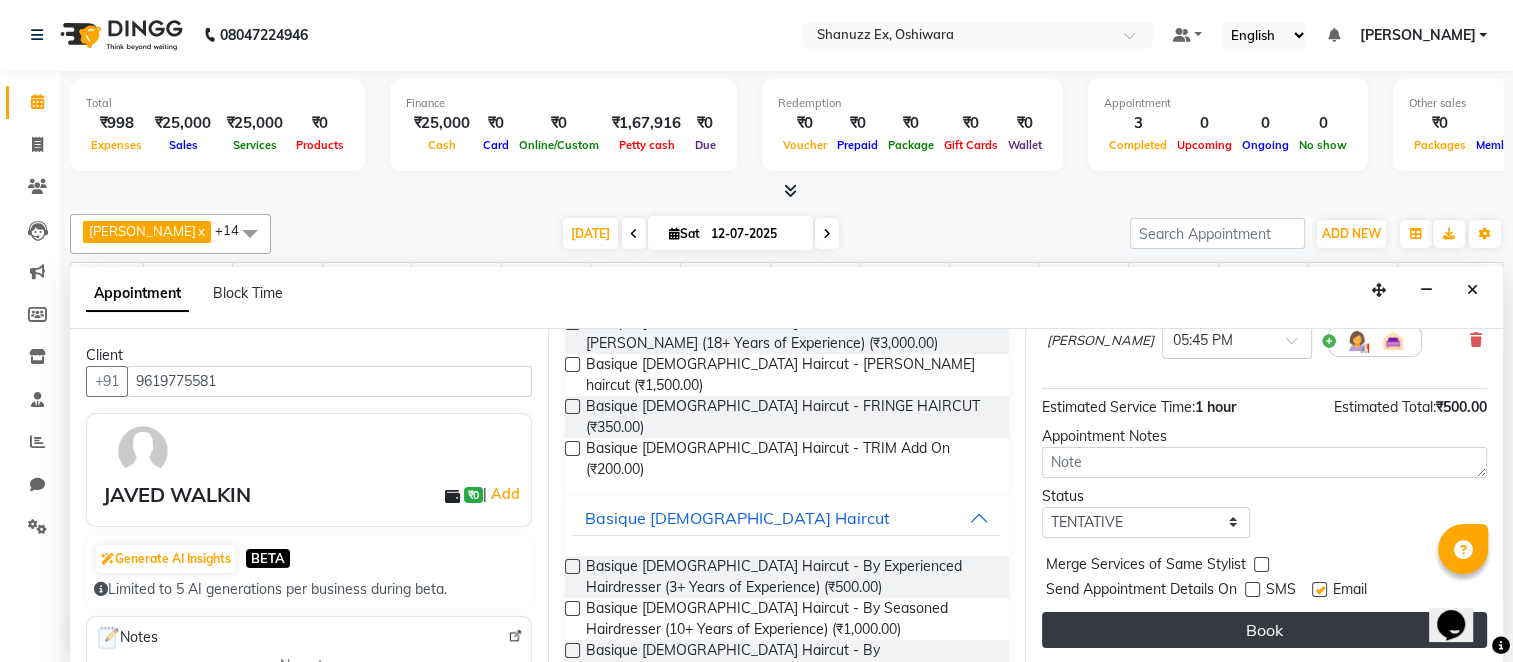 click on "Book" at bounding box center [1264, 630] 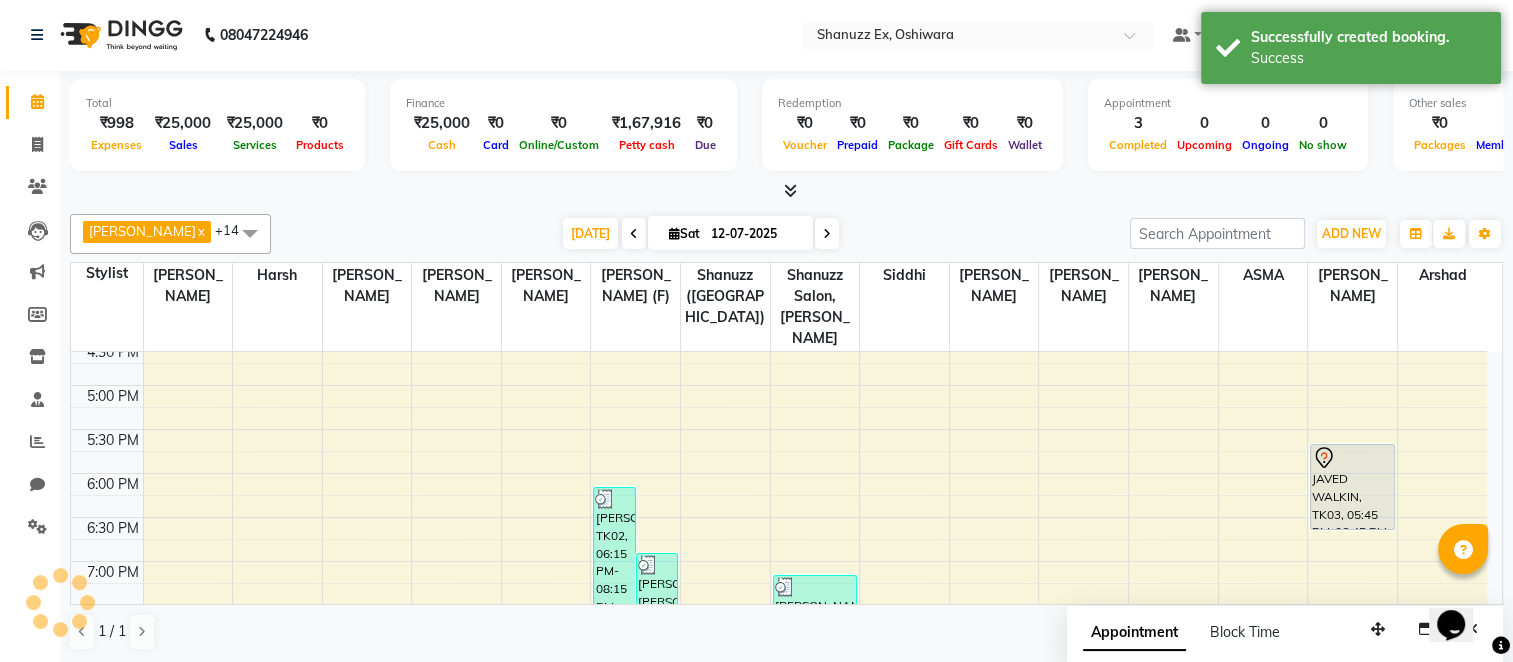 scroll, scrollTop: 0, scrollLeft: 0, axis: both 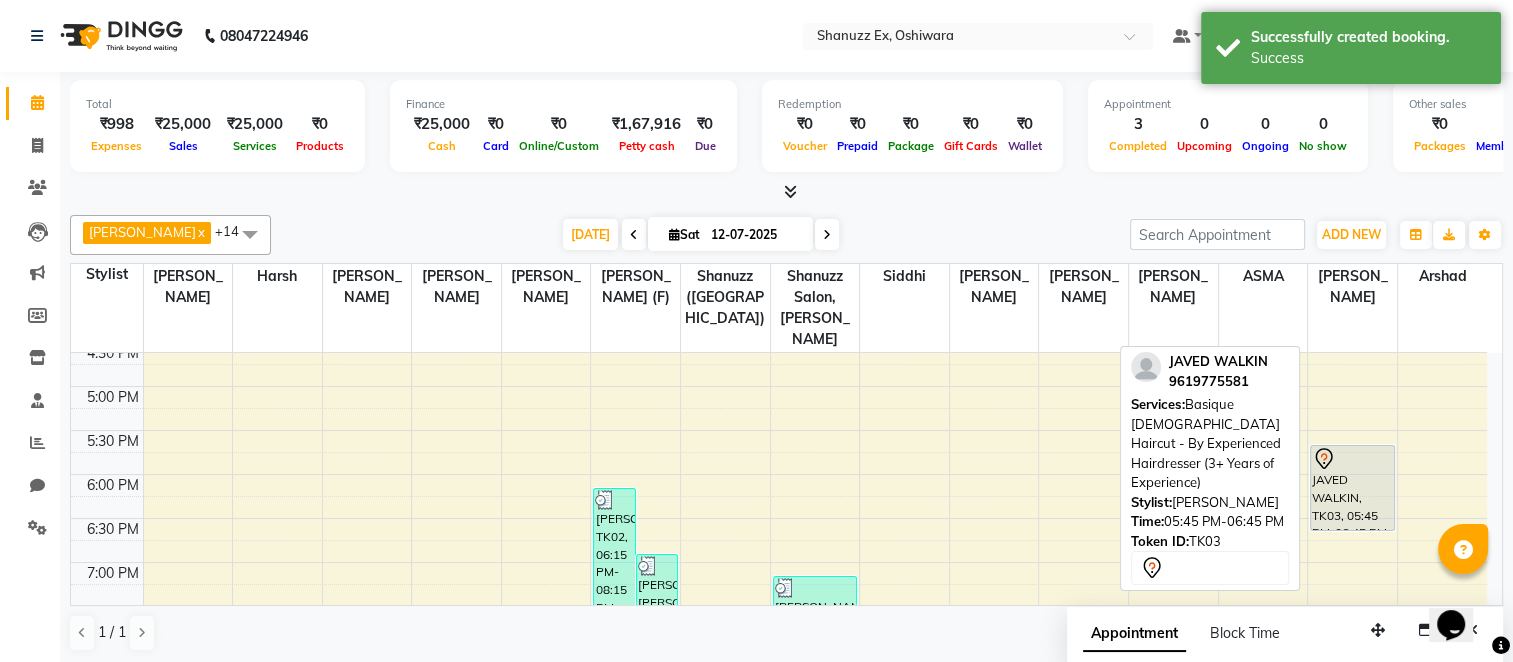 click on "JAVED WALKIN, TK03, 05:45 PM-06:45 PM, Basique MALE Haircut - By Experienced Hairdresser (3+ Years of Experience)" at bounding box center [1352, 488] 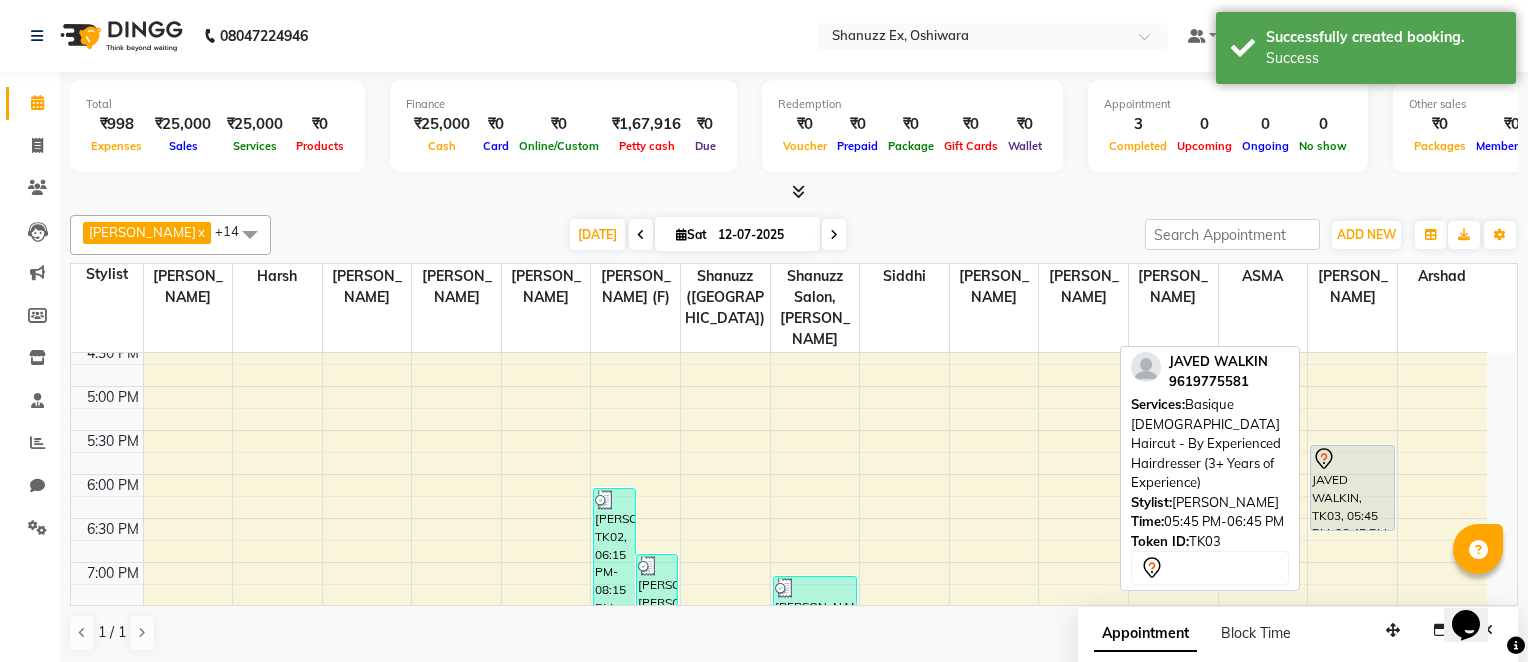 select on "7" 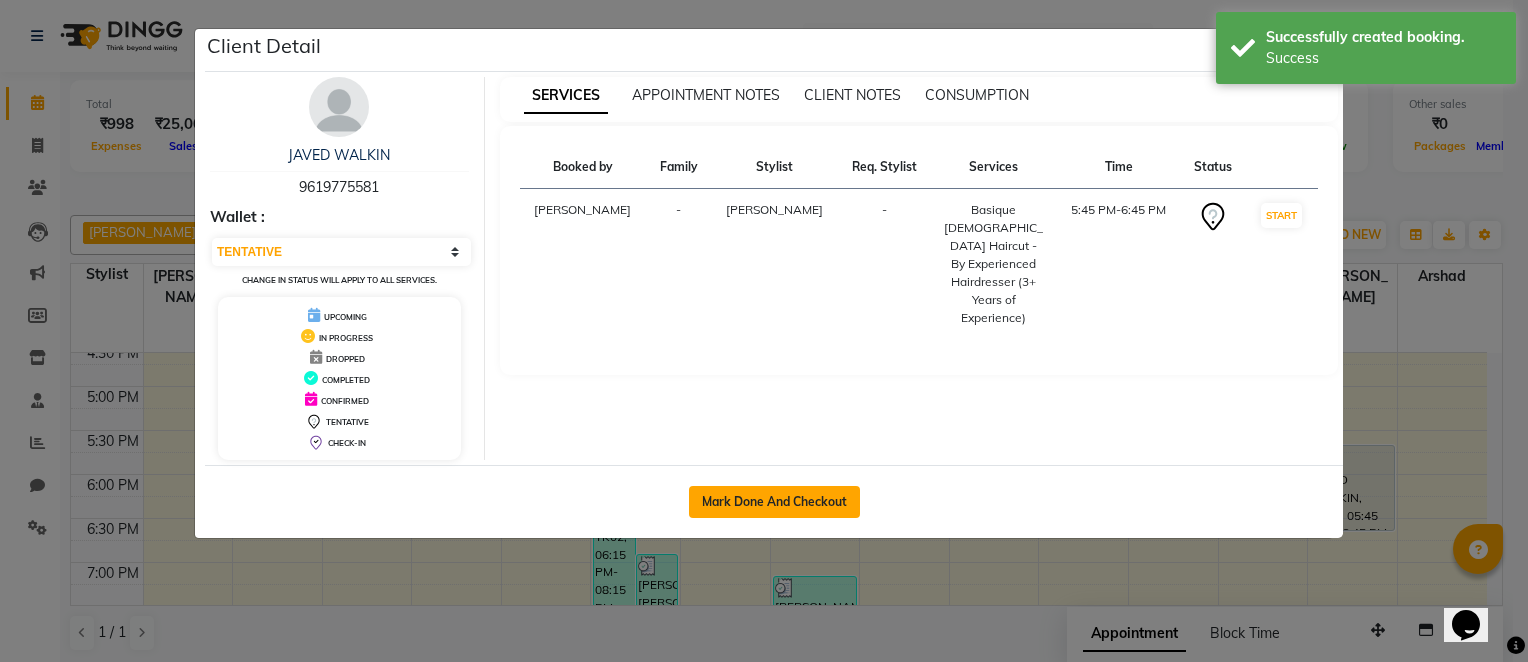 click on "Mark Done And Checkout" 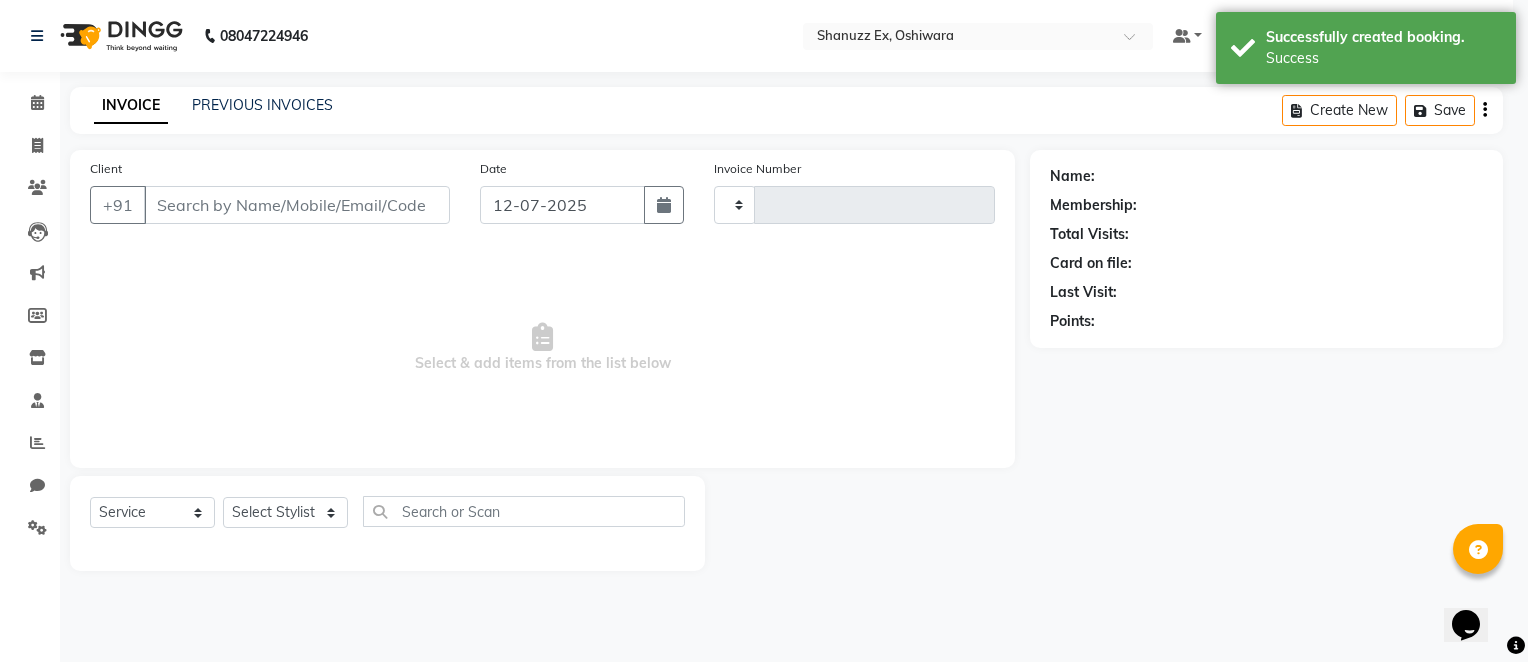 type on "0196" 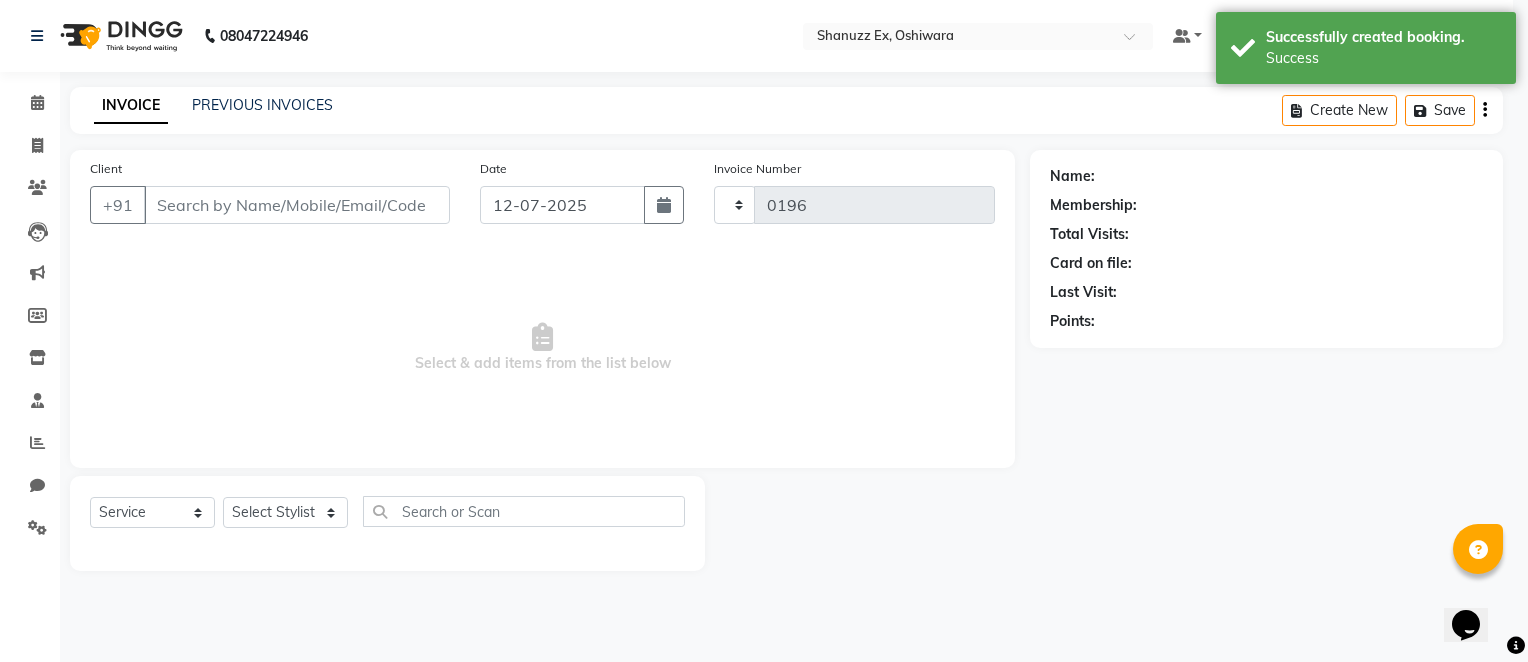 select on "8229" 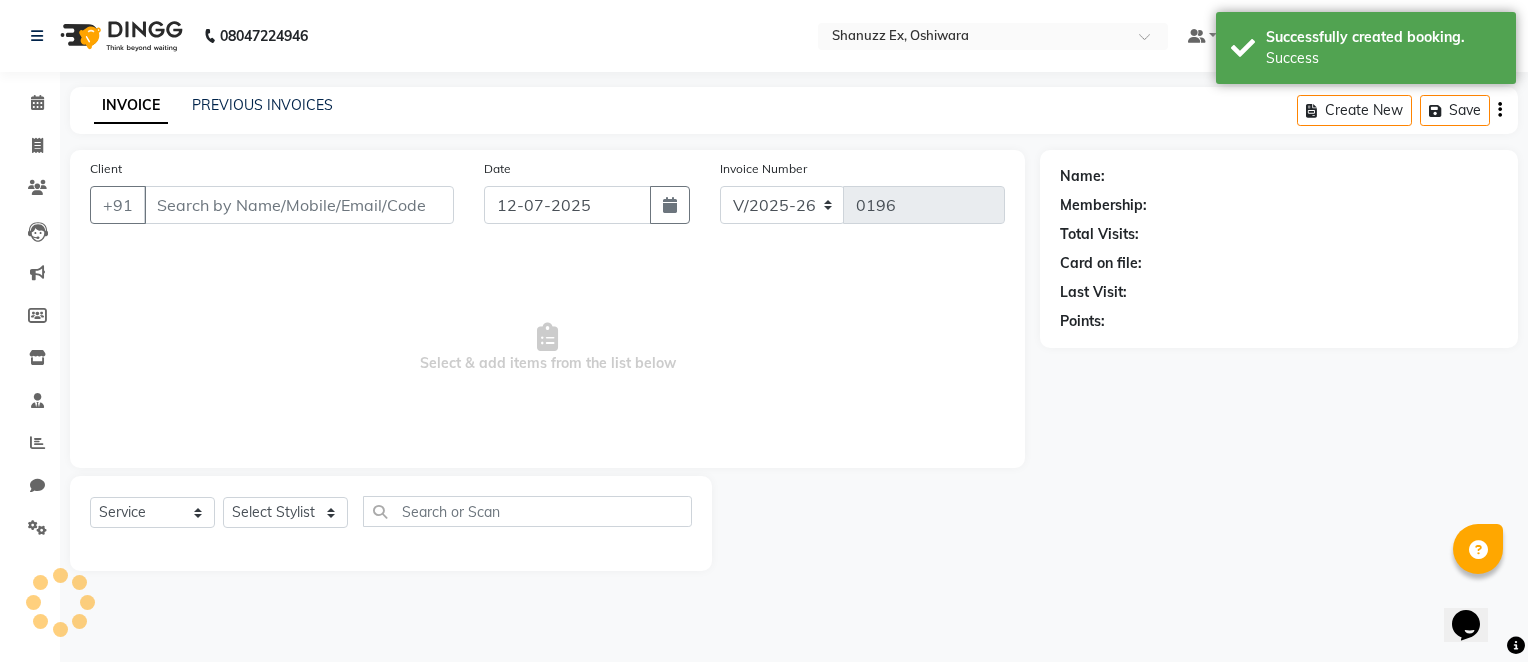 type on "9619775581" 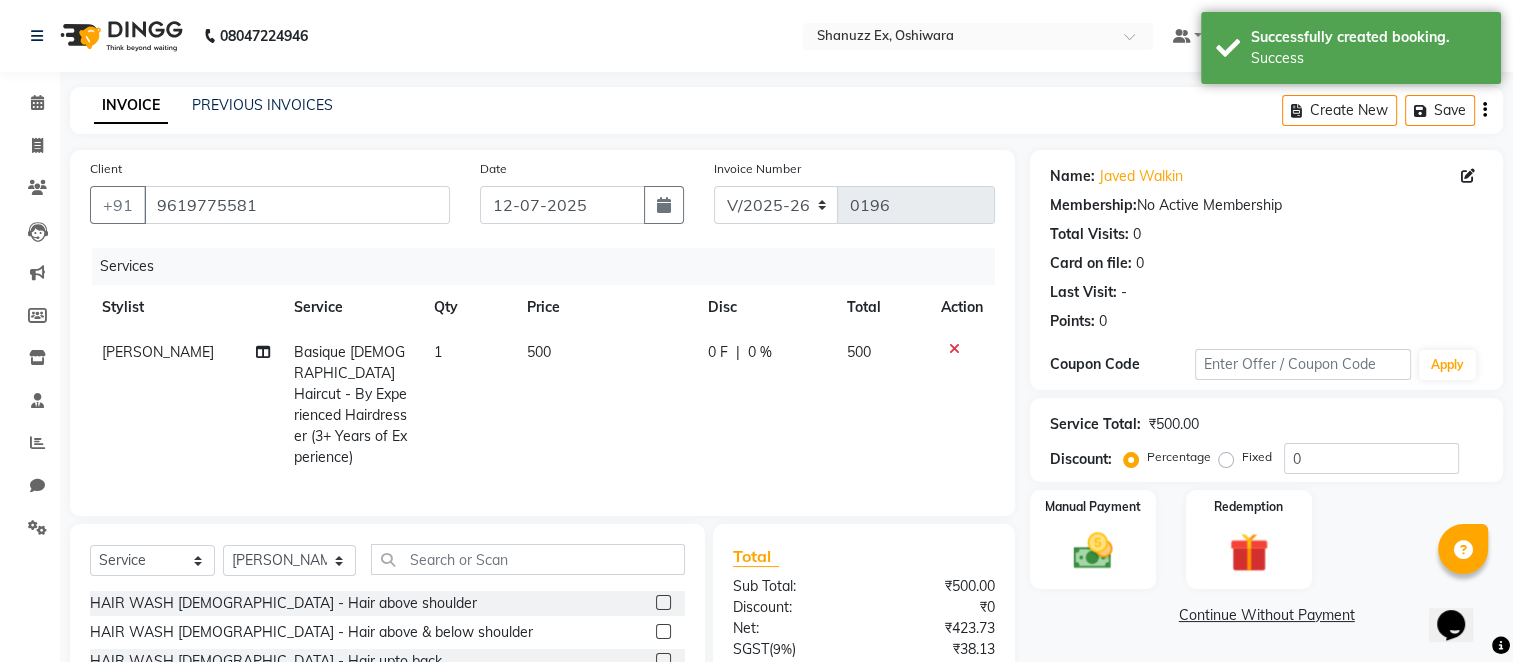 scroll, scrollTop: 182, scrollLeft: 0, axis: vertical 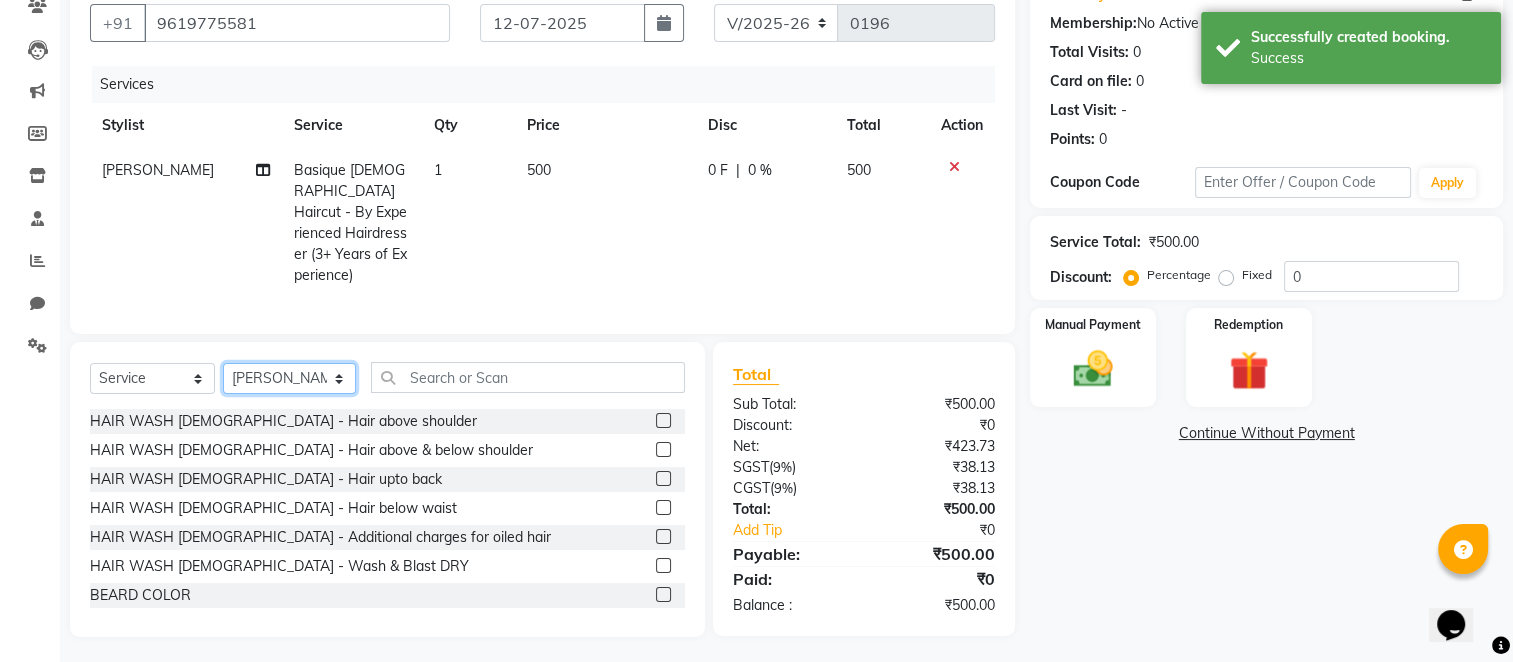 click on "Select Stylist [PERSON_NAME] [PERSON_NAME]  [PERSON_NAME] Harsh [PERSON_NAME] Mohd [PERSON_NAME] [PERSON_NAME] [PERSON_NAME] Motha [PERSON_NAME] (D) [PERSON_NAME] SHAIREI [PERSON_NAME] Sir (F) Shanuzz (Oshiwara) [PERSON_NAME], Andheri Siddhi [PERSON_NAME] [PERSON_NAME] [PERSON_NAME] [PERSON_NAME]" 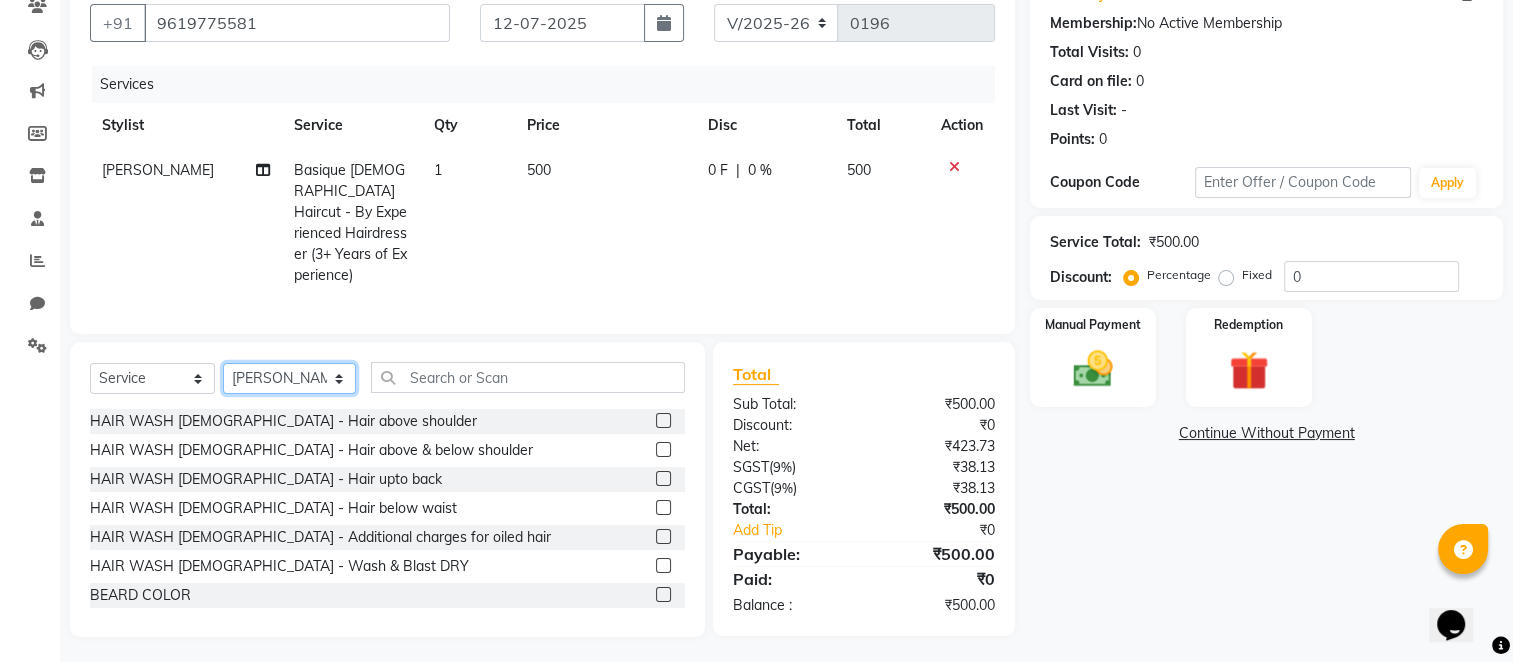 select on "85558" 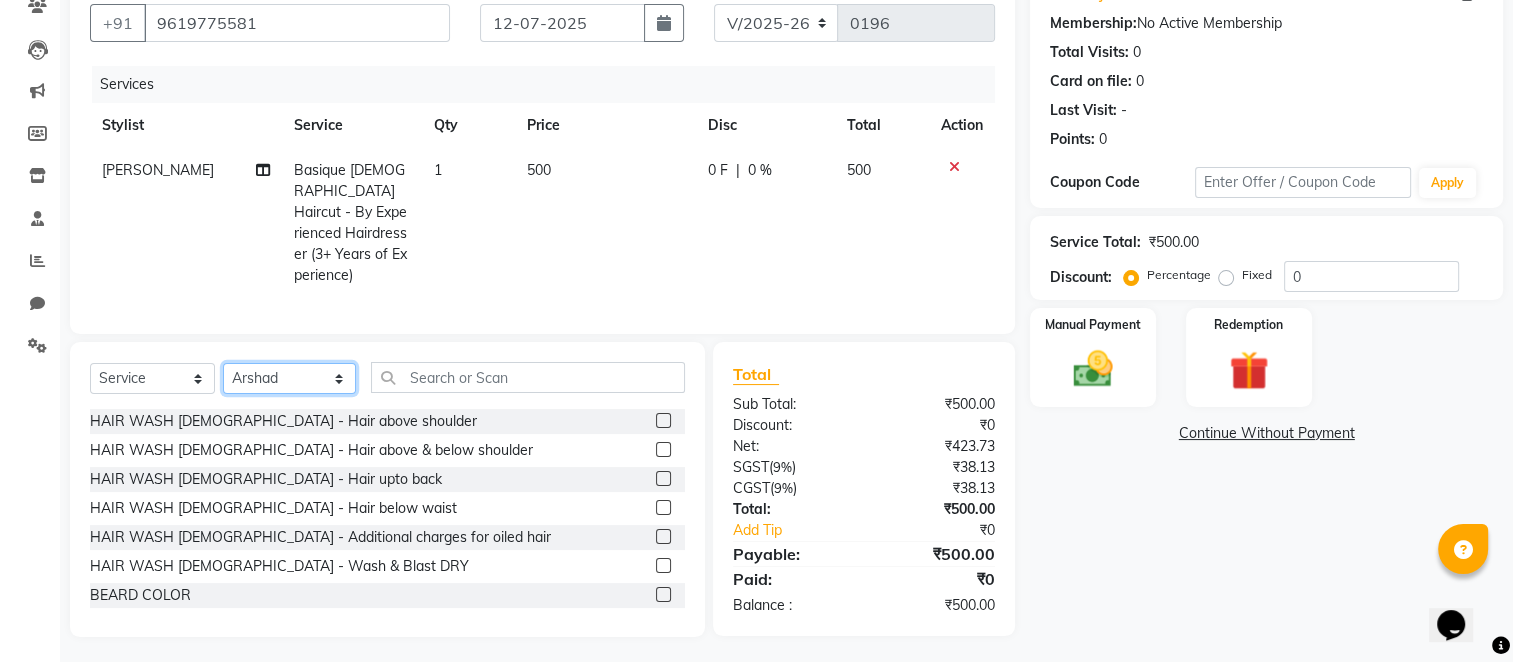 click on "Select Stylist [PERSON_NAME] [PERSON_NAME]  [PERSON_NAME] Harsh [PERSON_NAME] Mohd [PERSON_NAME] [PERSON_NAME] [PERSON_NAME] Motha [PERSON_NAME] (D) [PERSON_NAME] SHAIREI [PERSON_NAME] Sir (F) Shanuzz (Oshiwara) [PERSON_NAME], Andheri Siddhi [PERSON_NAME] [PERSON_NAME] [PERSON_NAME] [PERSON_NAME]" 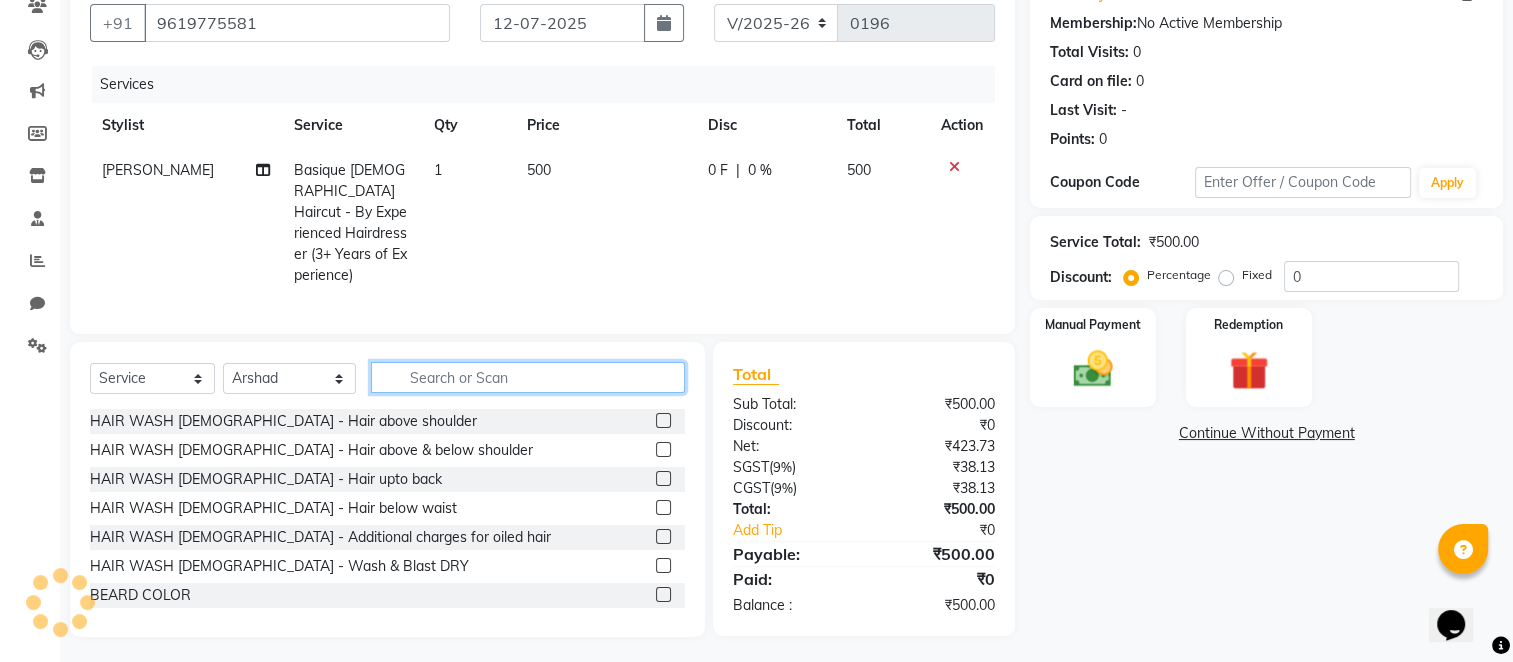 click 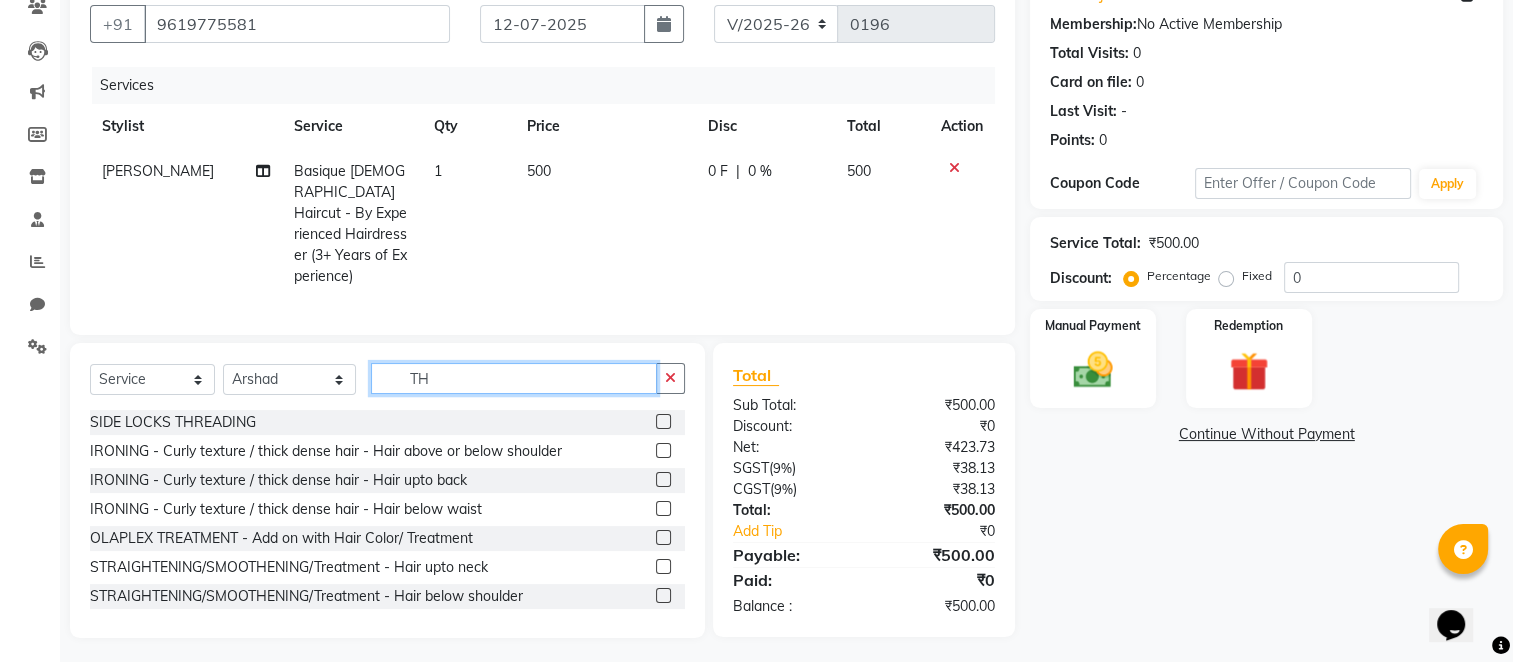 scroll, scrollTop: 182, scrollLeft: 0, axis: vertical 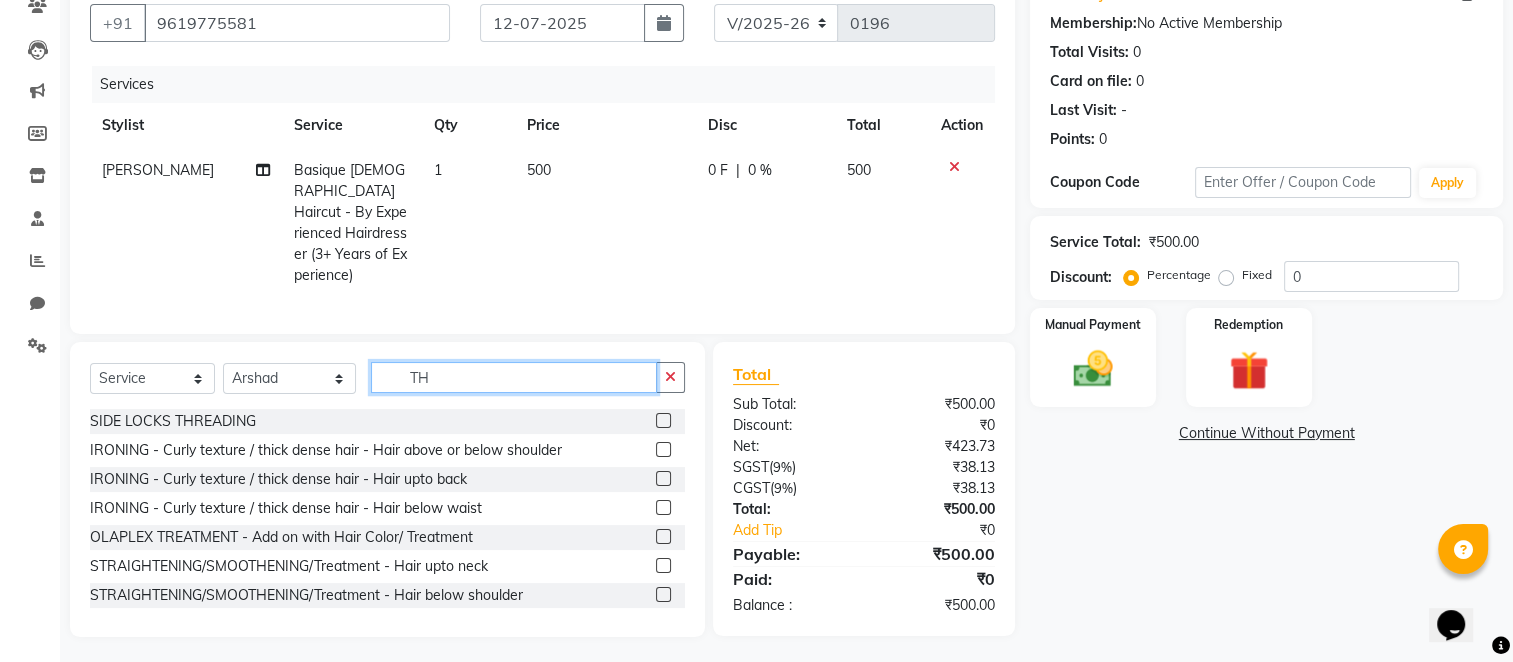 type on "T" 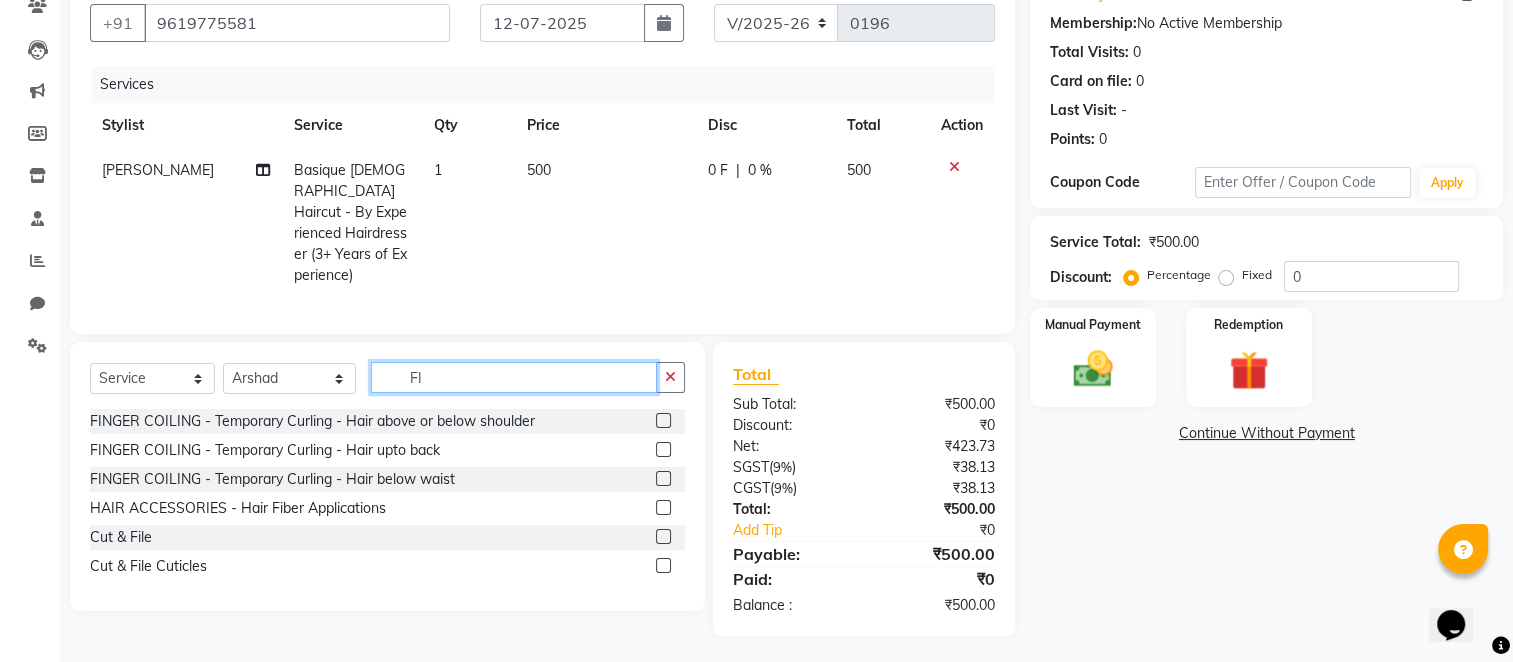scroll, scrollTop: 181, scrollLeft: 0, axis: vertical 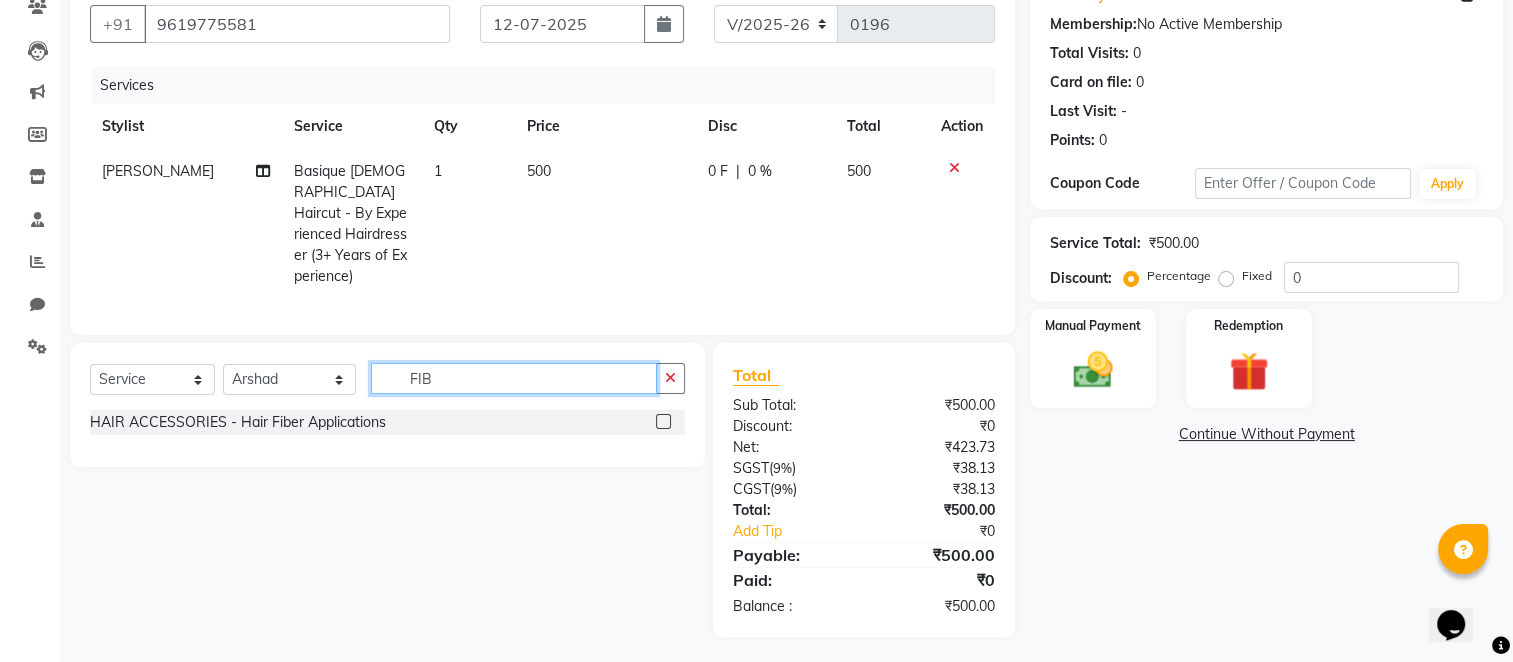 type on "FIB" 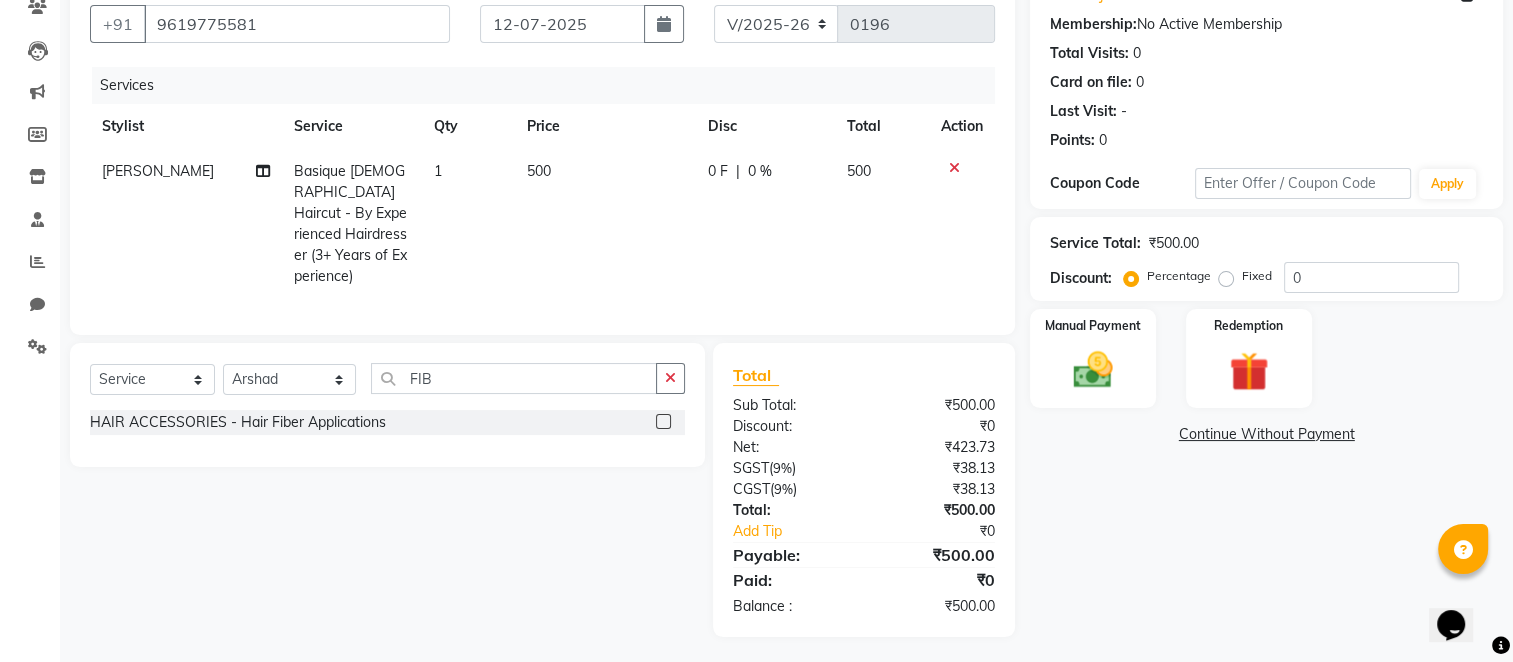 click 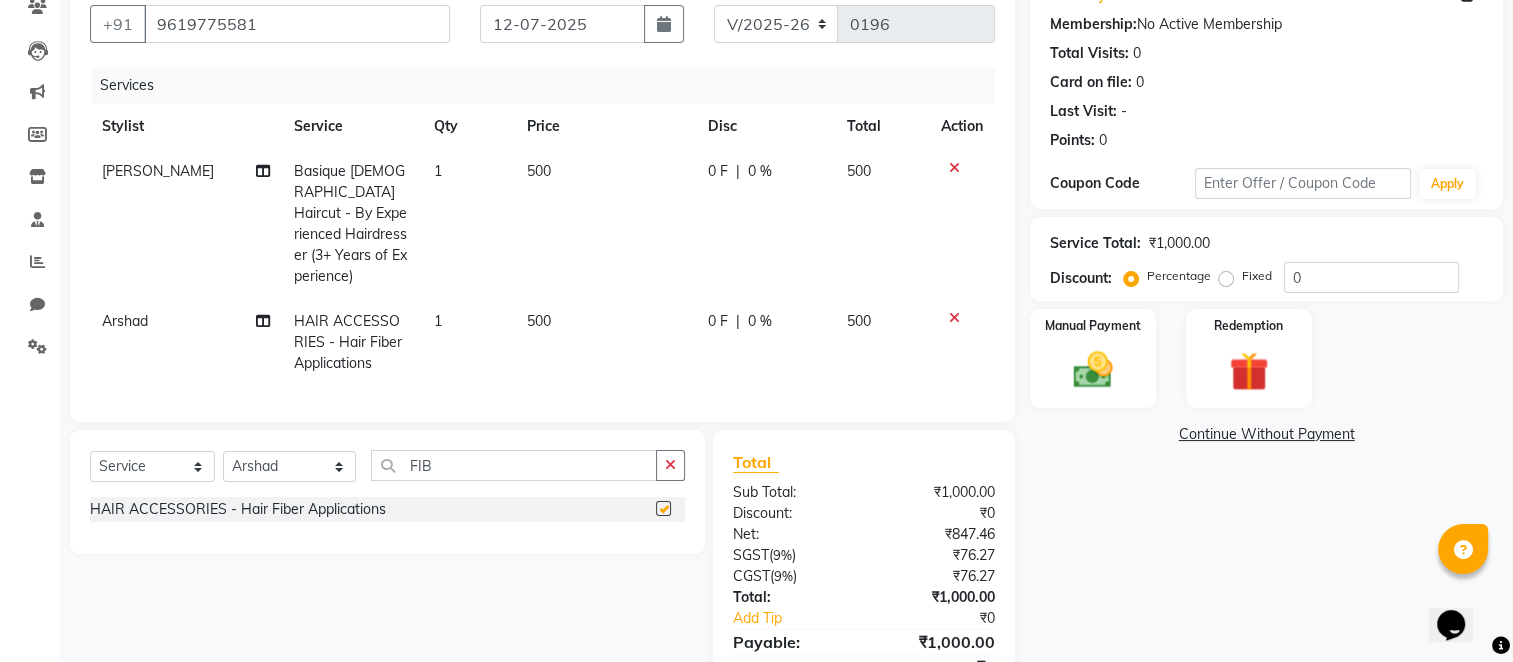 checkbox on "false" 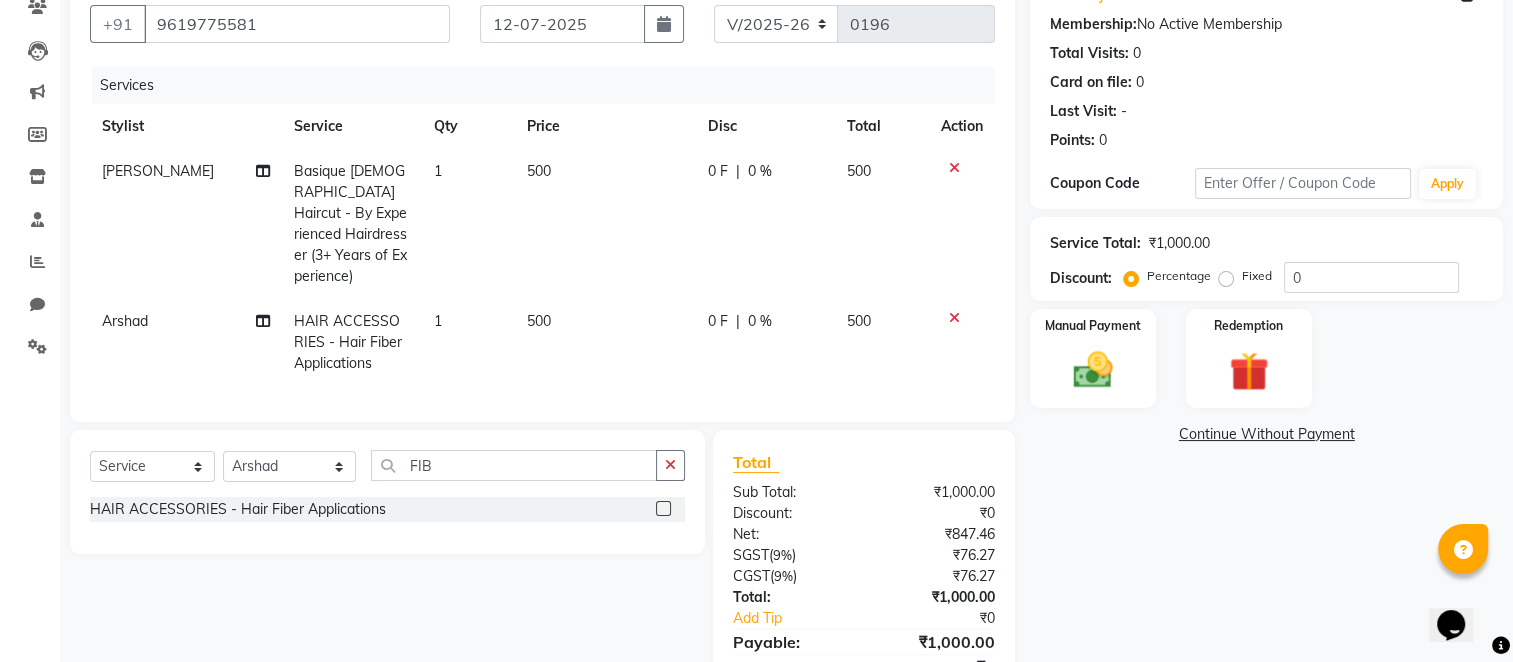 scroll, scrollTop: 268, scrollLeft: 0, axis: vertical 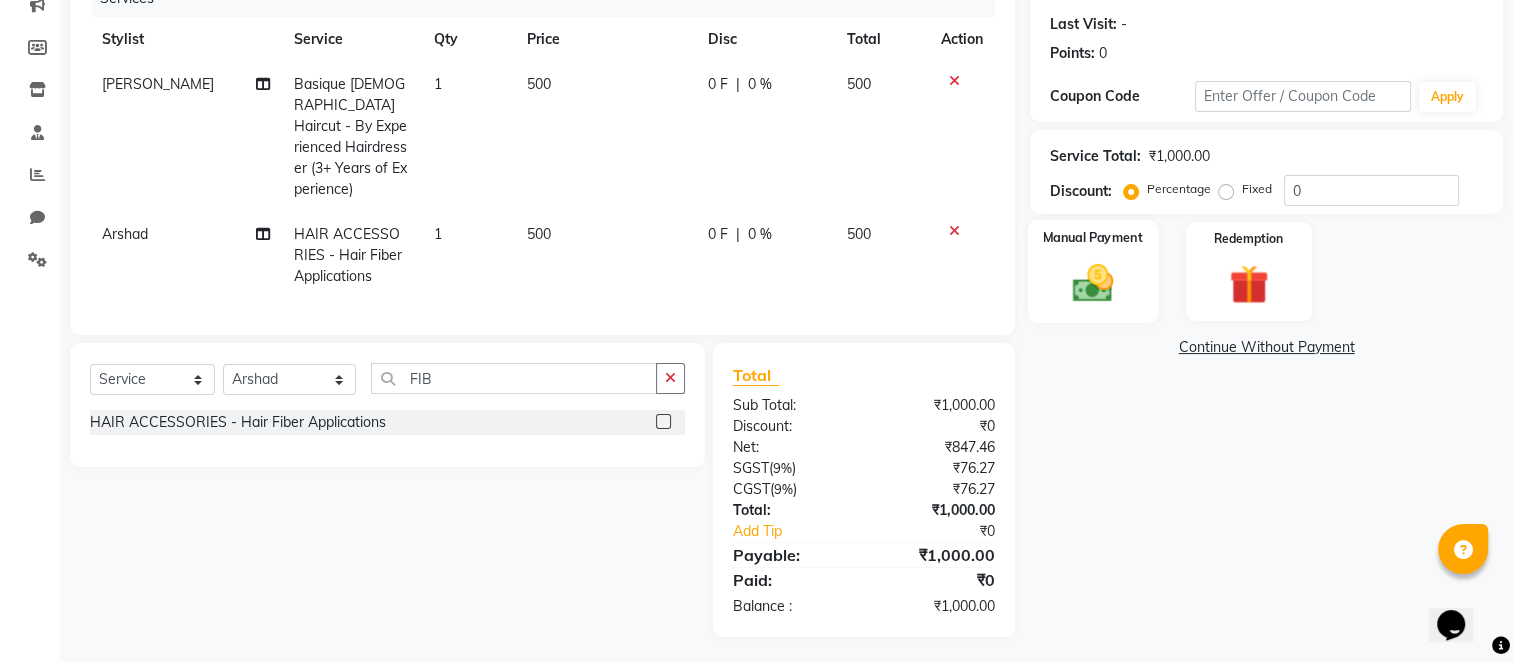 click 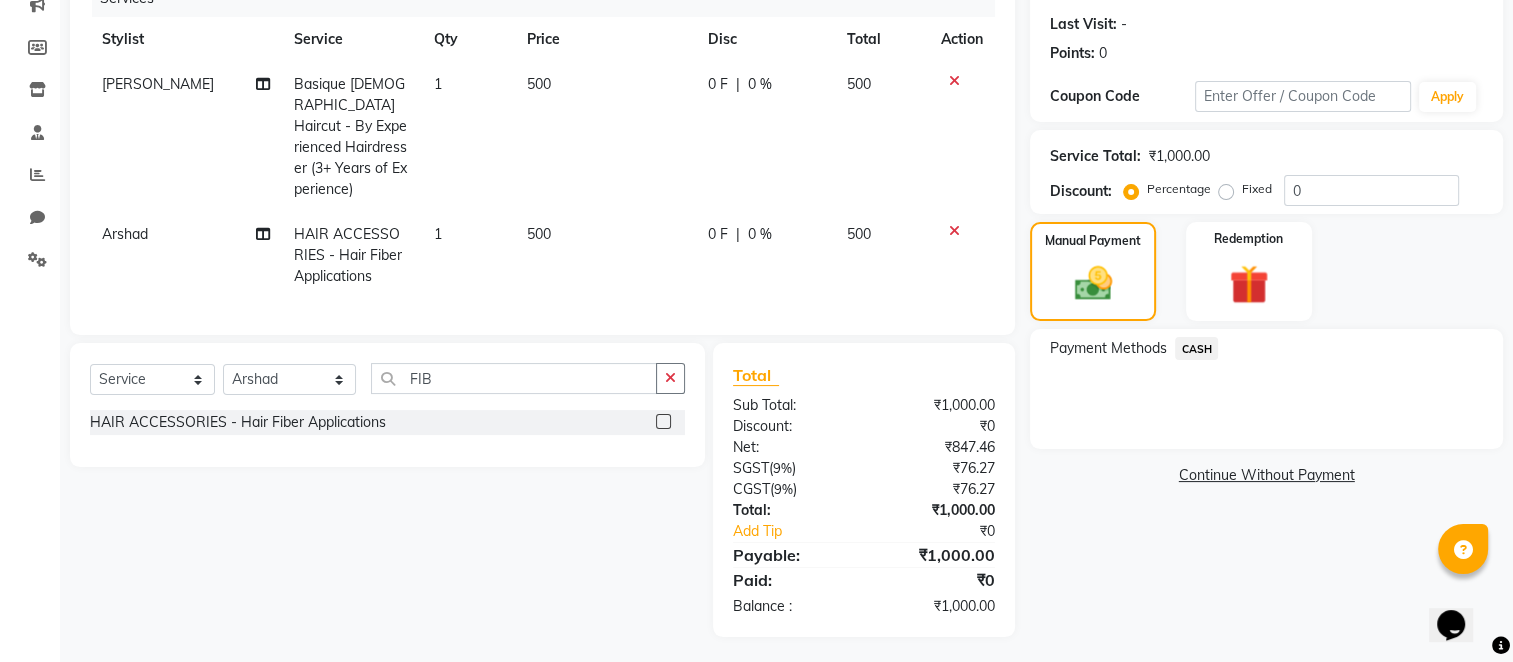 click on "CASH" 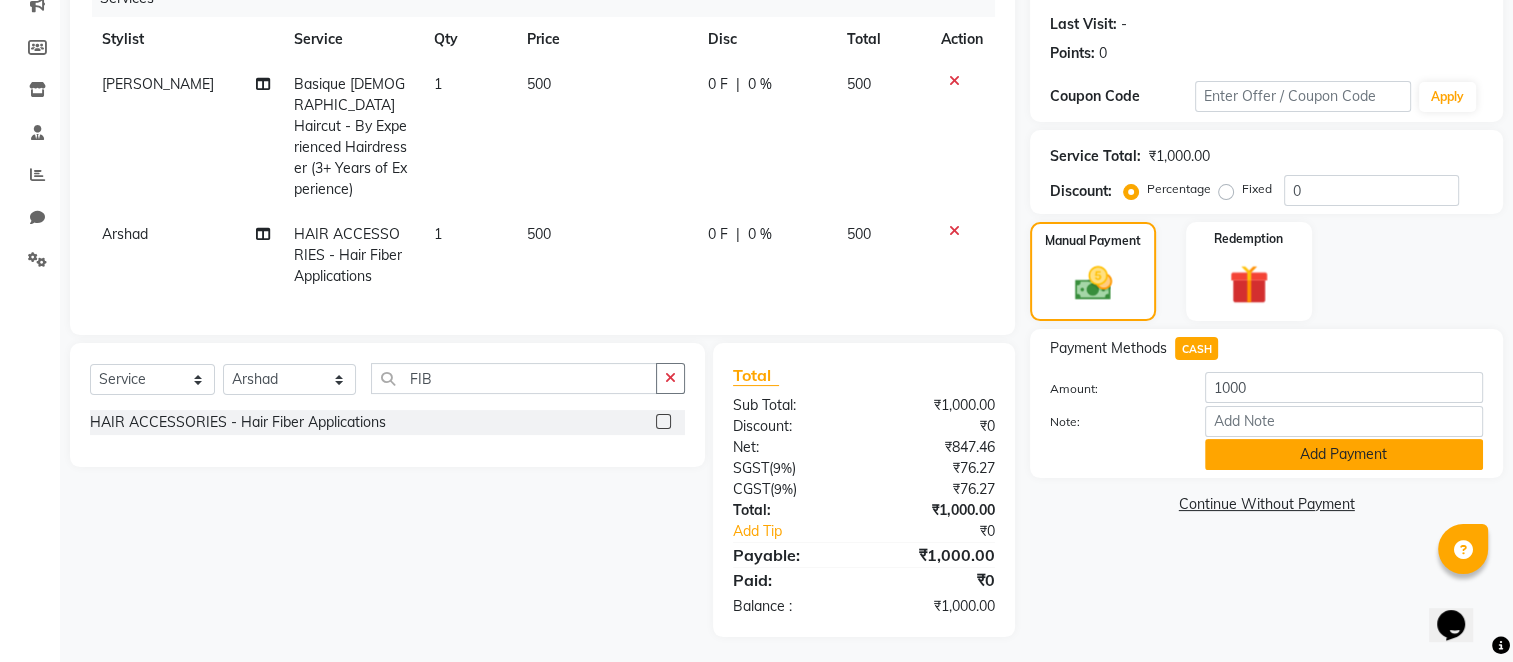 click on "Add Payment" 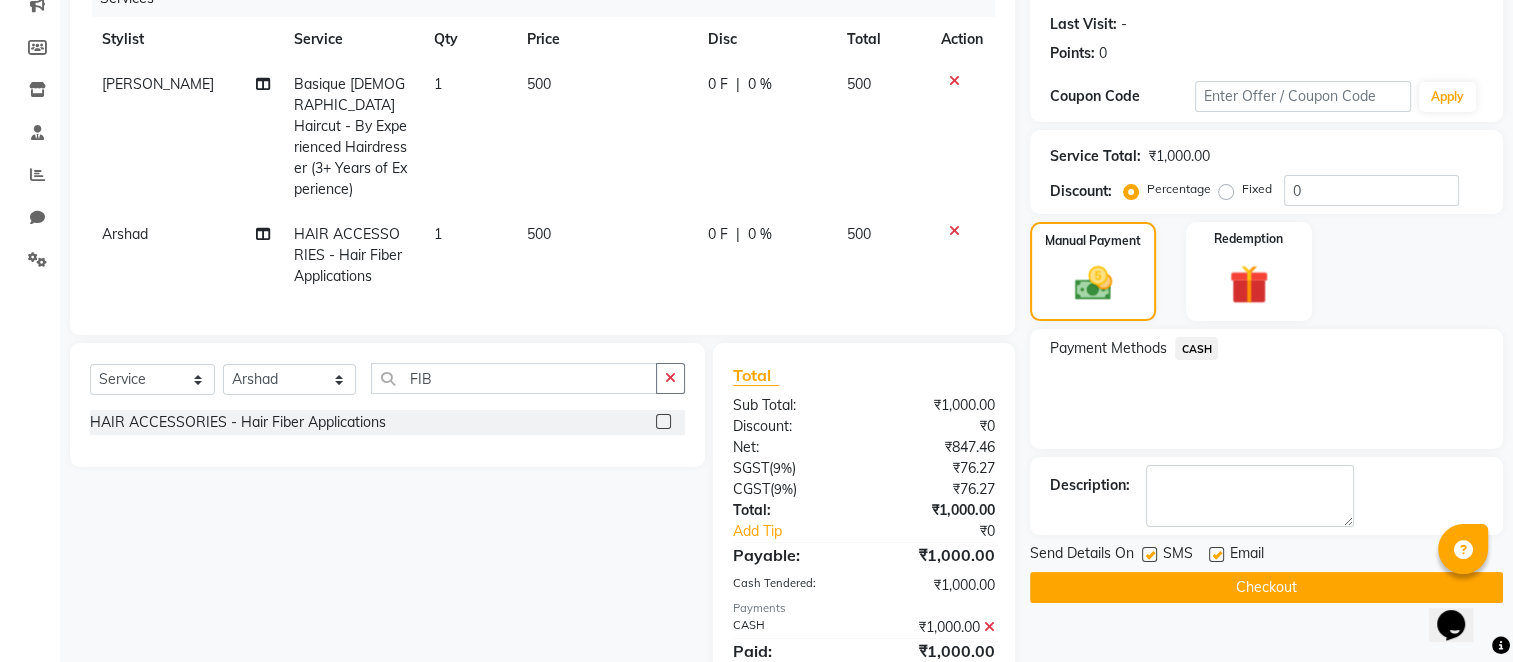 scroll, scrollTop: 339, scrollLeft: 0, axis: vertical 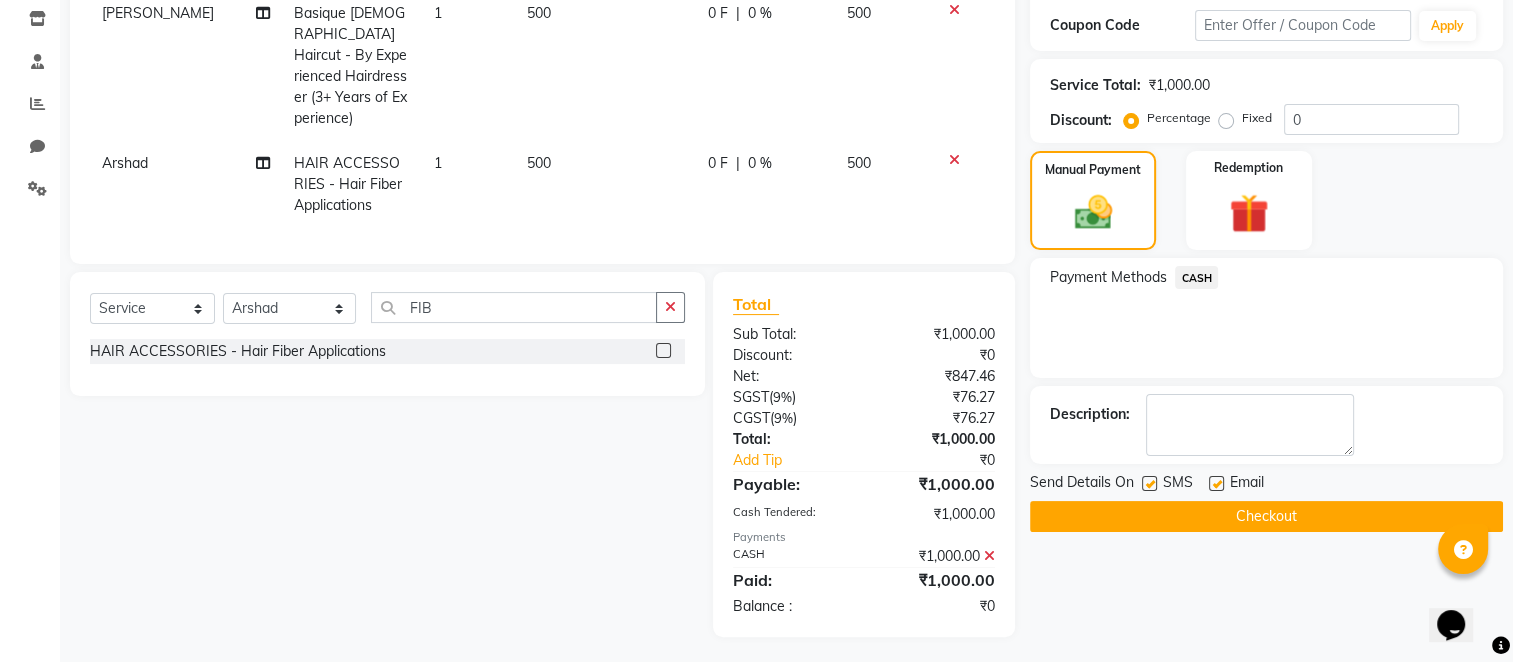 click 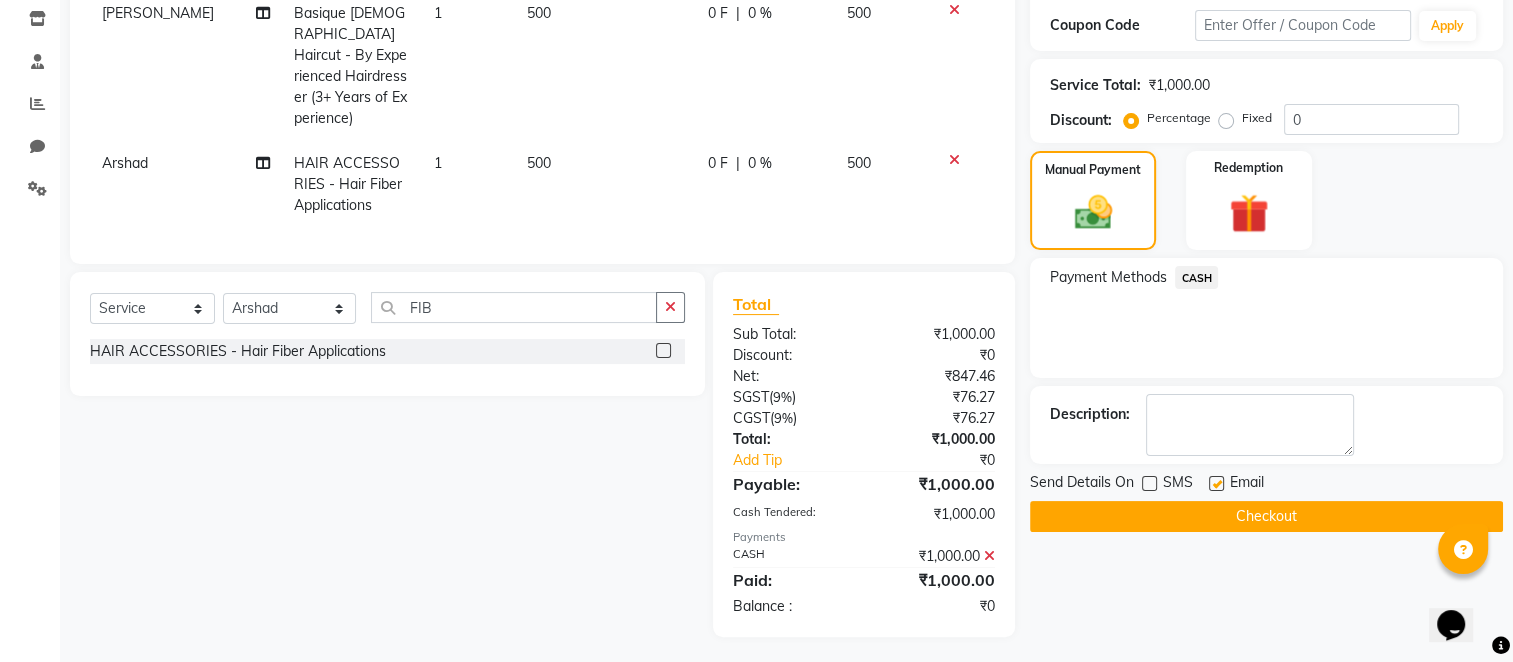 click on "Checkout" 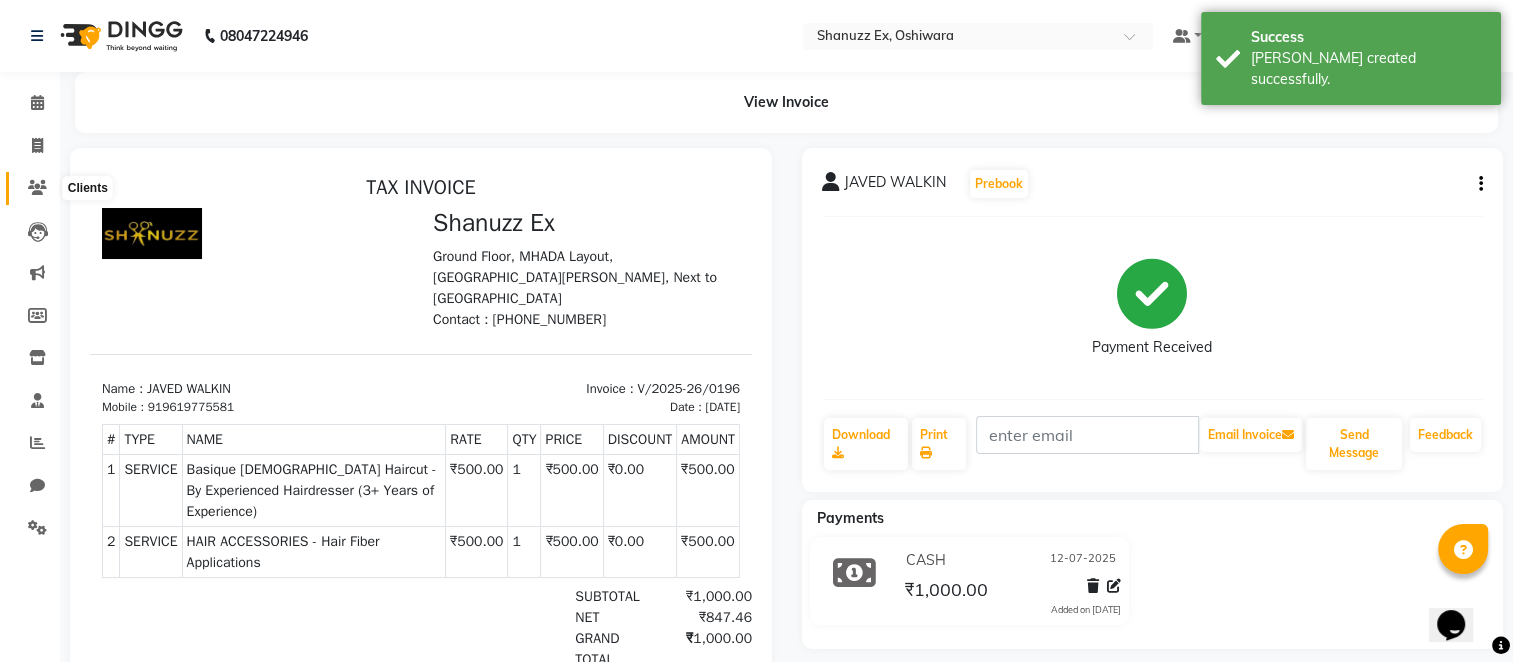 scroll, scrollTop: 0, scrollLeft: 0, axis: both 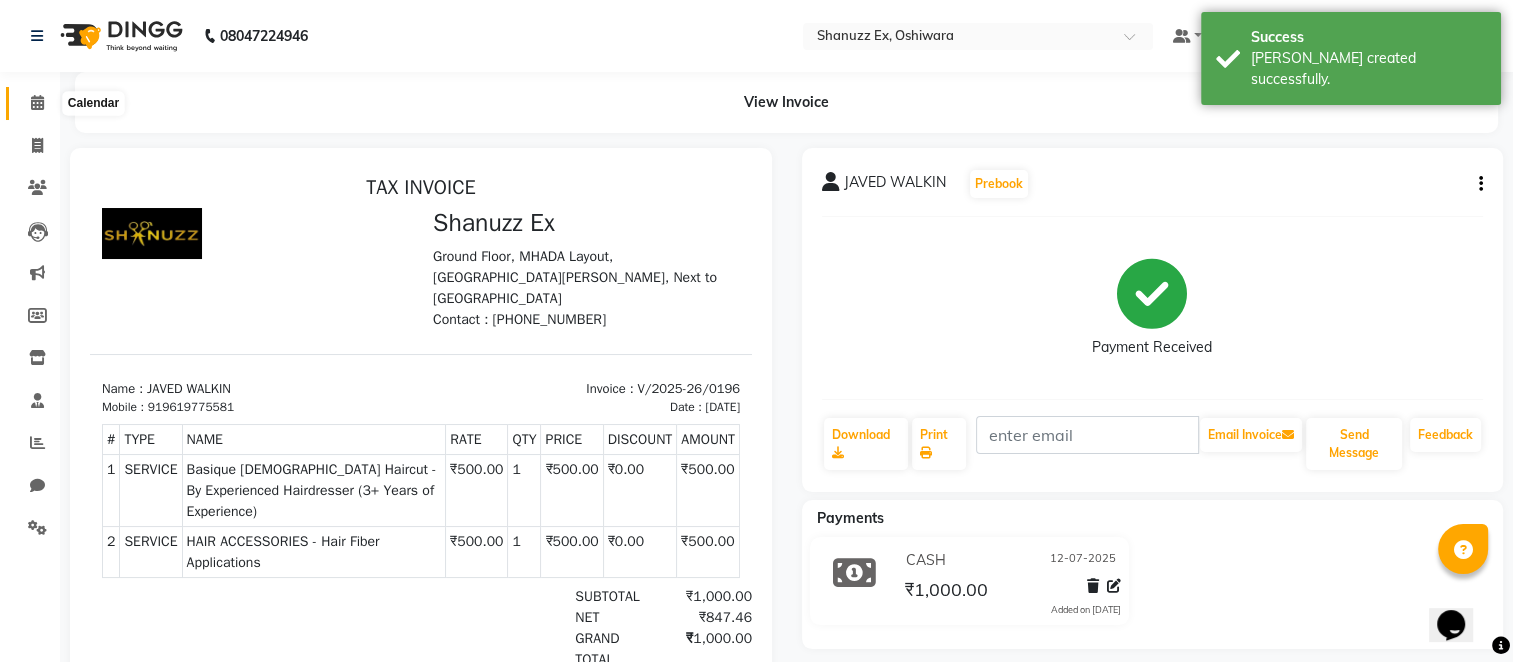 click 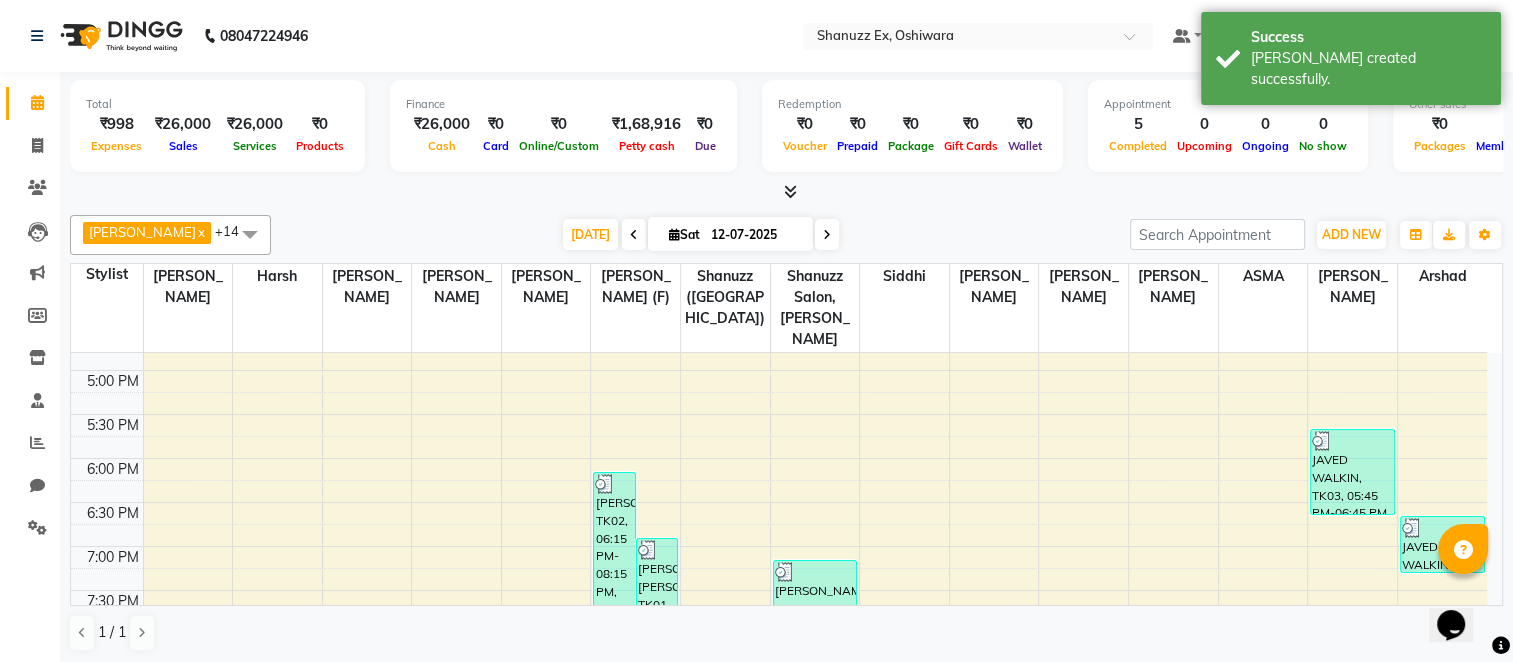 scroll, scrollTop: 859, scrollLeft: 0, axis: vertical 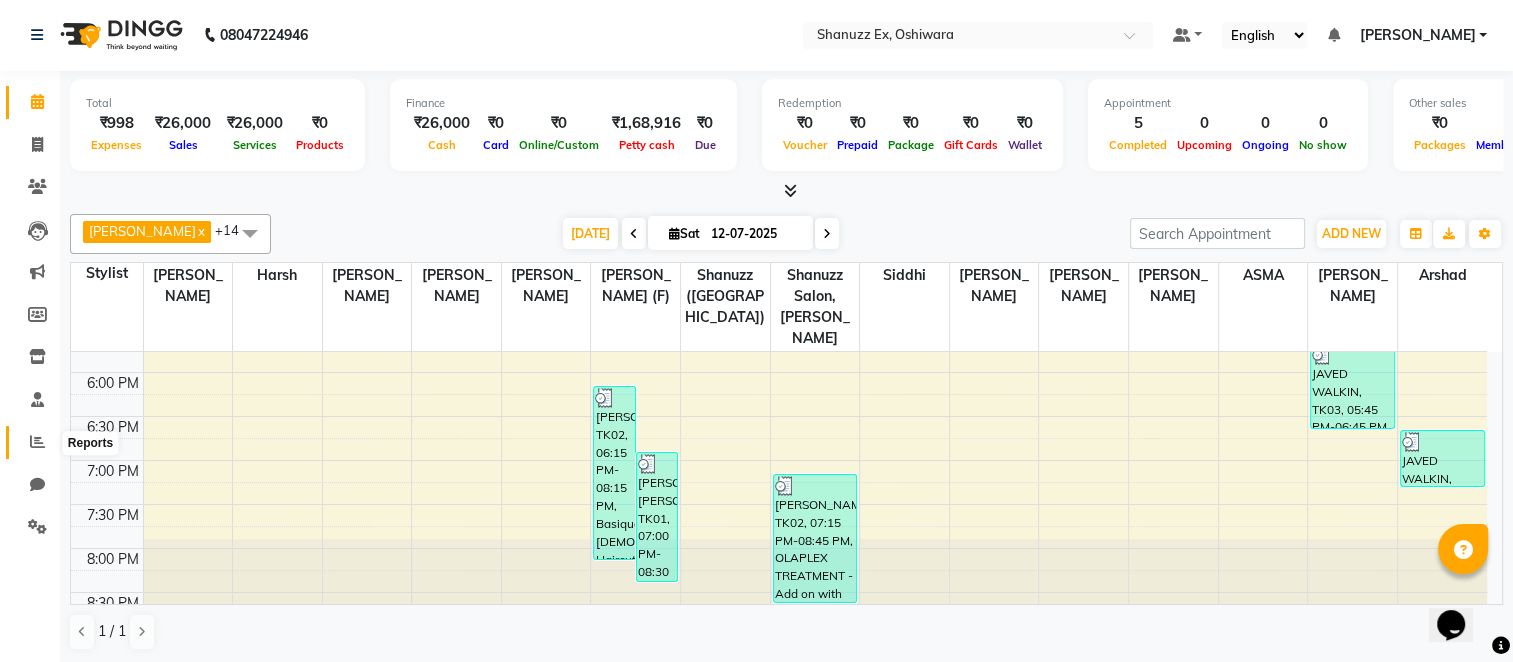 click 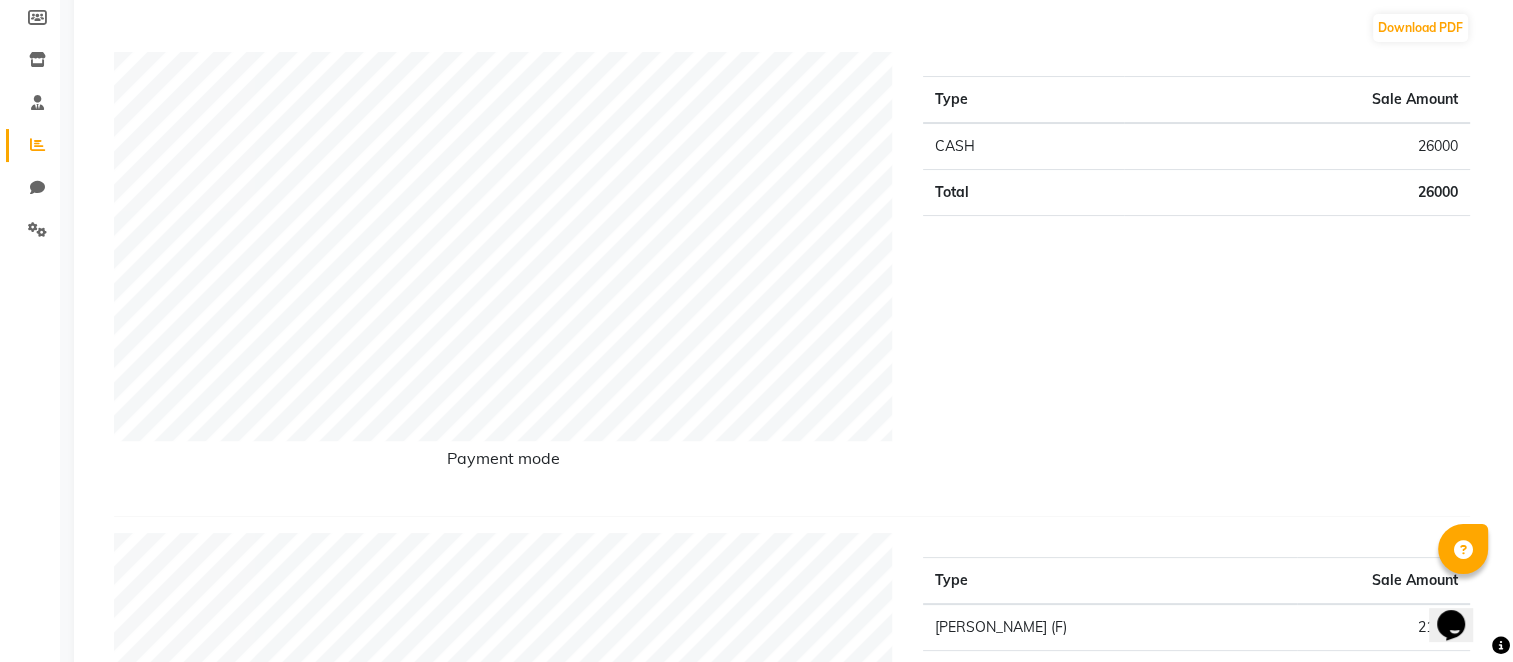 scroll, scrollTop: 0, scrollLeft: 0, axis: both 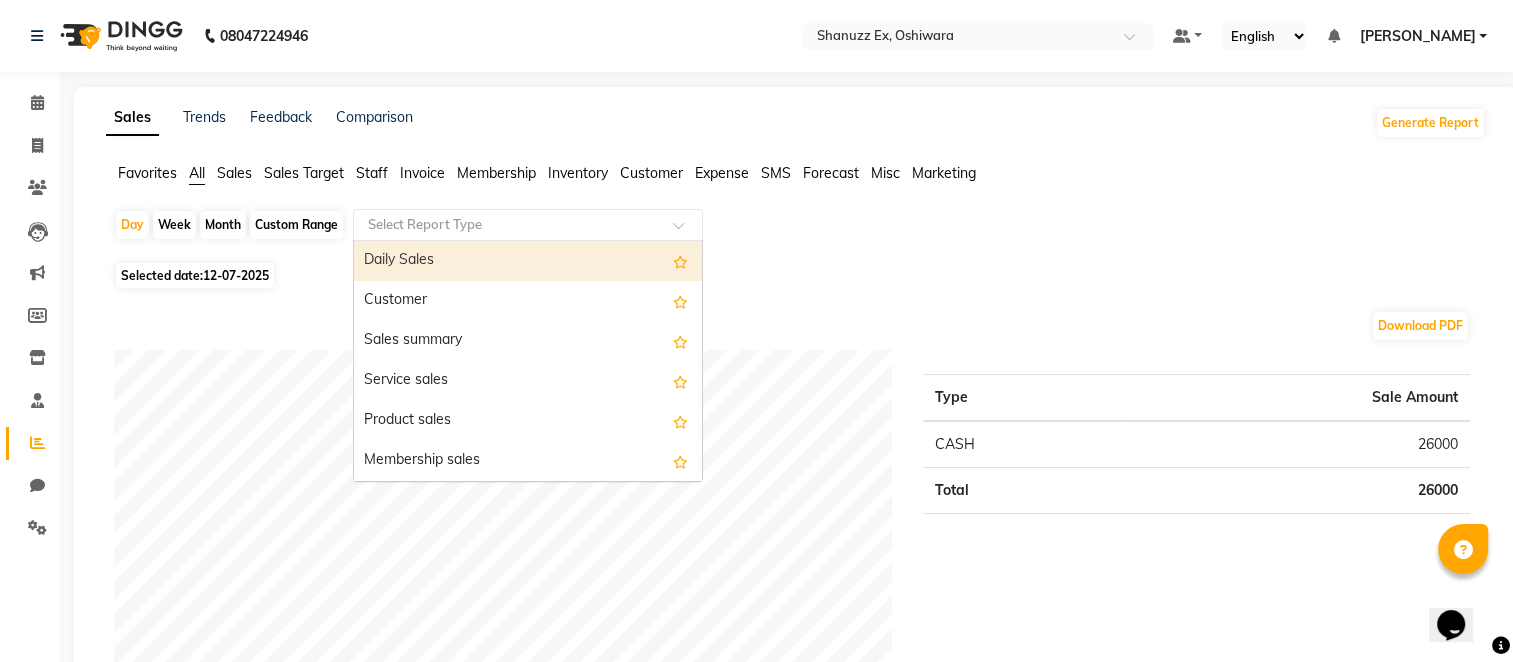 click 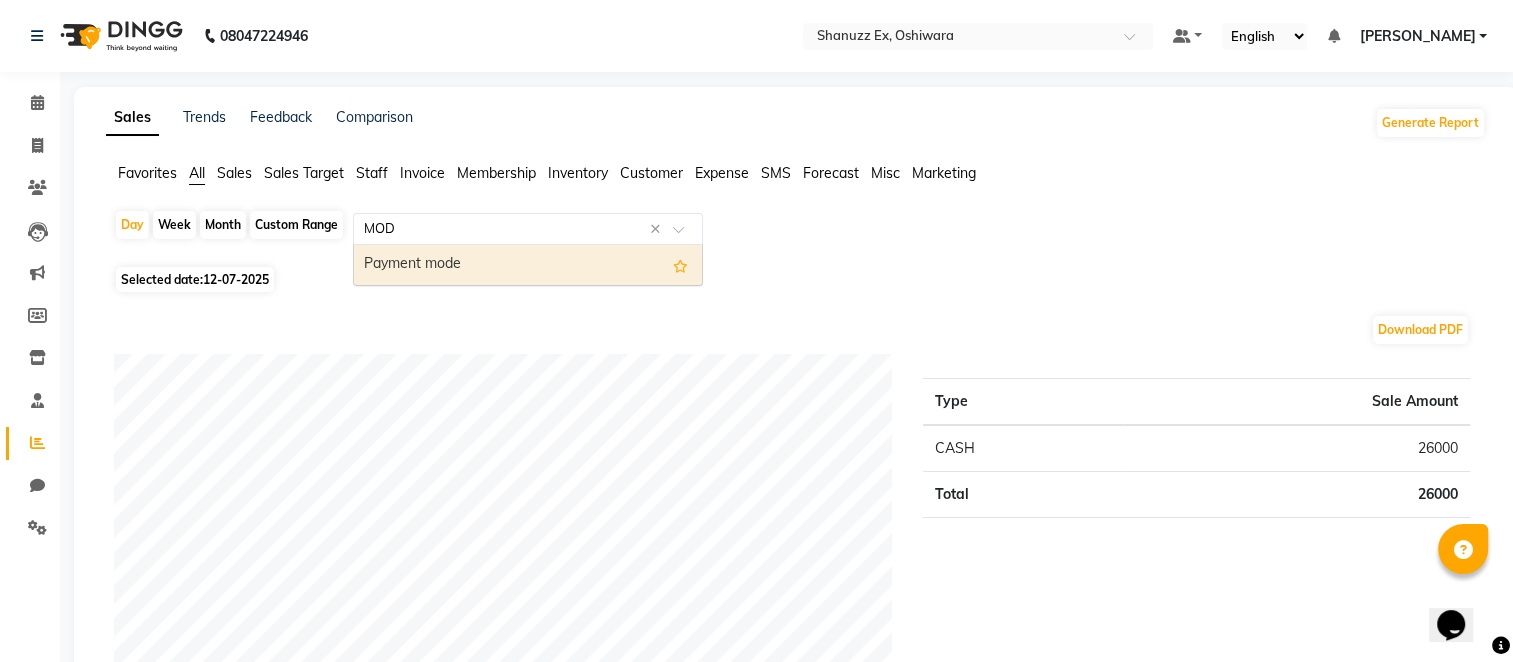type on "MODE" 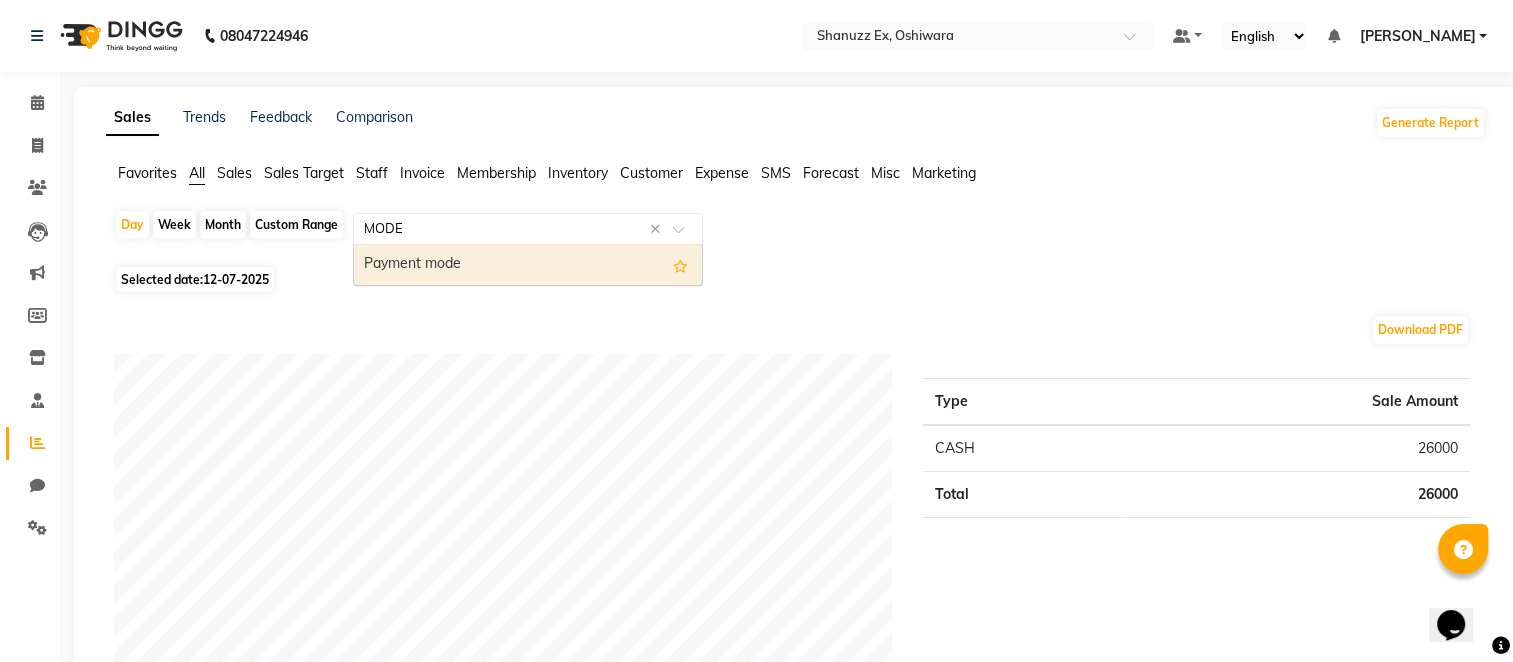 click on "Payment mode" at bounding box center (528, 265) 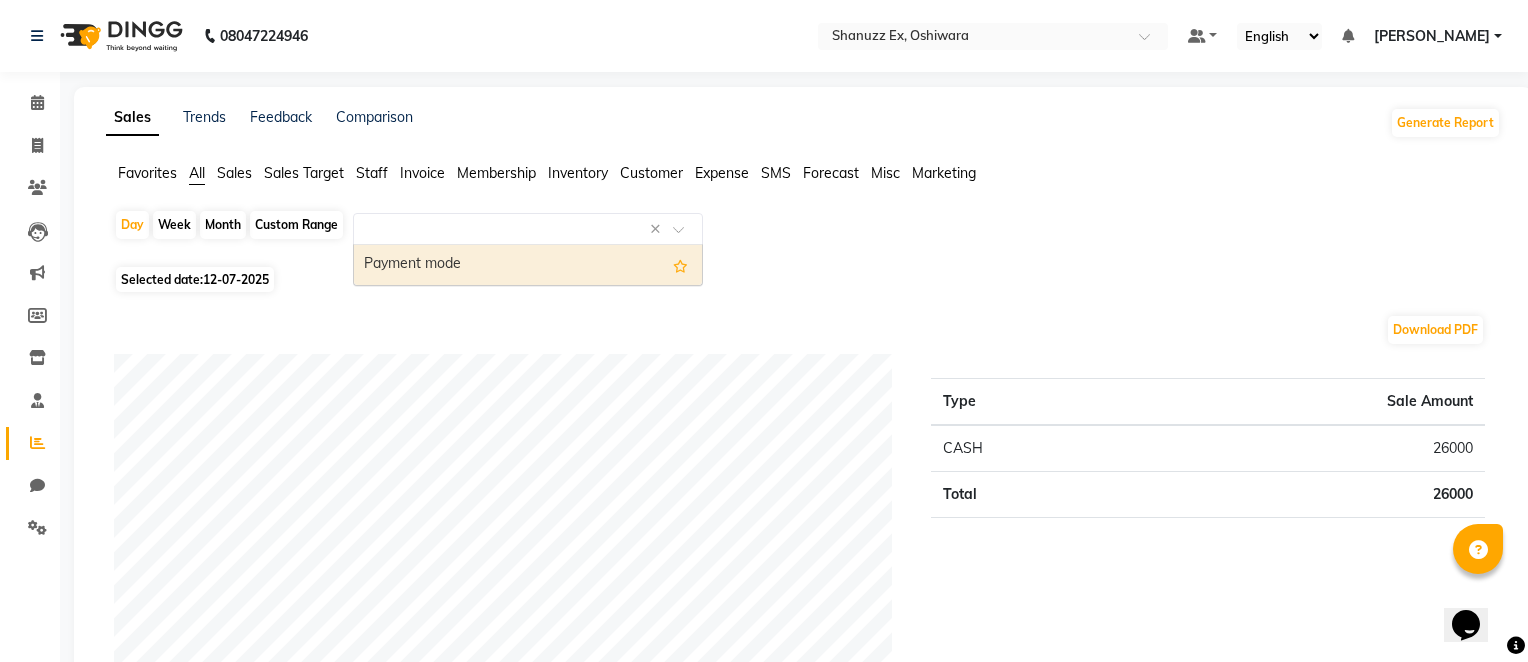 select on "full_report" 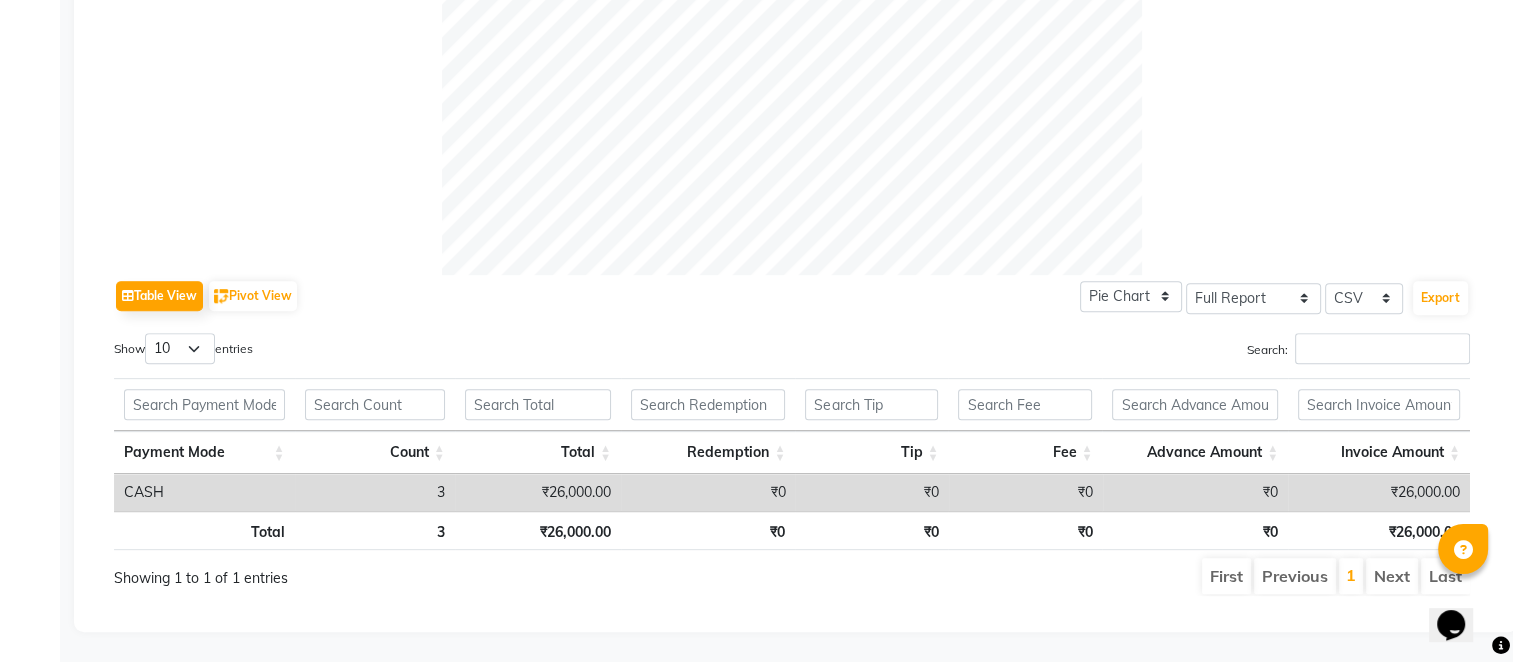 scroll, scrollTop: 0, scrollLeft: 0, axis: both 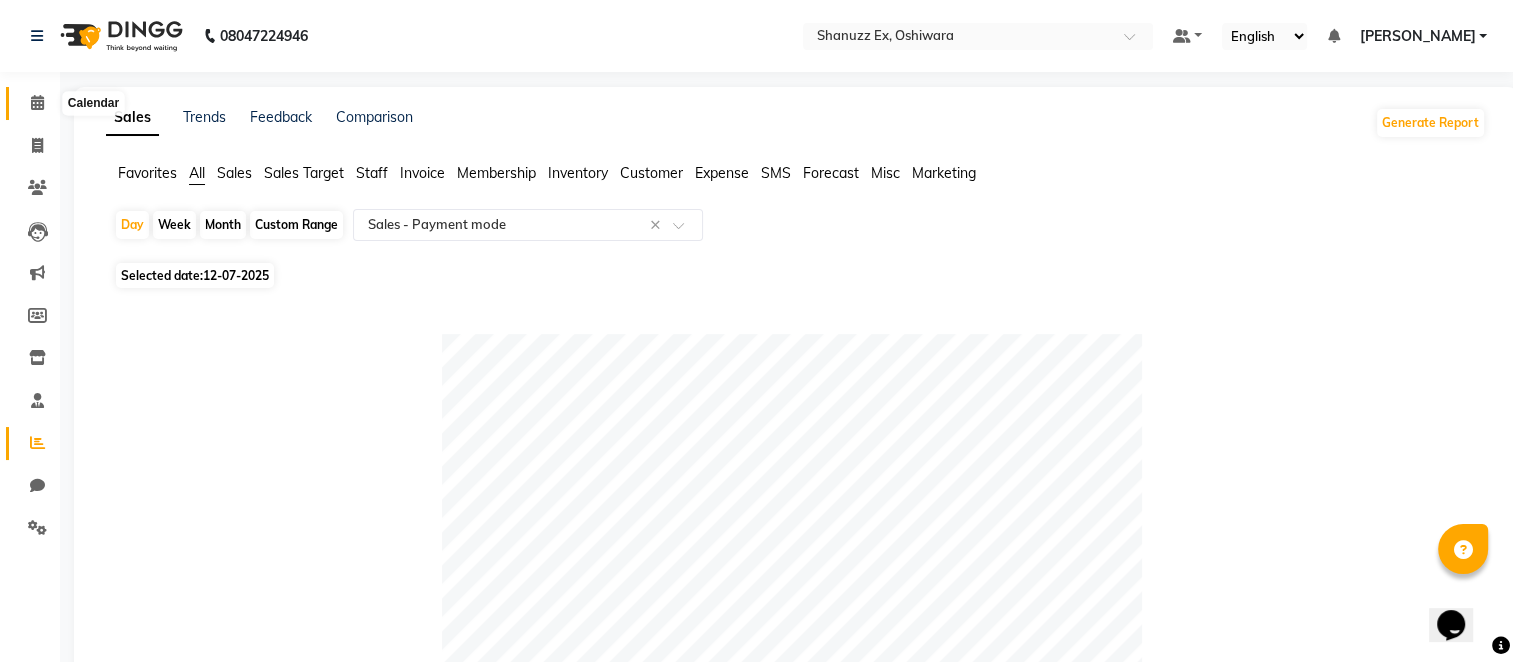 click 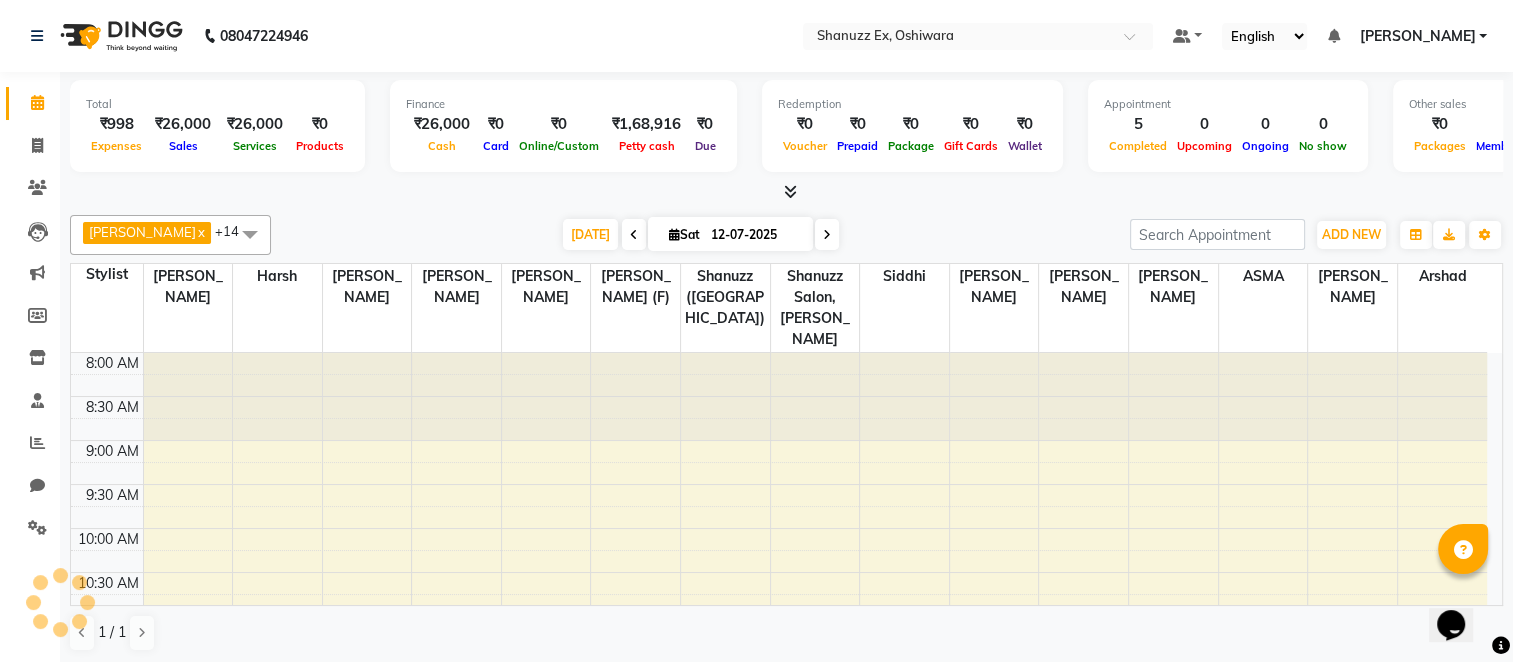 scroll, scrollTop: 0, scrollLeft: 0, axis: both 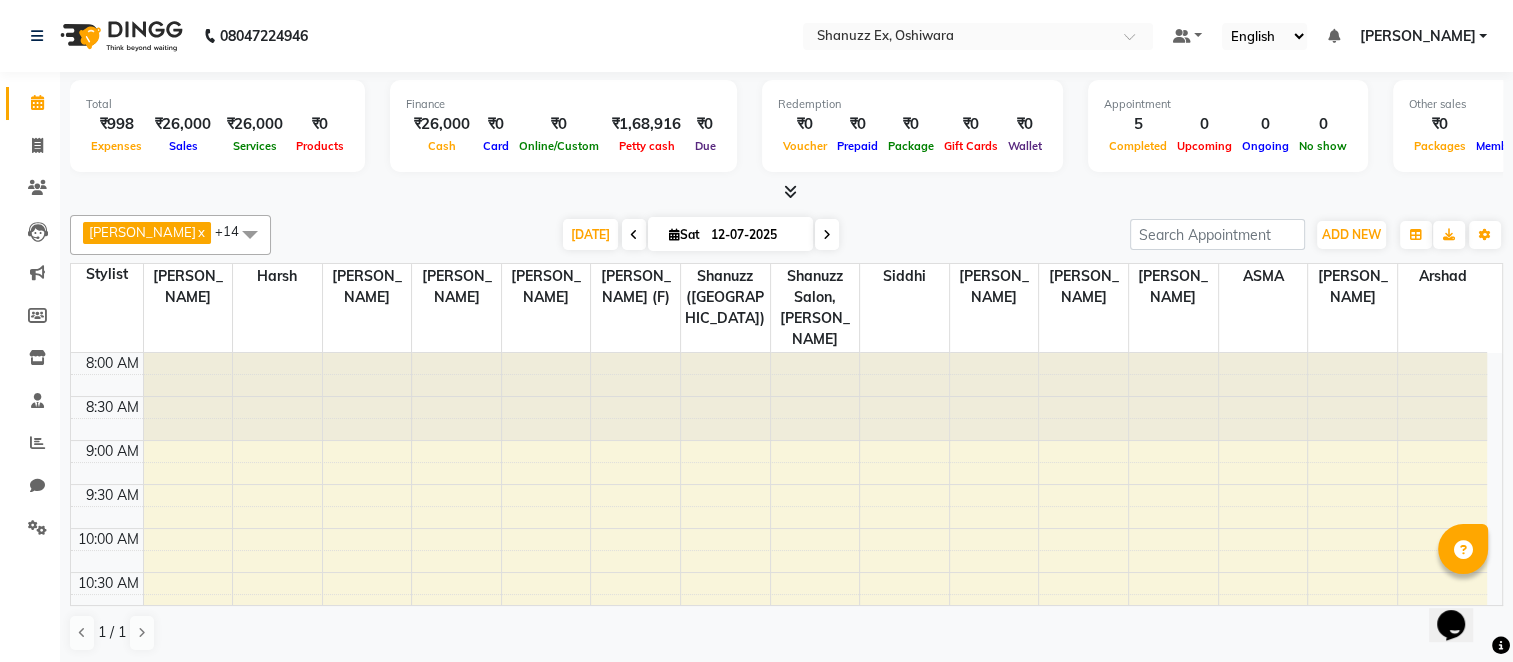 click on "[PERSON_NAME]" at bounding box center [1417, 36] 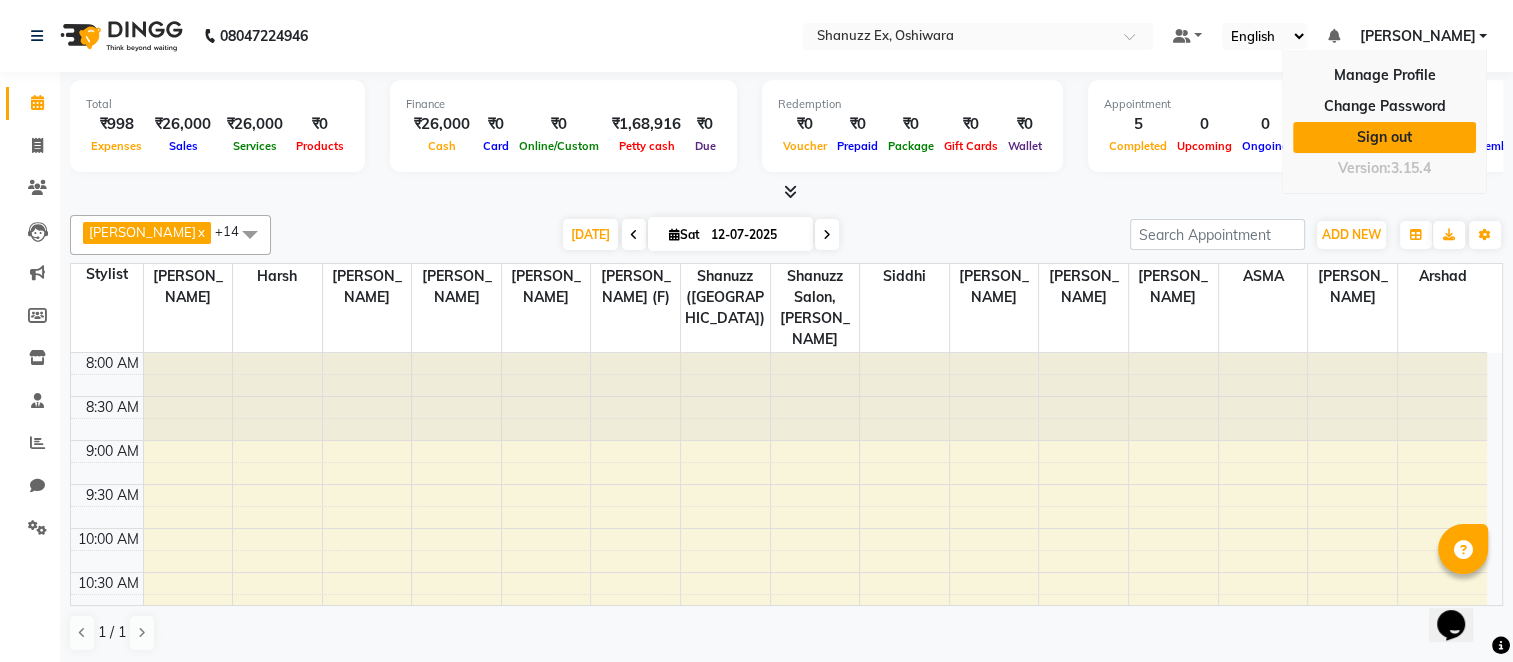 click on "Sign out" at bounding box center (1384, 137) 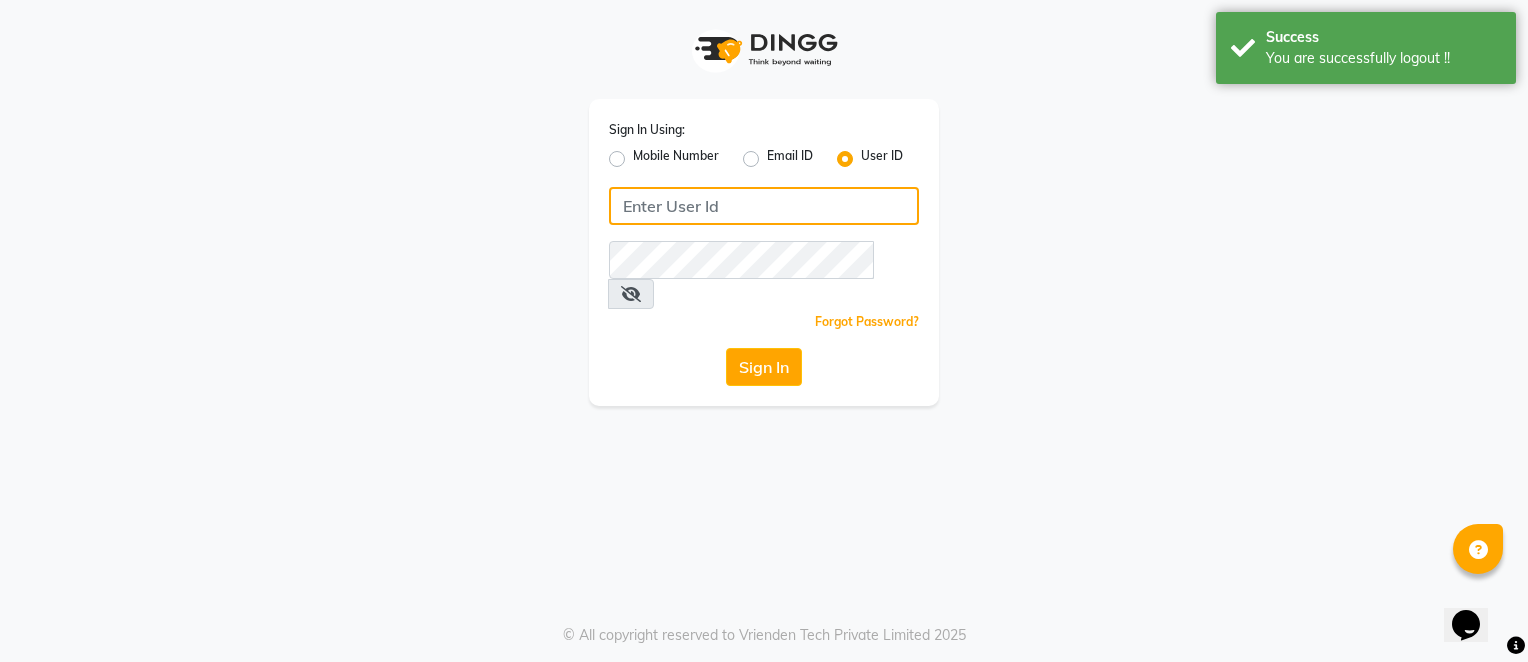 type on "shanuzz" 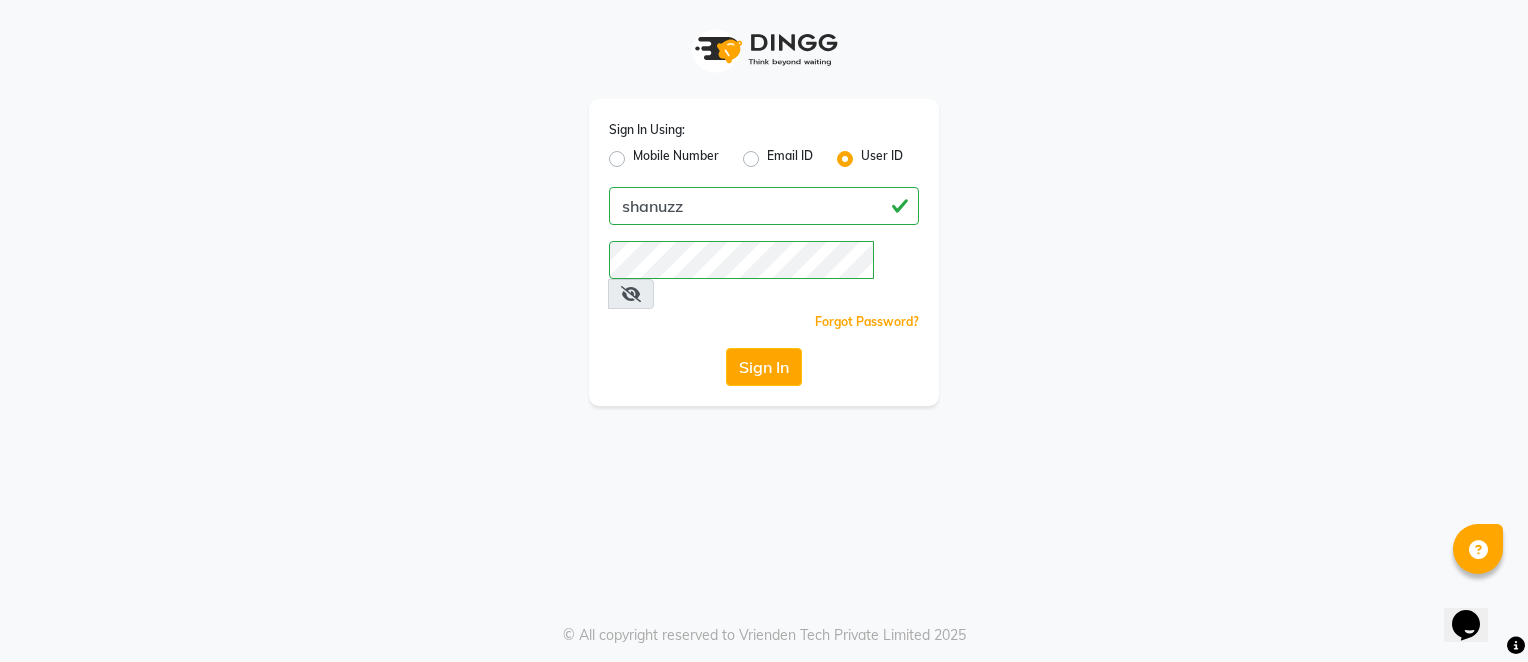click on "Mobile Number" 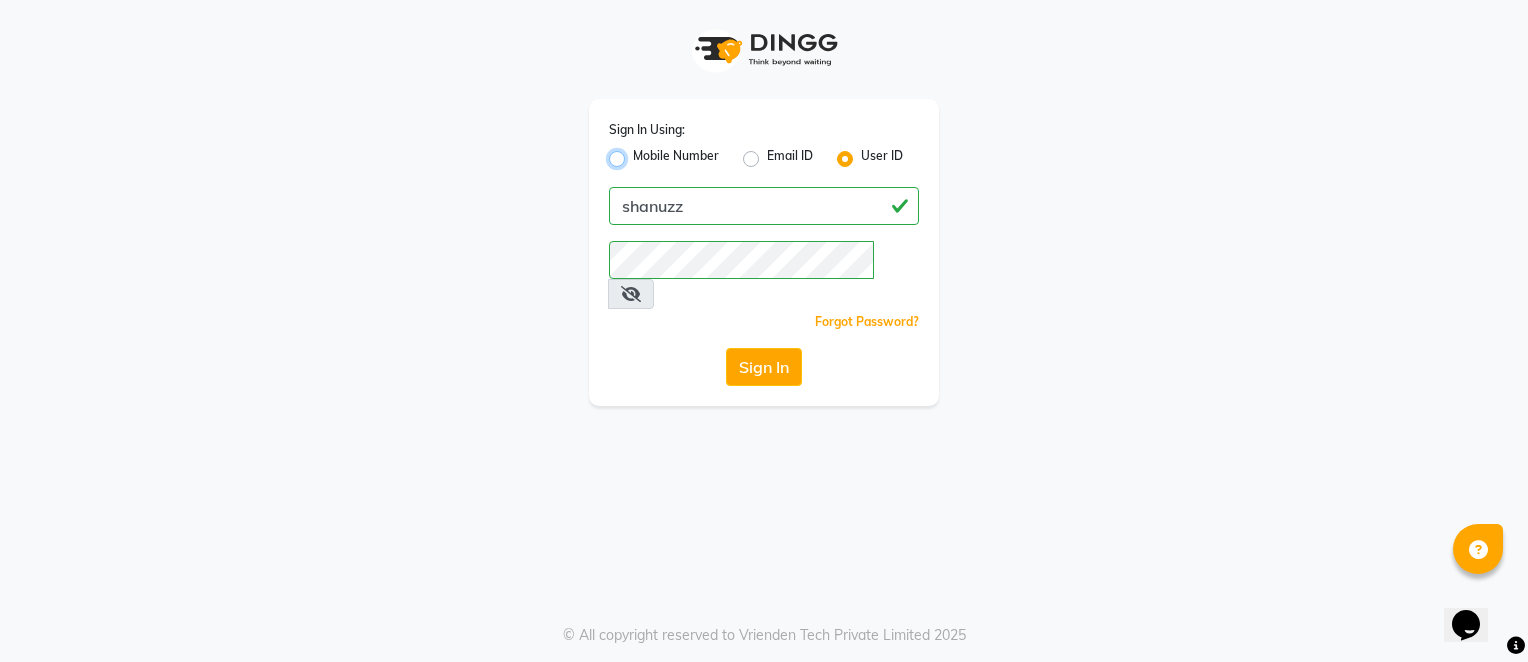 click on "Mobile Number" at bounding box center (639, 153) 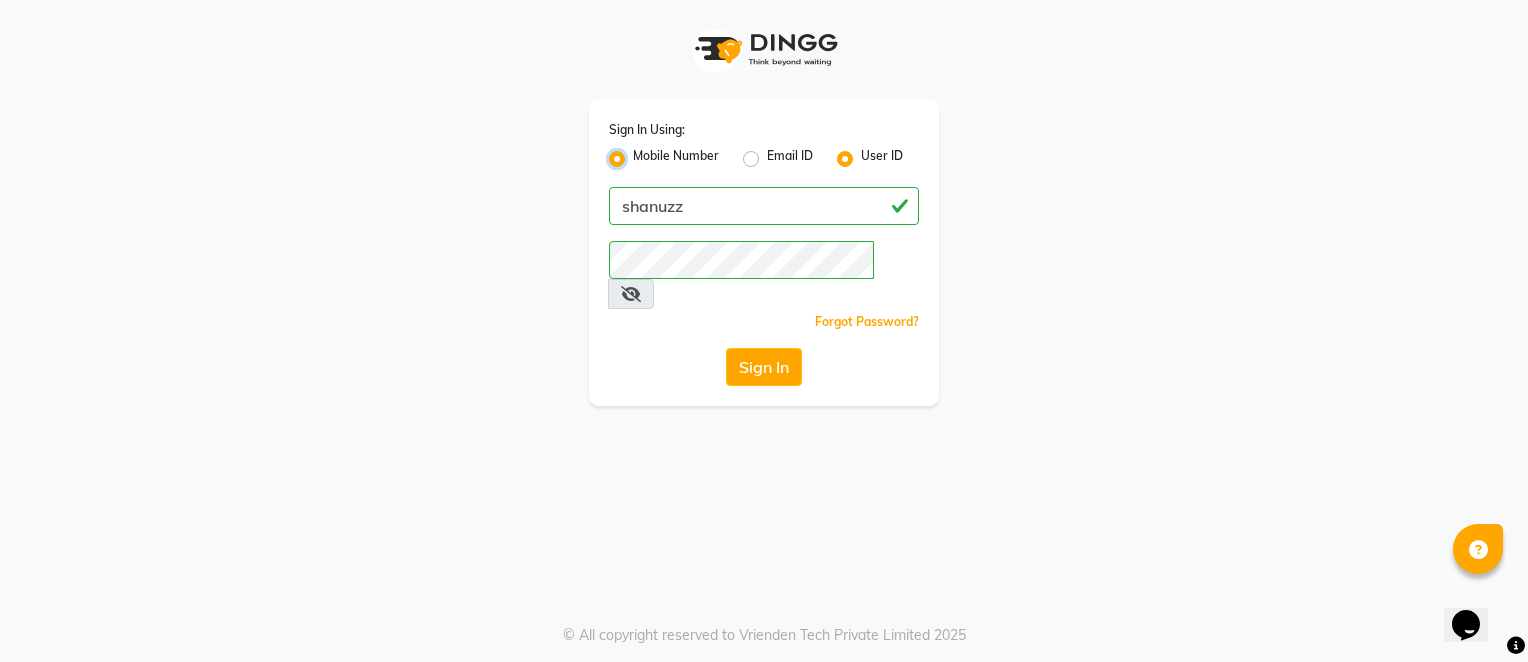 radio on "false" 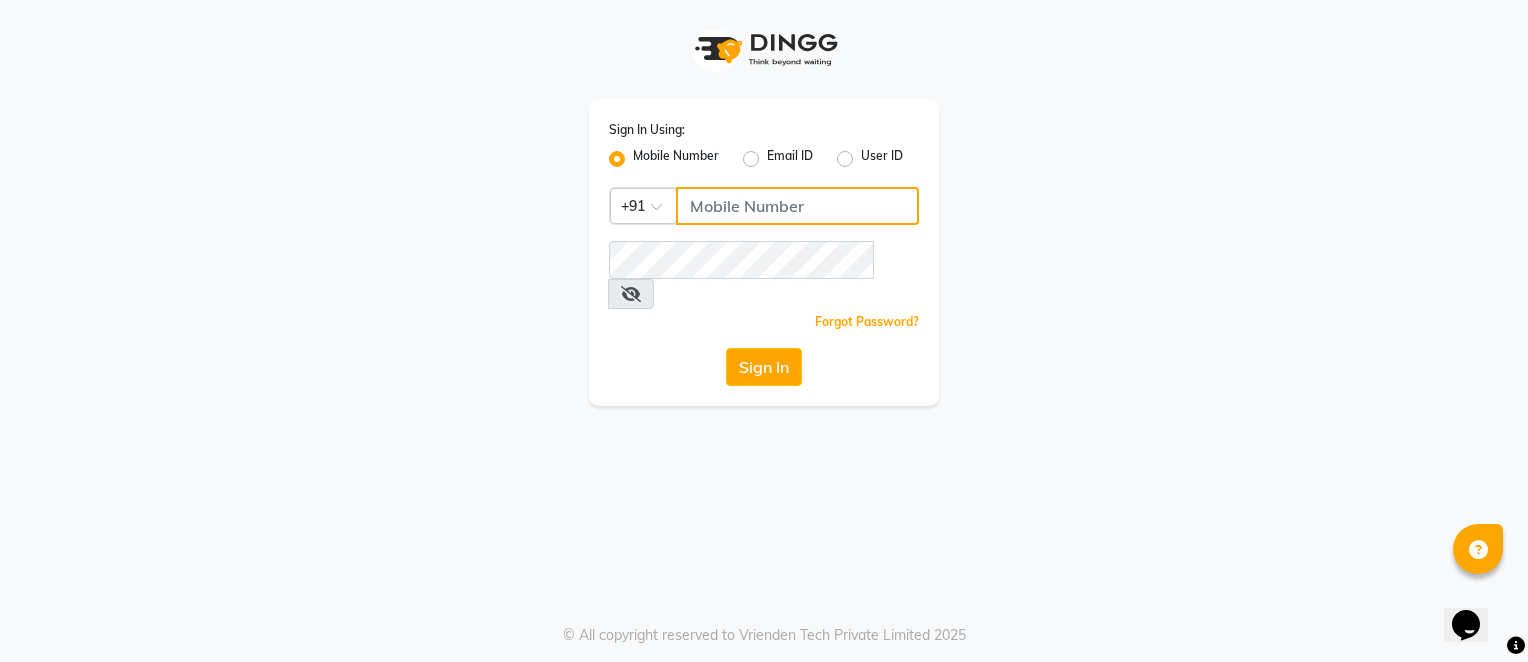 click 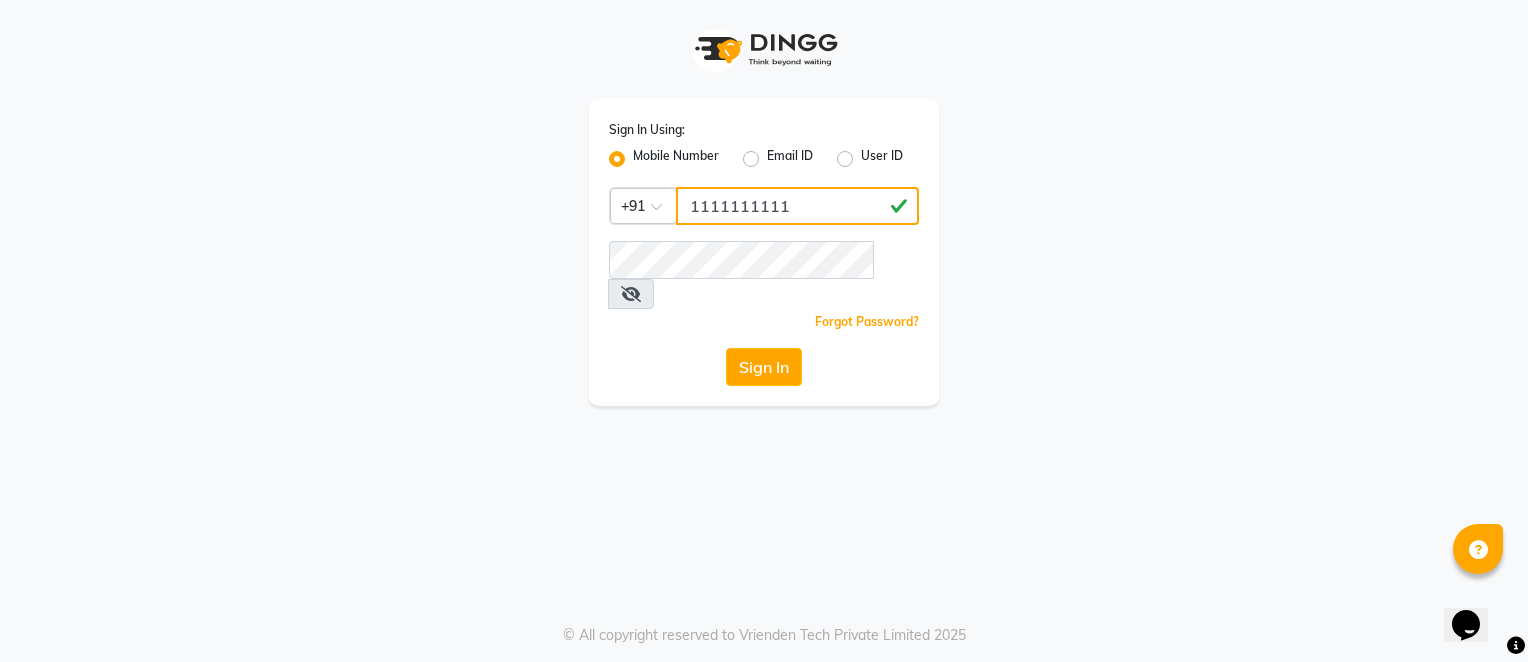 type on "1111111111" 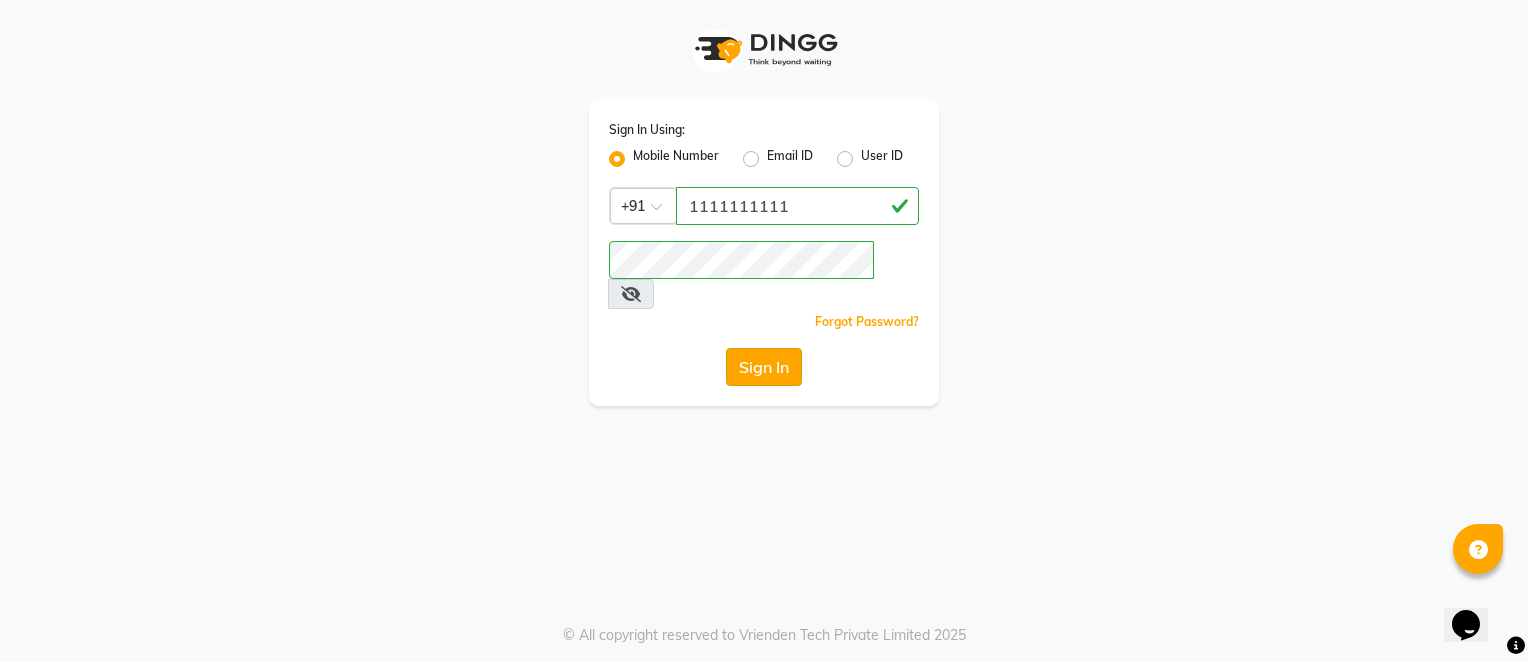 click on "Sign In" 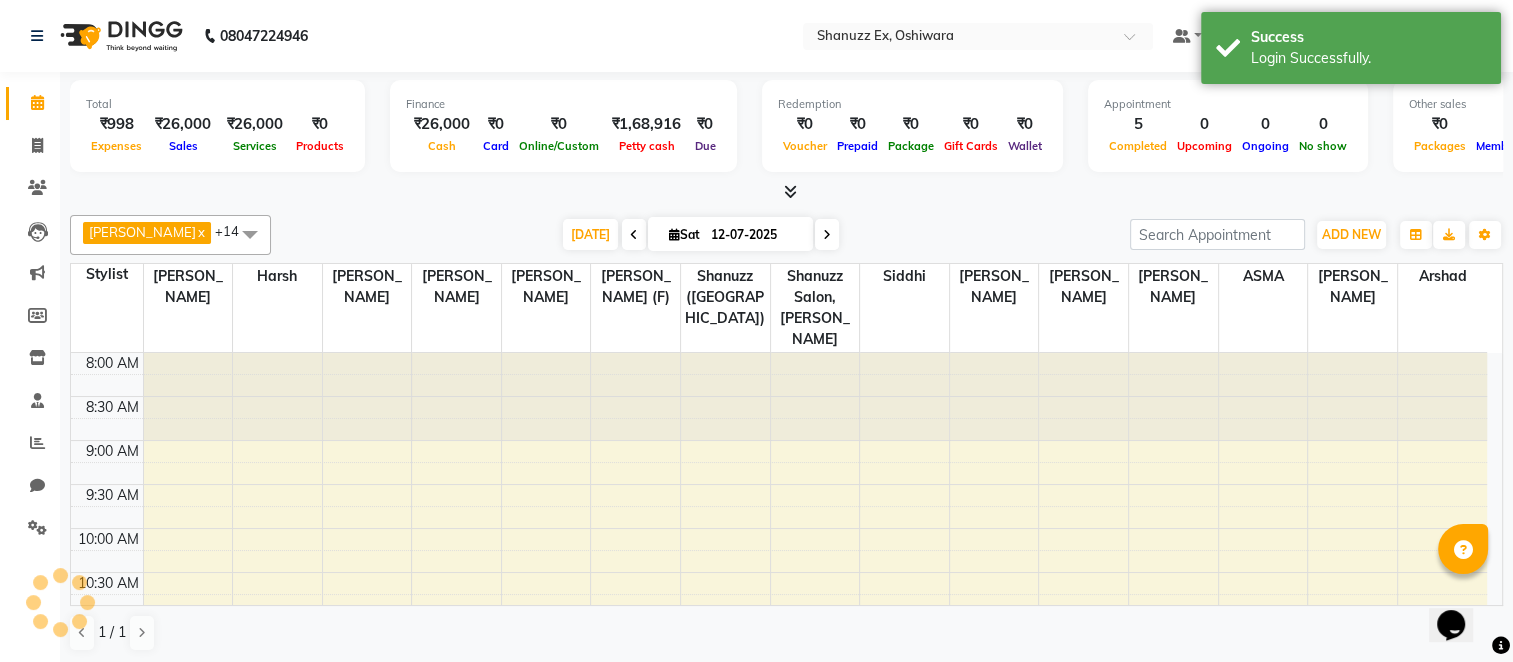 scroll, scrollTop: 0, scrollLeft: 0, axis: both 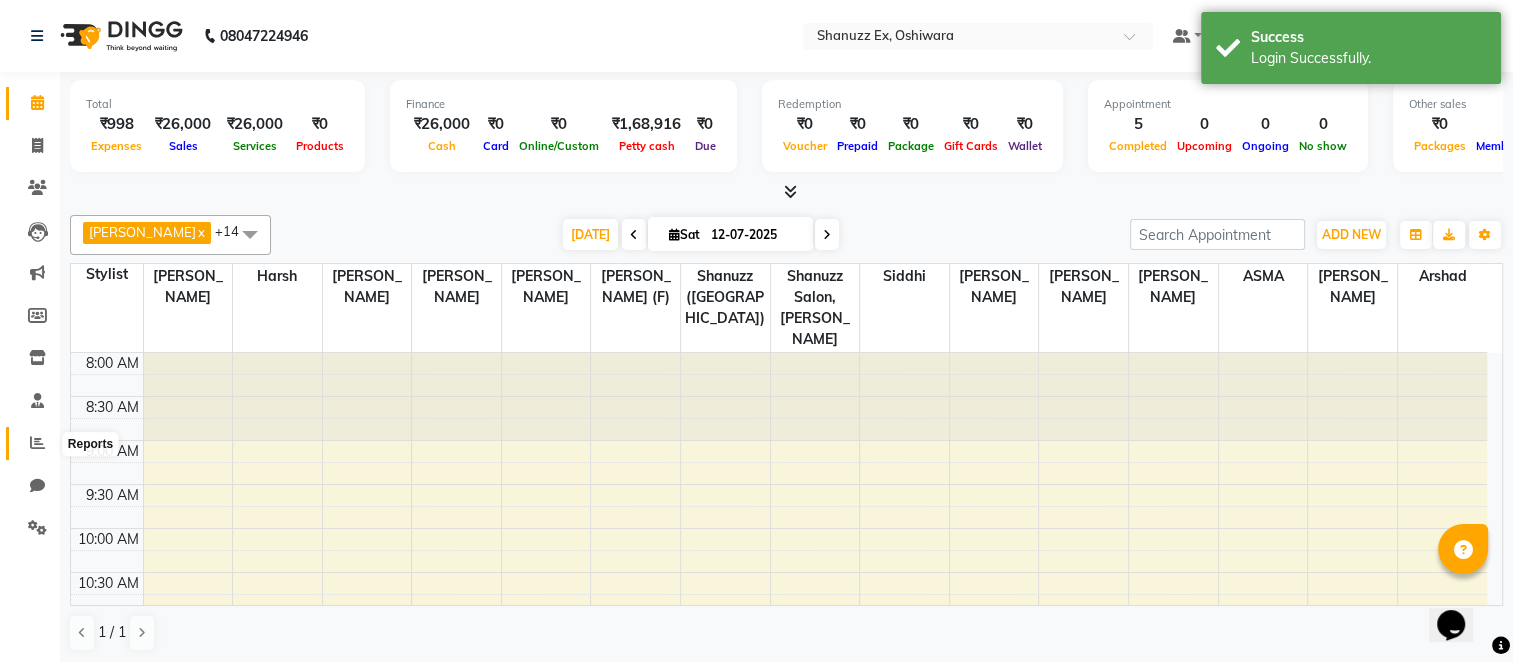 click 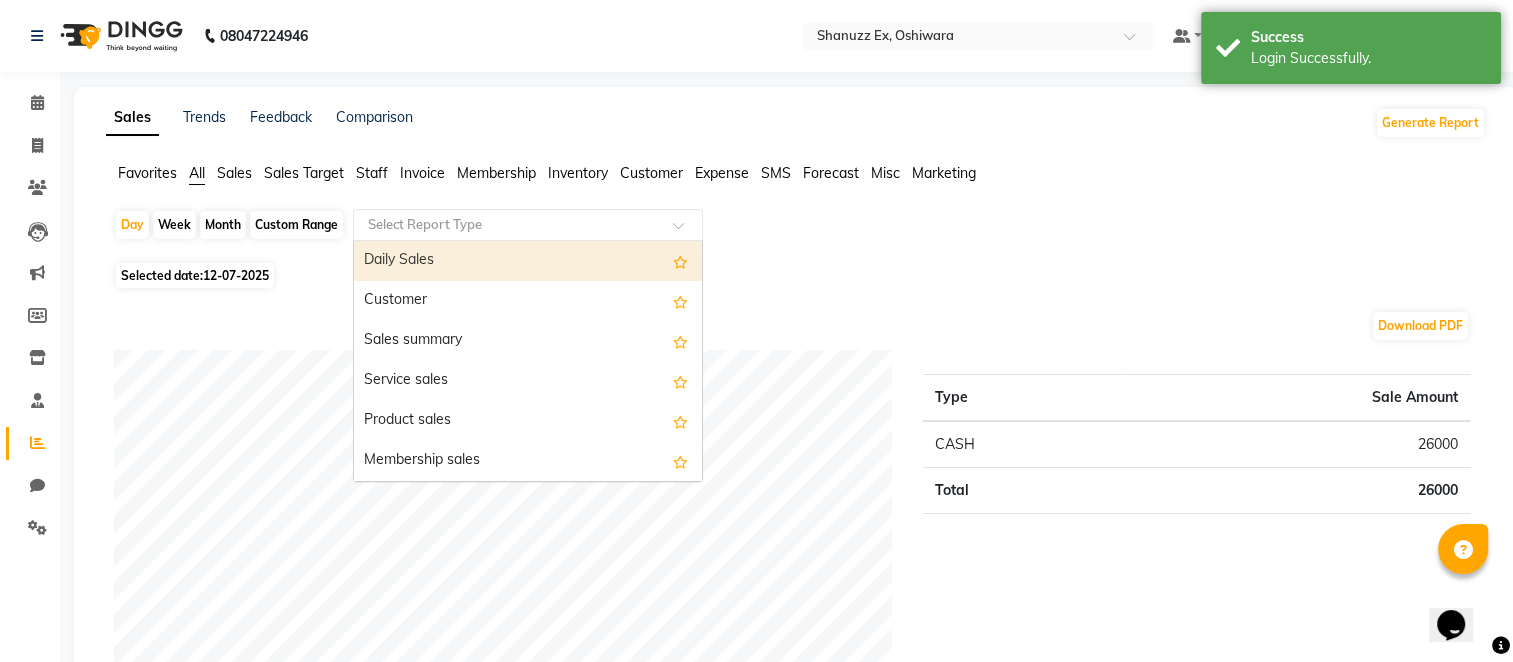 click 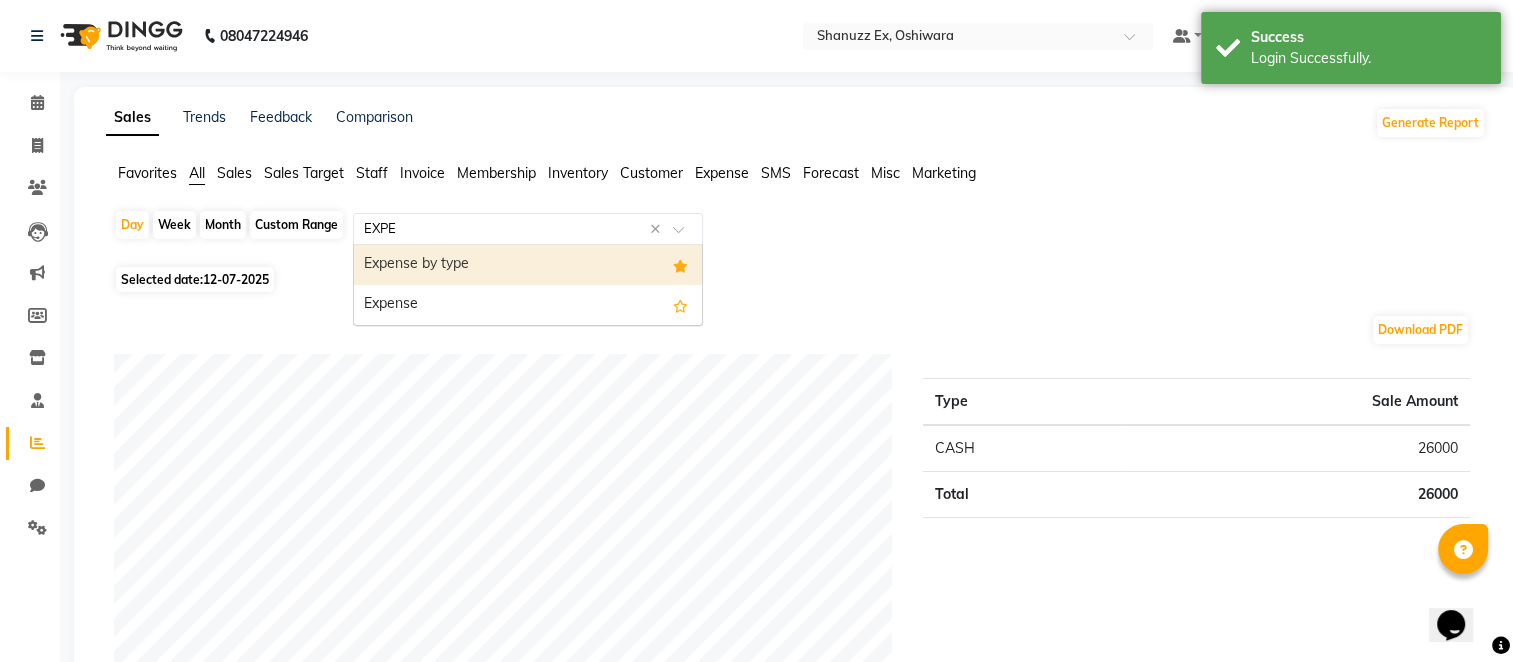 type on "EXPEN" 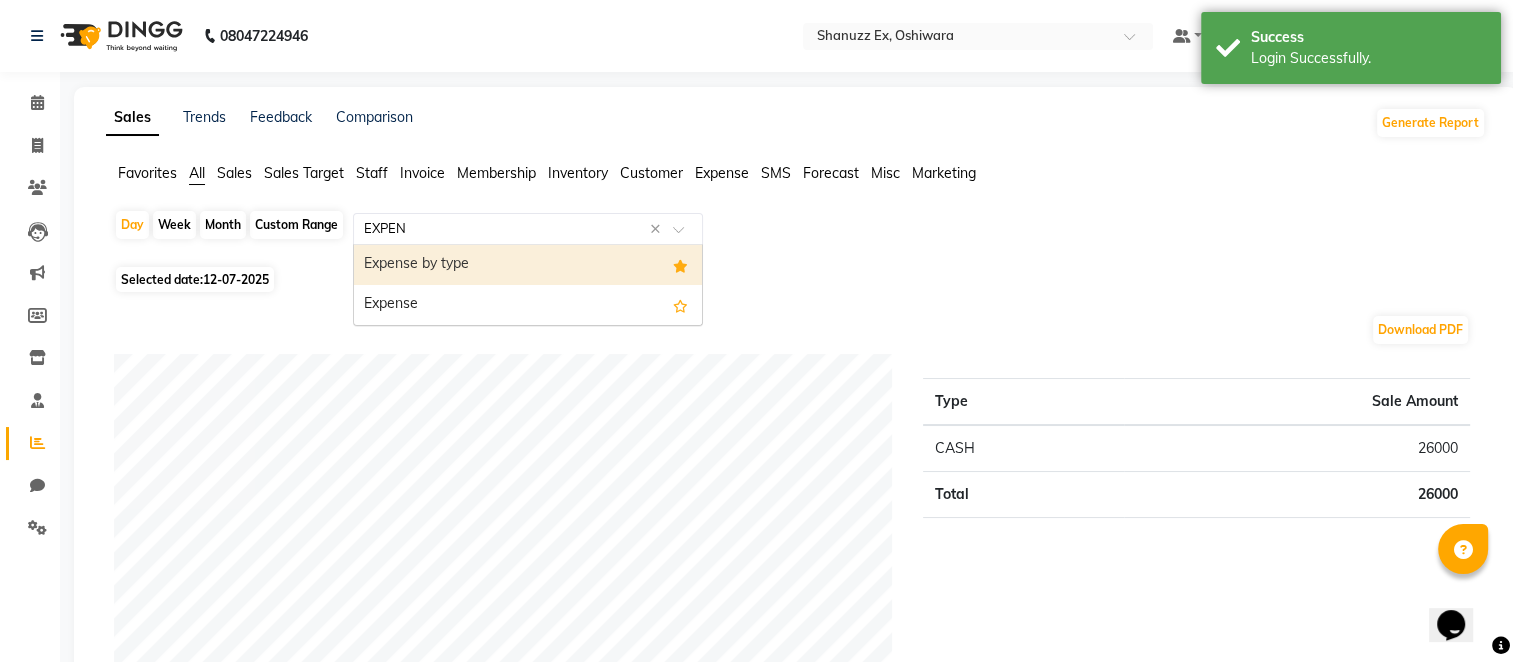 click on "Expense by type" at bounding box center [528, 265] 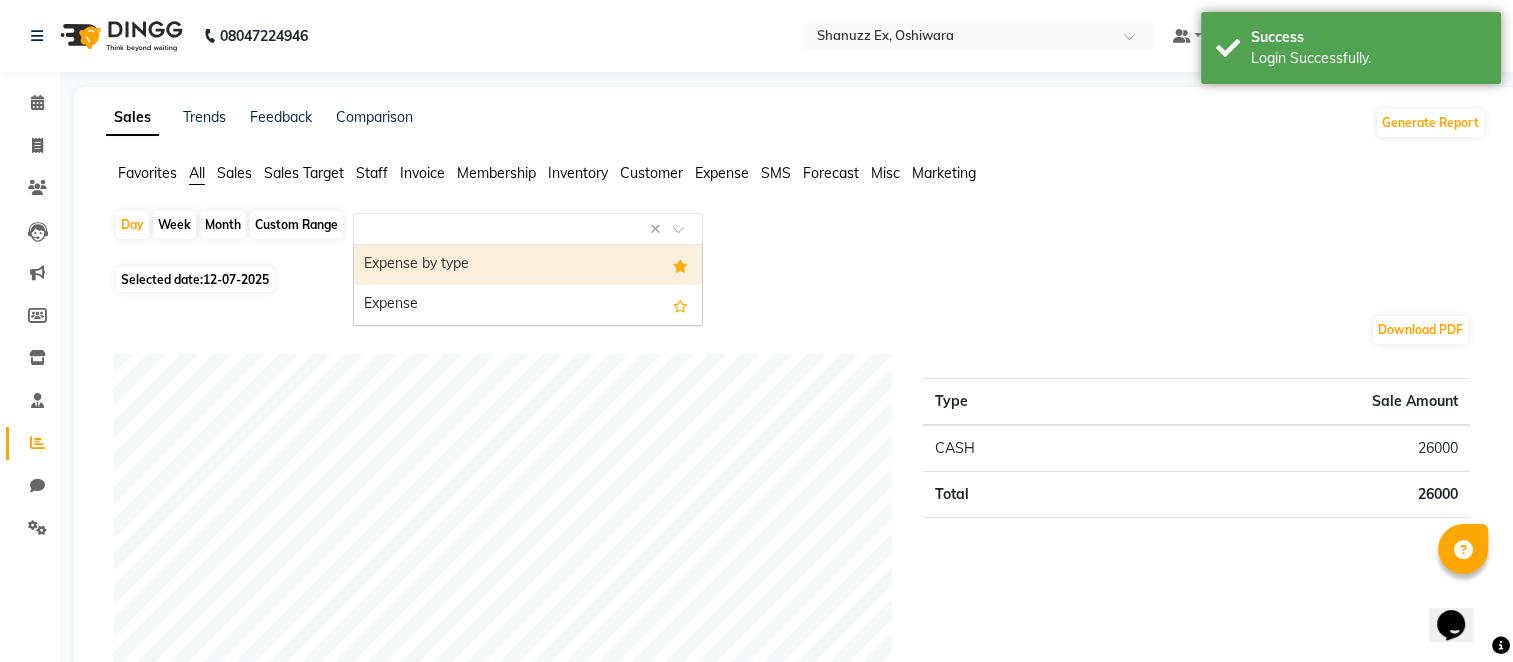select on "full_report" 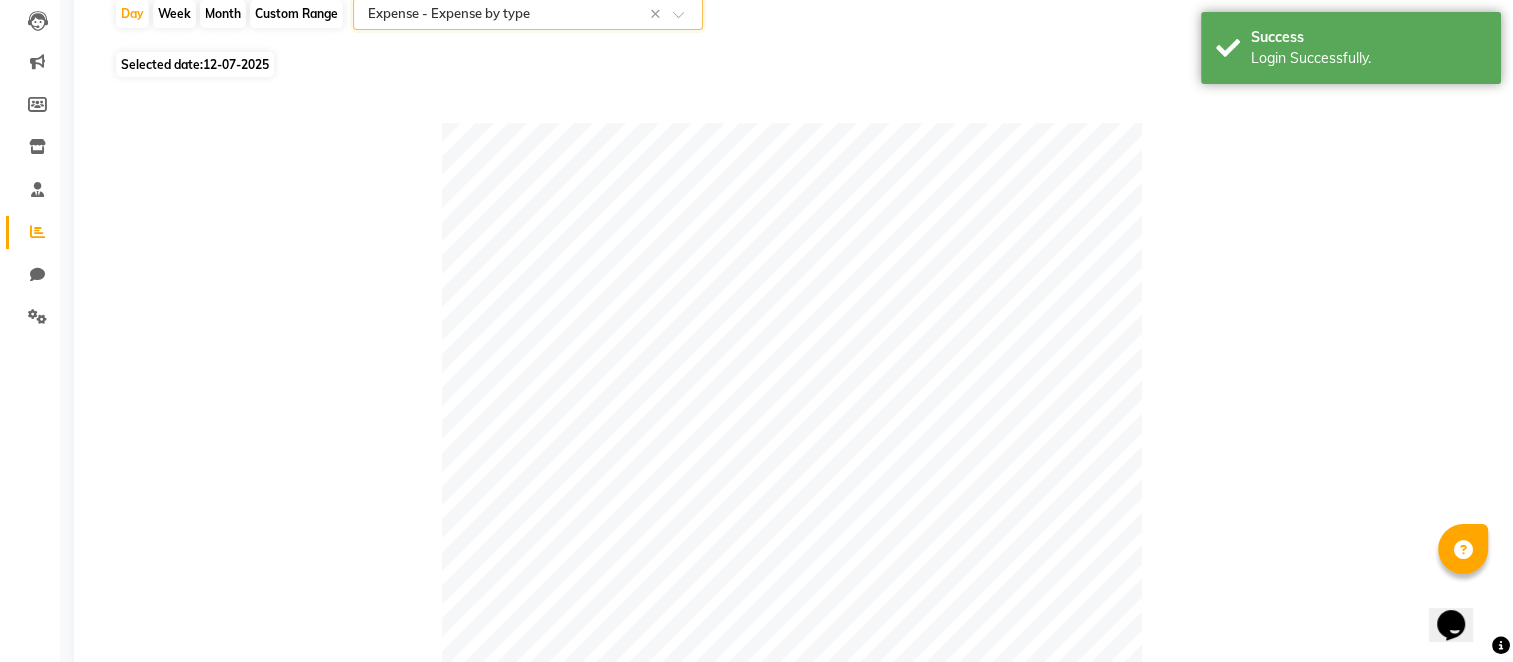 scroll, scrollTop: 0, scrollLeft: 0, axis: both 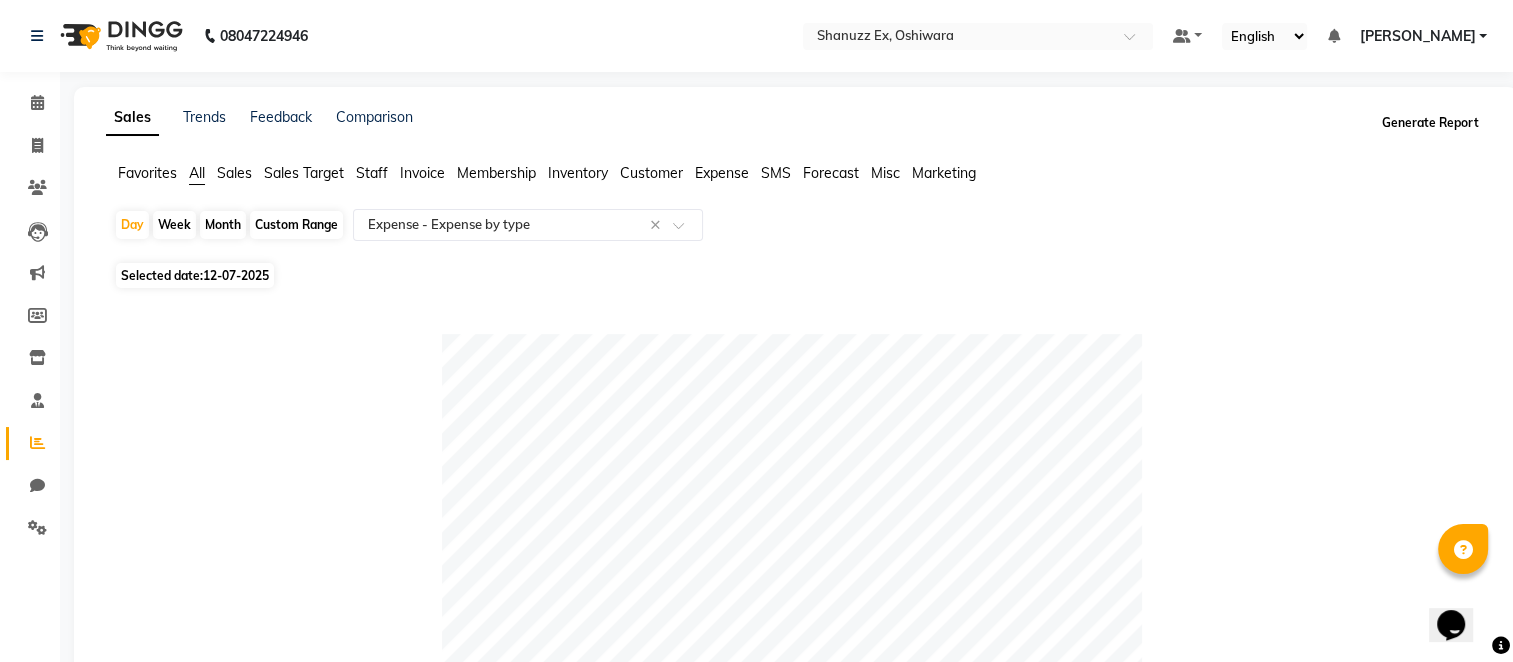 click on "Generate Report" 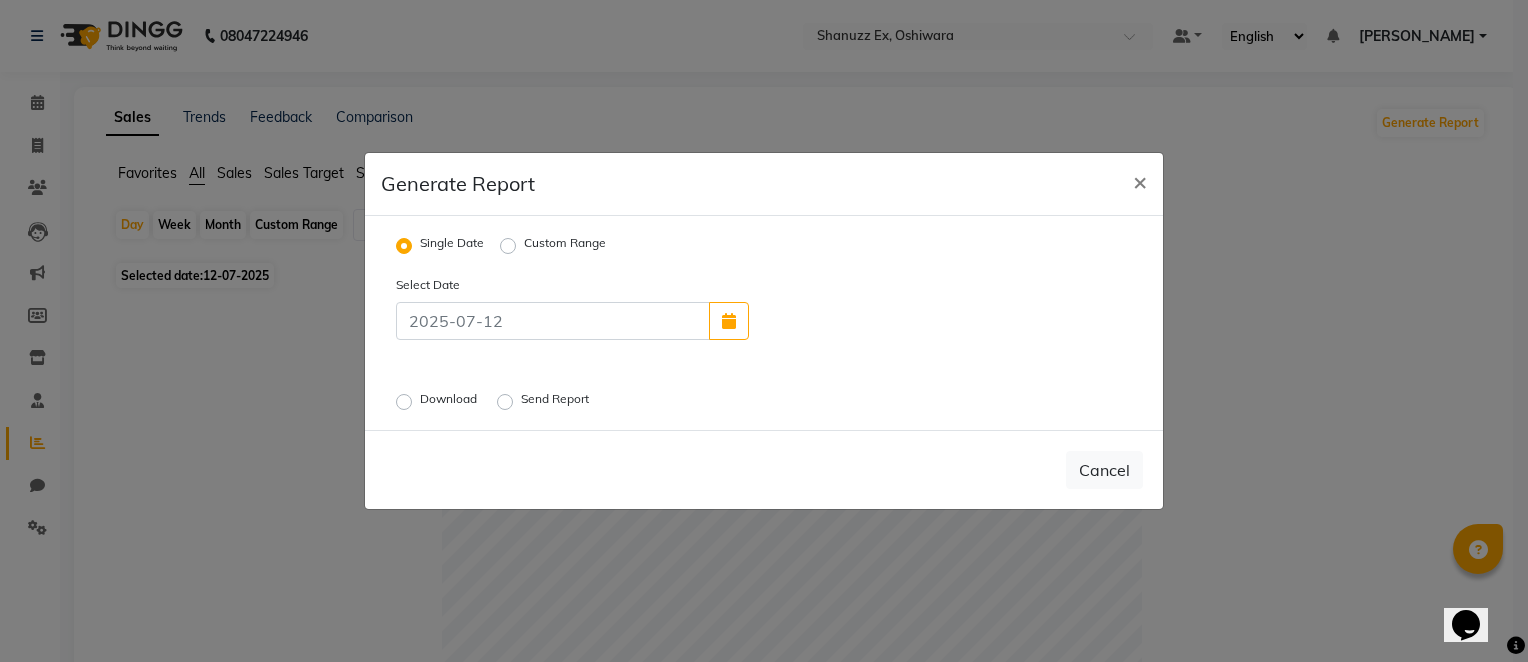 click on "Download" 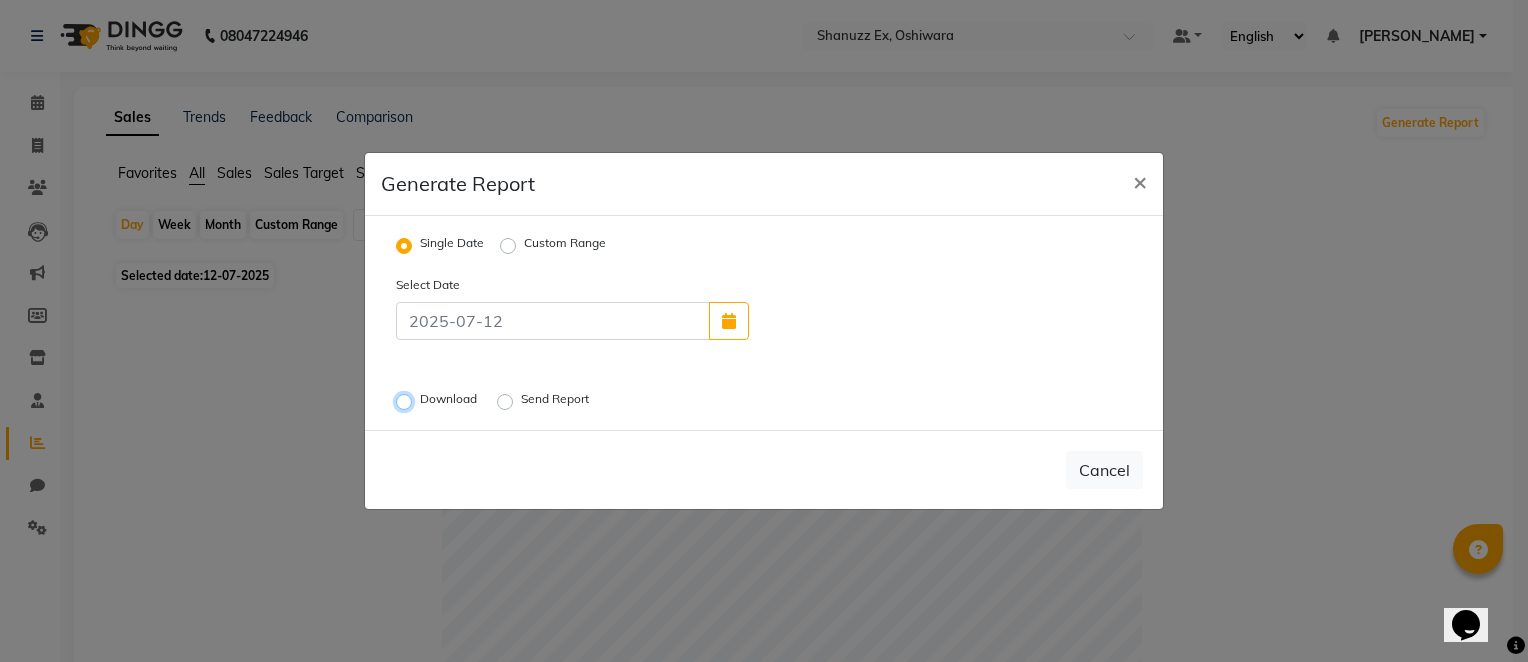 click on "Download" at bounding box center [407, 402] 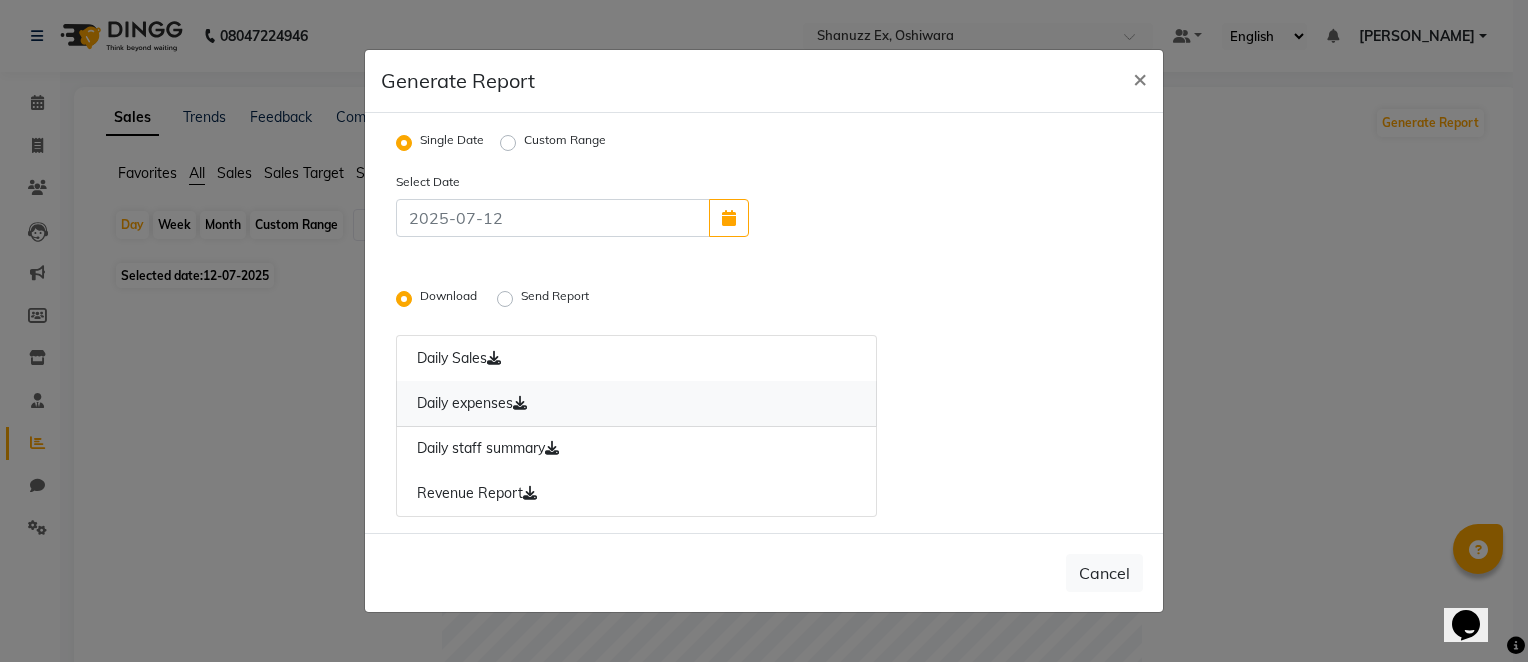 click on "Daily expenses" 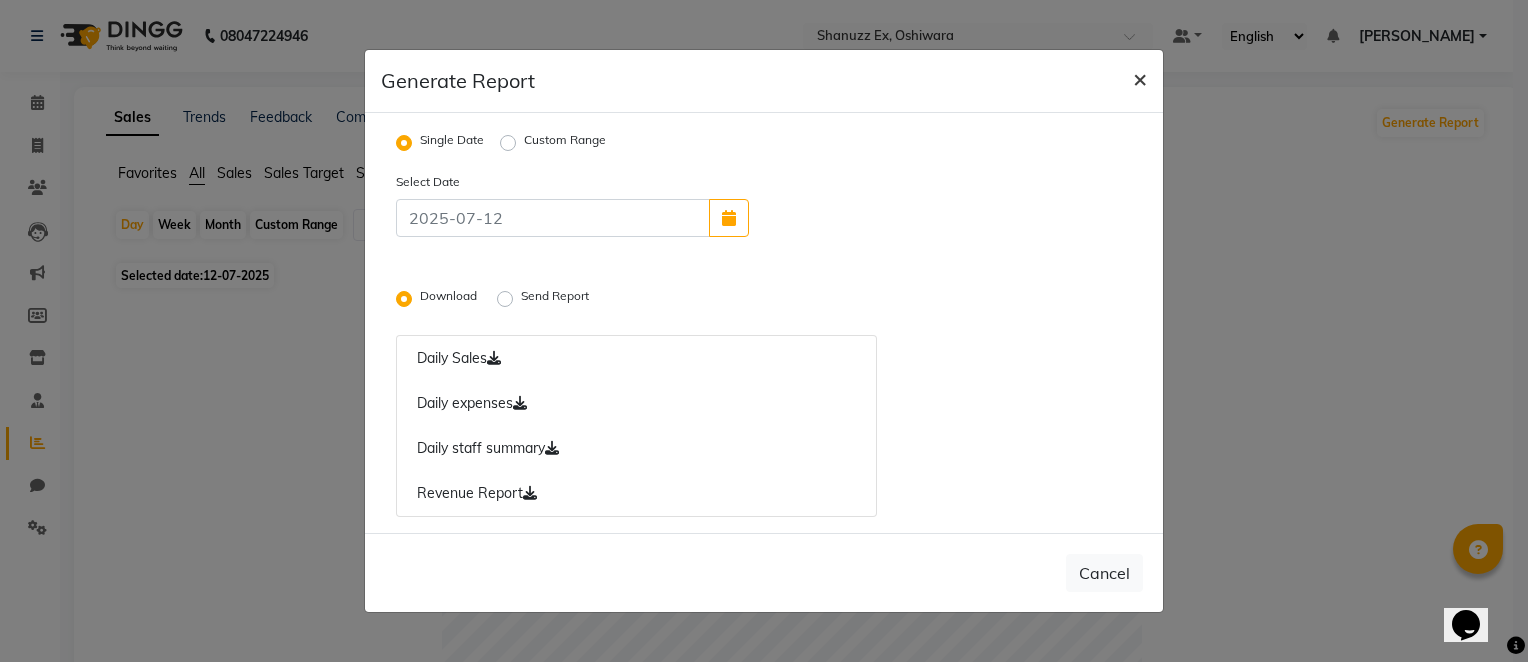click on "×" 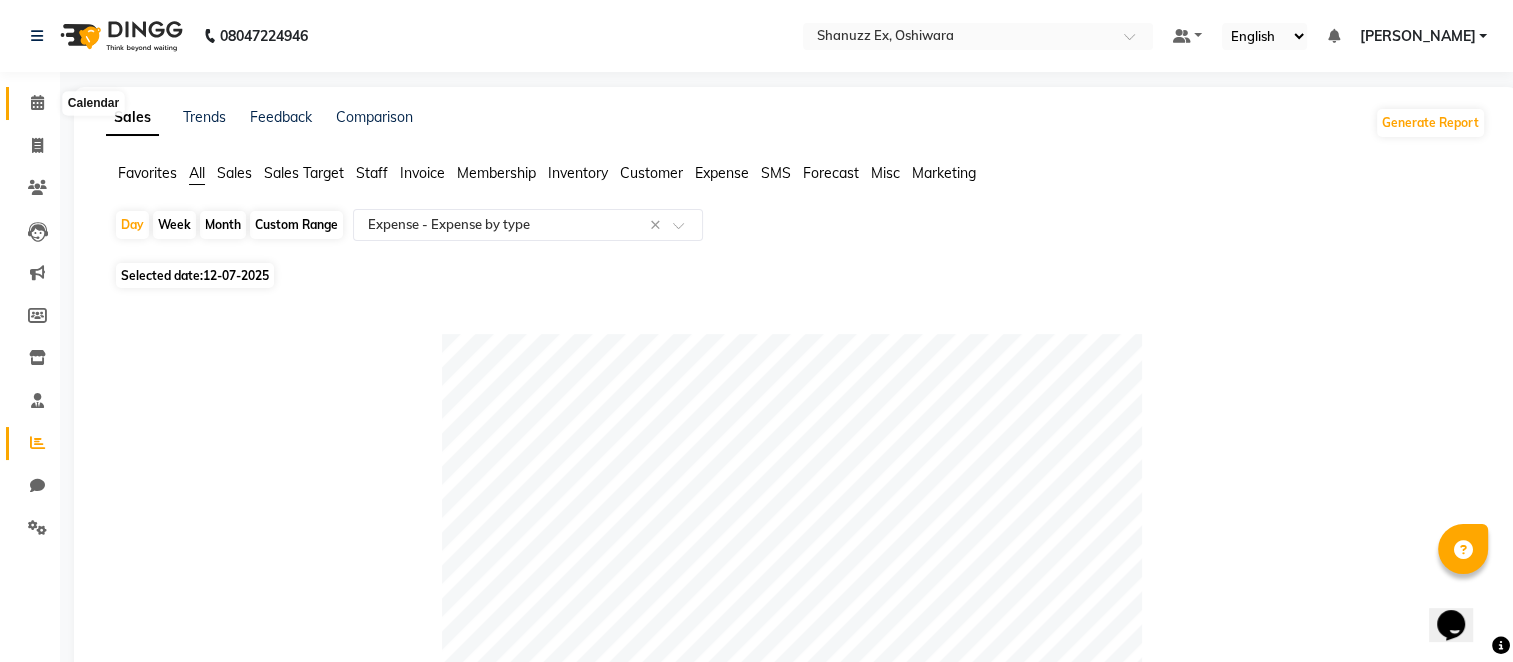 click 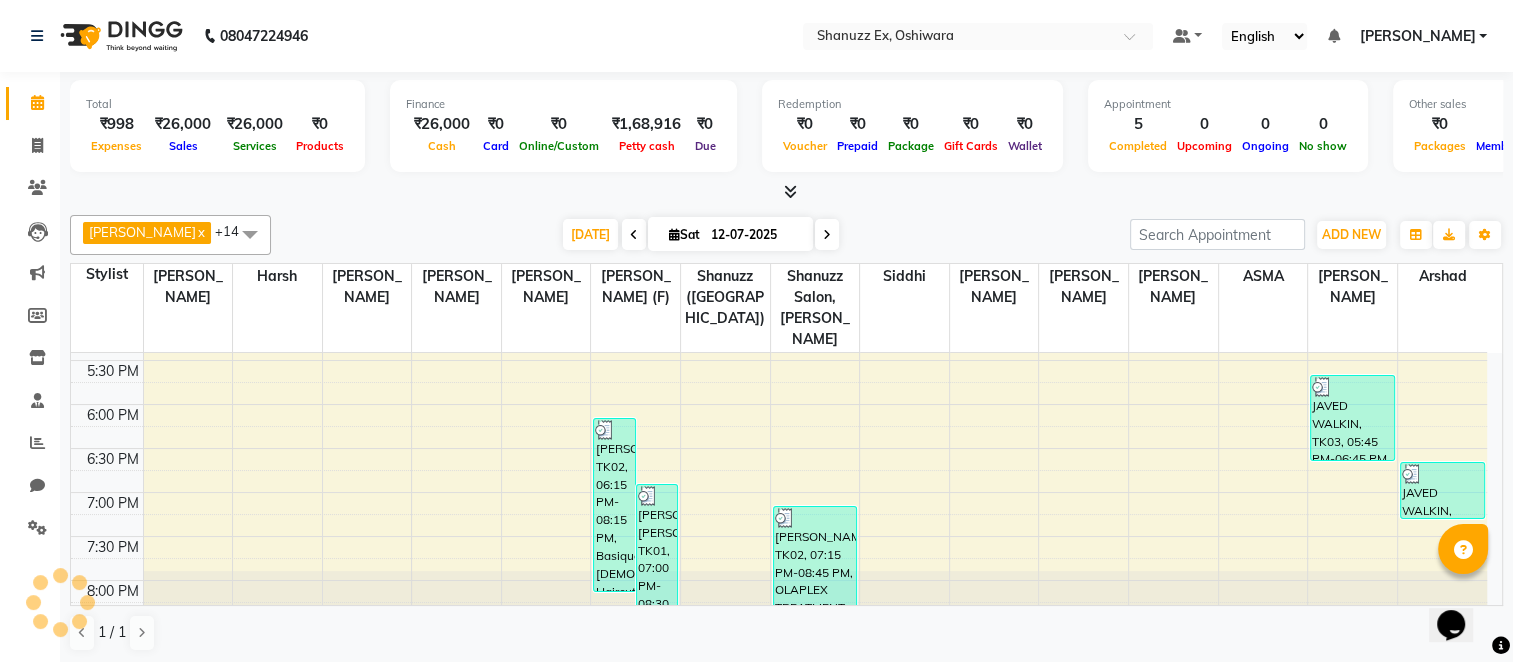 scroll, scrollTop: 859, scrollLeft: 0, axis: vertical 